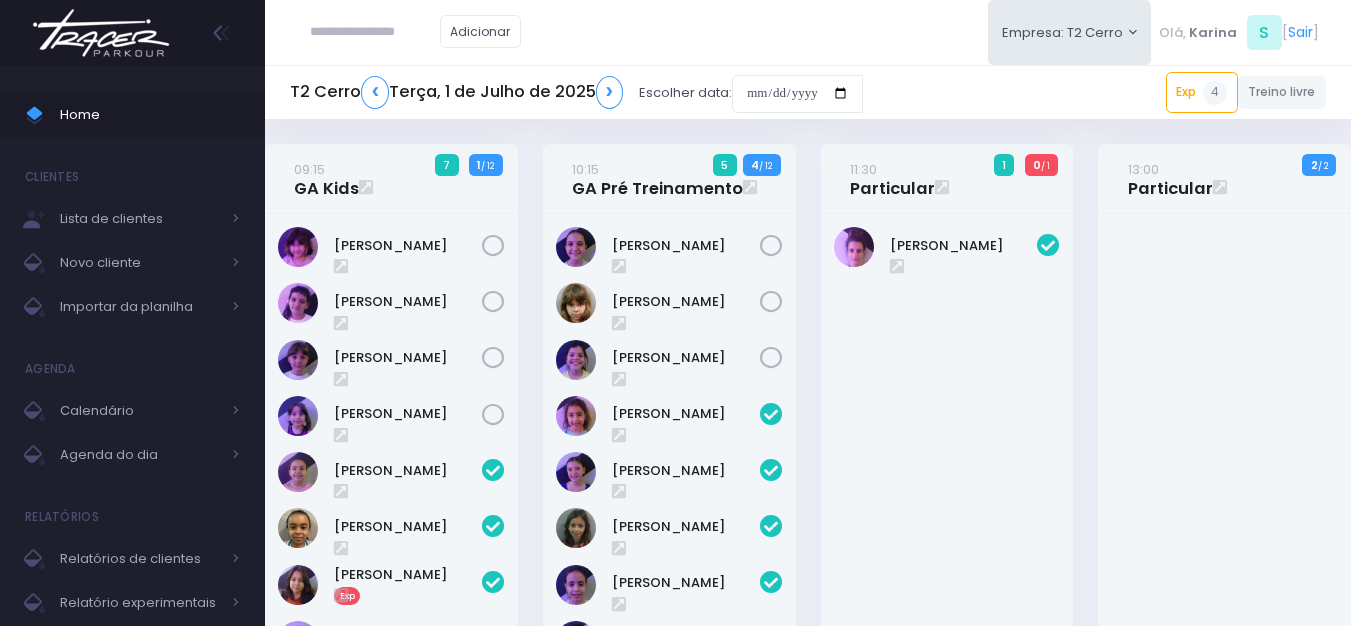 scroll, scrollTop: 0, scrollLeft: 0, axis: both 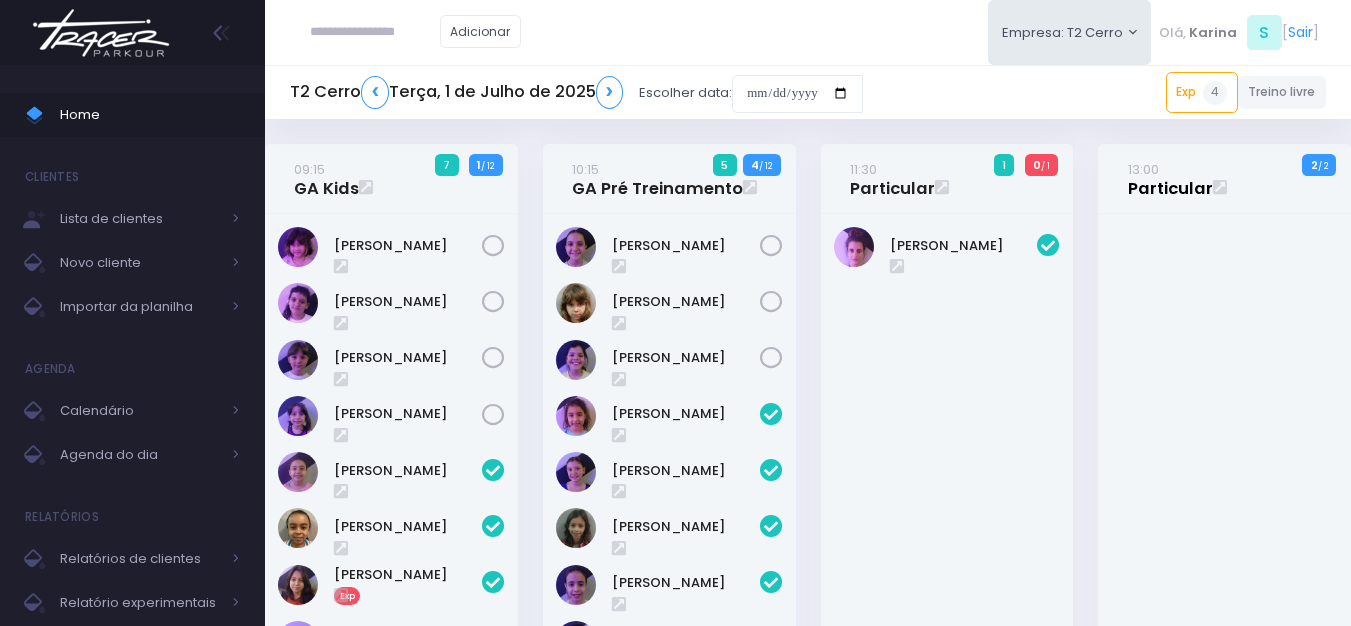 click on "13:00 Particular" at bounding box center (1170, 179) 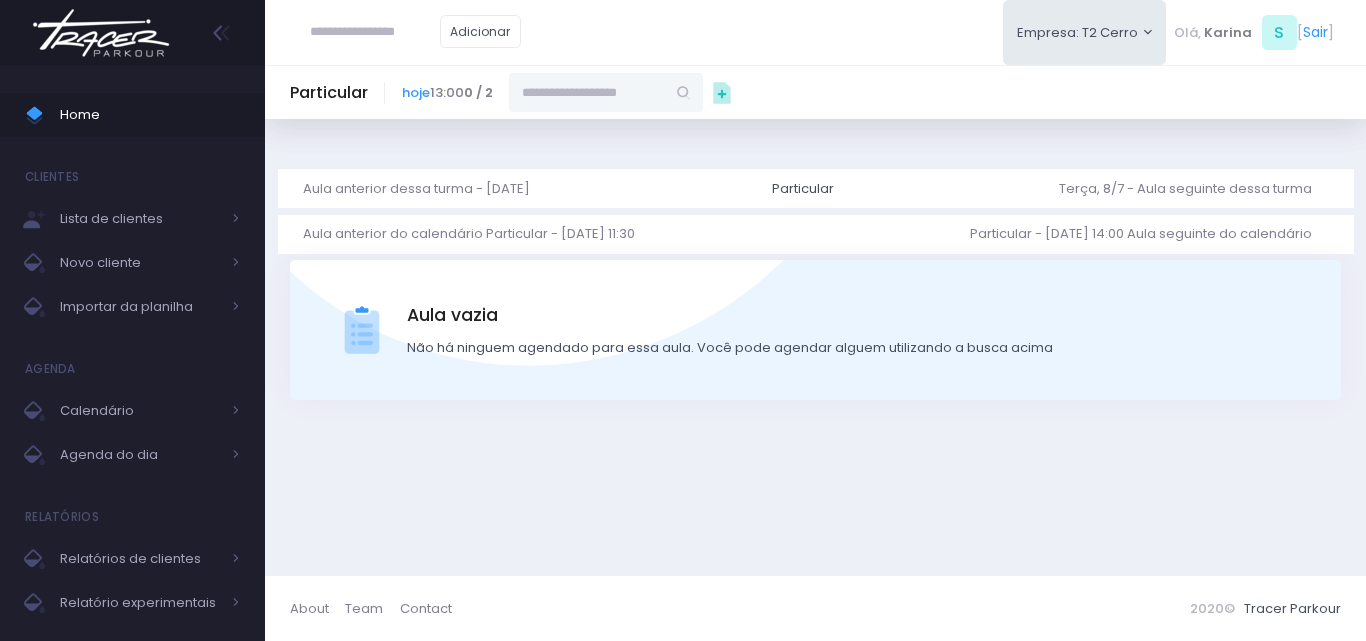scroll, scrollTop: 0, scrollLeft: 0, axis: both 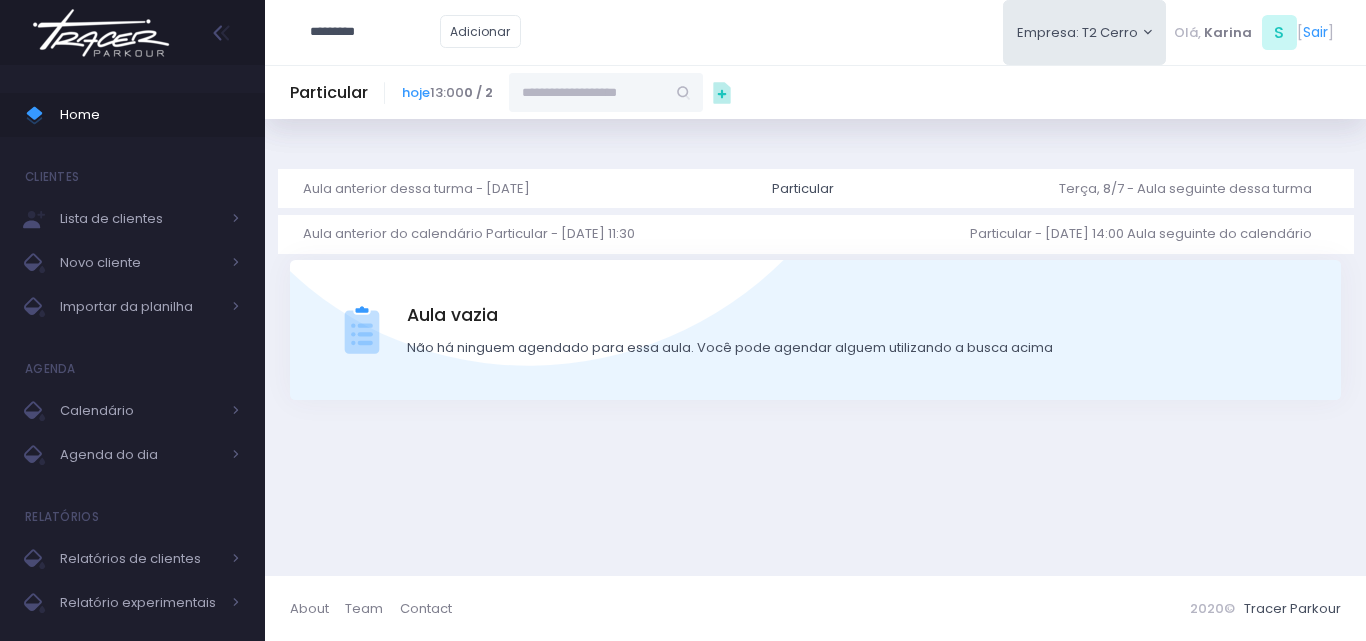 type on "**********" 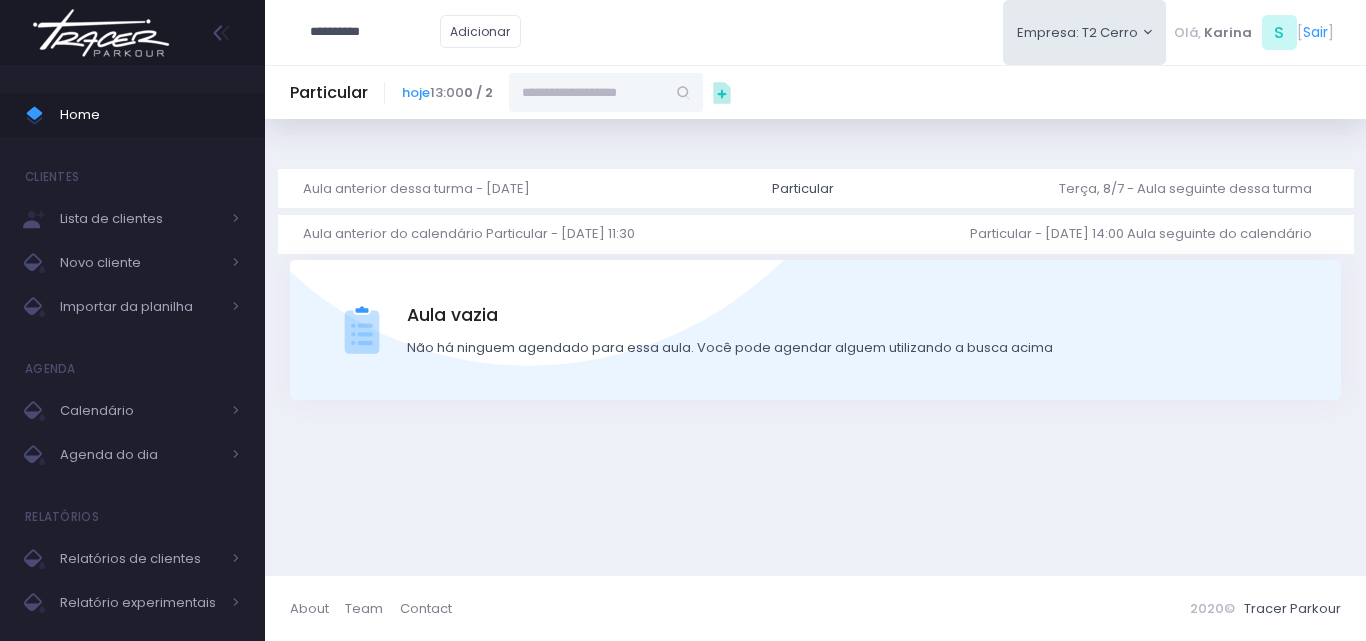type on "**********" 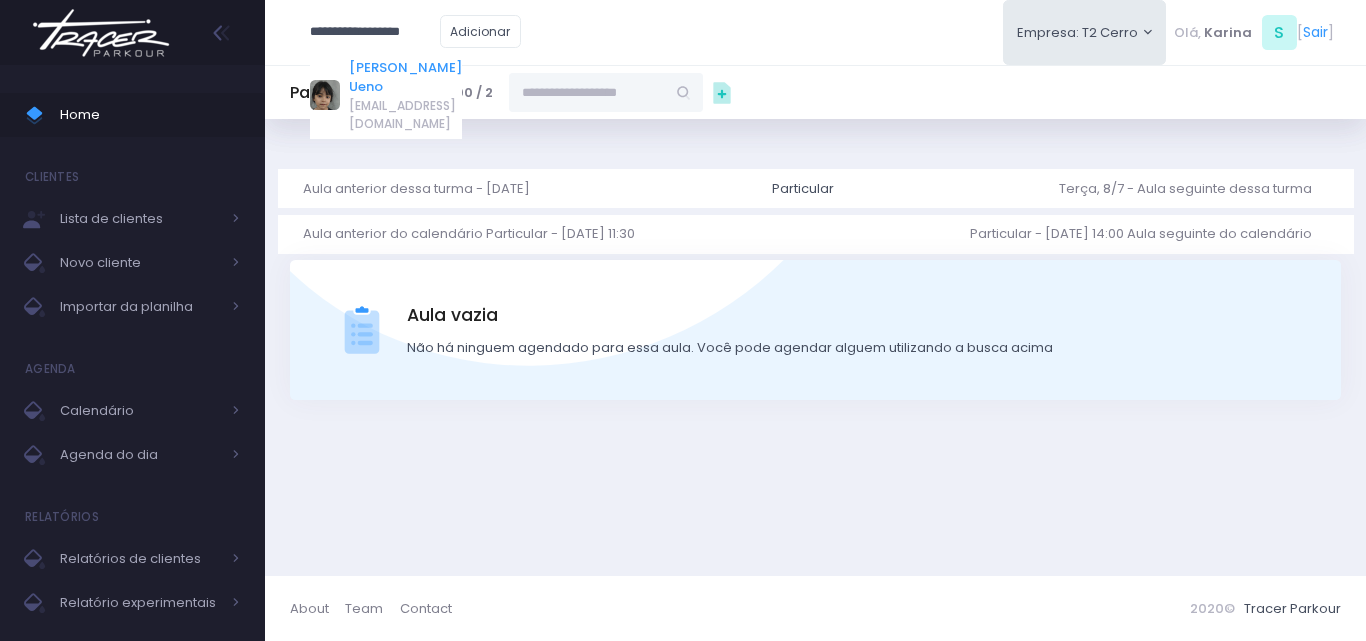 click on "[PERSON_NAME] Ueno" at bounding box center [405, 77] 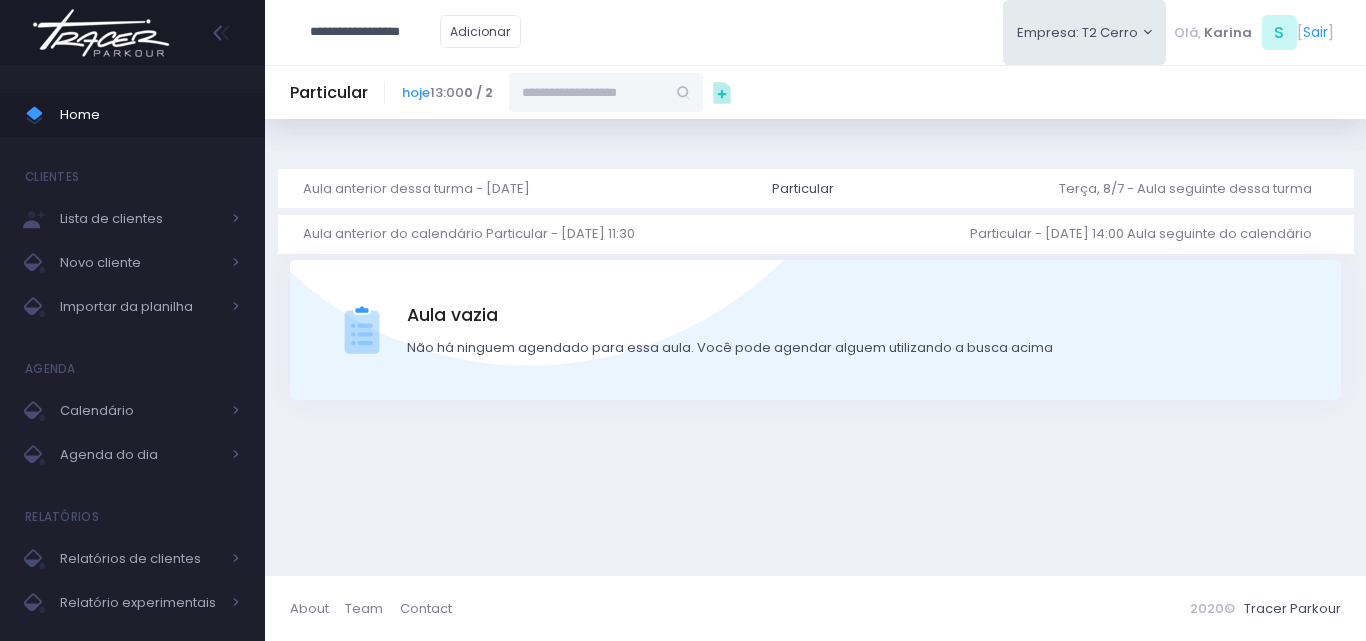 type on "**********" 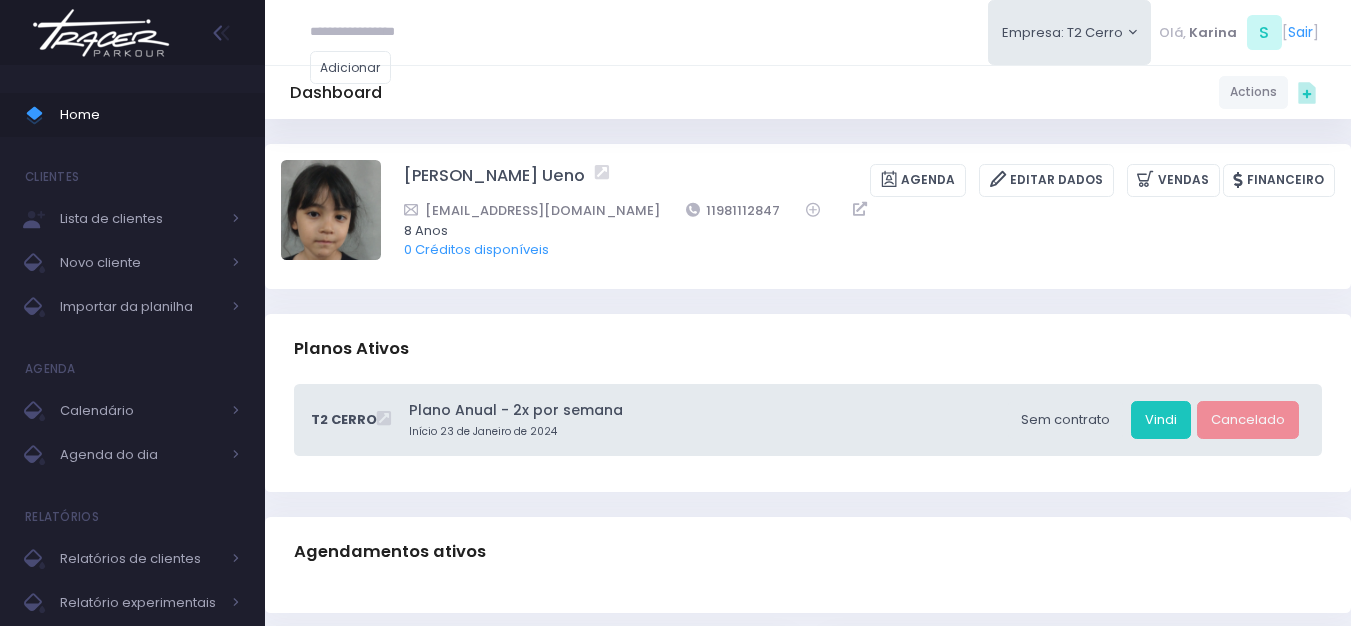 scroll, scrollTop: 0, scrollLeft: 0, axis: both 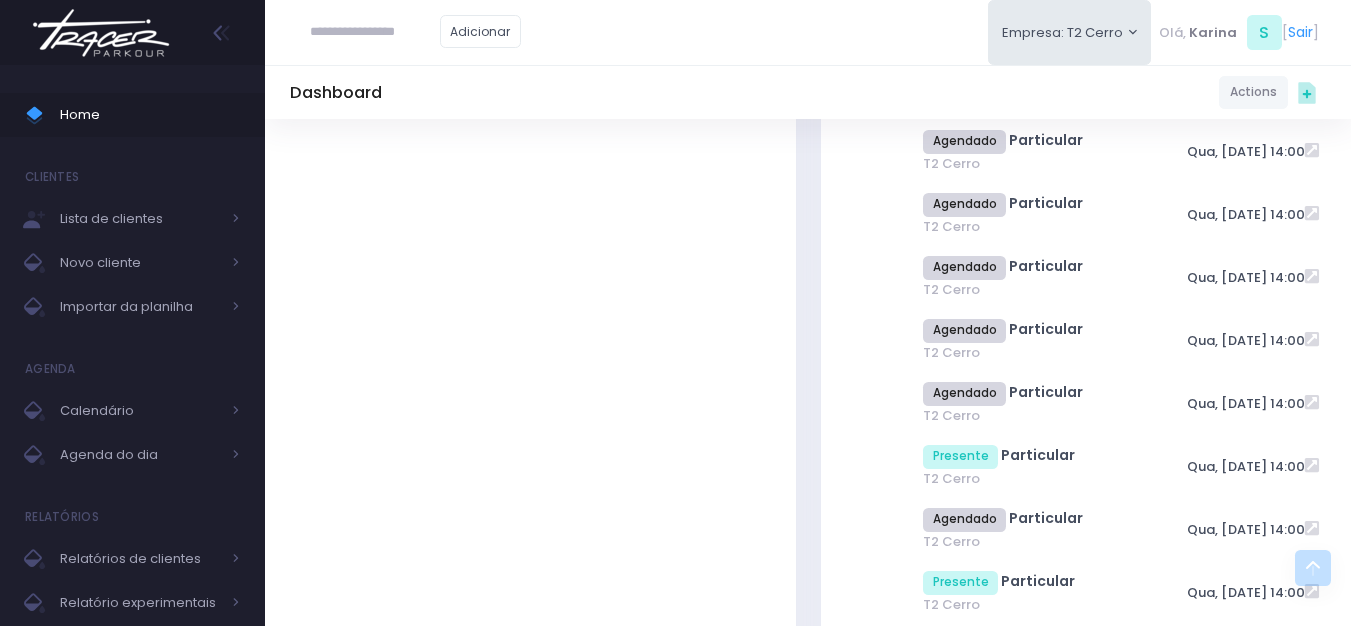 click at bounding box center (101, 33) 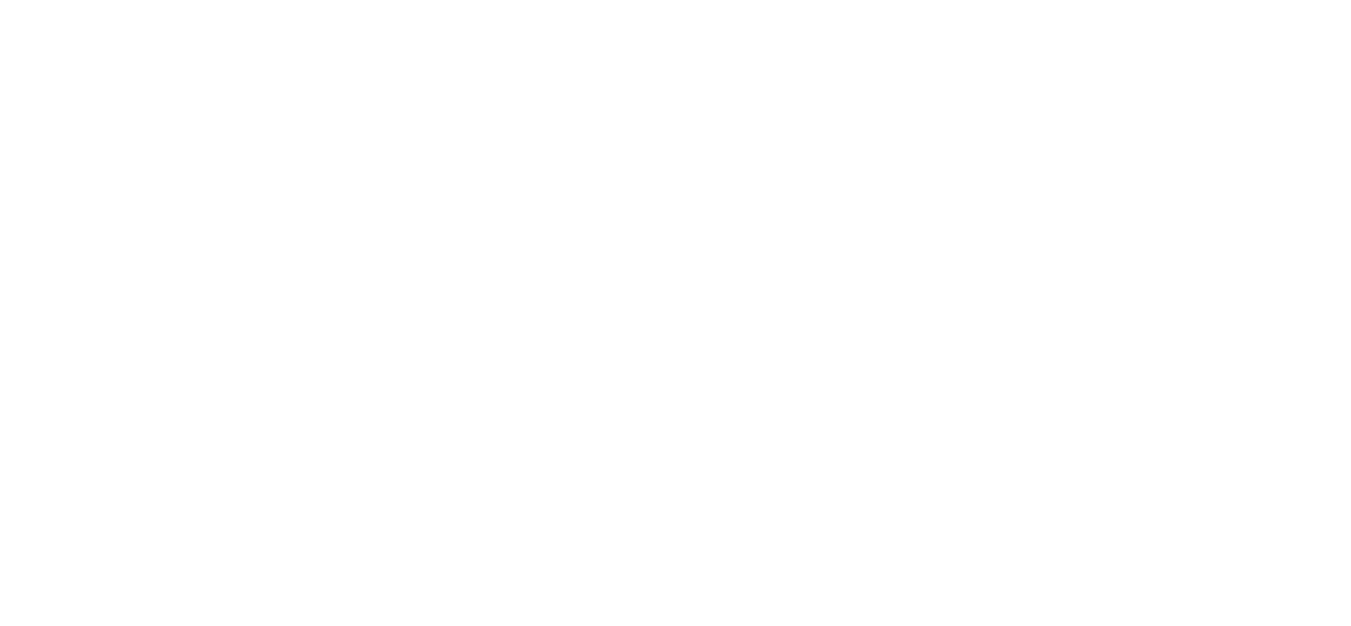 scroll, scrollTop: 0, scrollLeft: 0, axis: both 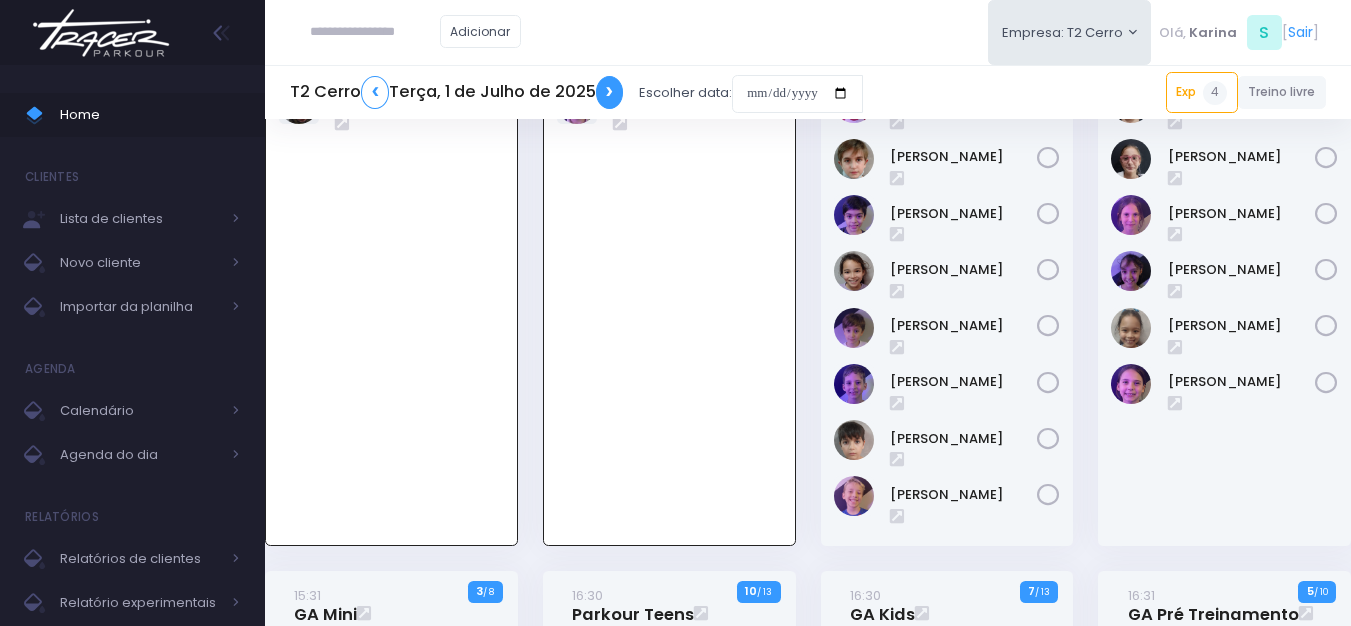 click on "❯" at bounding box center [610, 92] 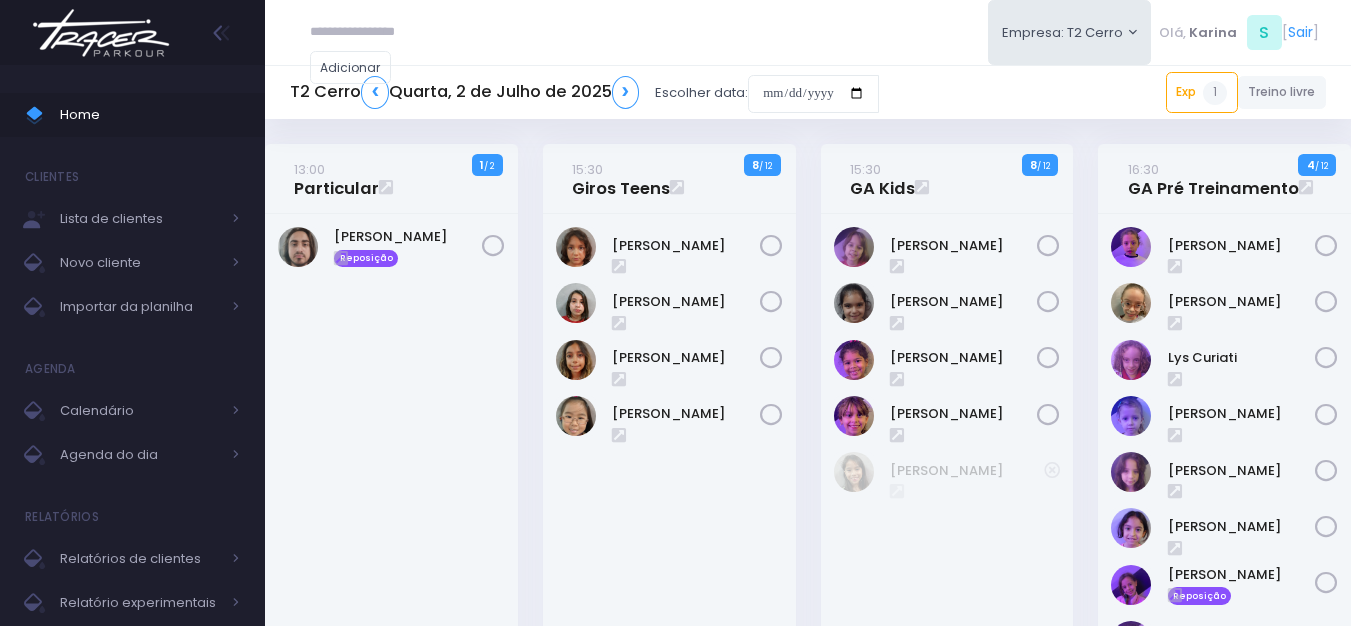 scroll, scrollTop: 0, scrollLeft: 0, axis: both 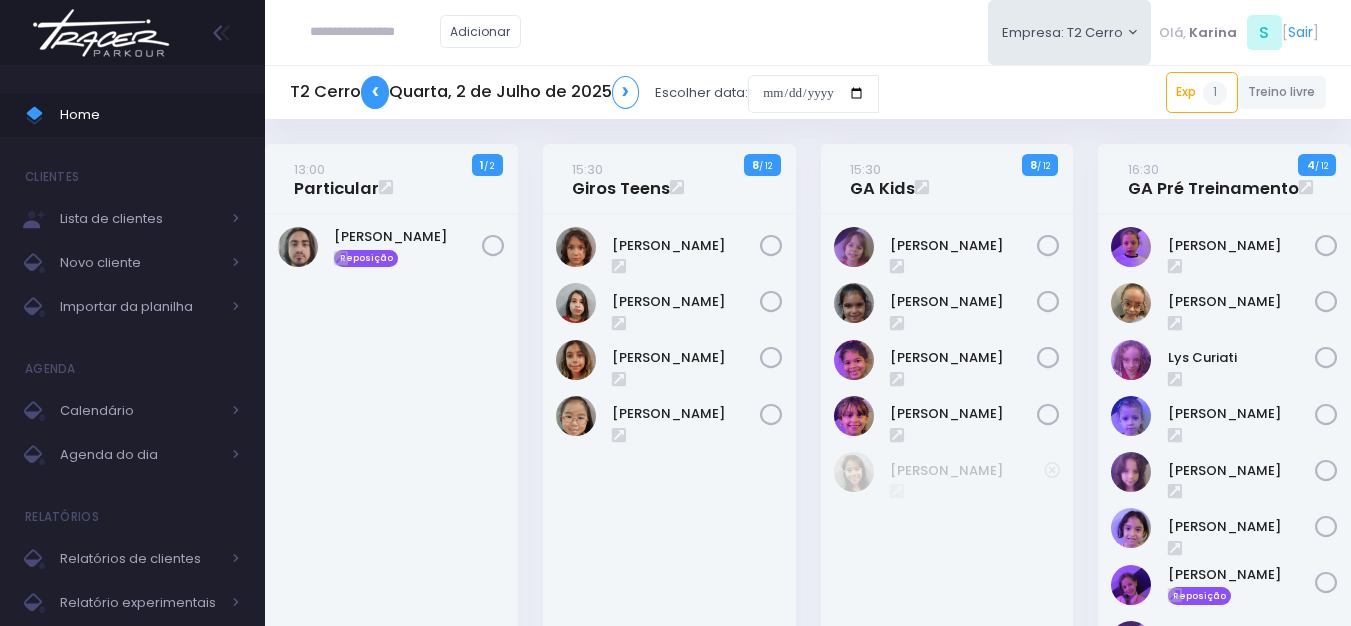 click on "❮" at bounding box center [375, 92] 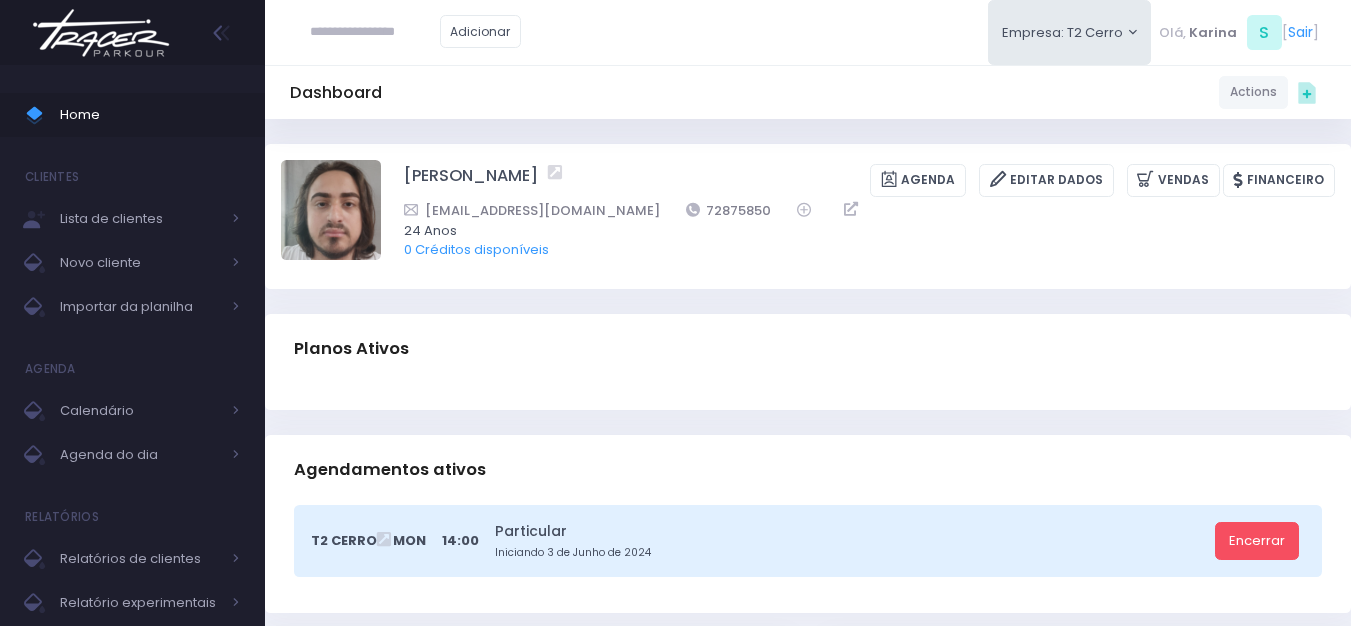 scroll, scrollTop: 0, scrollLeft: 0, axis: both 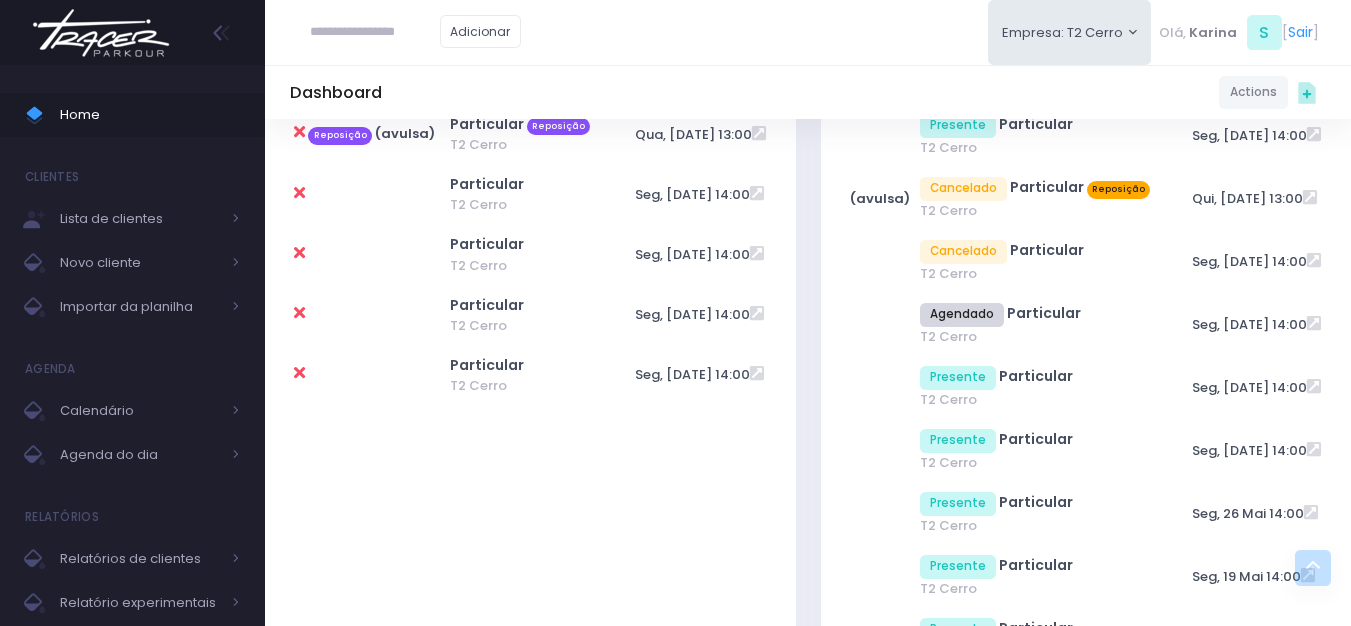 click at bounding box center (375, 32) 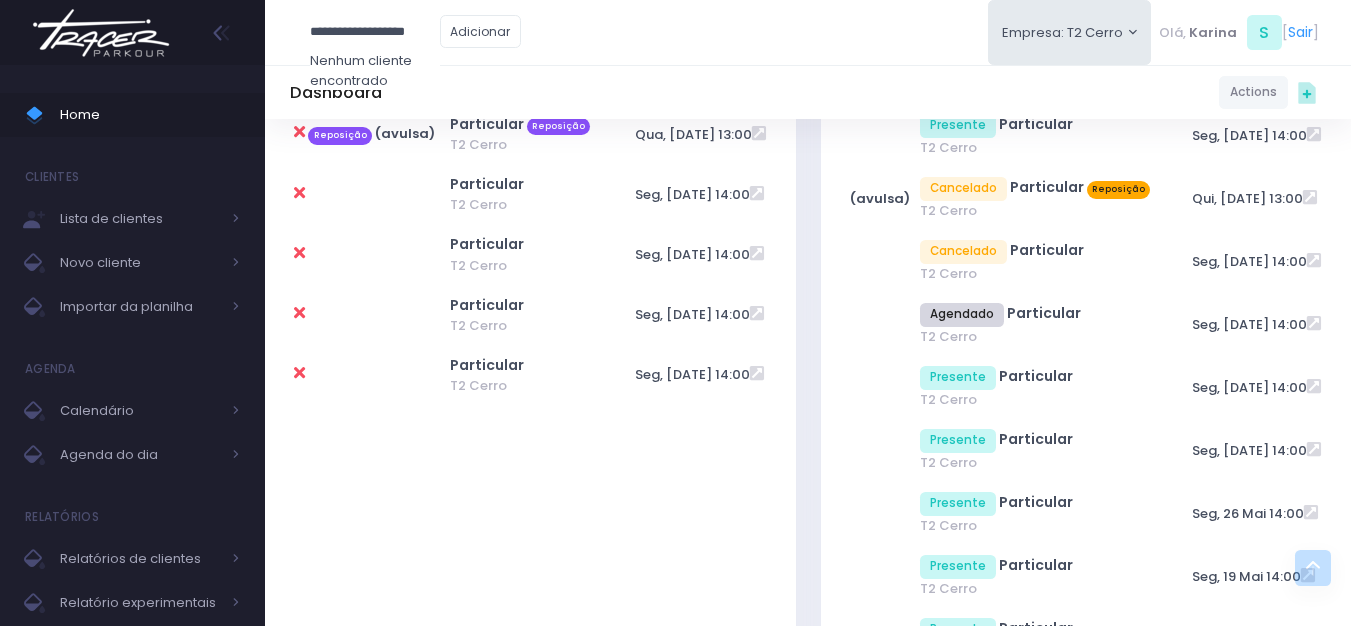 click on "**********" at bounding box center (375, 32) 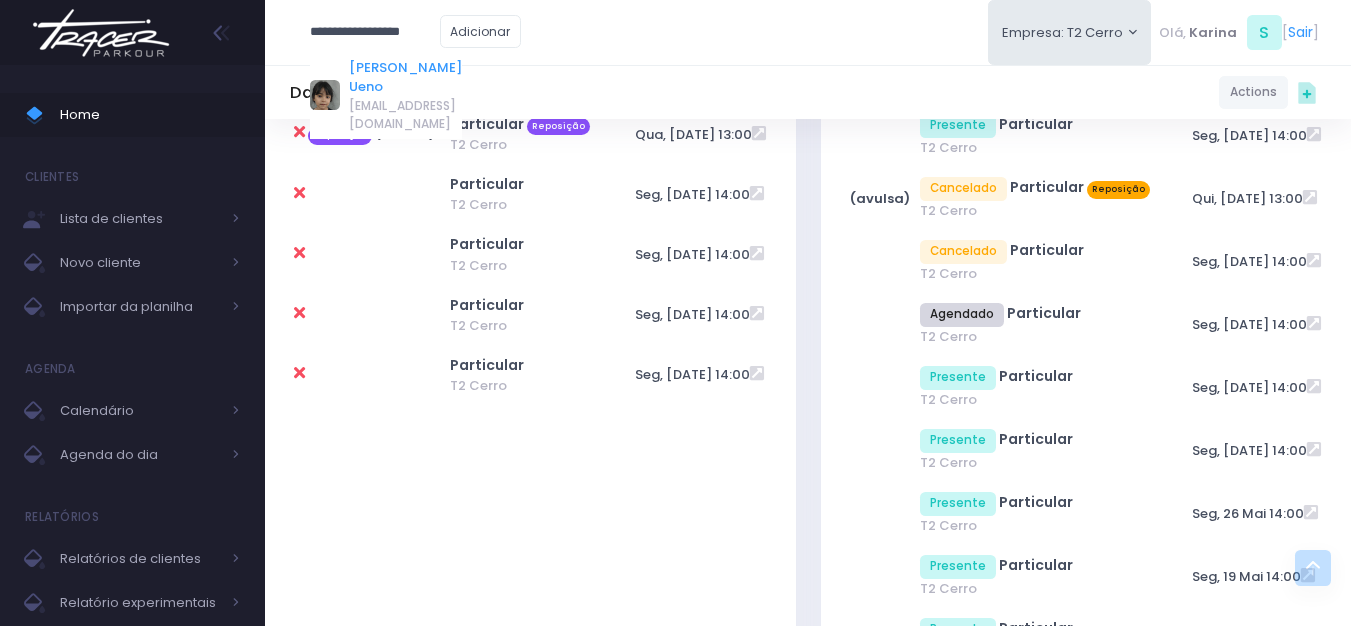 click on "[PERSON_NAME] Ueno" at bounding box center (405, 77) 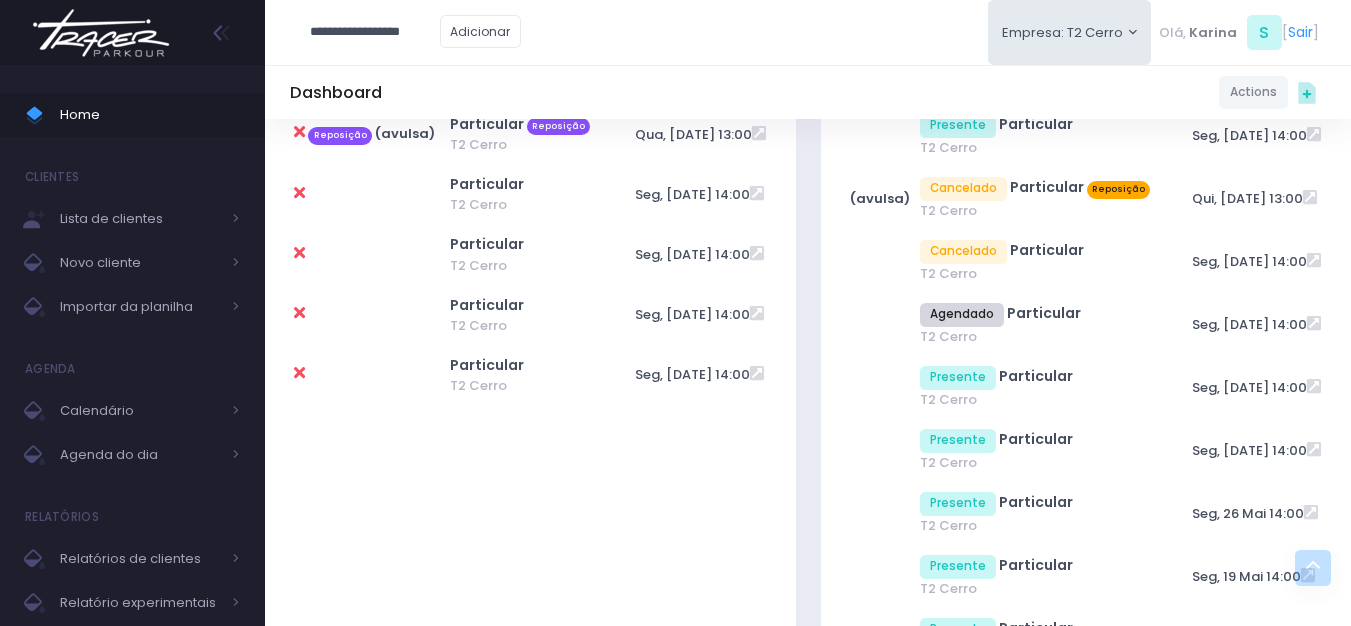 scroll, scrollTop: 0, scrollLeft: 0, axis: both 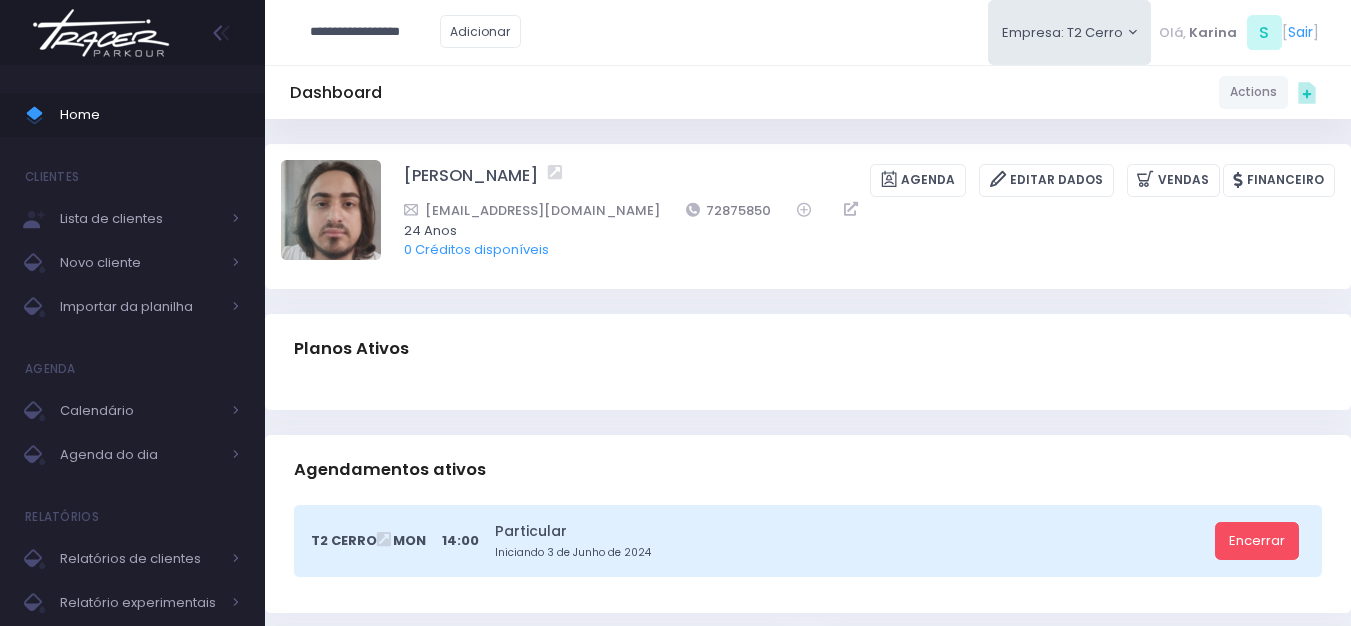 type on "**********" 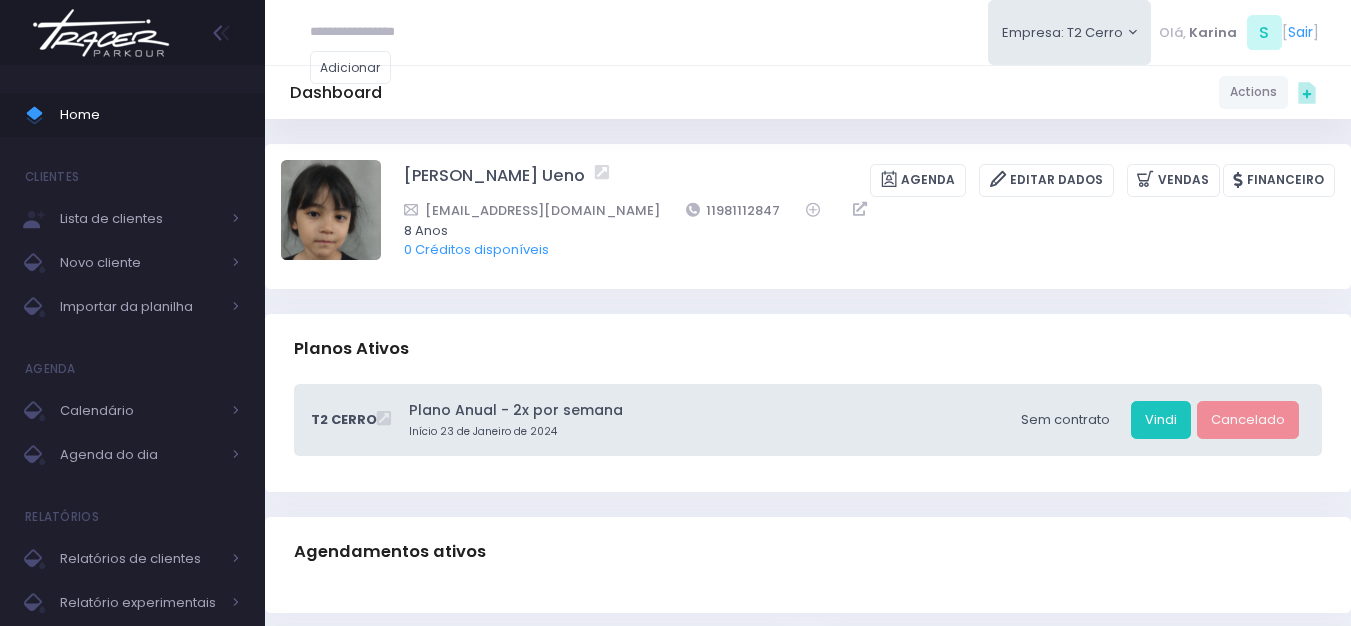 scroll, scrollTop: 0, scrollLeft: 0, axis: both 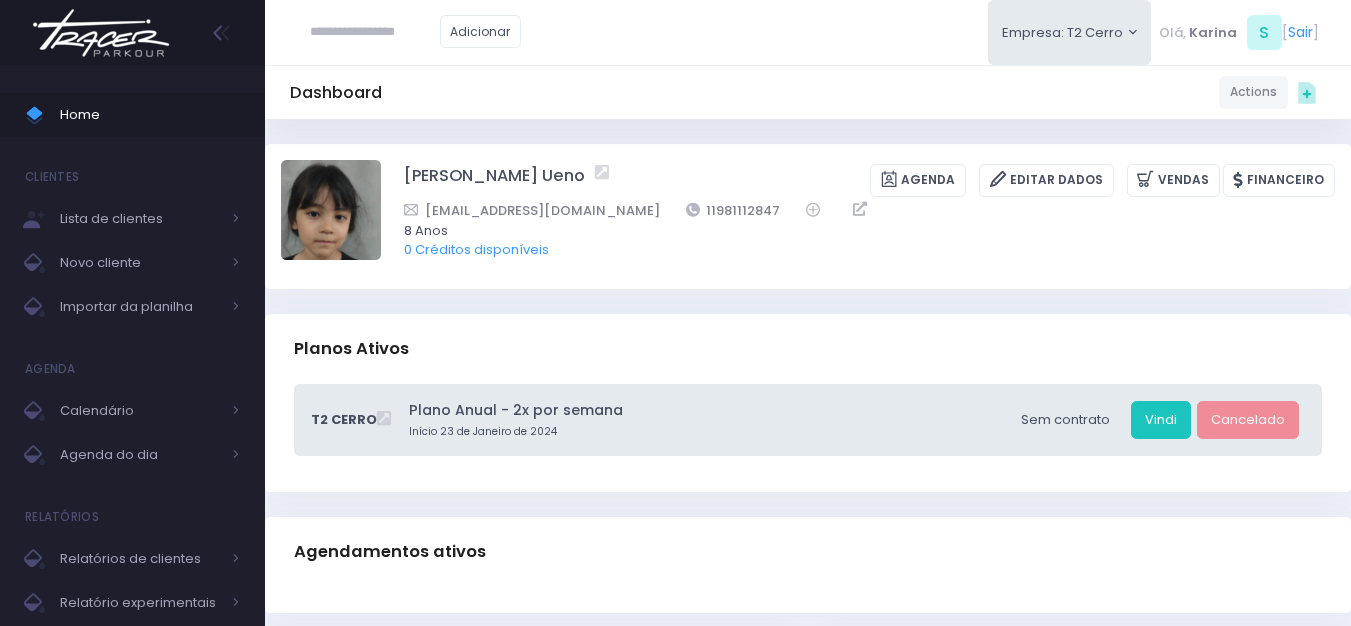 click at bounding box center (375, 32) 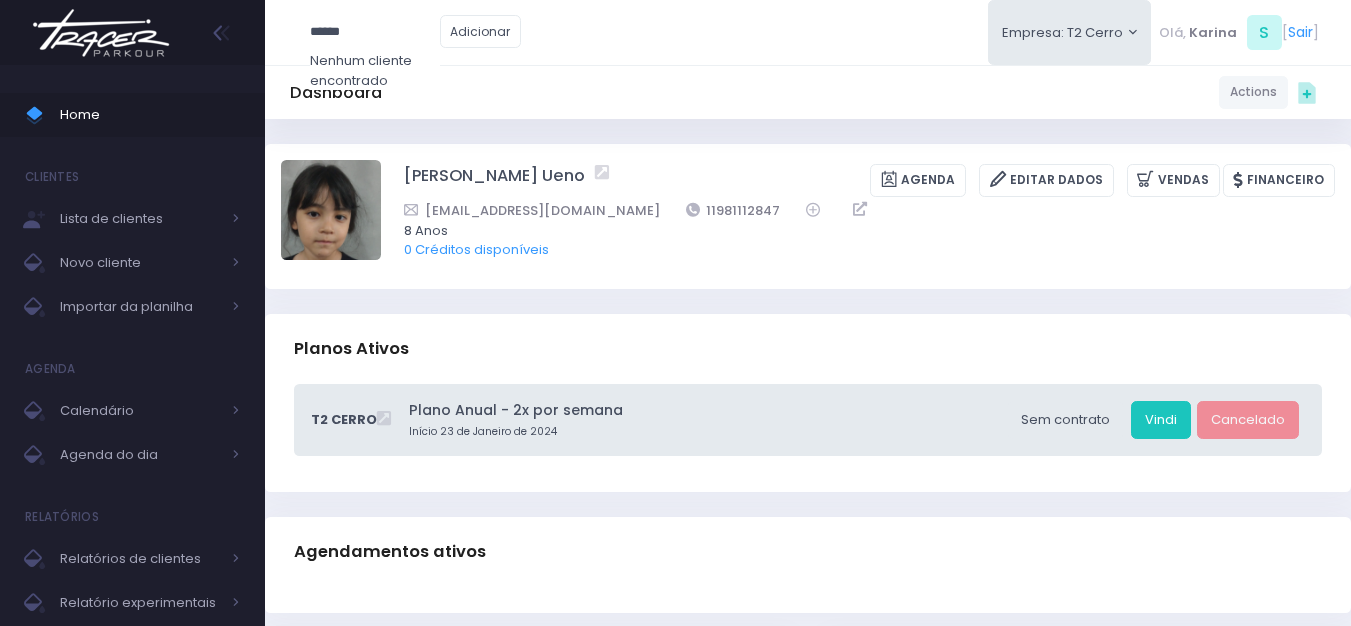 click on "******" at bounding box center [375, 32] 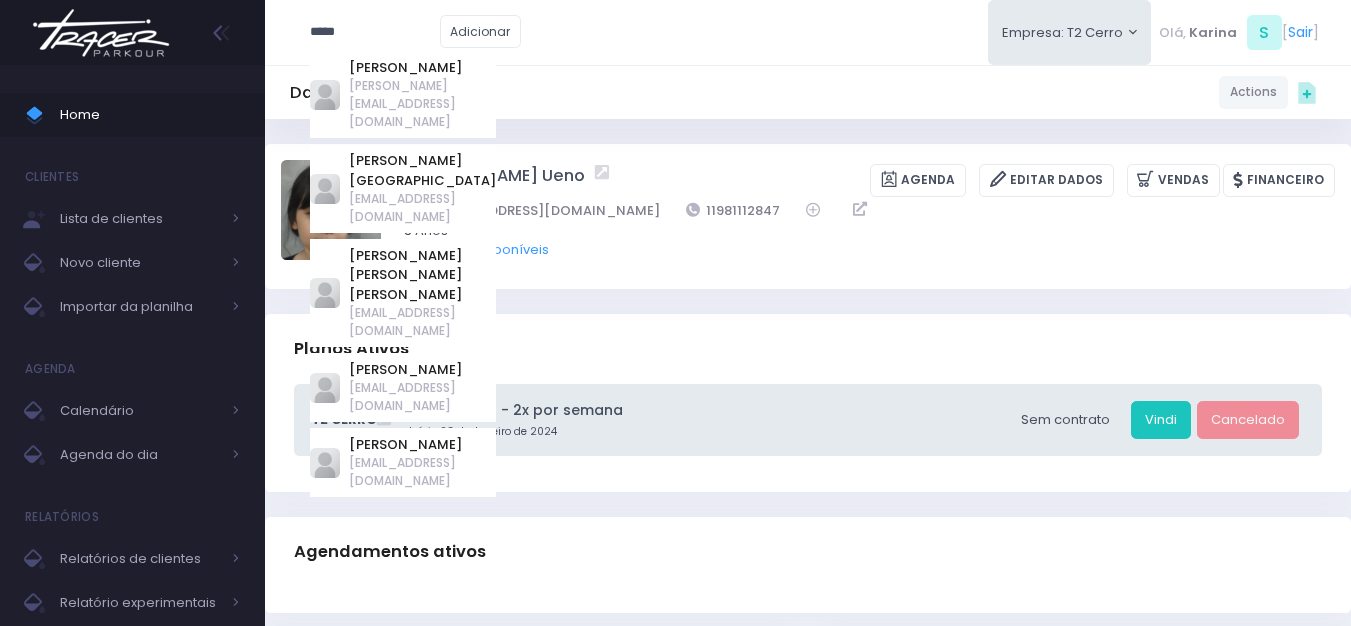 click on "*****" at bounding box center [375, 32] 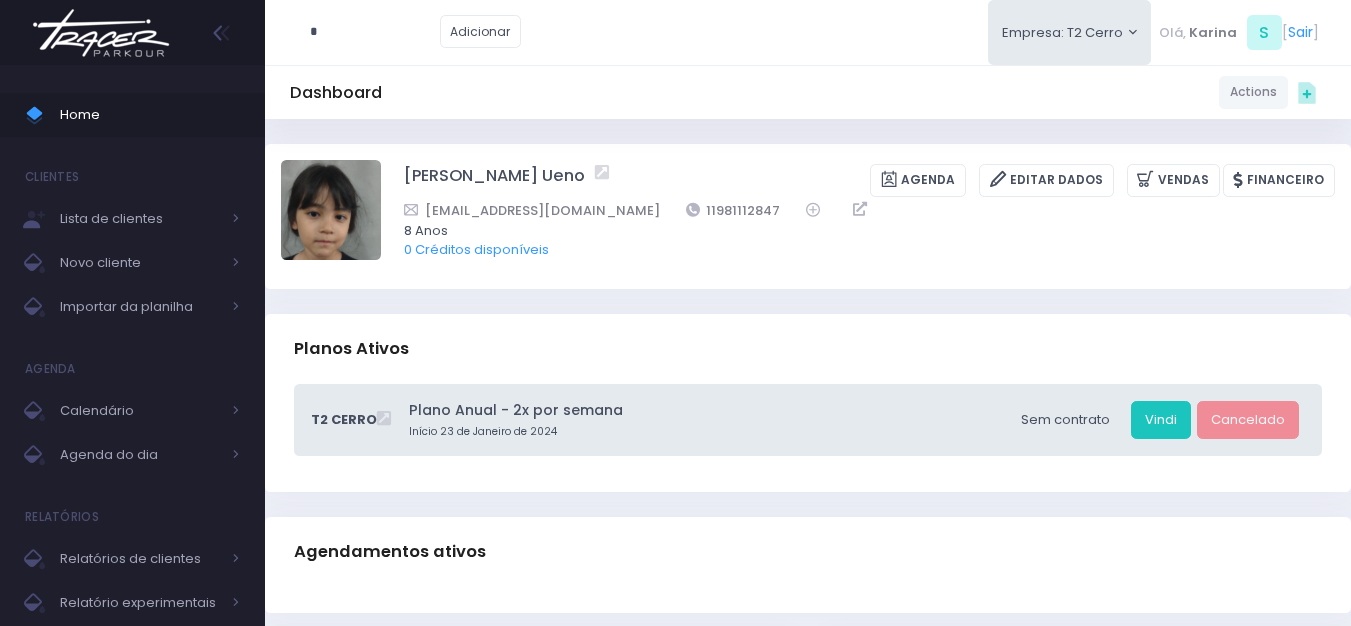 type on "**" 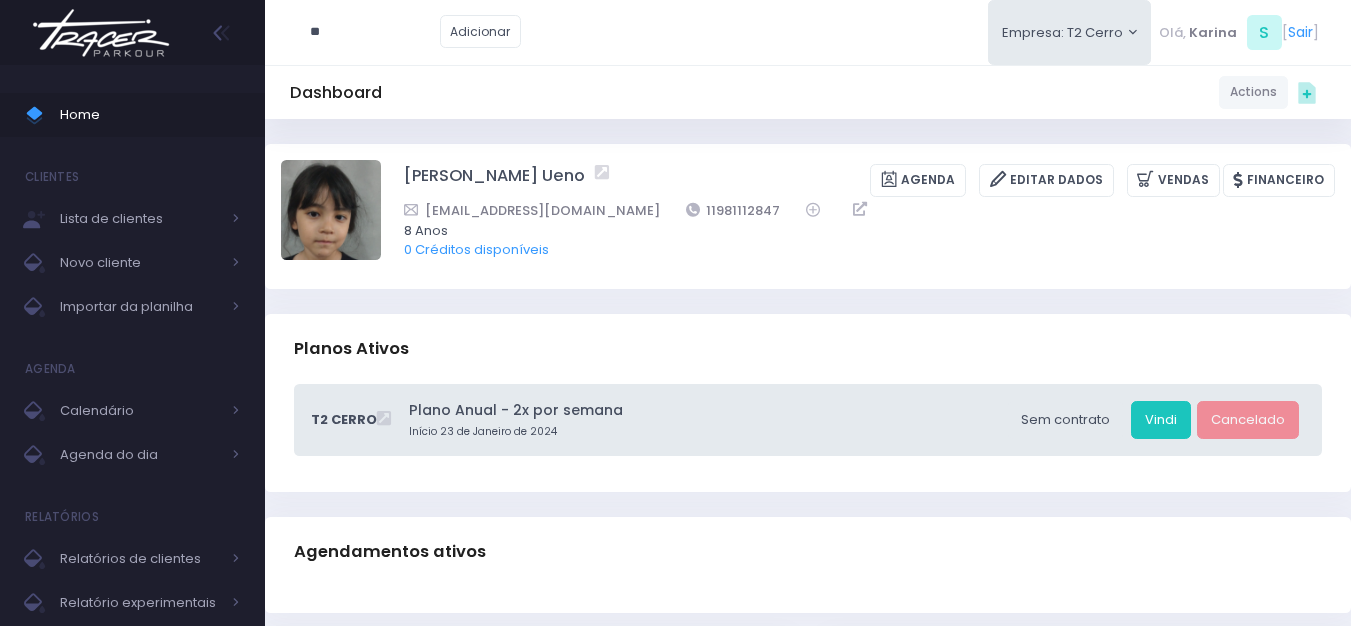 type on "**********" 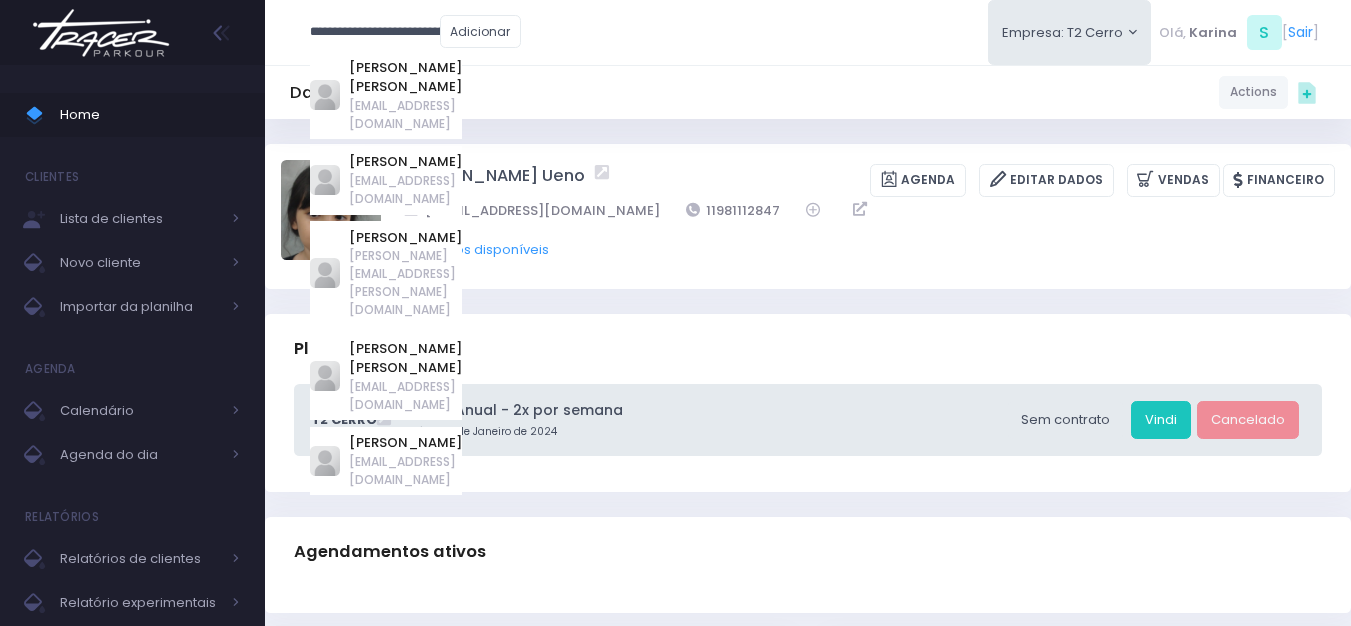 type 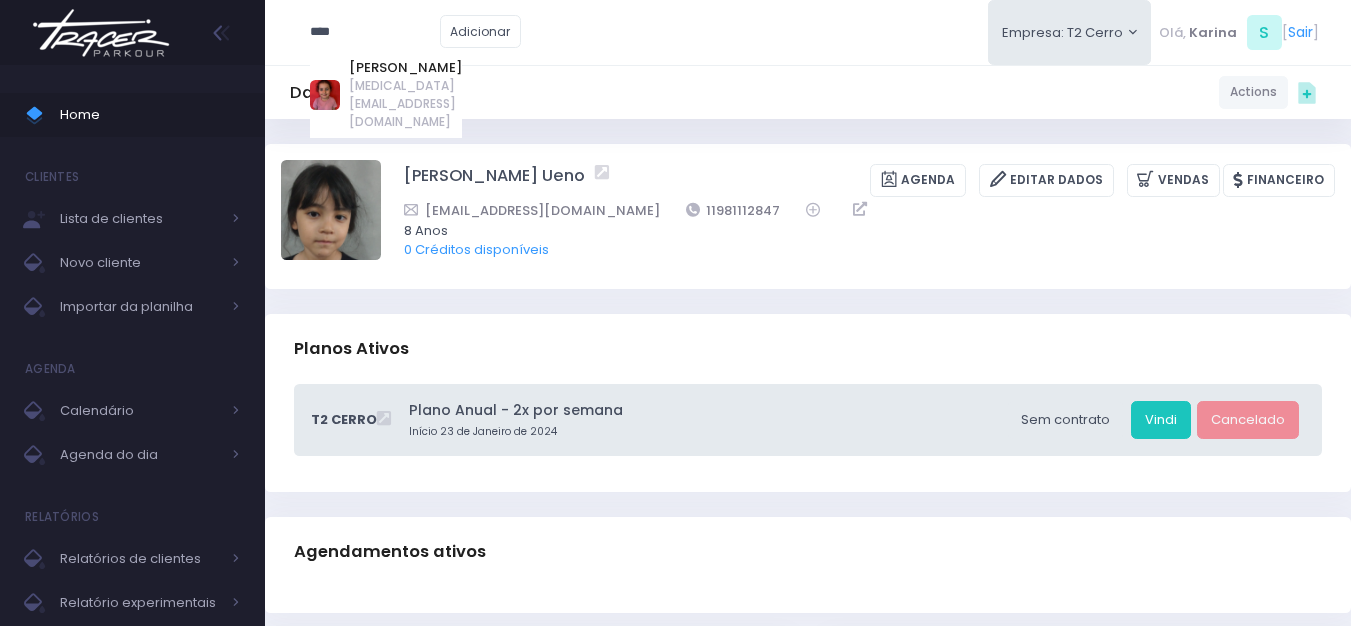 type on "****" 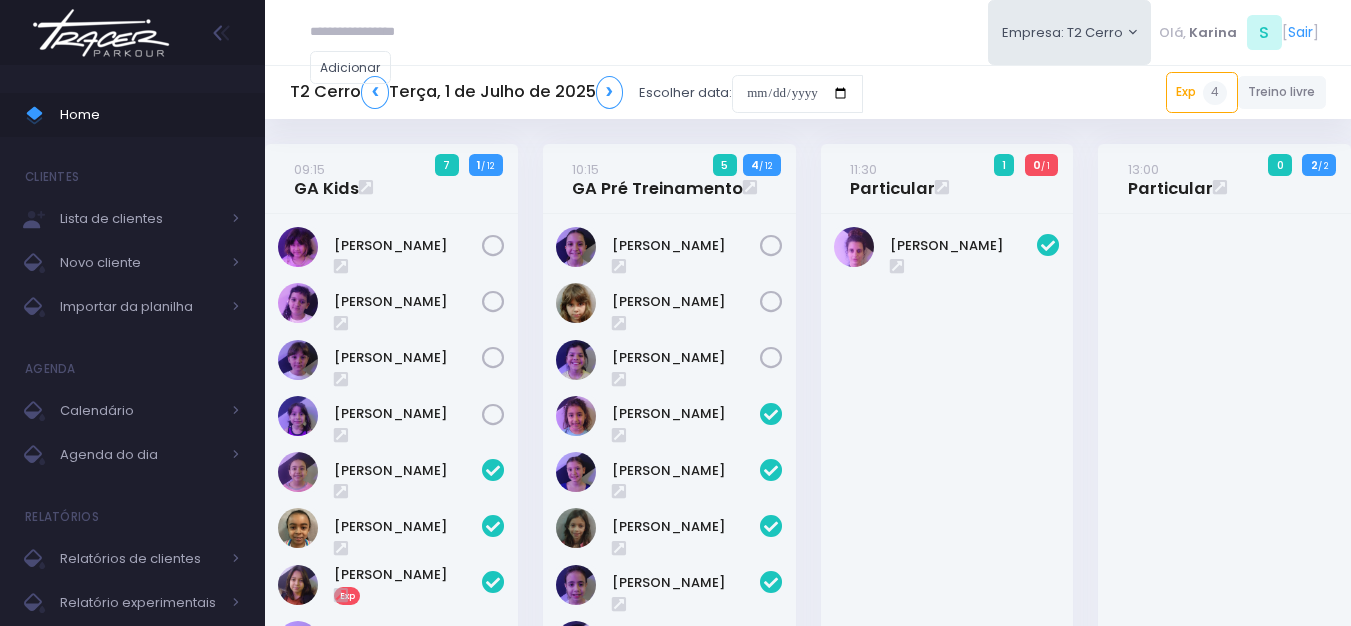 scroll, scrollTop: 0, scrollLeft: 0, axis: both 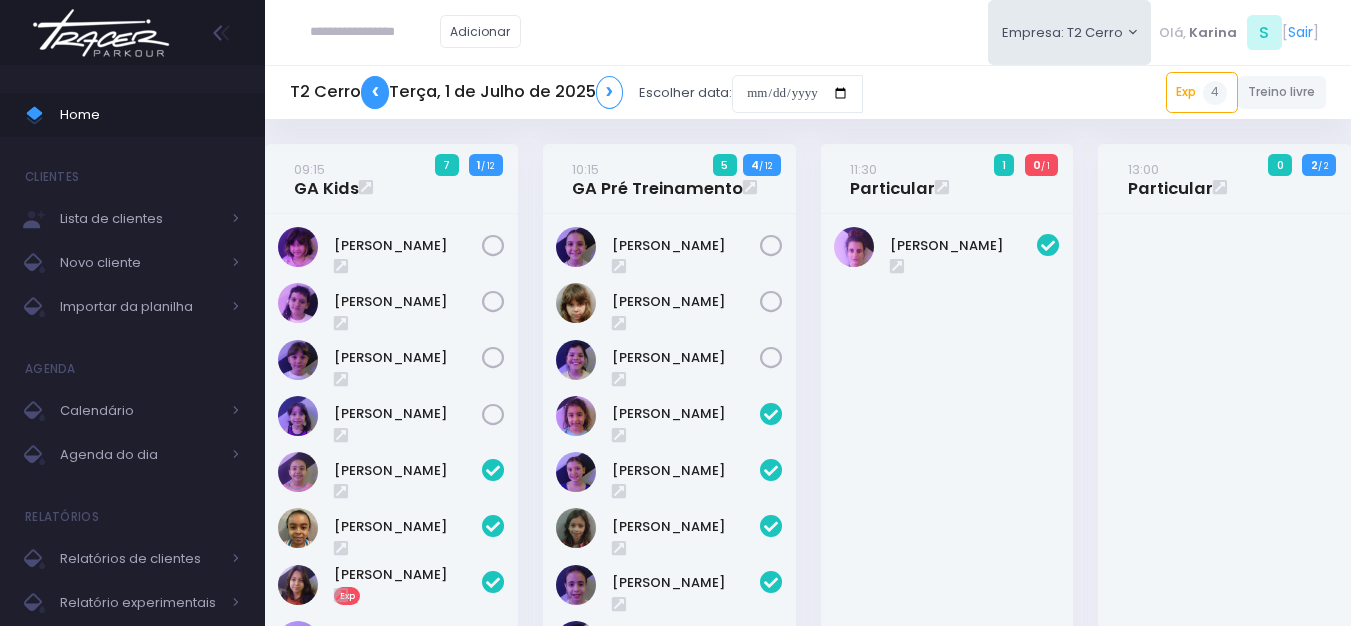 click on "❮" at bounding box center (375, 92) 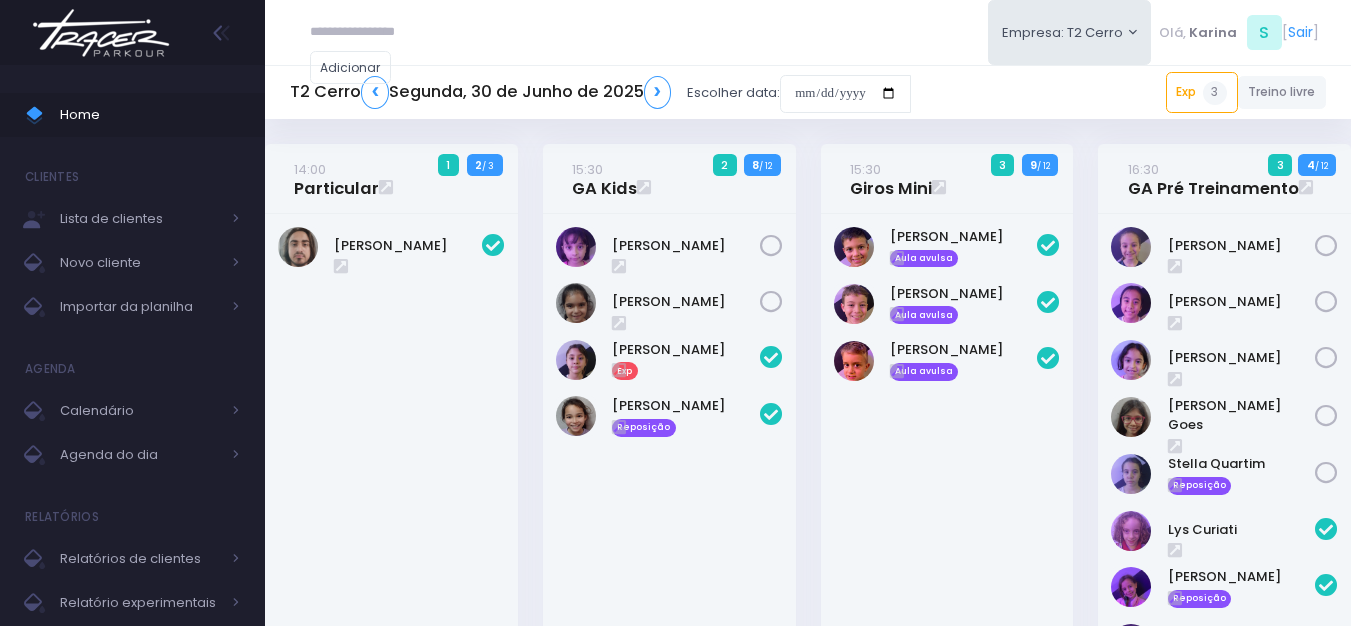 scroll, scrollTop: 0, scrollLeft: 0, axis: both 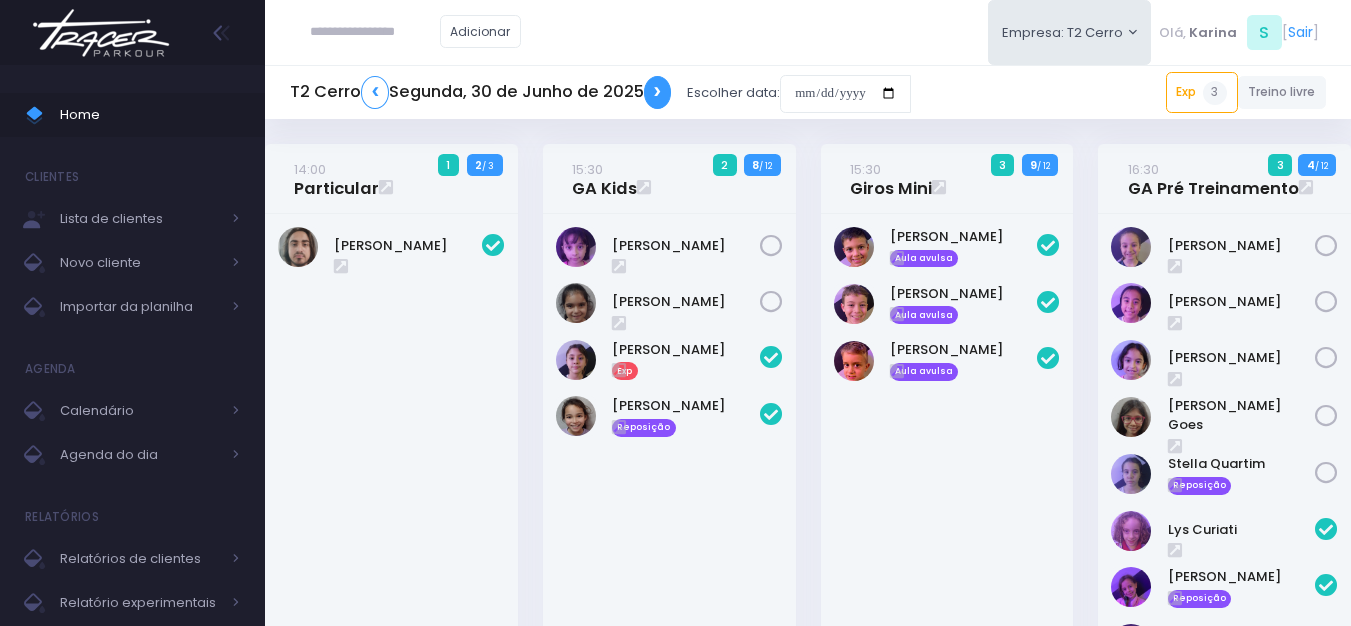 click on "❯" at bounding box center [658, 92] 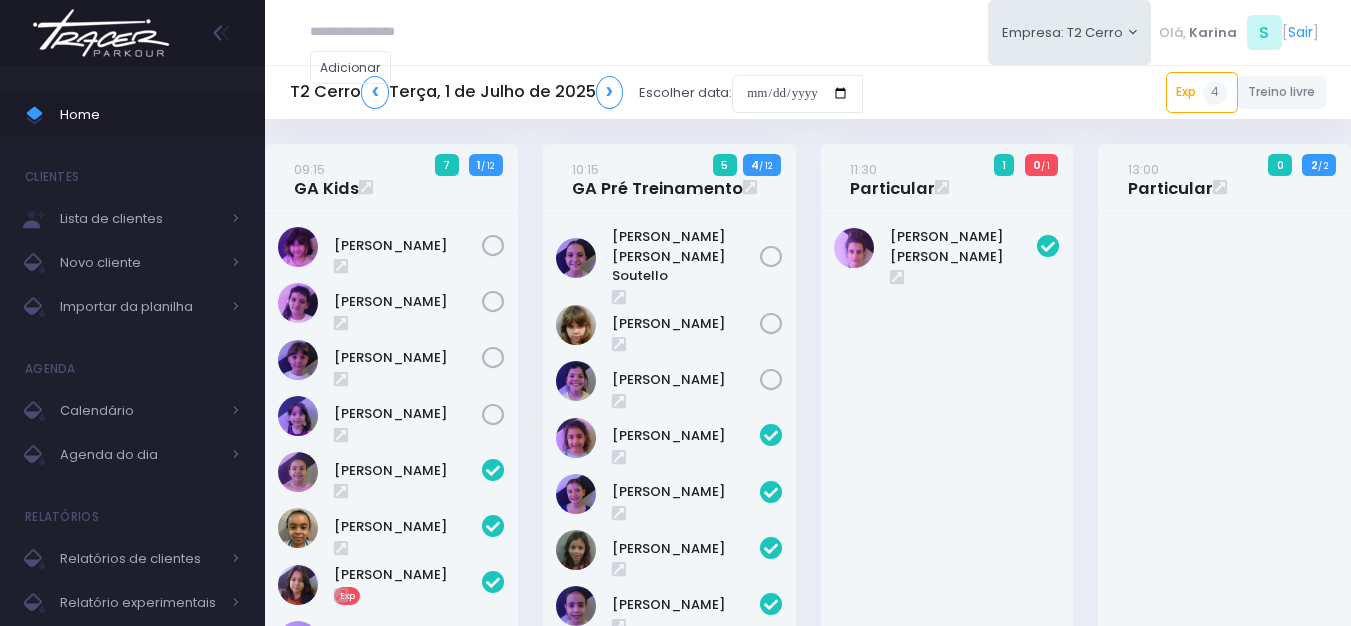 scroll, scrollTop: 0, scrollLeft: 0, axis: both 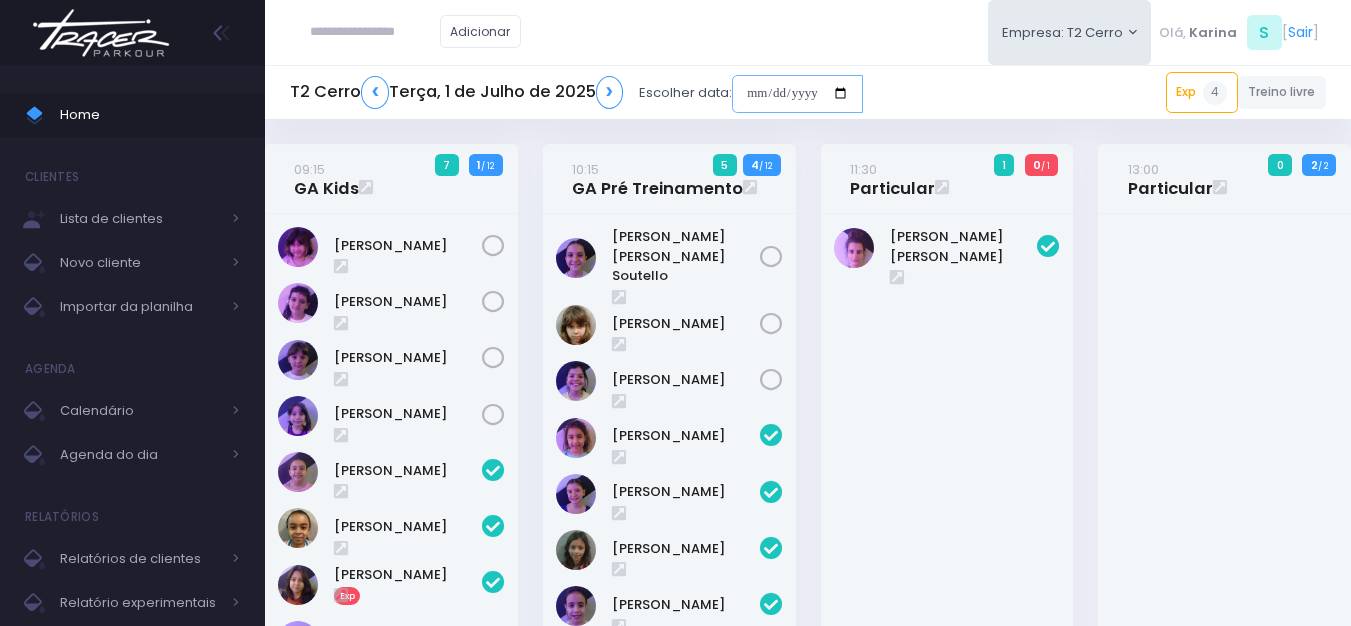 click at bounding box center (797, 94) 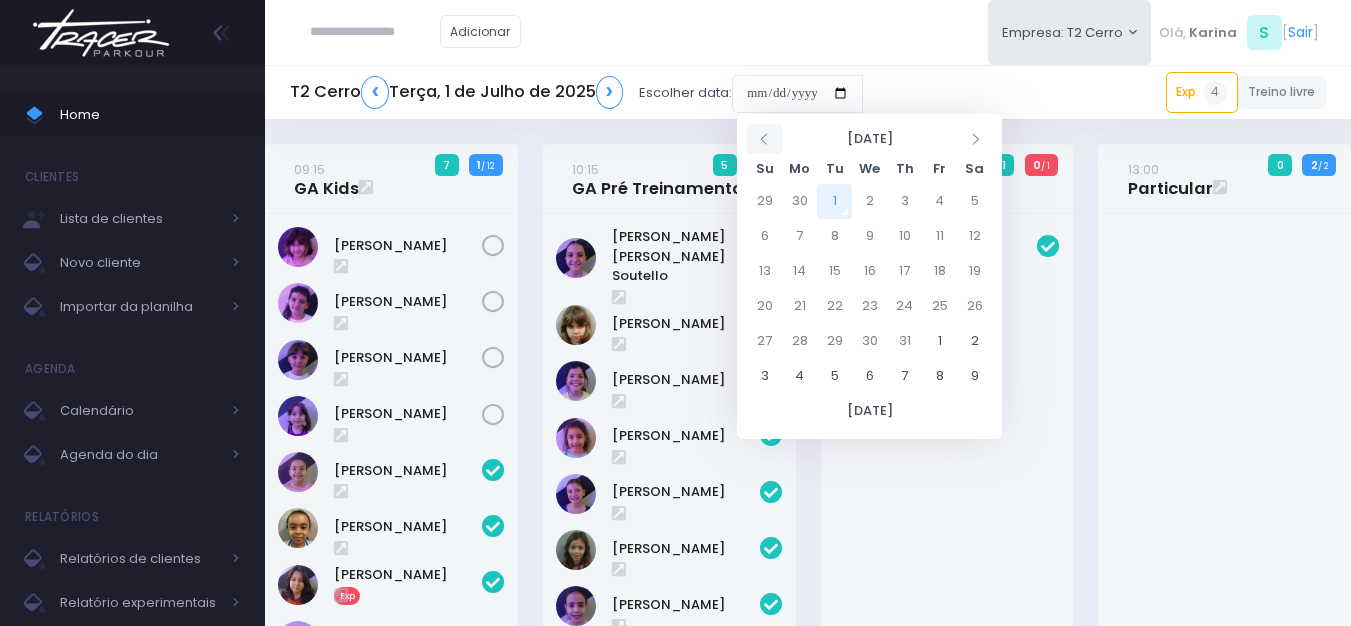 click at bounding box center [764, 139] 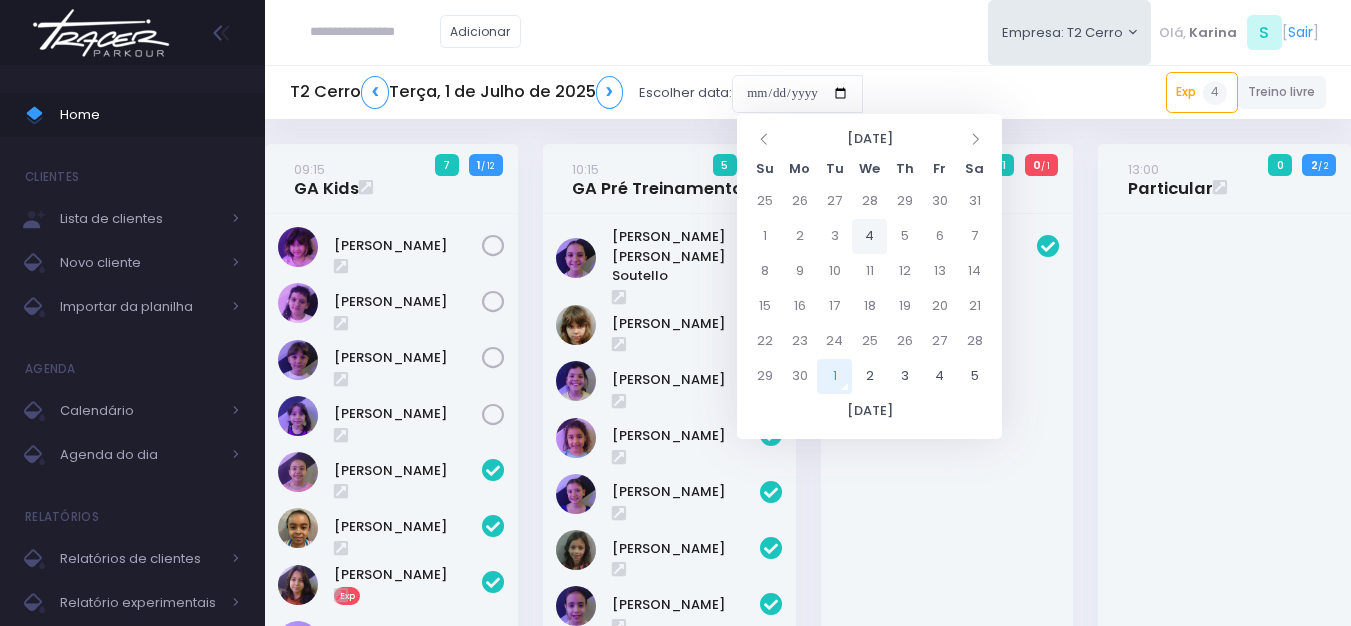 click on "4" at bounding box center (869, 236) 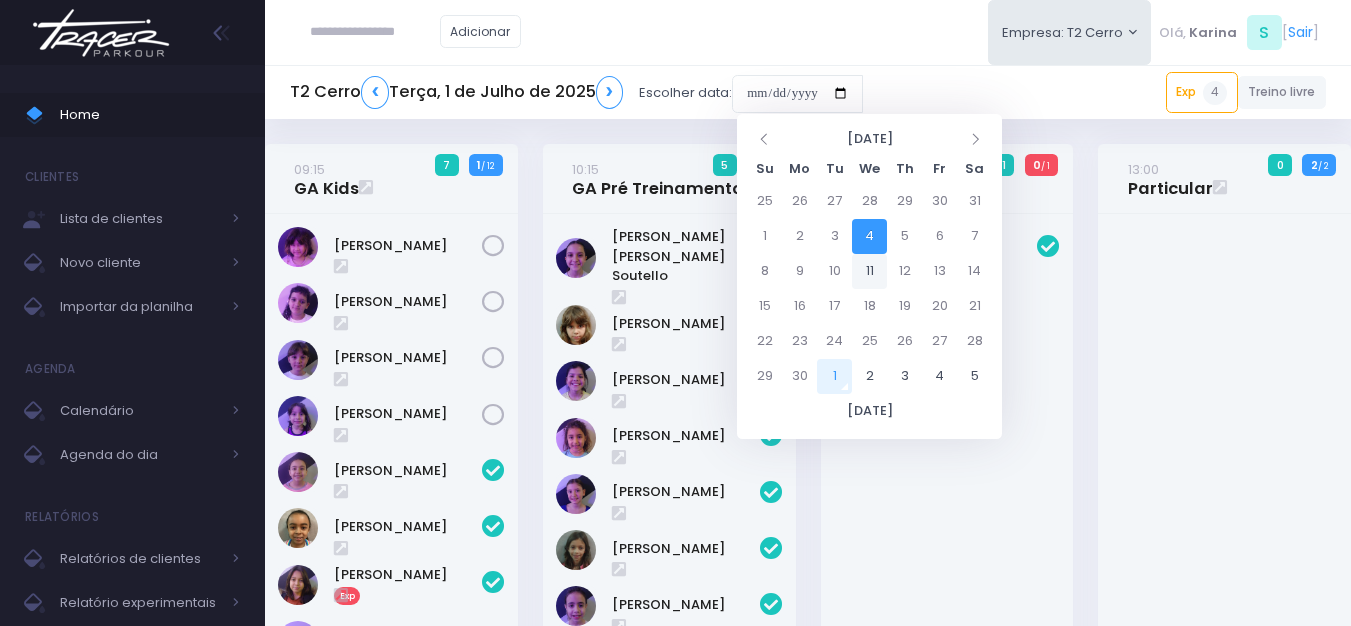 click on "11" at bounding box center [869, 271] 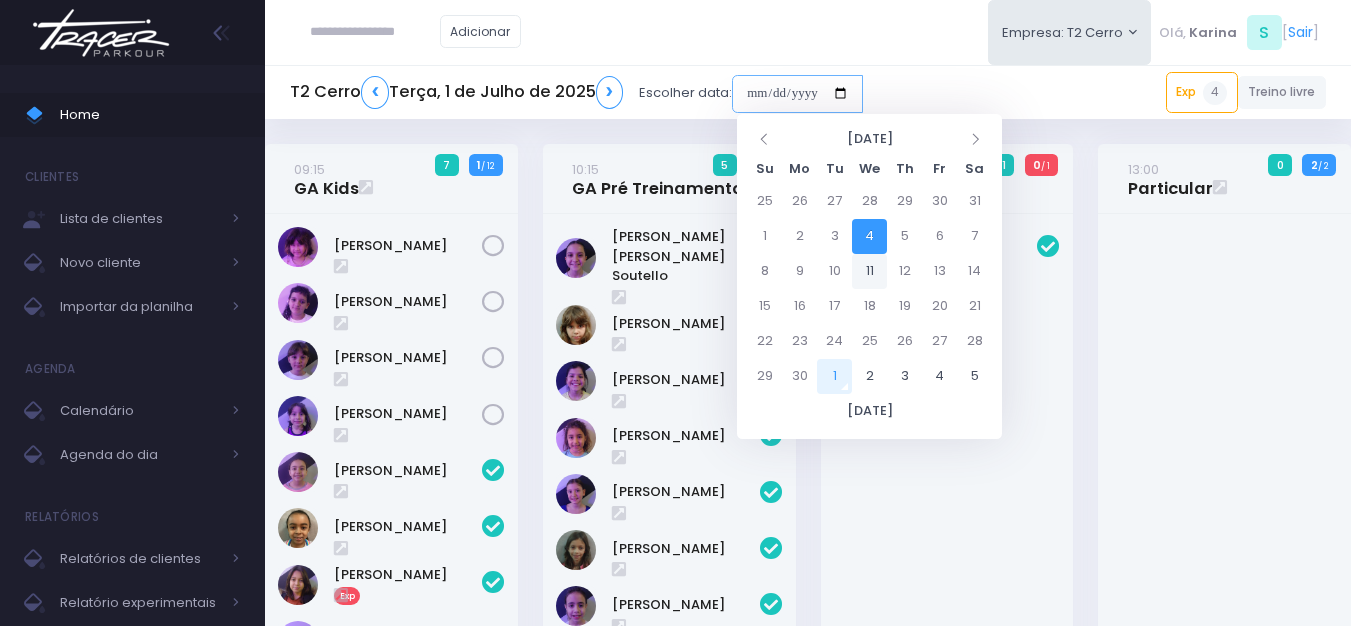 type on "**********" 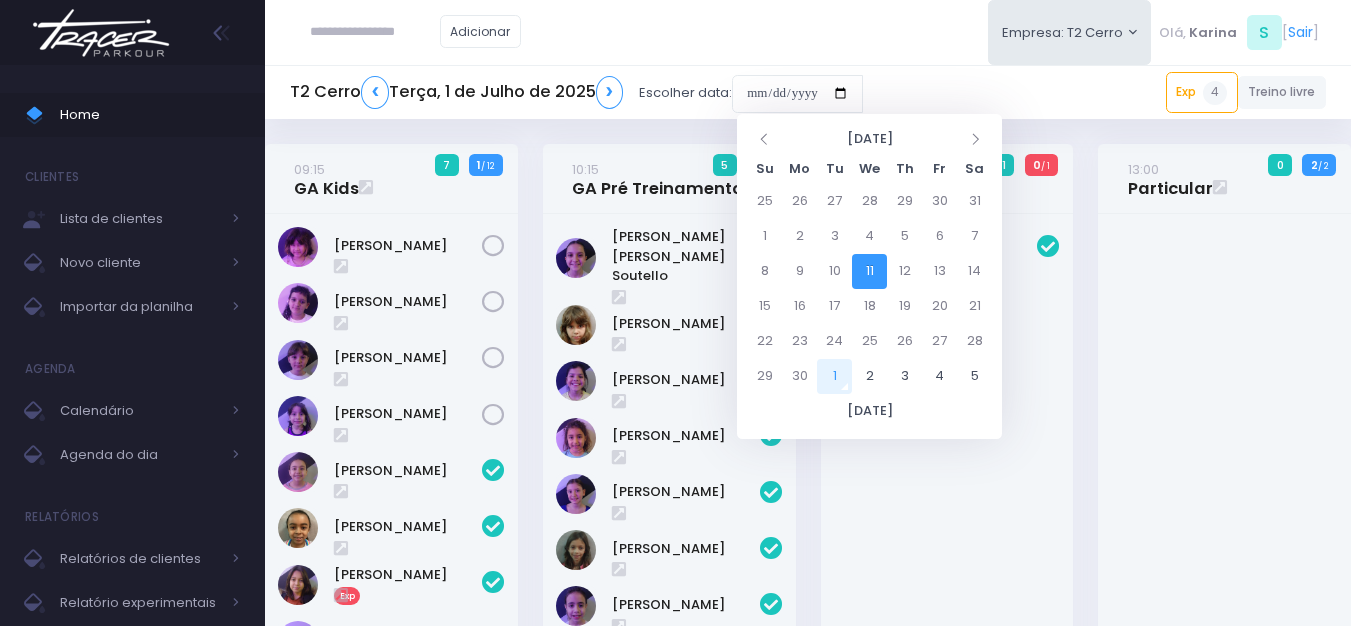 click on "11" at bounding box center [869, 271] 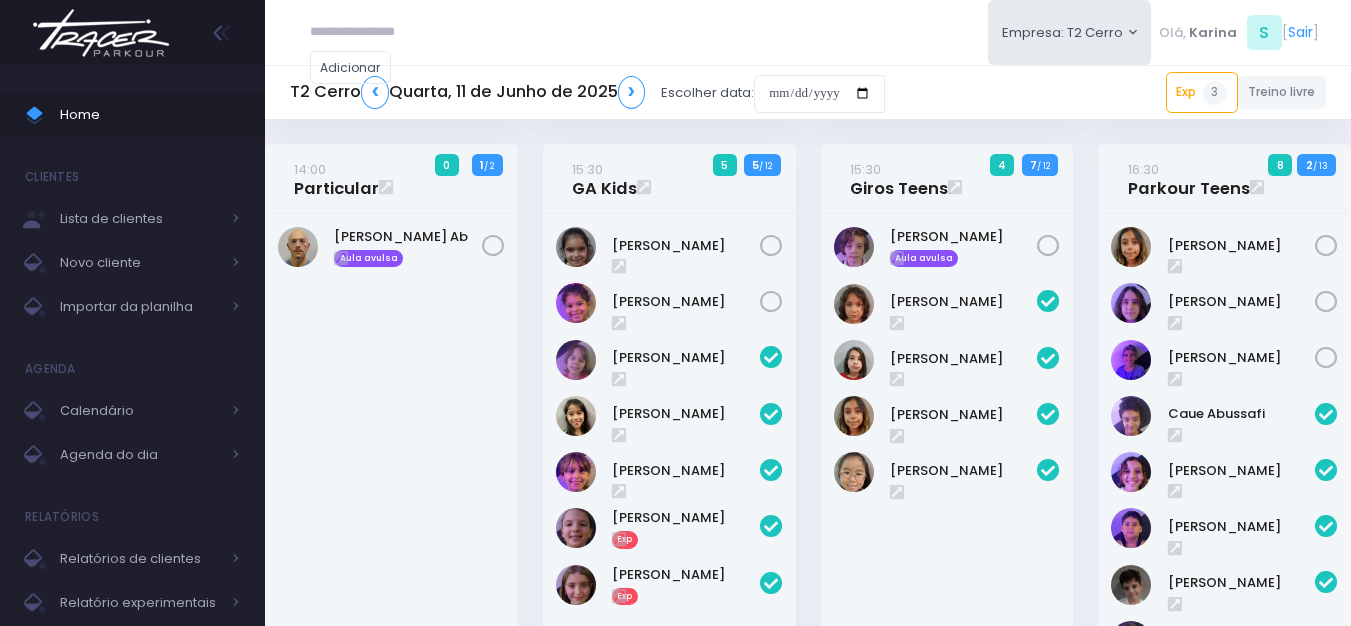 scroll, scrollTop: 0, scrollLeft: 0, axis: both 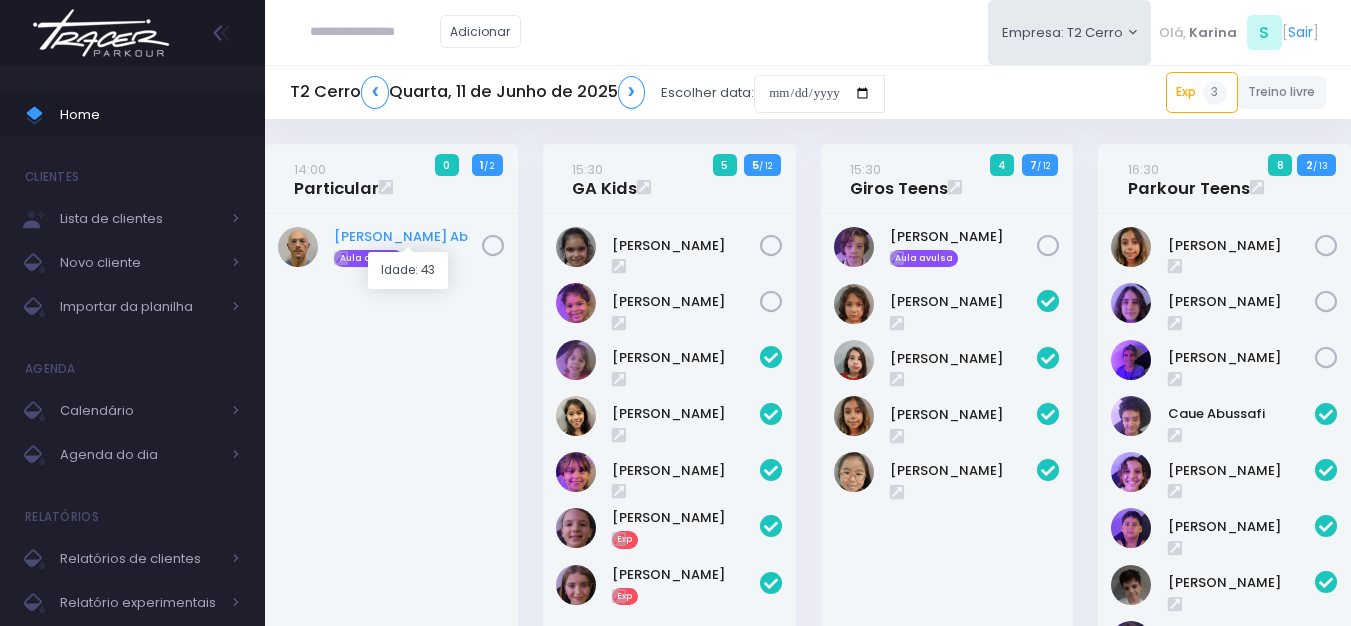 click on "Husam Ab" at bounding box center [408, 237] 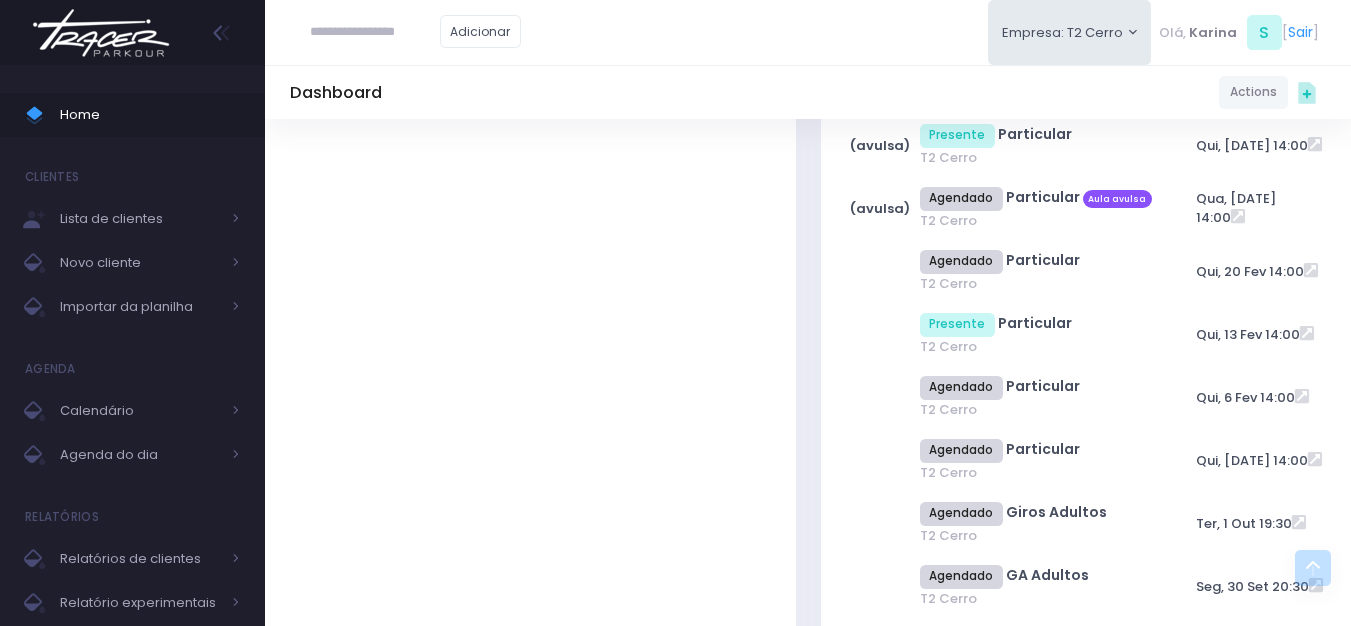 scroll, scrollTop: 800, scrollLeft: 0, axis: vertical 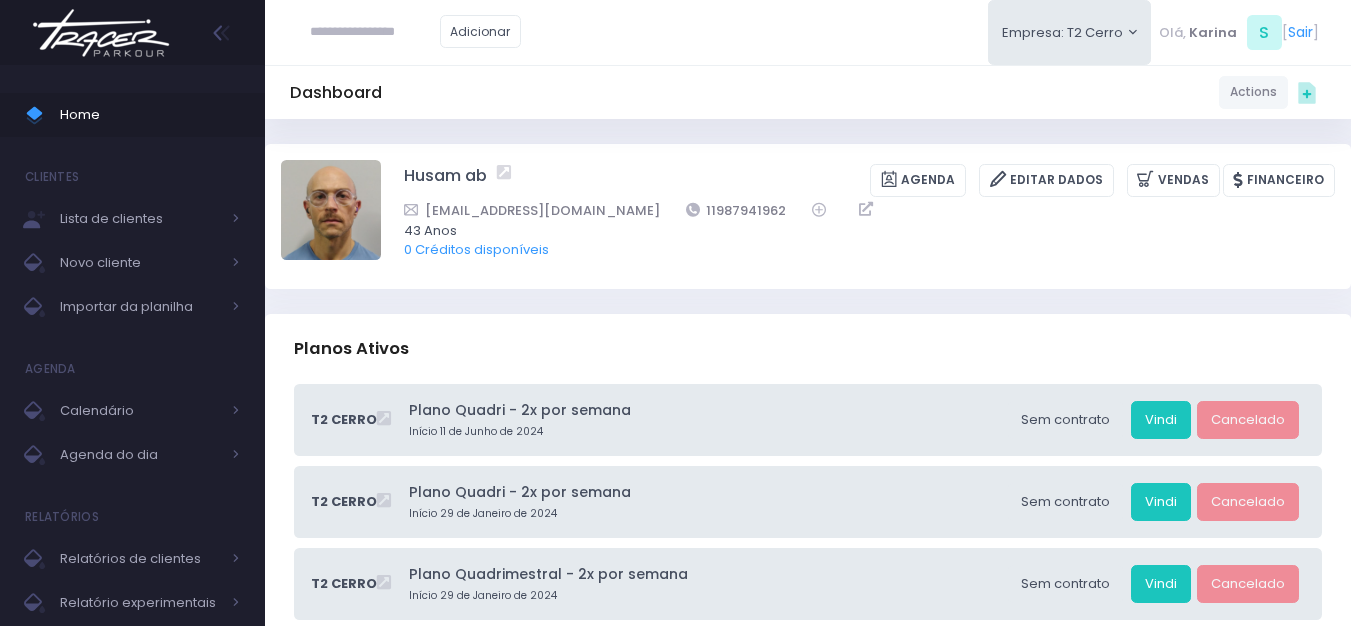 click at bounding box center [101, 33] 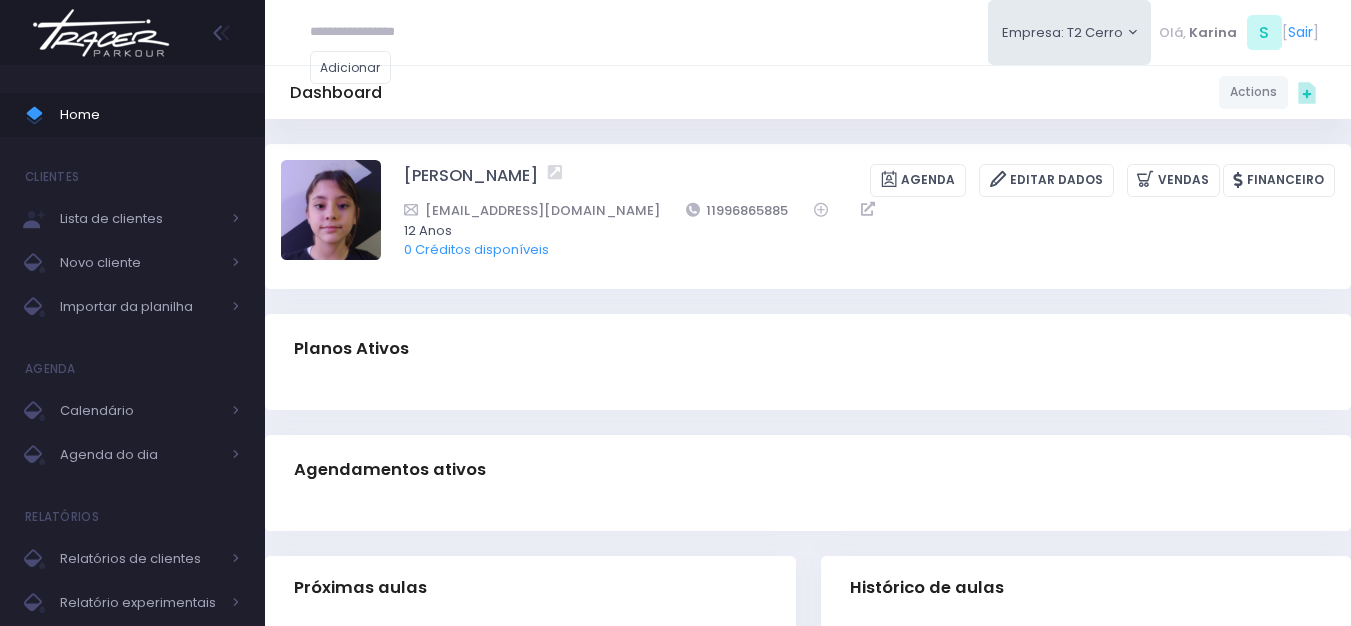 scroll, scrollTop: 0, scrollLeft: 0, axis: both 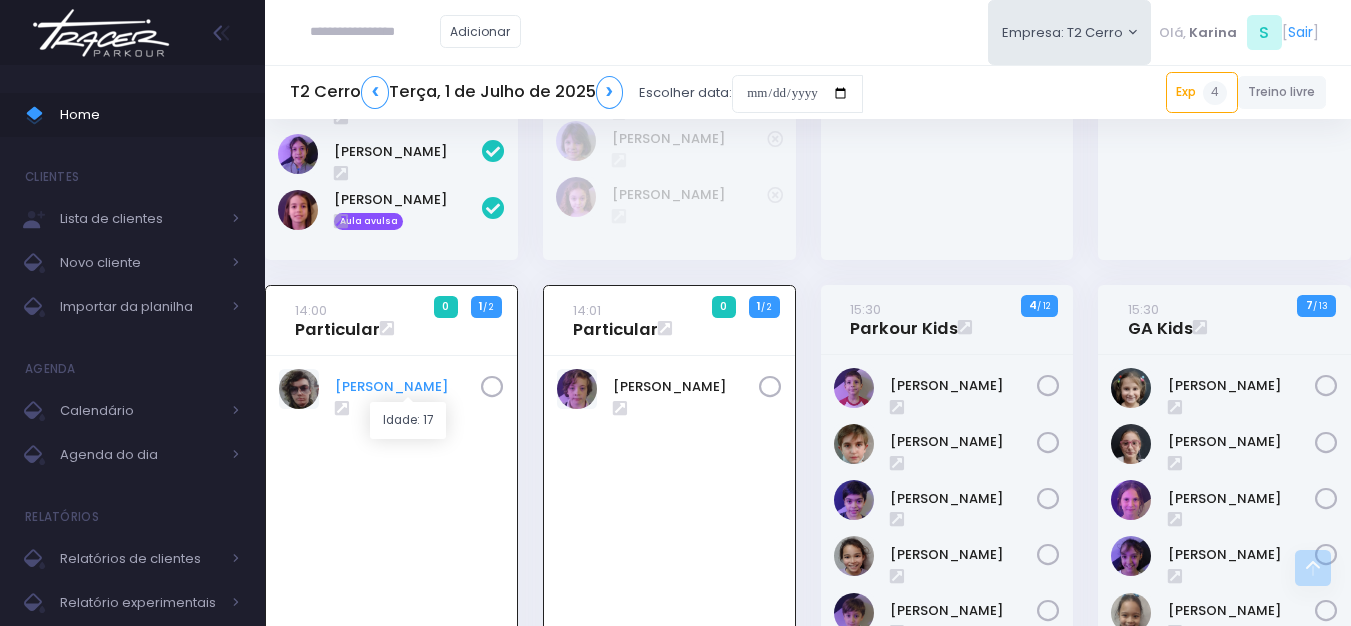 click on "Fernando Pires" at bounding box center [408, 387] 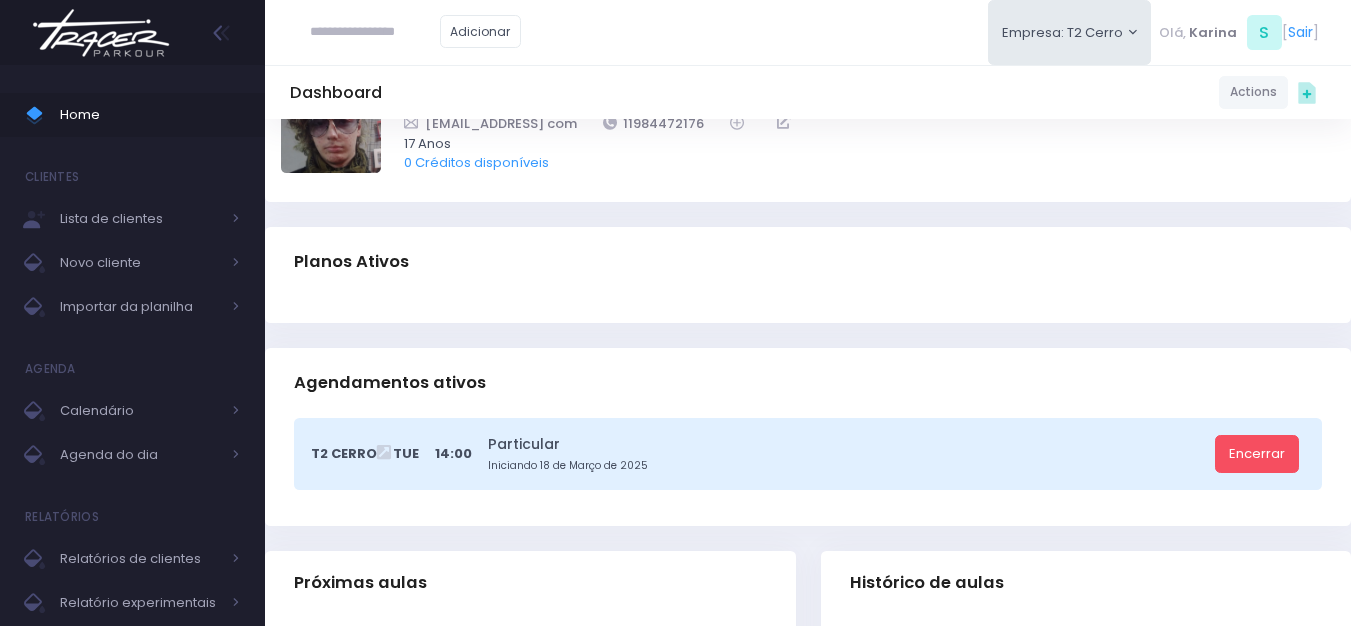 scroll, scrollTop: 0, scrollLeft: 0, axis: both 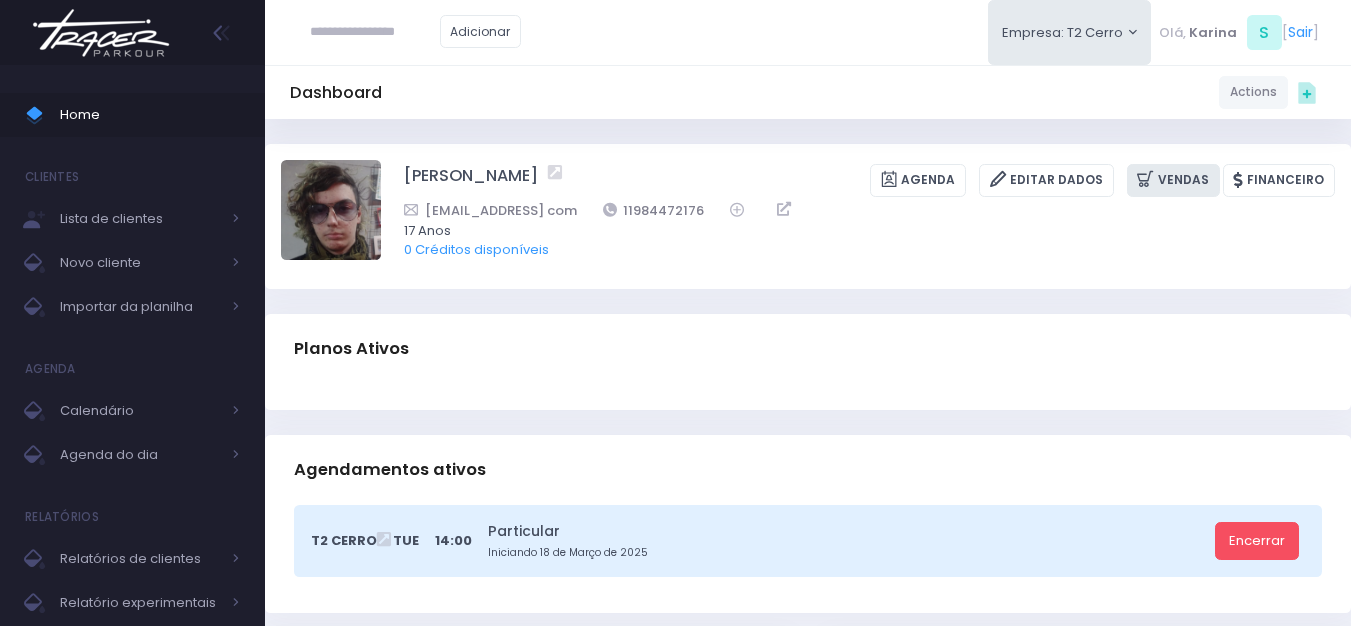click on "Vendas" at bounding box center (1173, 180) 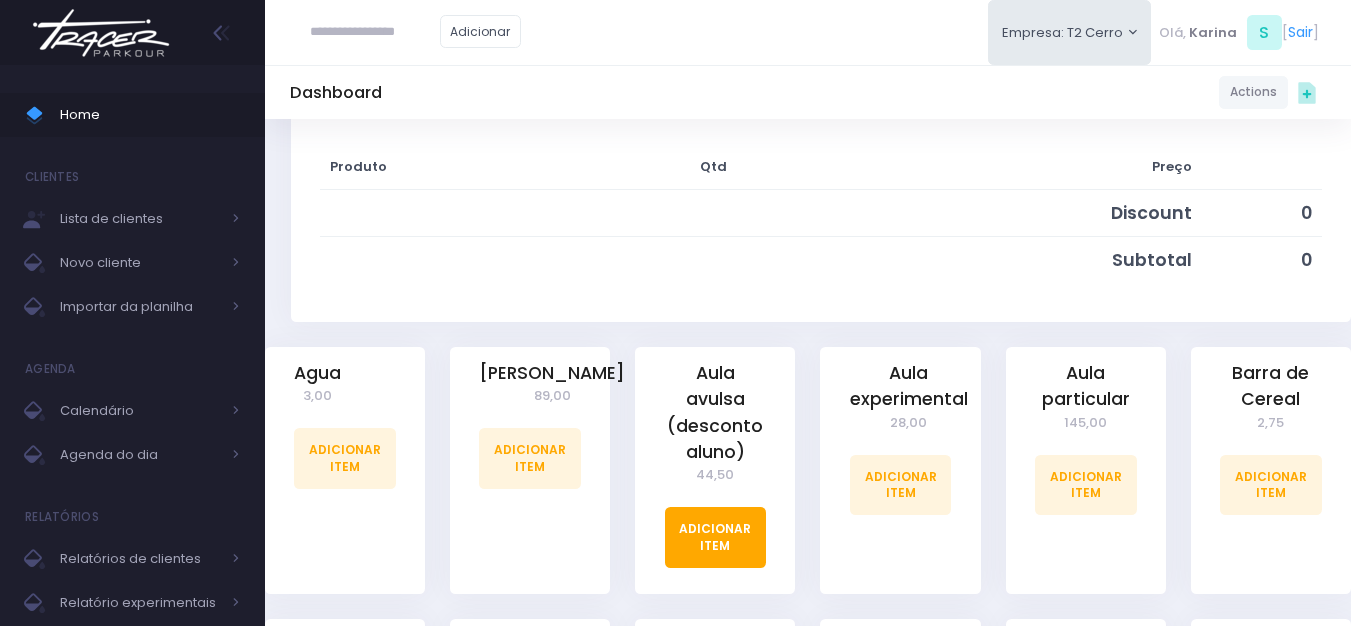 scroll, scrollTop: 400, scrollLeft: 0, axis: vertical 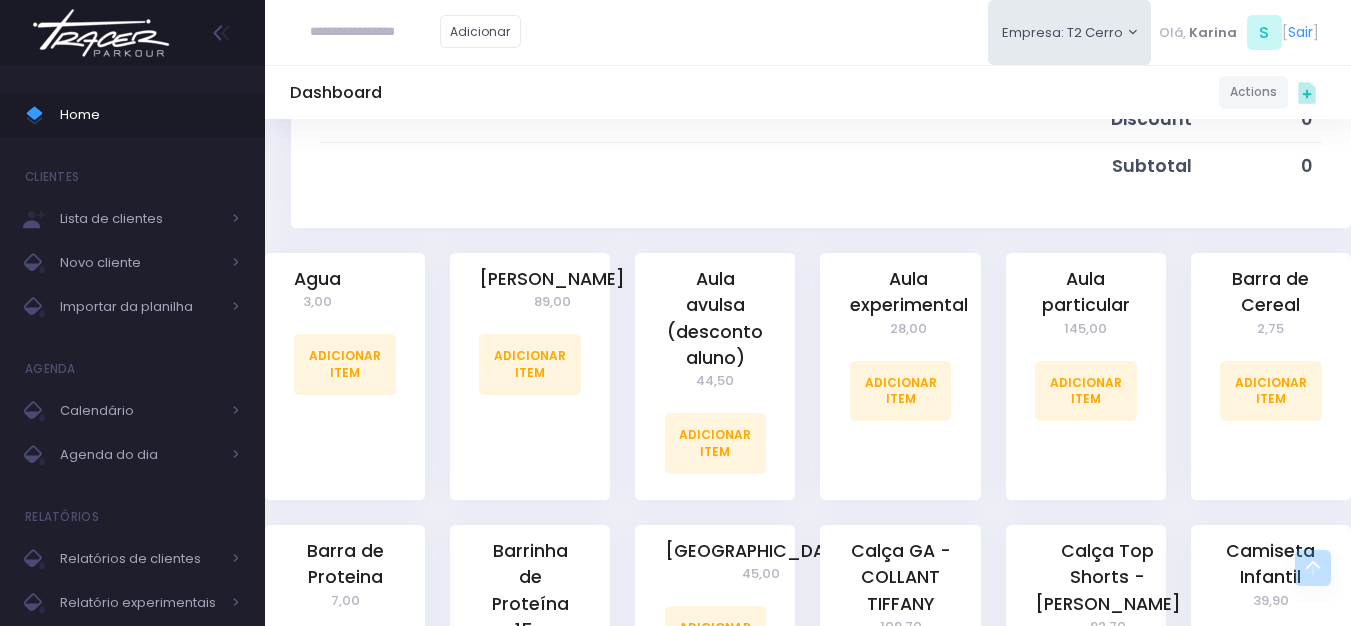 click at bounding box center [562, 166] 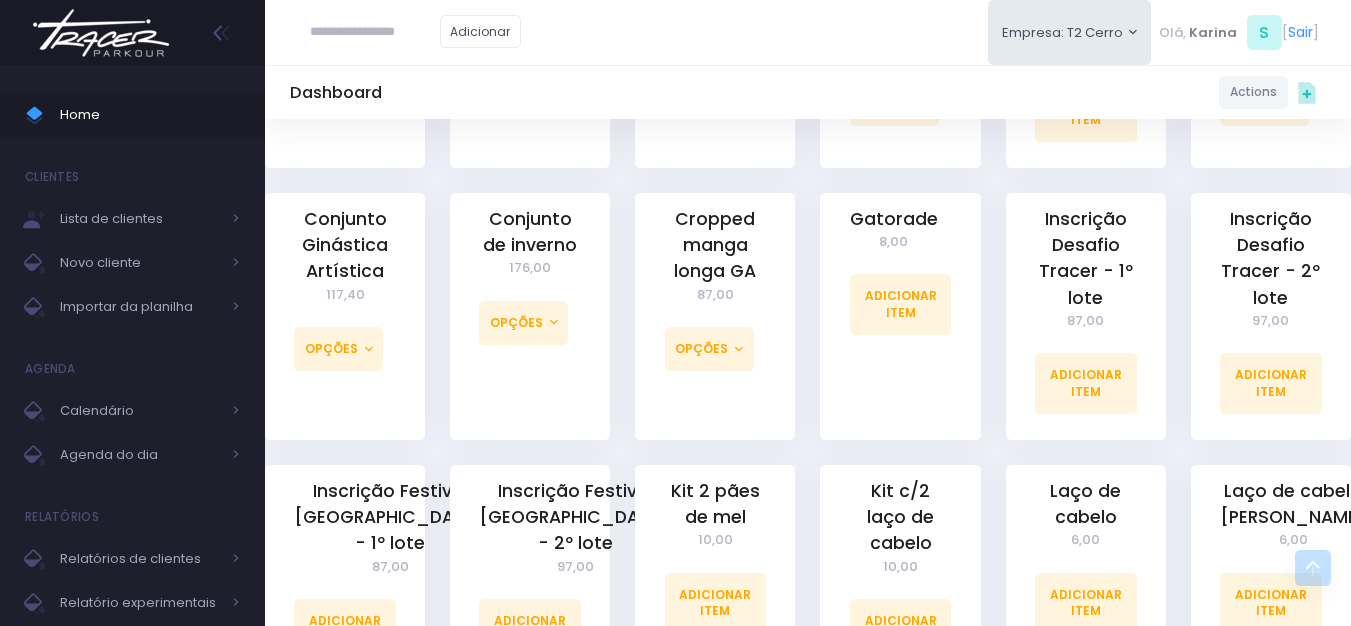 scroll, scrollTop: 1500, scrollLeft: 0, axis: vertical 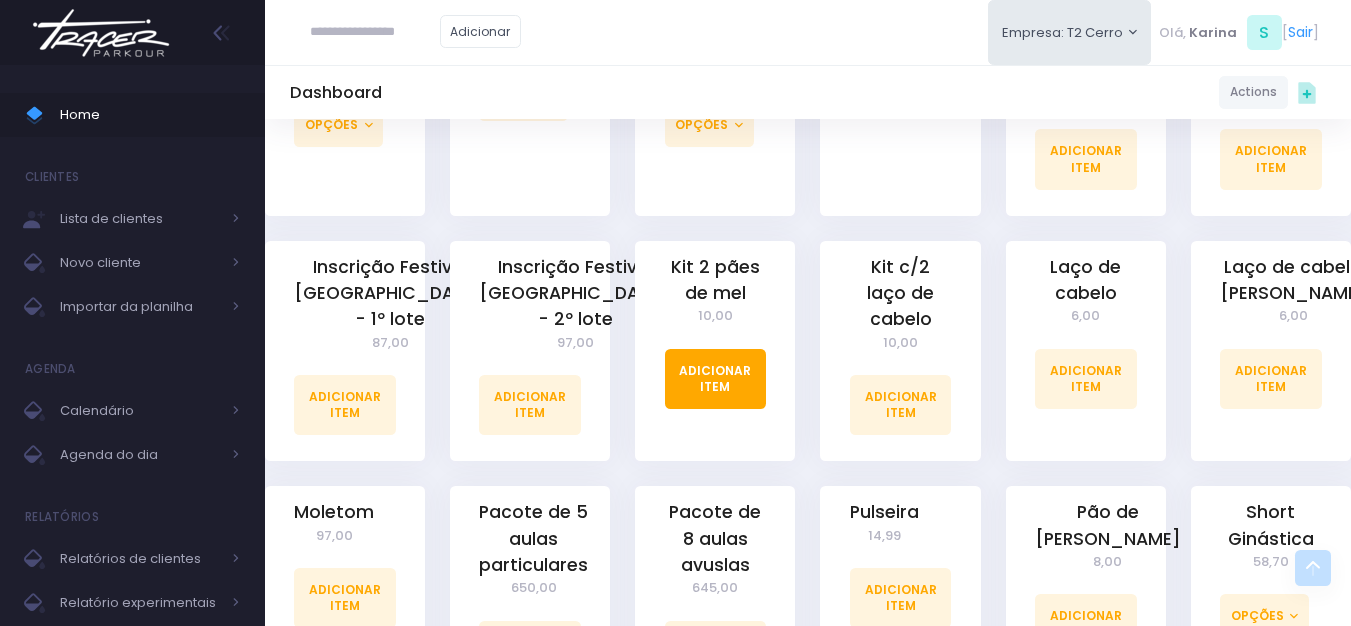 click on "Adicionar Item" at bounding box center (716, 379) 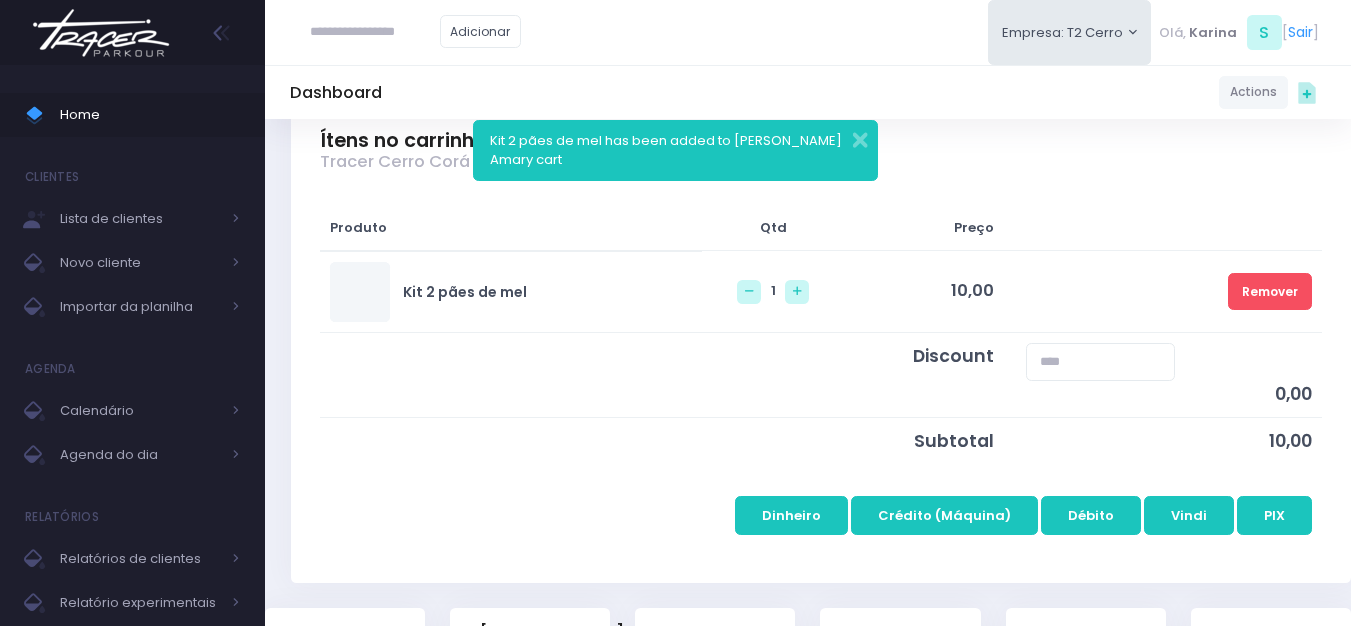 scroll, scrollTop: 300, scrollLeft: 0, axis: vertical 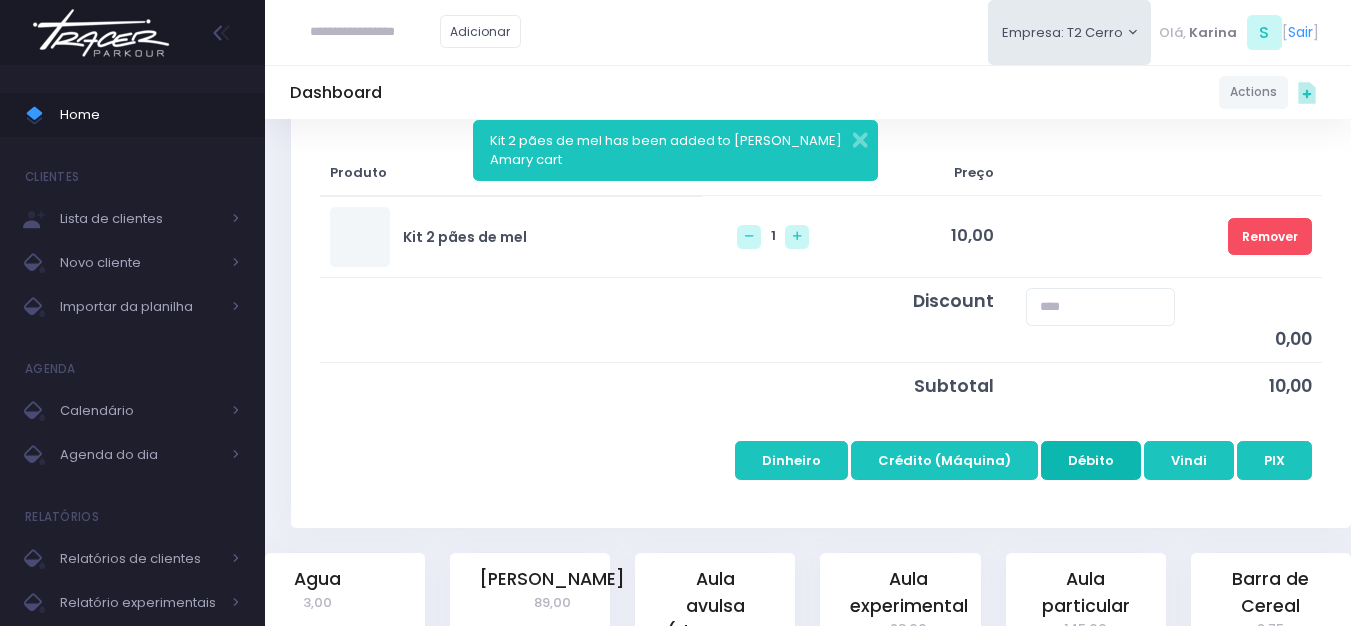 click on "Débito" at bounding box center (1091, 460) 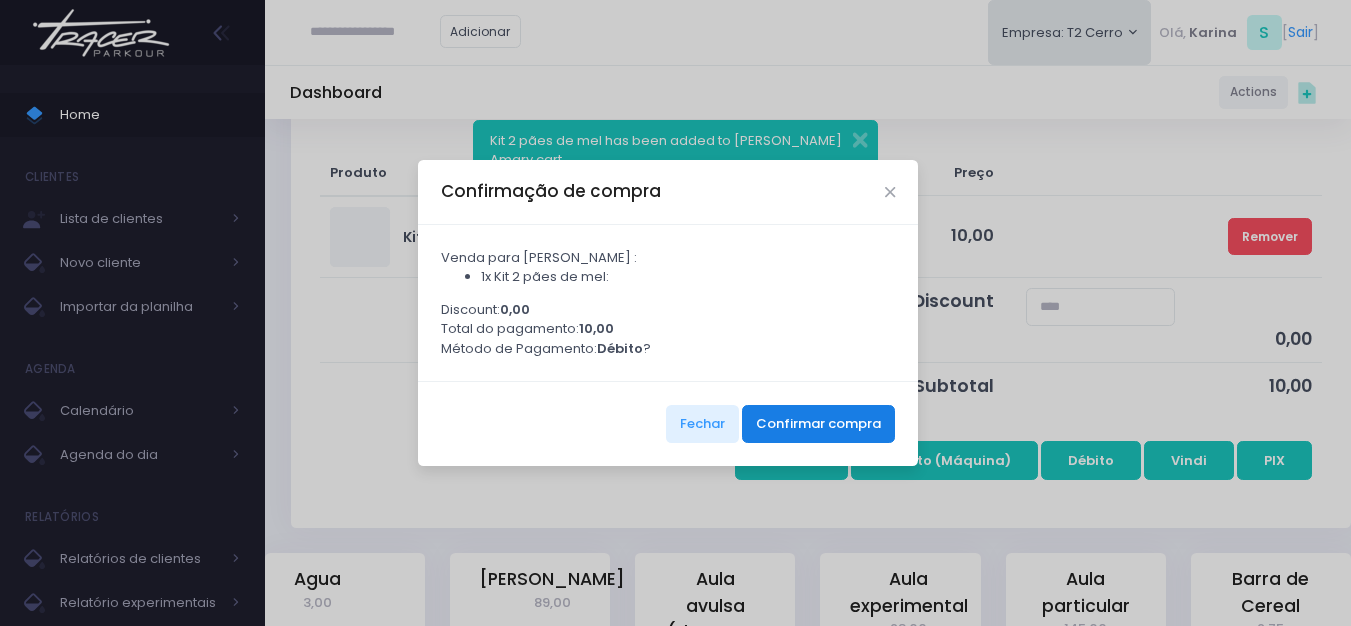 click on "Confirmar compra" at bounding box center [818, 424] 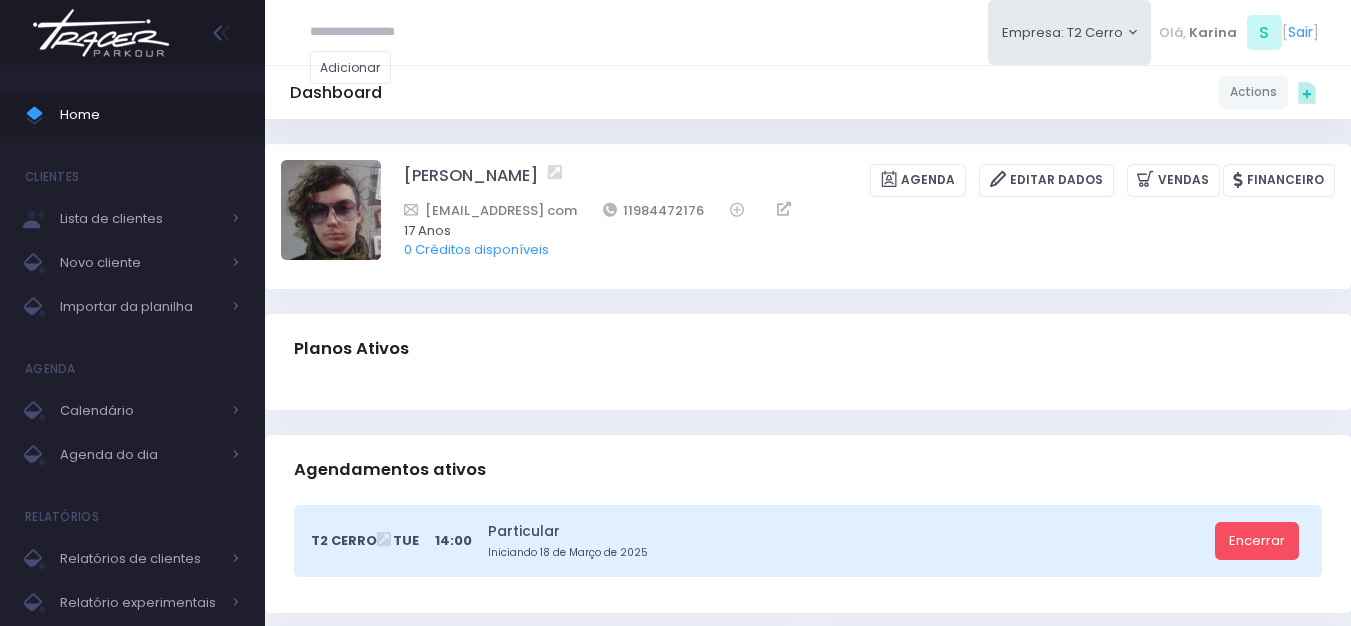 scroll, scrollTop: 0, scrollLeft: 0, axis: both 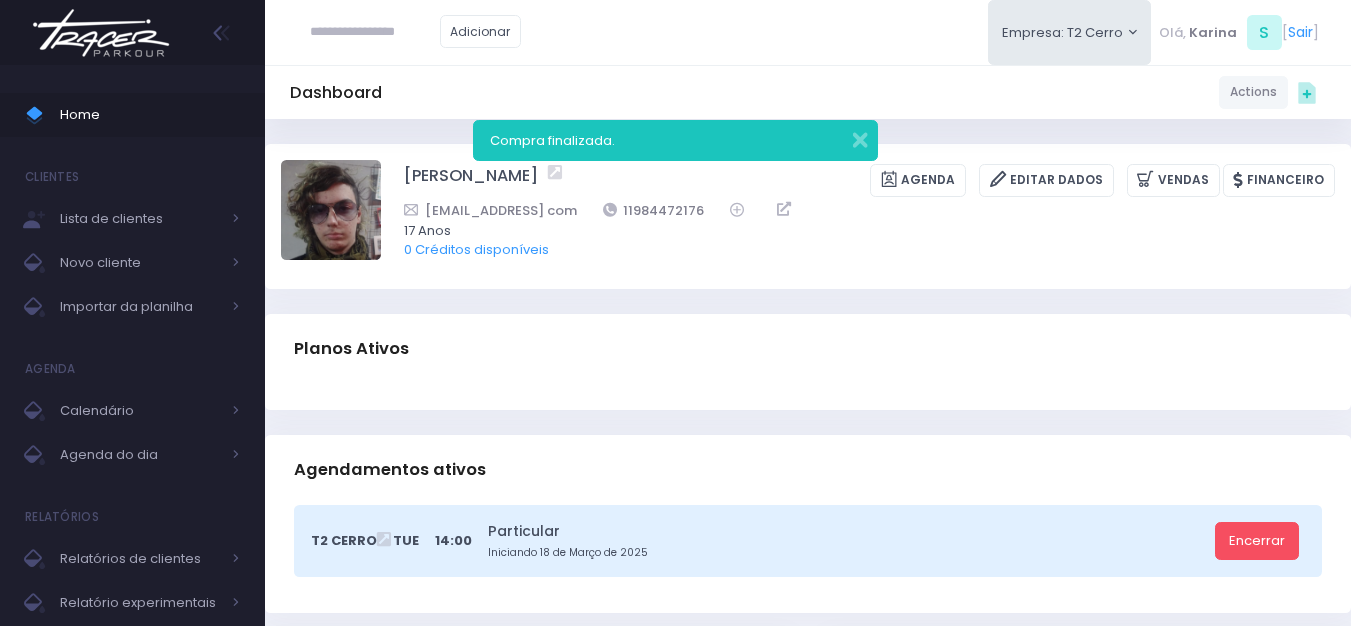 click at bounding box center (101, 33) 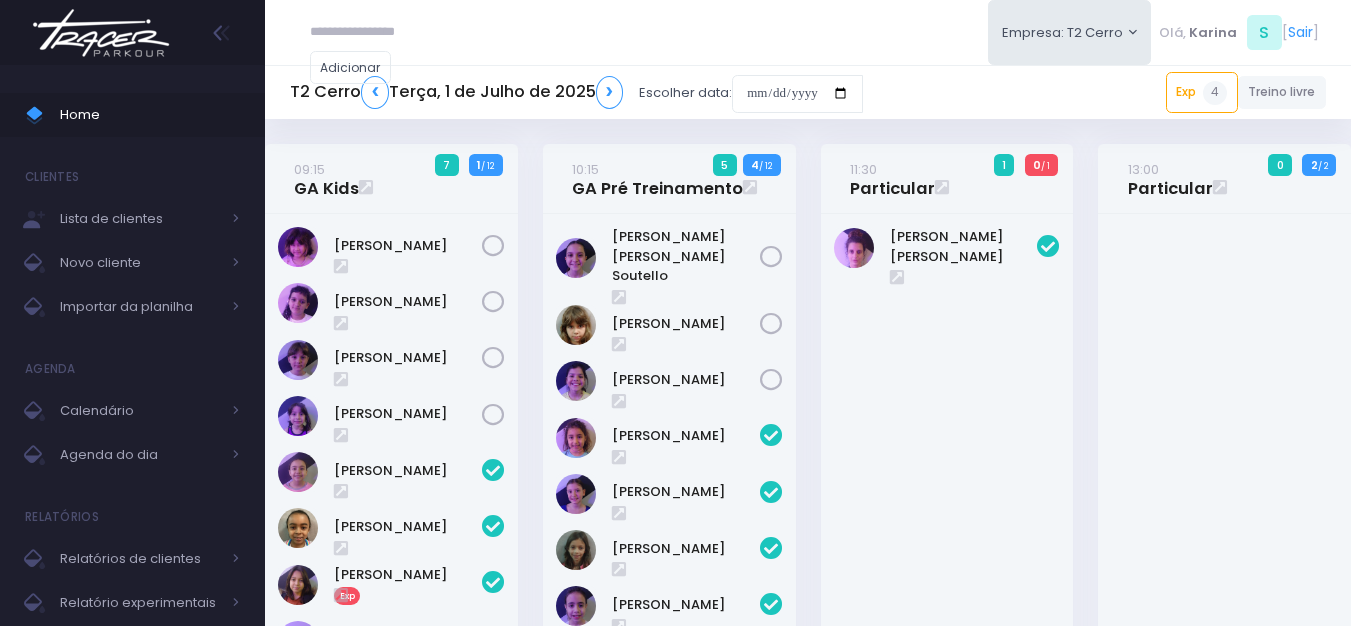 scroll, scrollTop: 0, scrollLeft: 0, axis: both 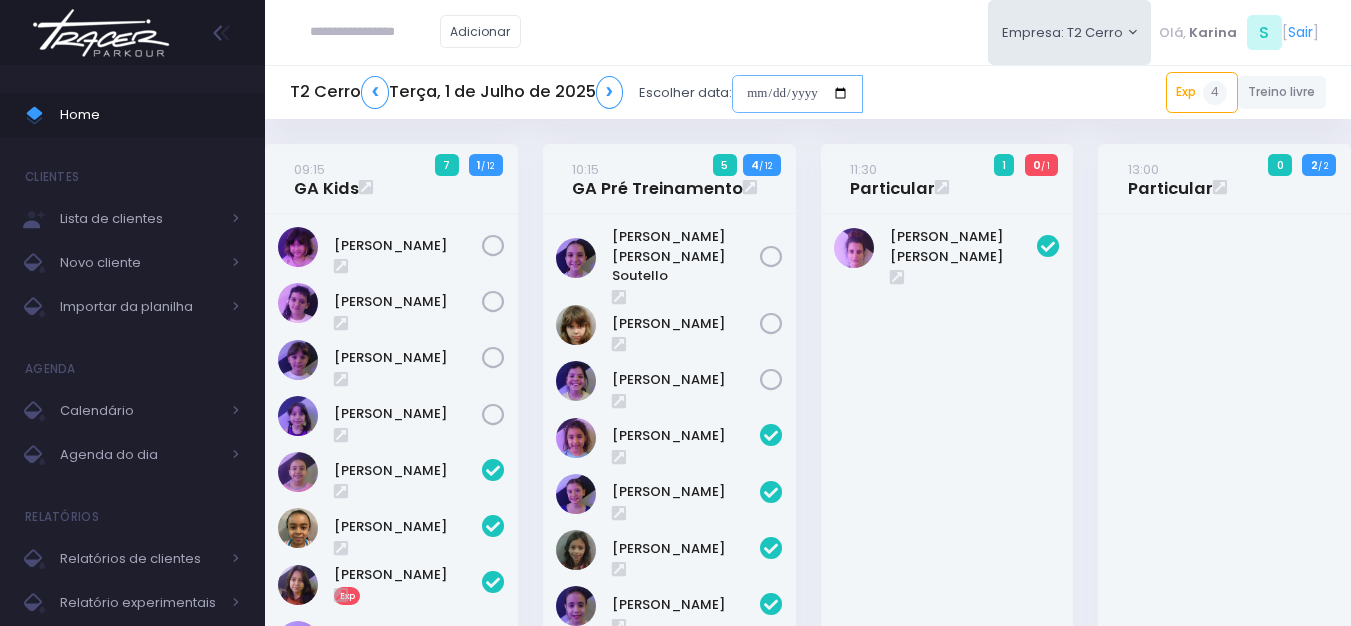 click at bounding box center (797, 94) 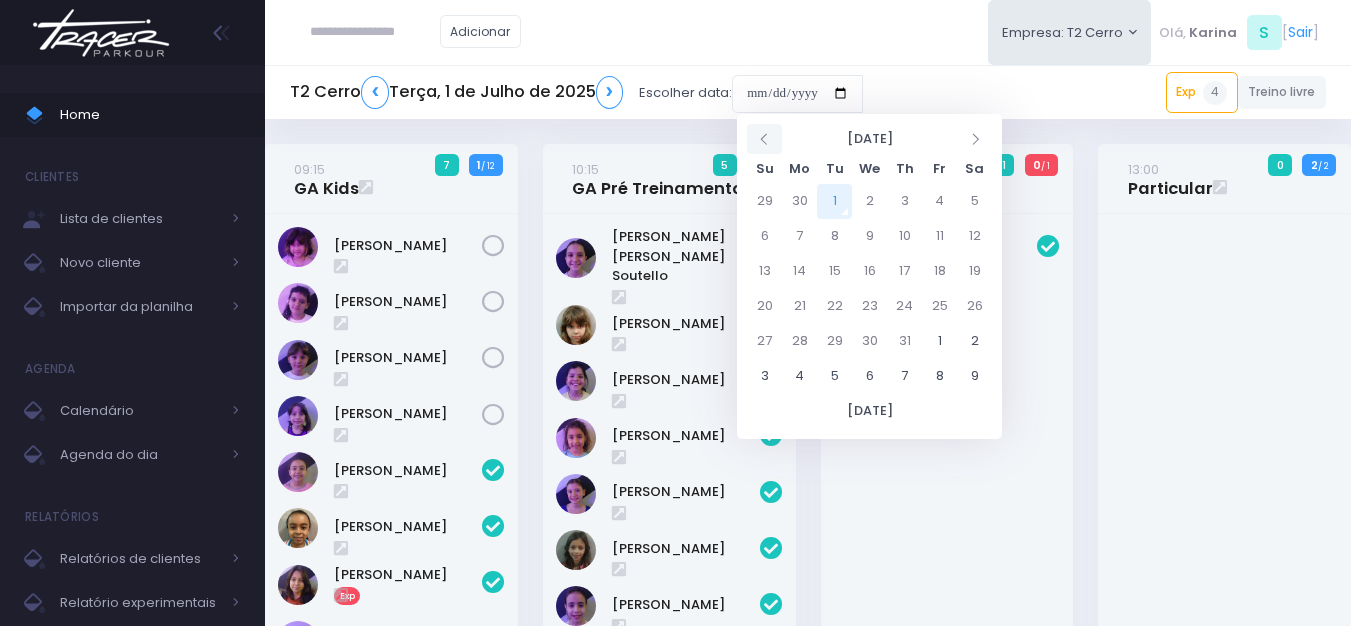 click at bounding box center [765, 138] 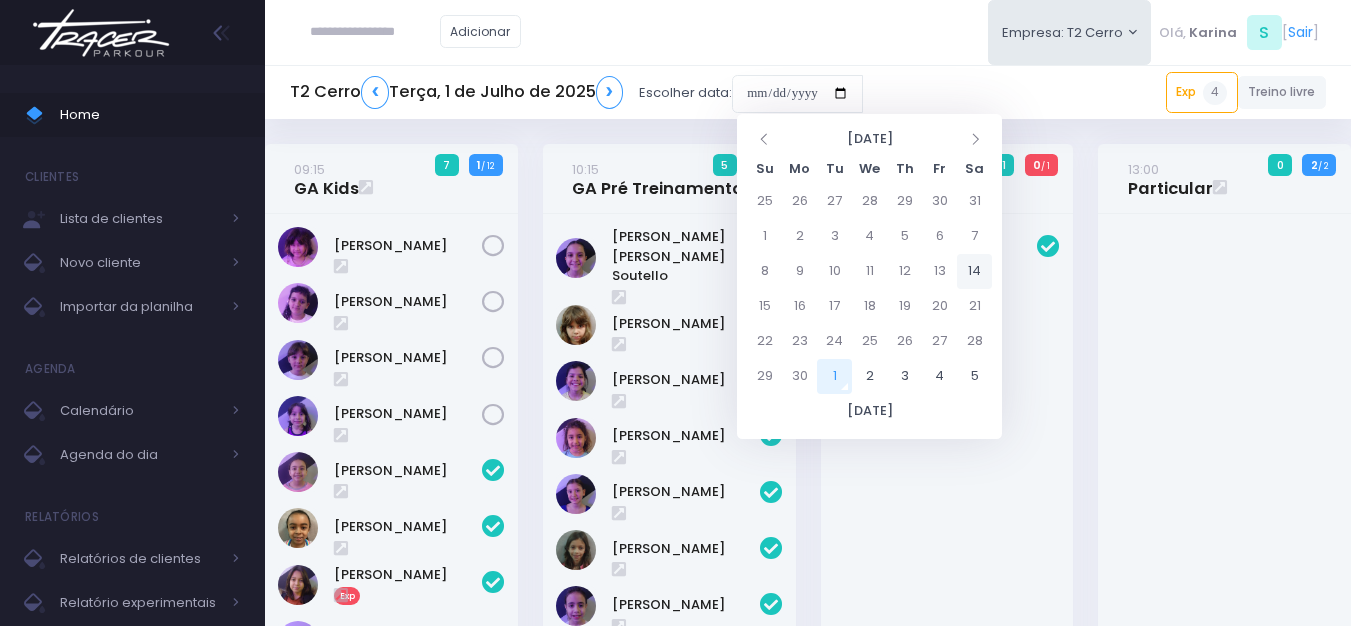 click on "14" at bounding box center (974, 271) 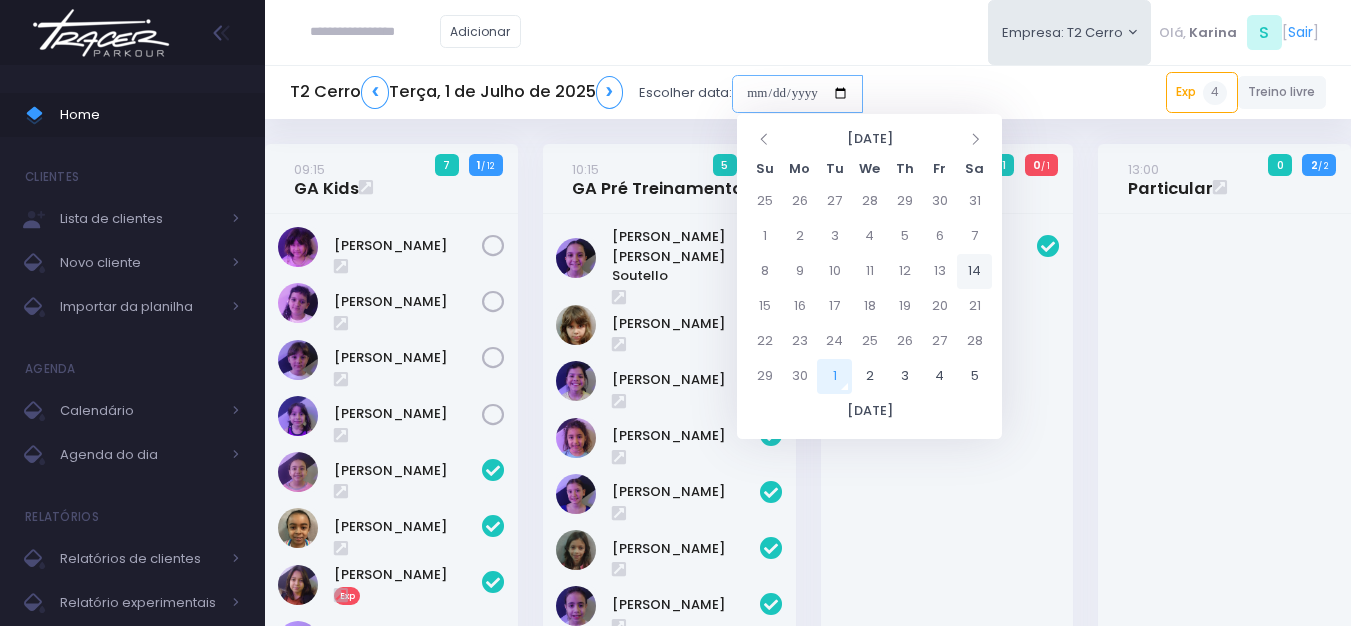 type on "**********" 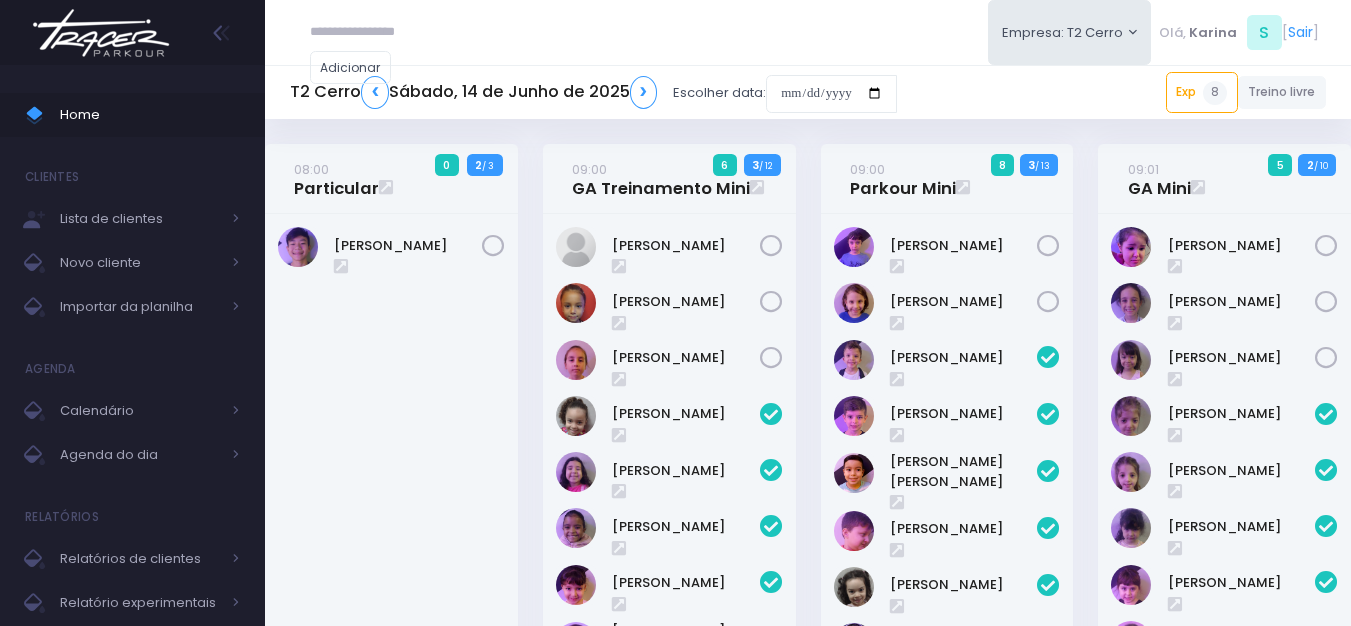 scroll, scrollTop: 0, scrollLeft: 0, axis: both 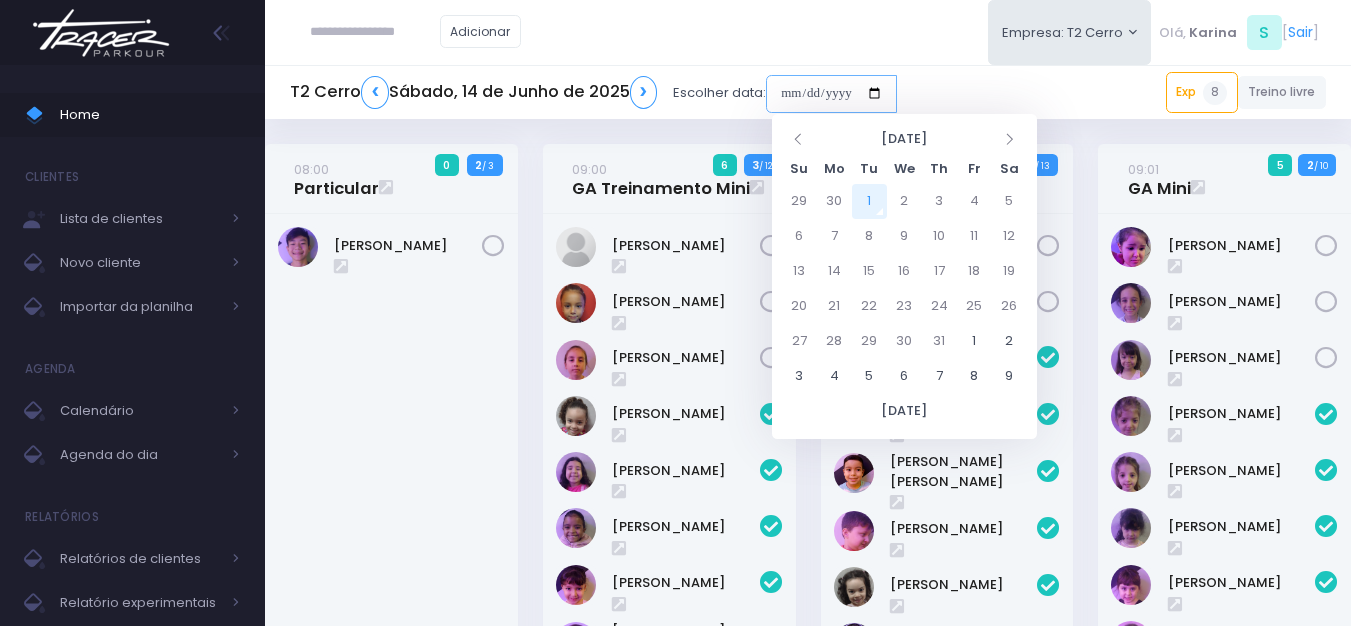 click at bounding box center (831, 94) 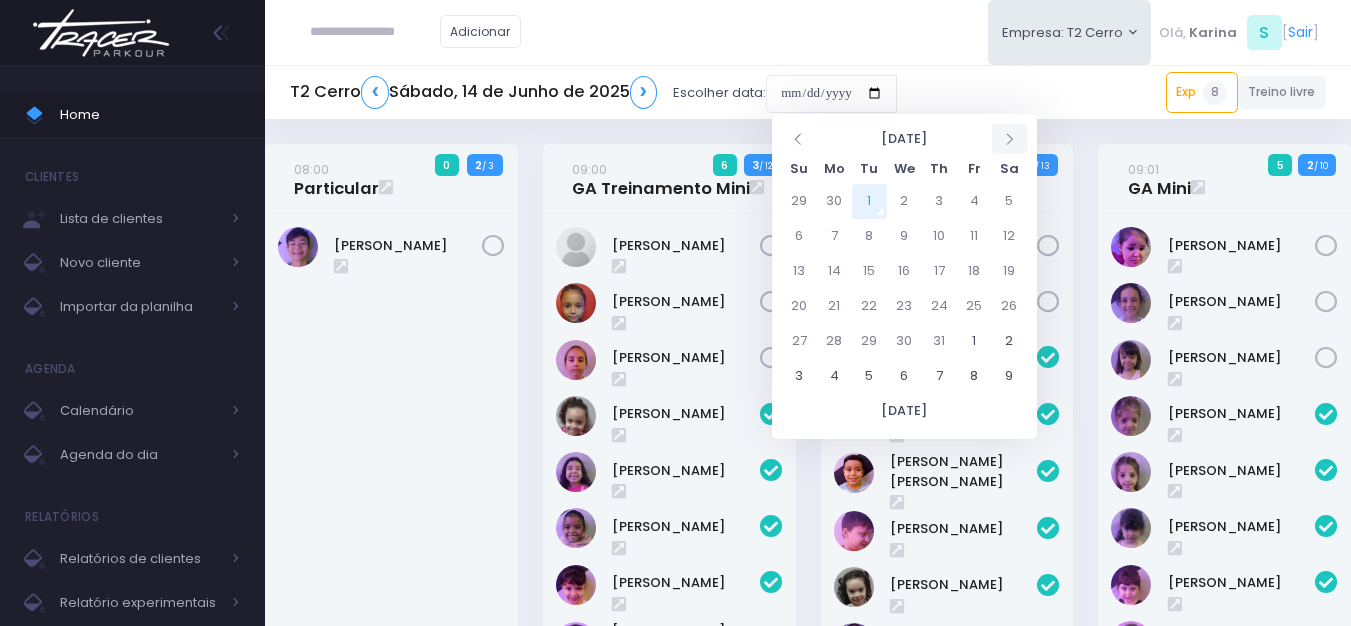 click at bounding box center (1009, 139) 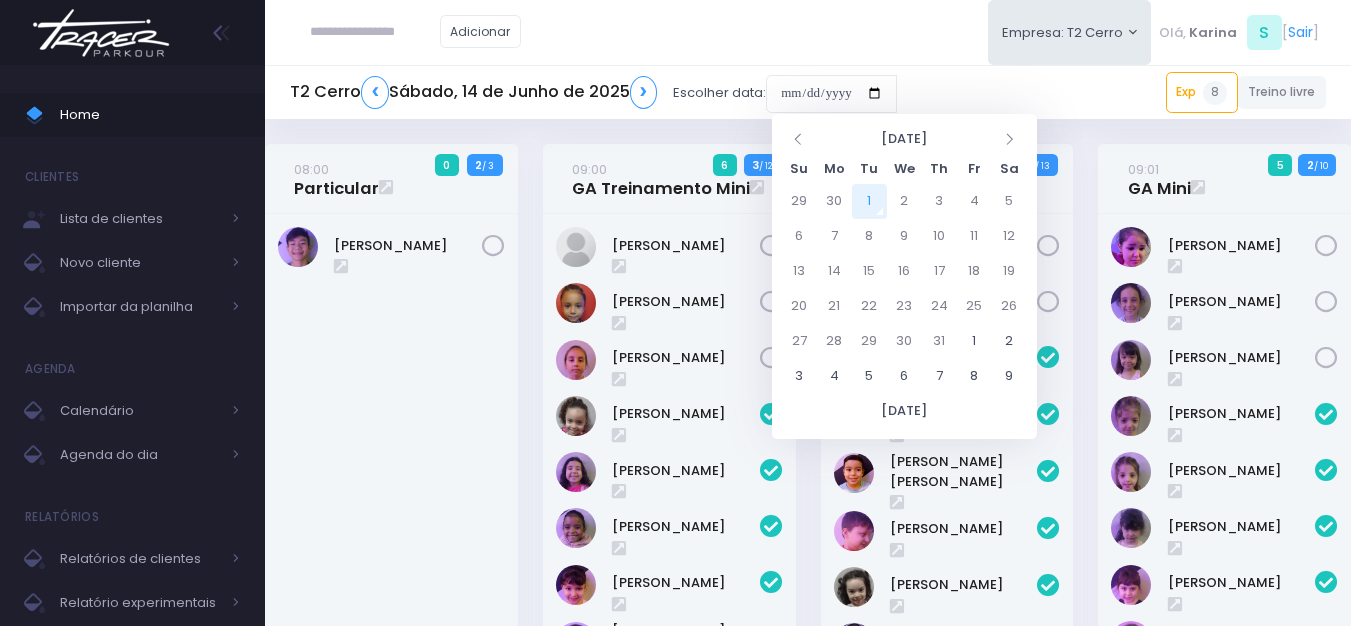 click on "Adicionar
Empresa: T2 Cerro
T1 [PERSON_NAME] T2 [GEOGRAPHIC_DATA][MEDICAL_DATA][PERSON_NAME]" at bounding box center [808, 32] 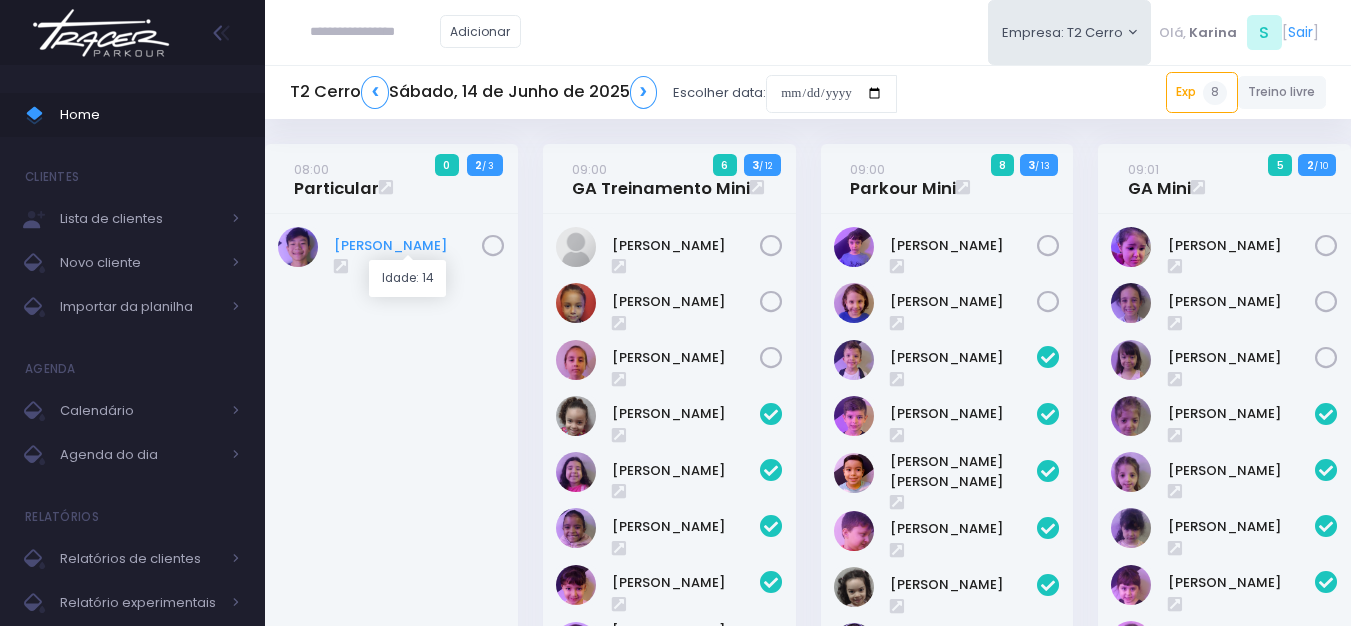 click on "Albert Hong" at bounding box center [408, 246] 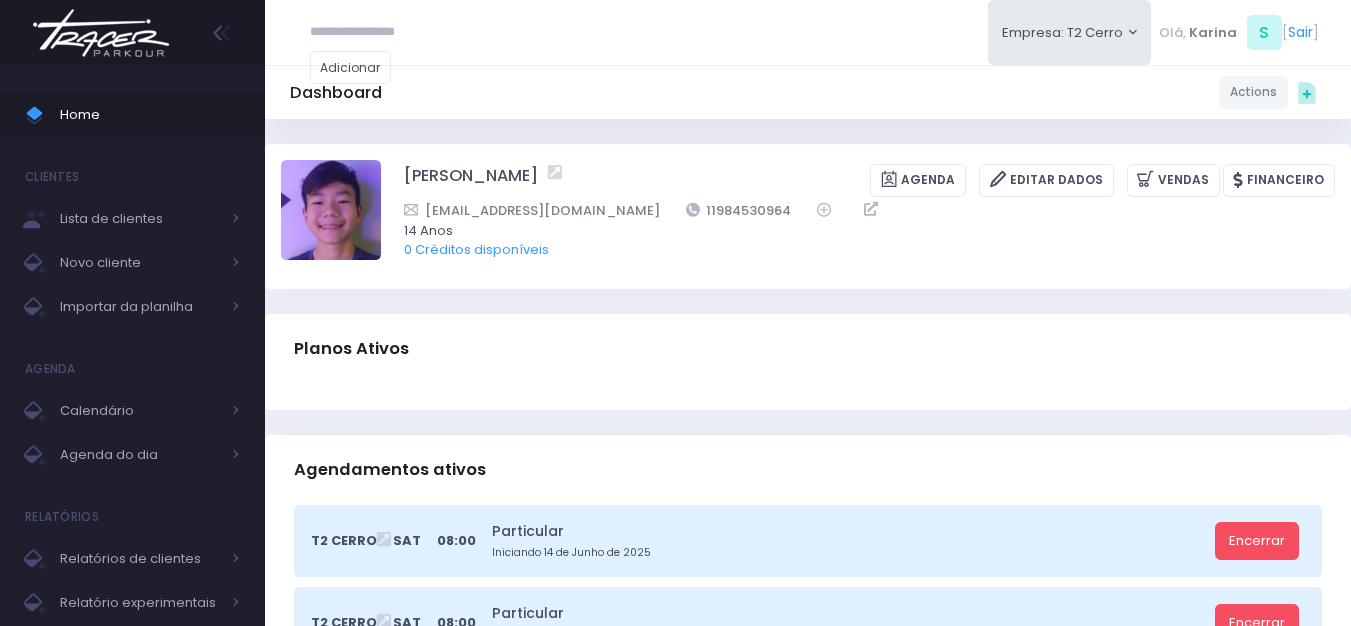 scroll, scrollTop: 0, scrollLeft: 0, axis: both 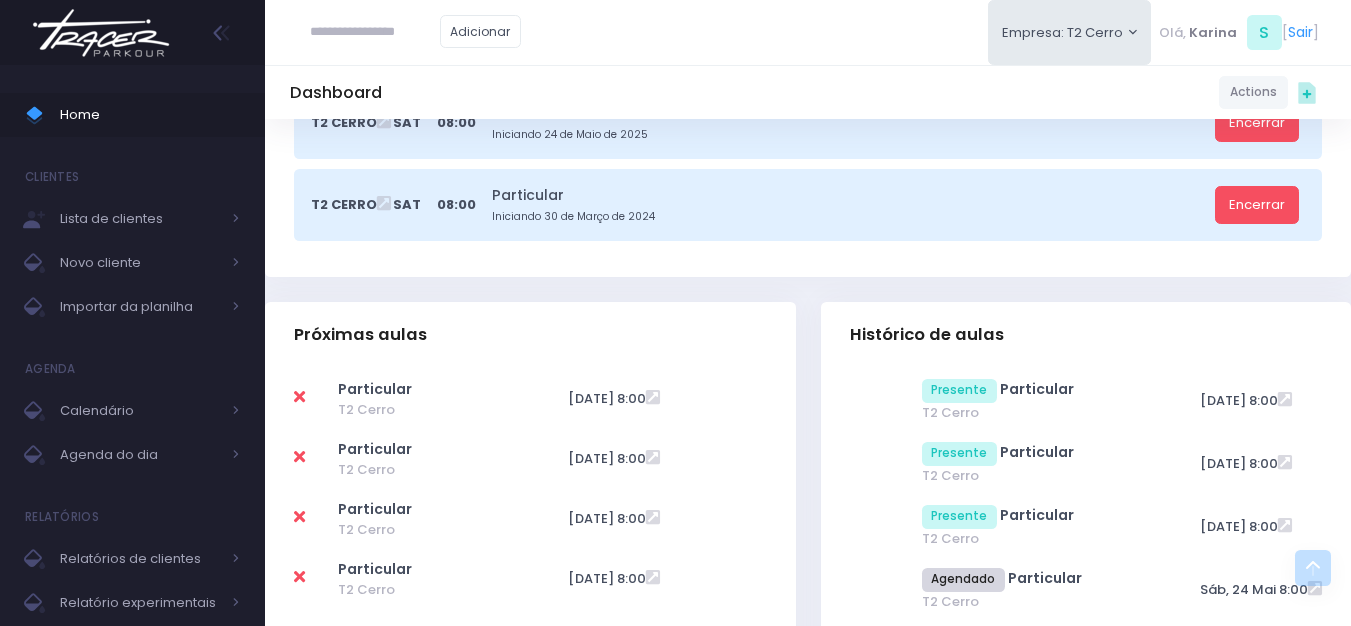 click on "Dashboard
Actions
Choose Label:
Customer
Partner
Suplier
Member
Staff
Add new" at bounding box center (808, 1435) 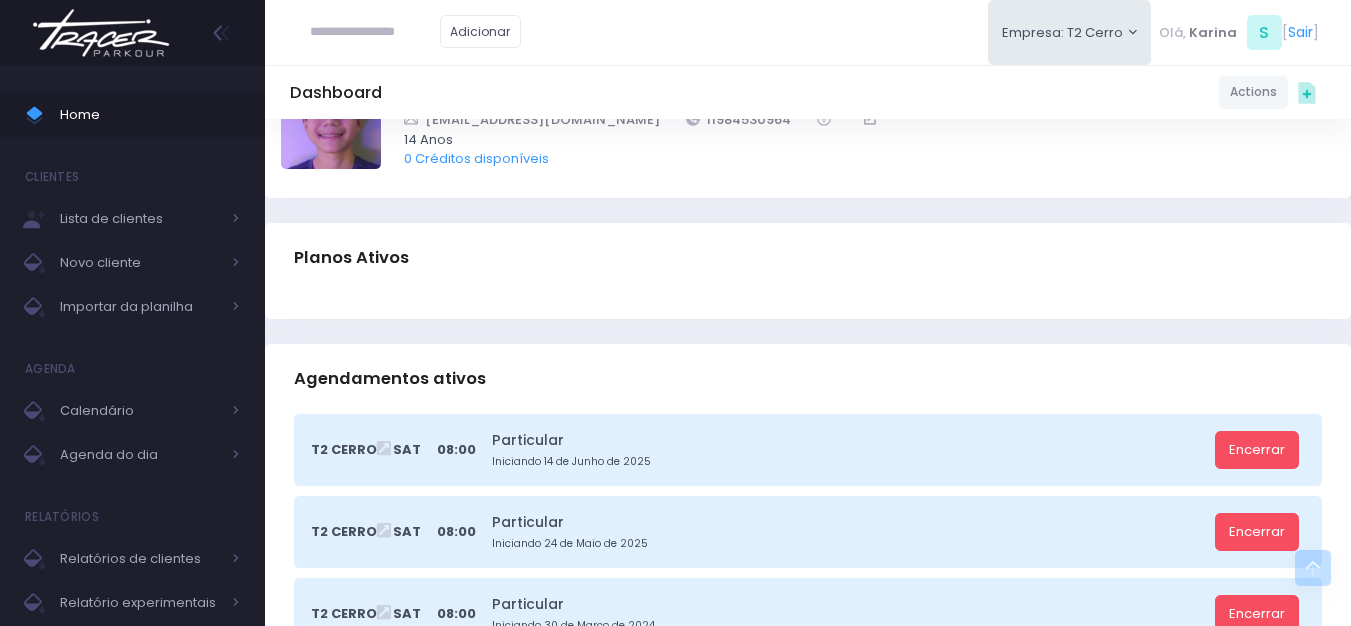 scroll, scrollTop: 0, scrollLeft: 0, axis: both 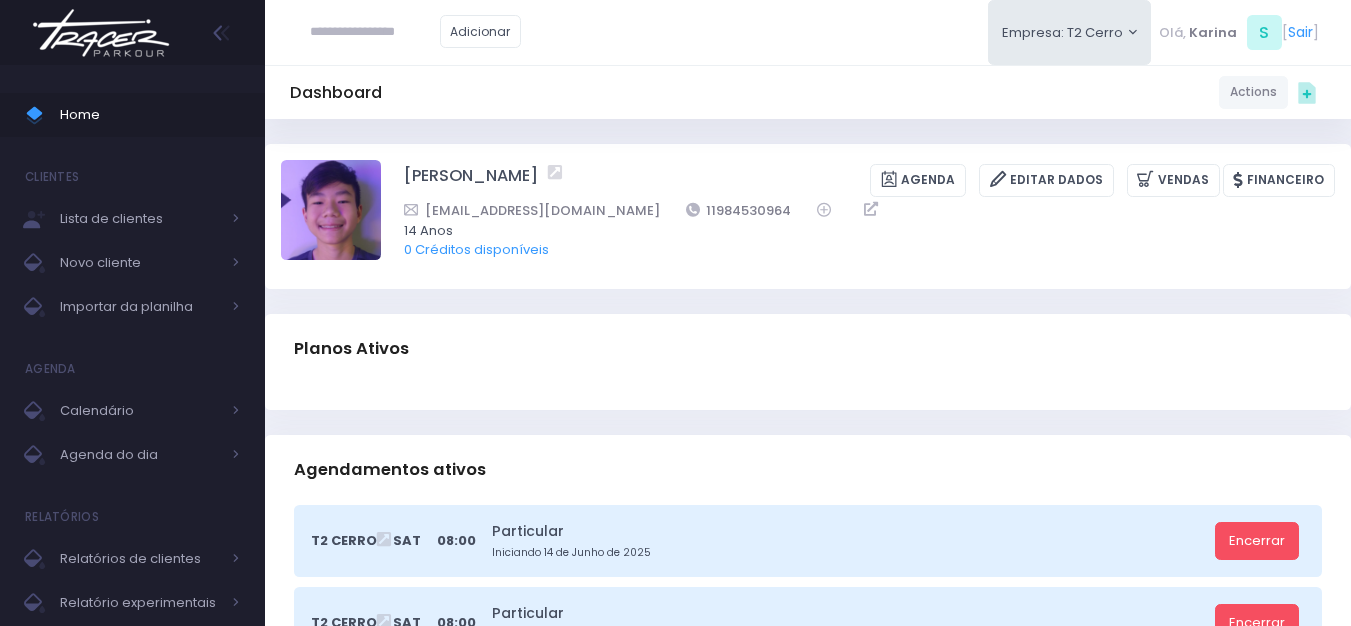 click at bounding box center [101, 33] 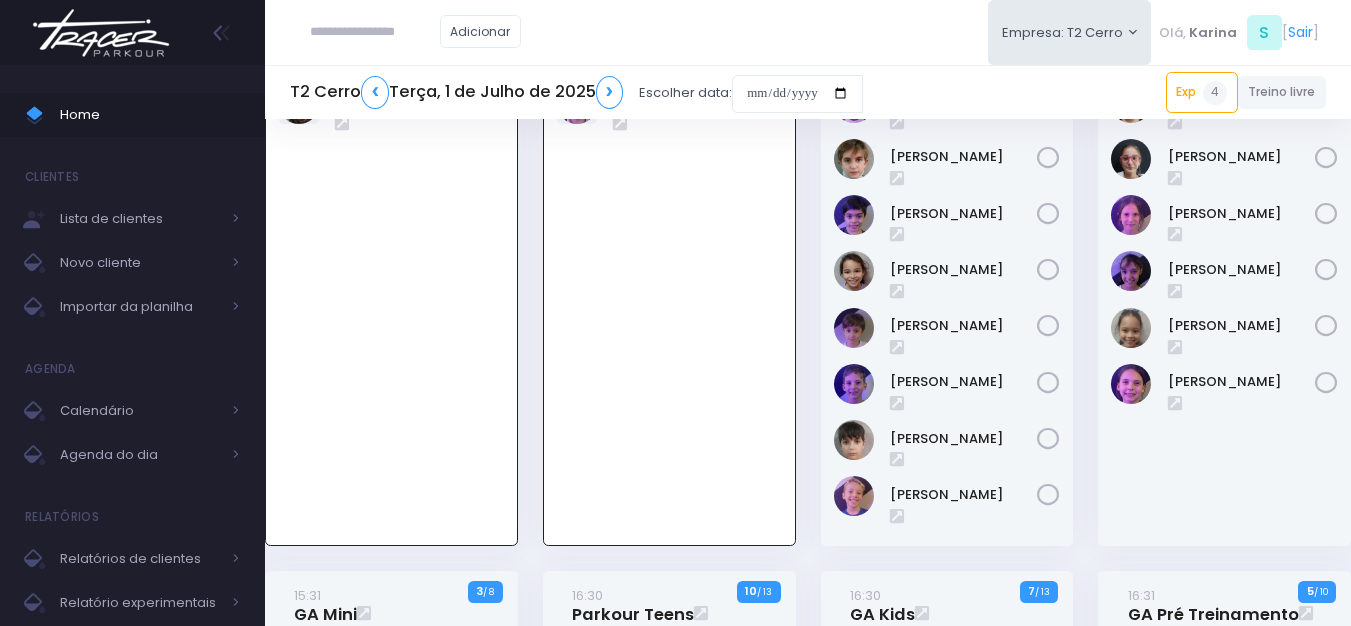 scroll, scrollTop: 885, scrollLeft: 0, axis: vertical 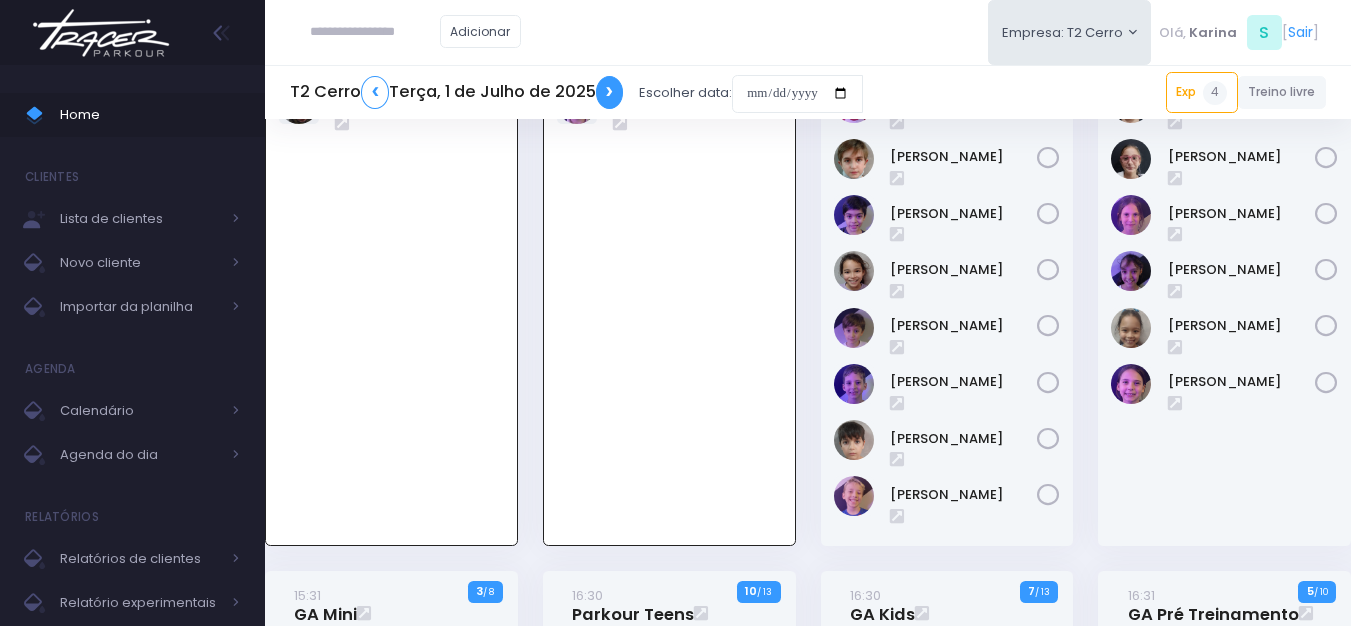click on "❯" at bounding box center (610, 92) 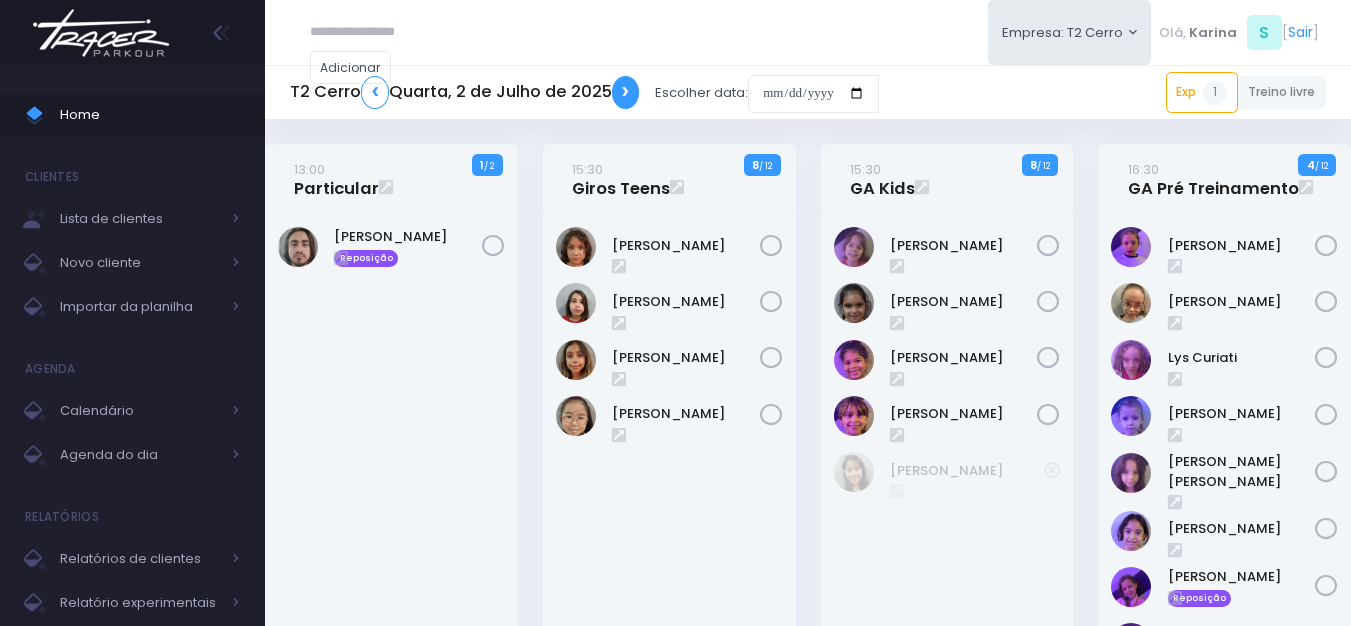 scroll, scrollTop: 0, scrollLeft: 0, axis: both 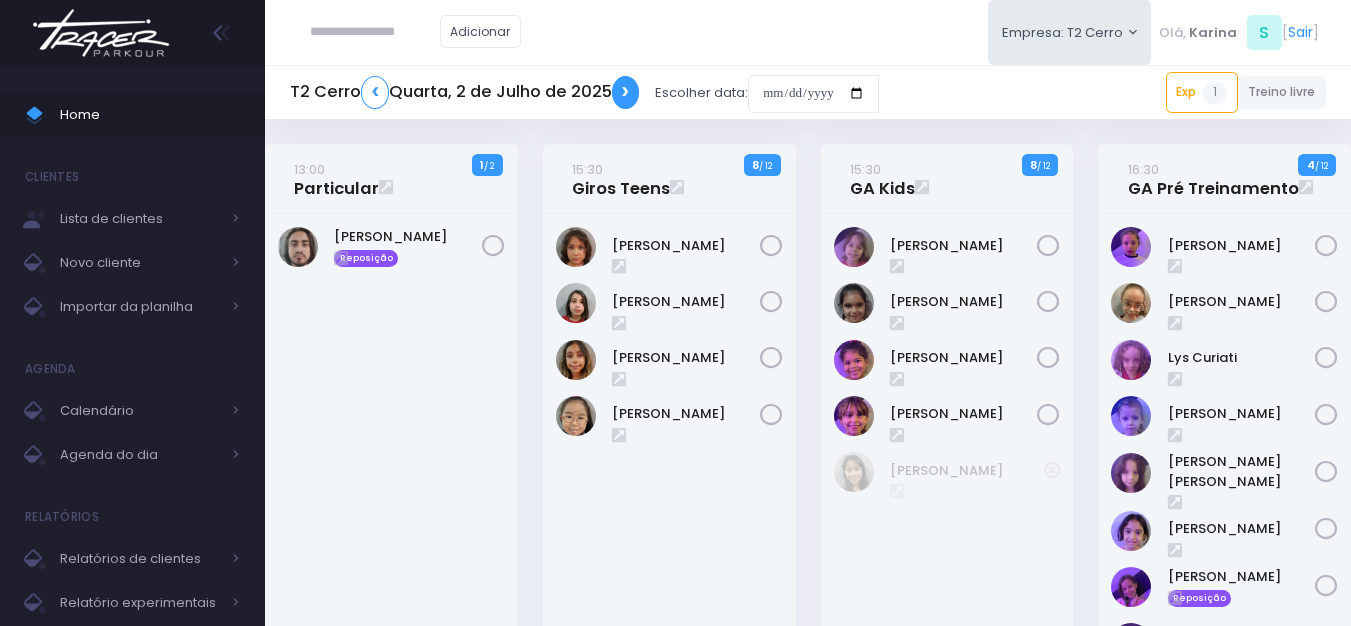 click on "❯" at bounding box center (626, 92) 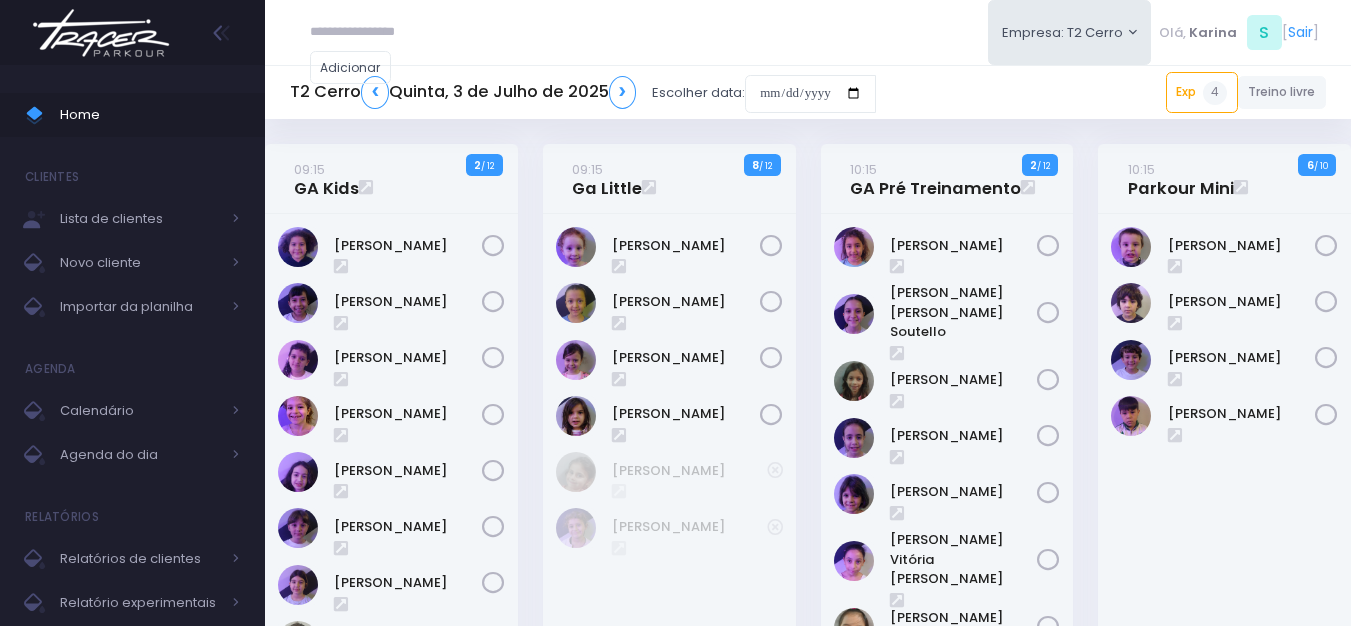 scroll, scrollTop: 0, scrollLeft: 0, axis: both 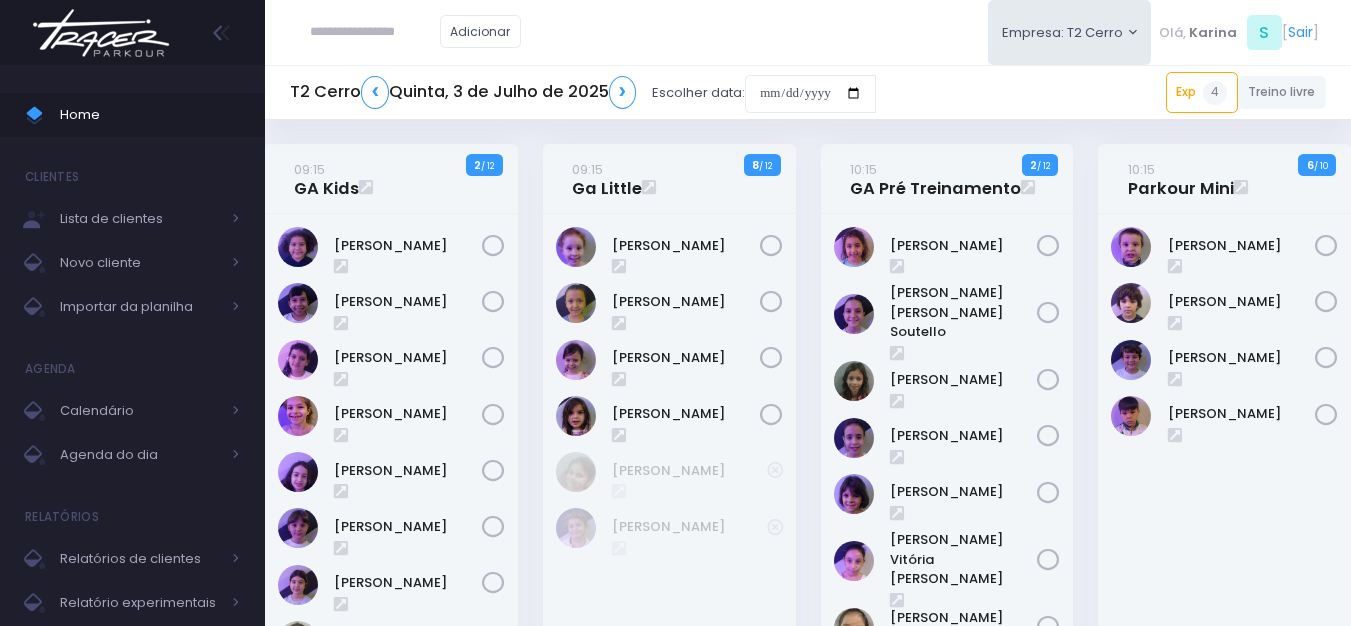 click on "Adicionar
Empresa: T2 Cerro
T1 Faria T2 Cerro T3 Santana T4 Pompeia" at bounding box center (808, 32) 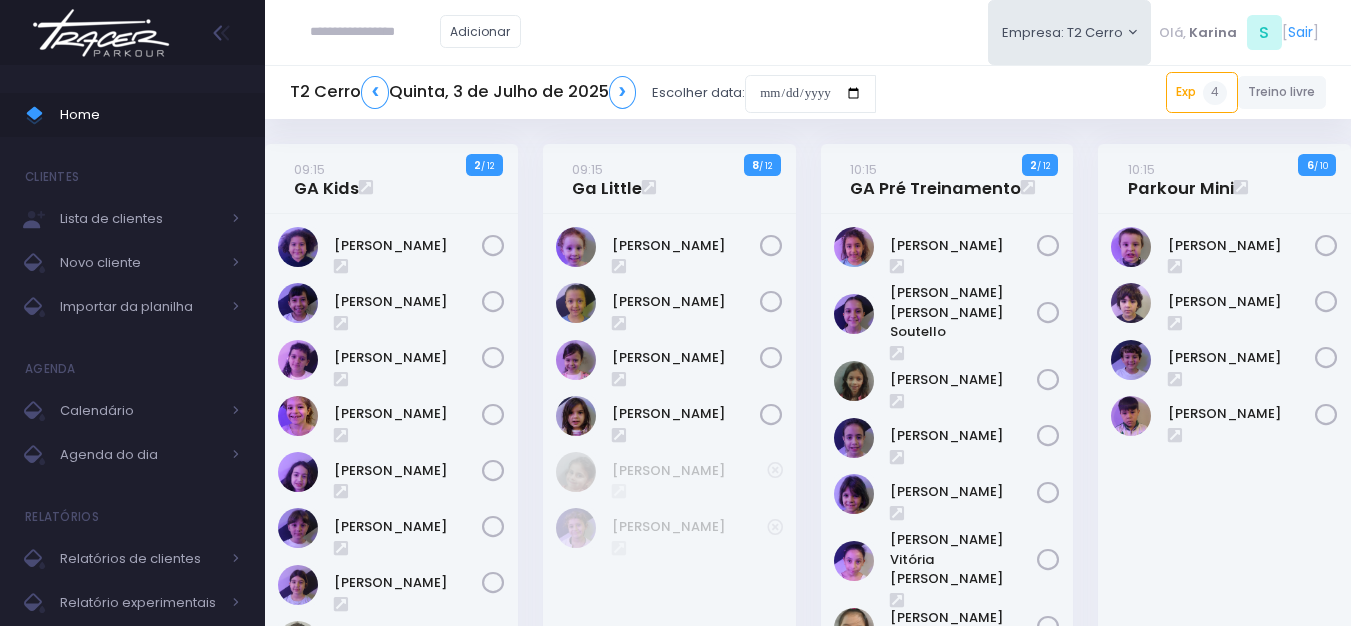 click at bounding box center (375, 32) 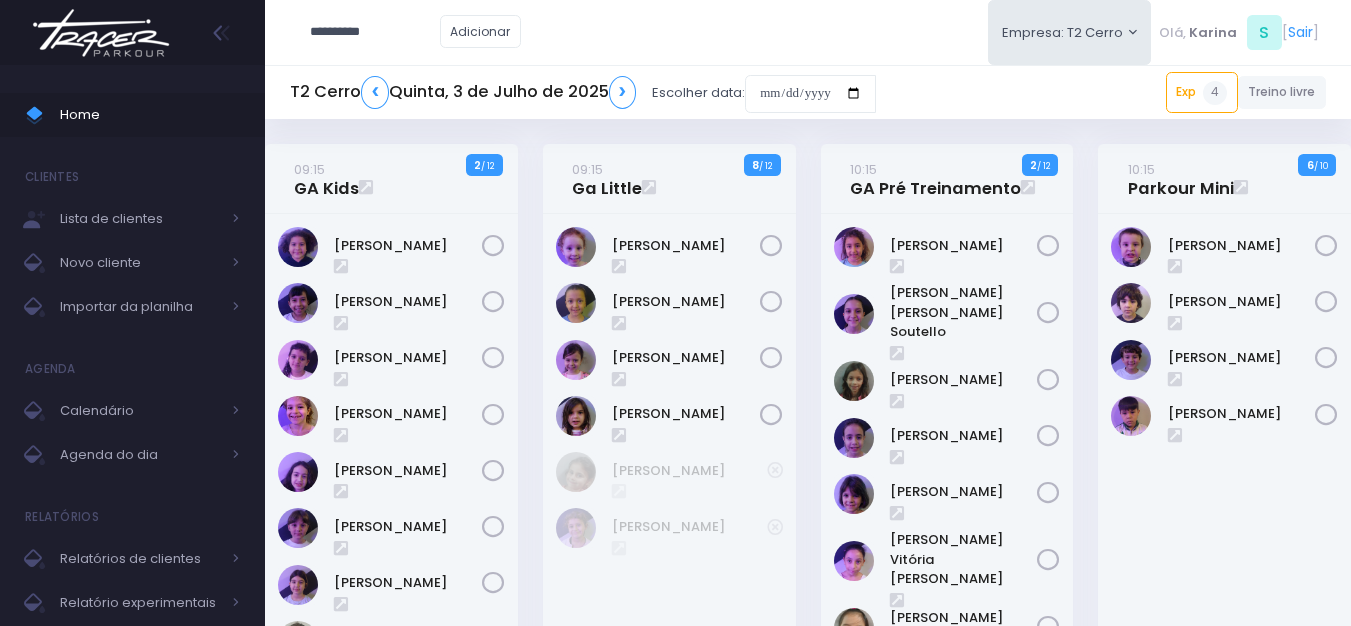 click on "**********" at bounding box center (375, 32) 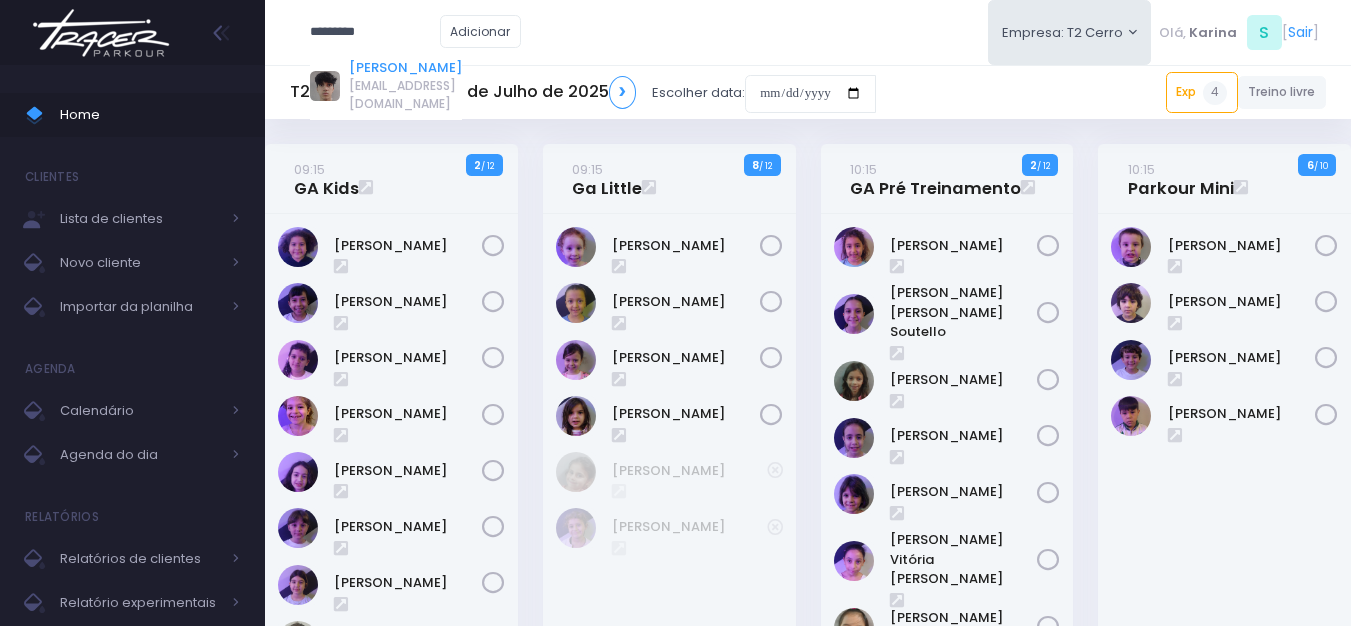 click on "Théo de Carvalho" at bounding box center [405, 68] 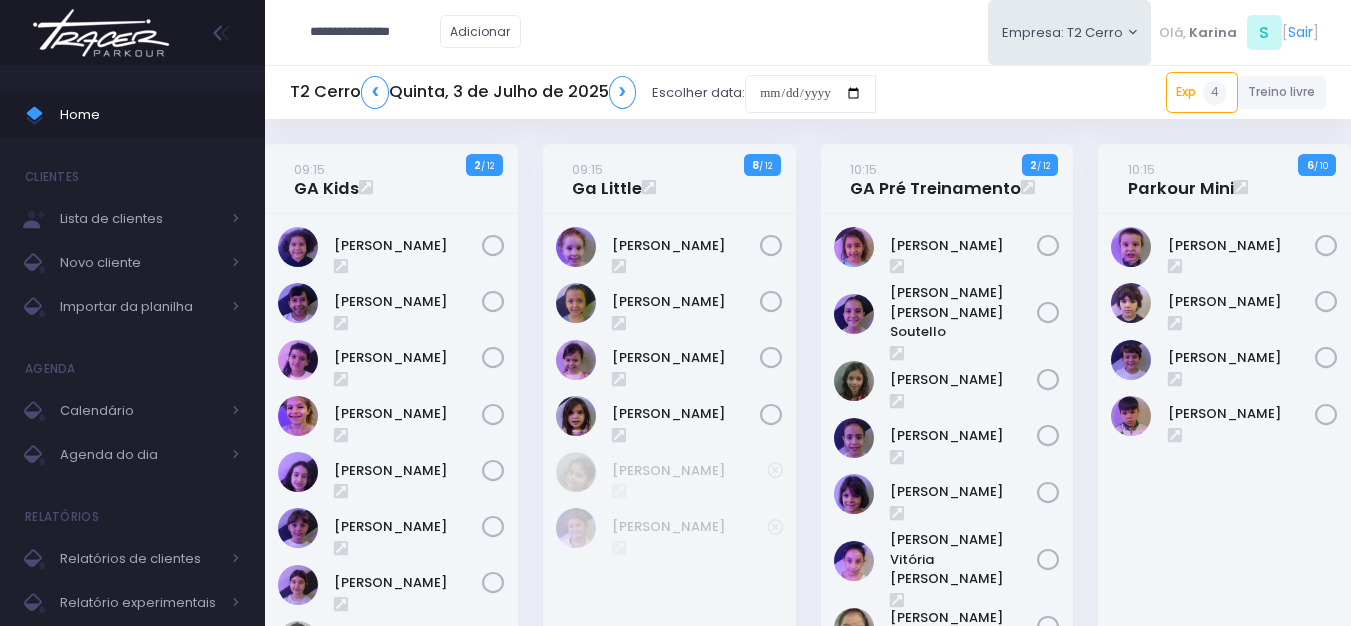 type on "**********" 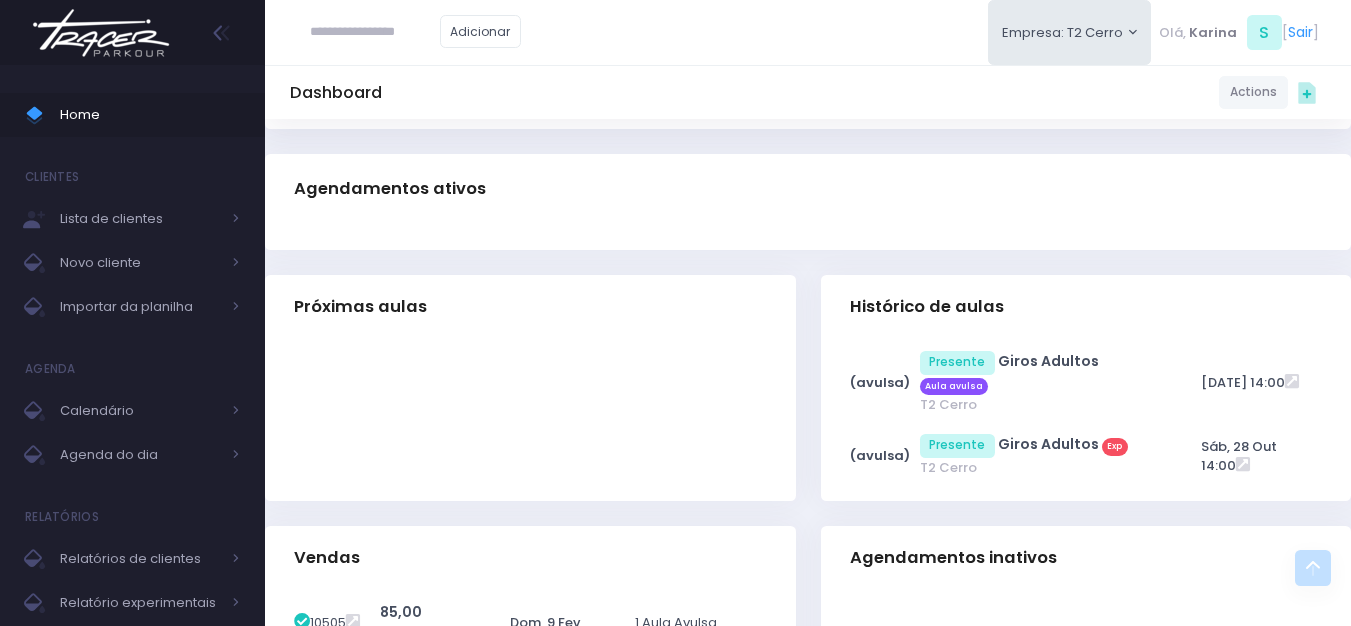 scroll, scrollTop: 0, scrollLeft: 0, axis: both 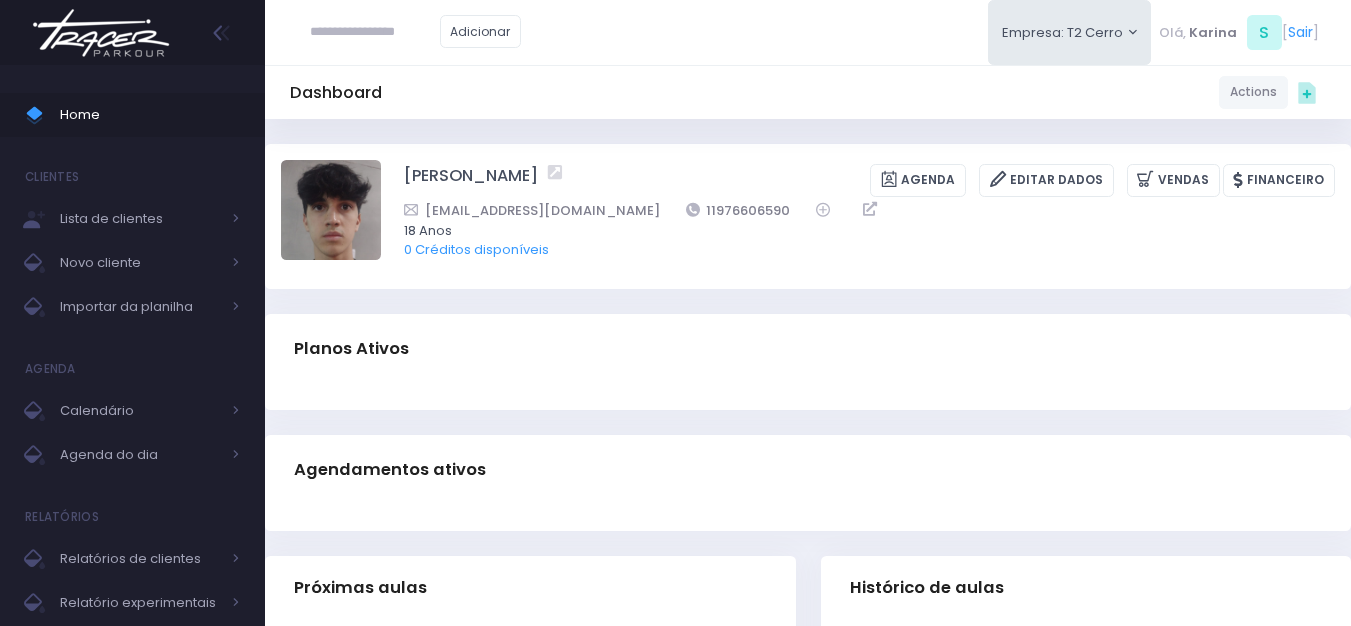 click on "Planos Ativos" at bounding box center (808, 349) 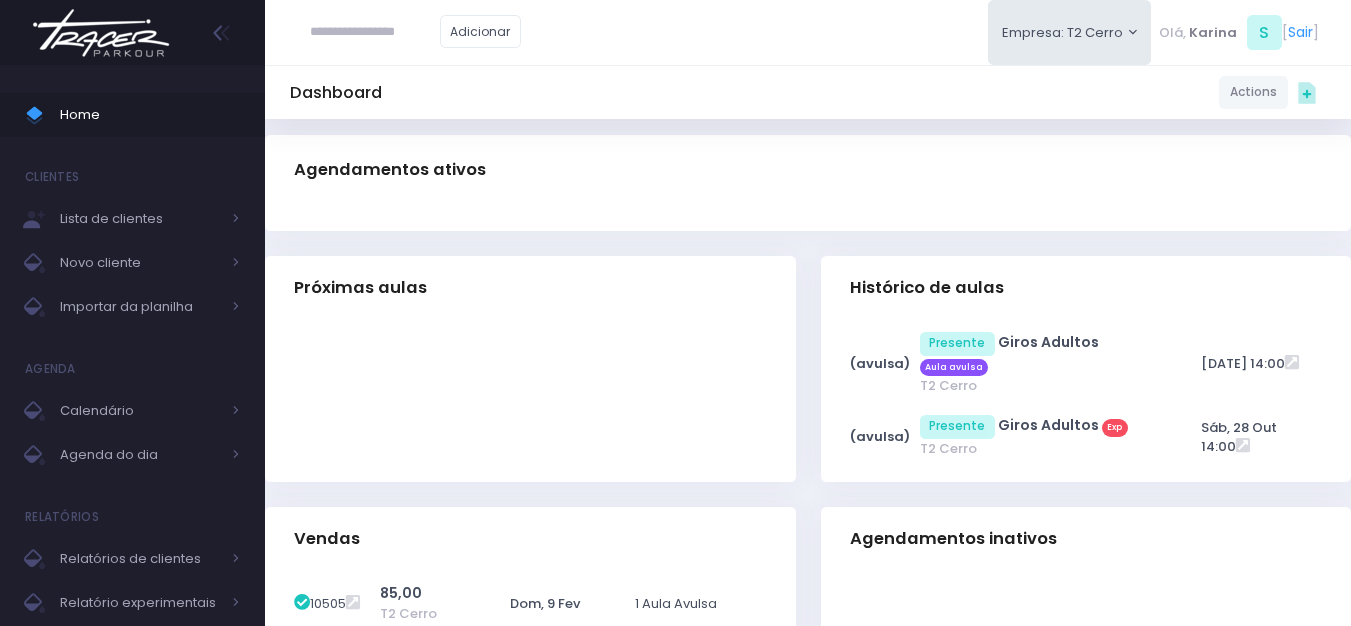 scroll, scrollTop: 0, scrollLeft: 0, axis: both 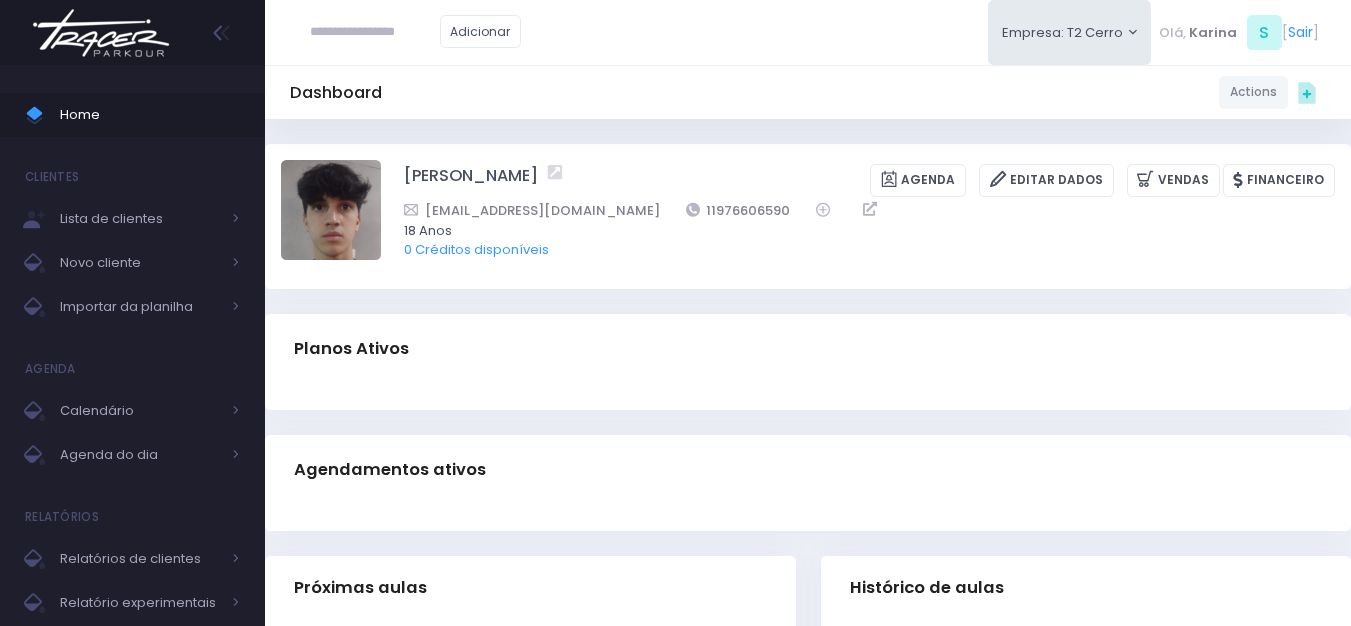 click at bounding box center (101, 33) 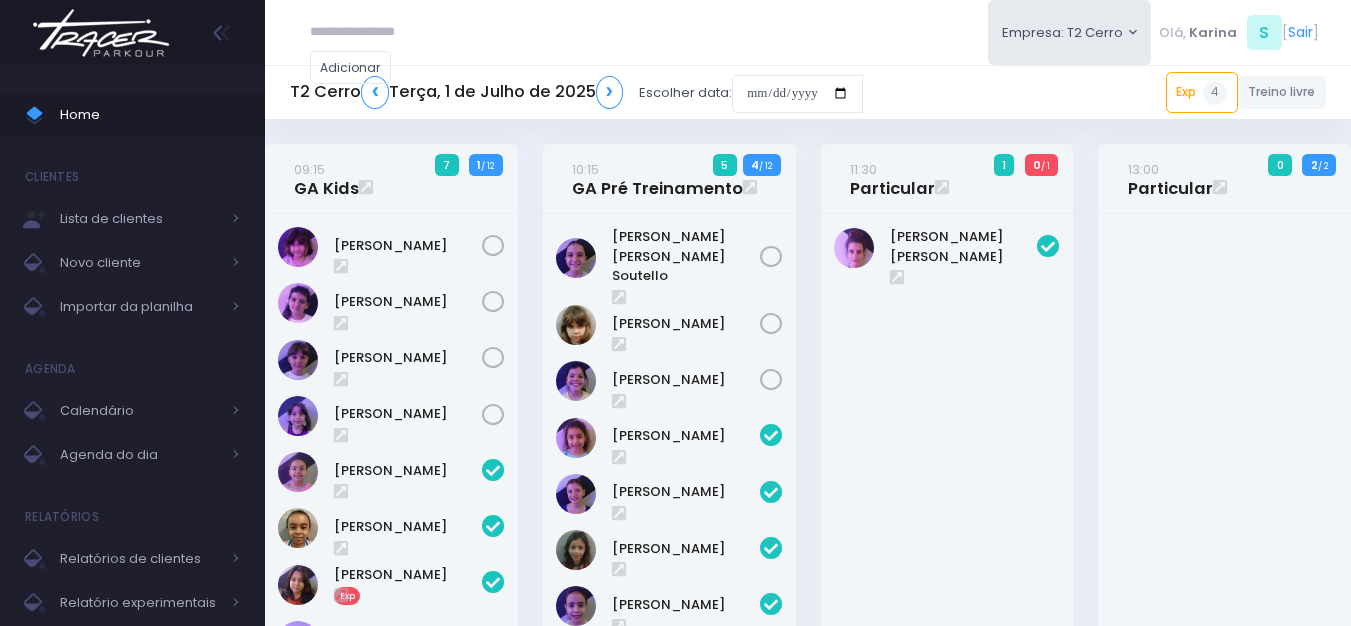 scroll, scrollTop: 0, scrollLeft: 0, axis: both 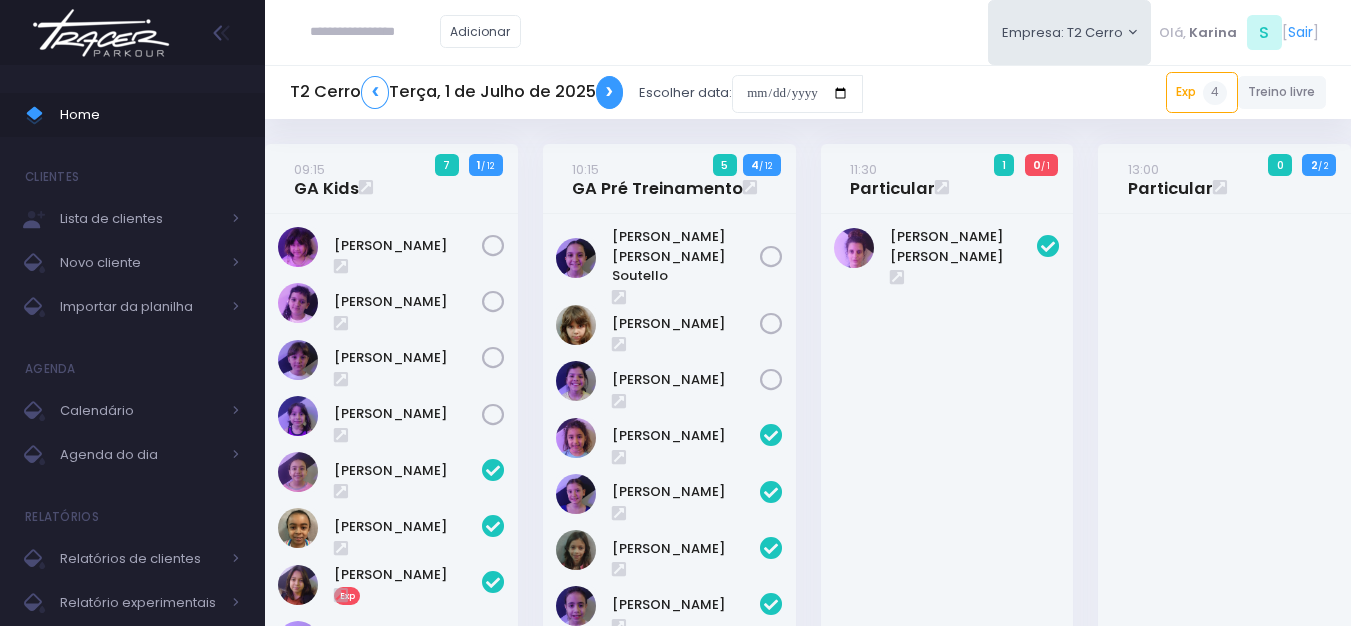 click on "❯" at bounding box center (610, 92) 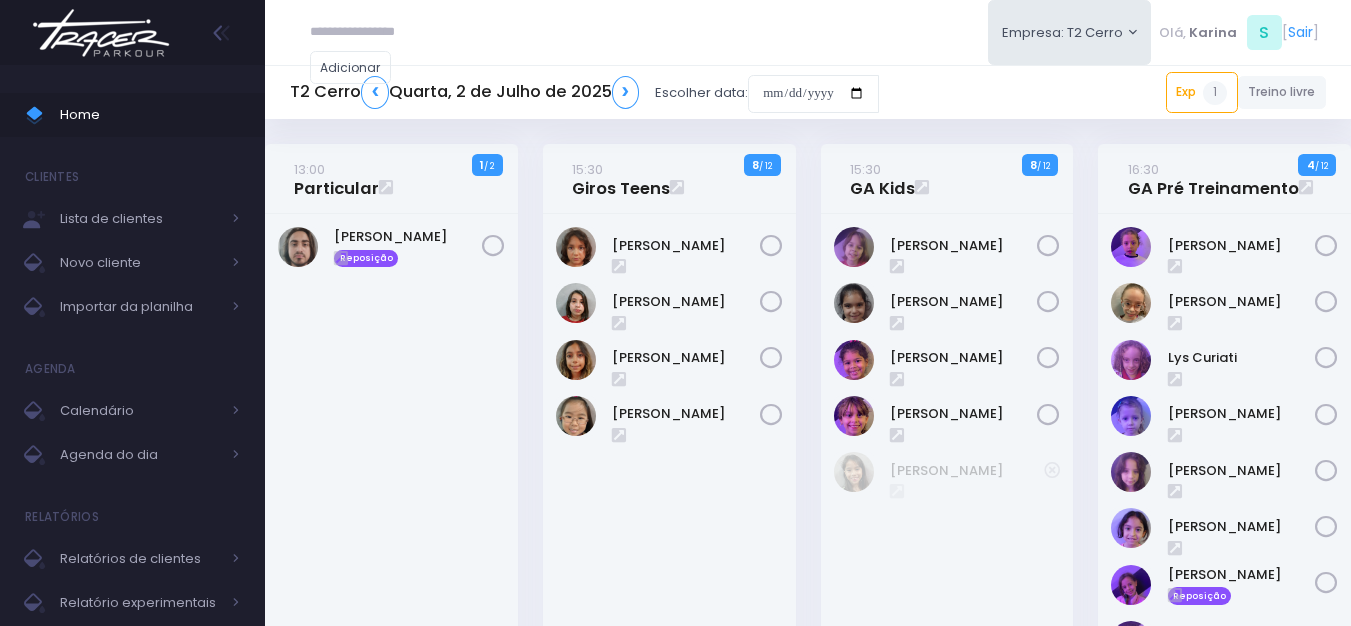 scroll, scrollTop: 0, scrollLeft: 0, axis: both 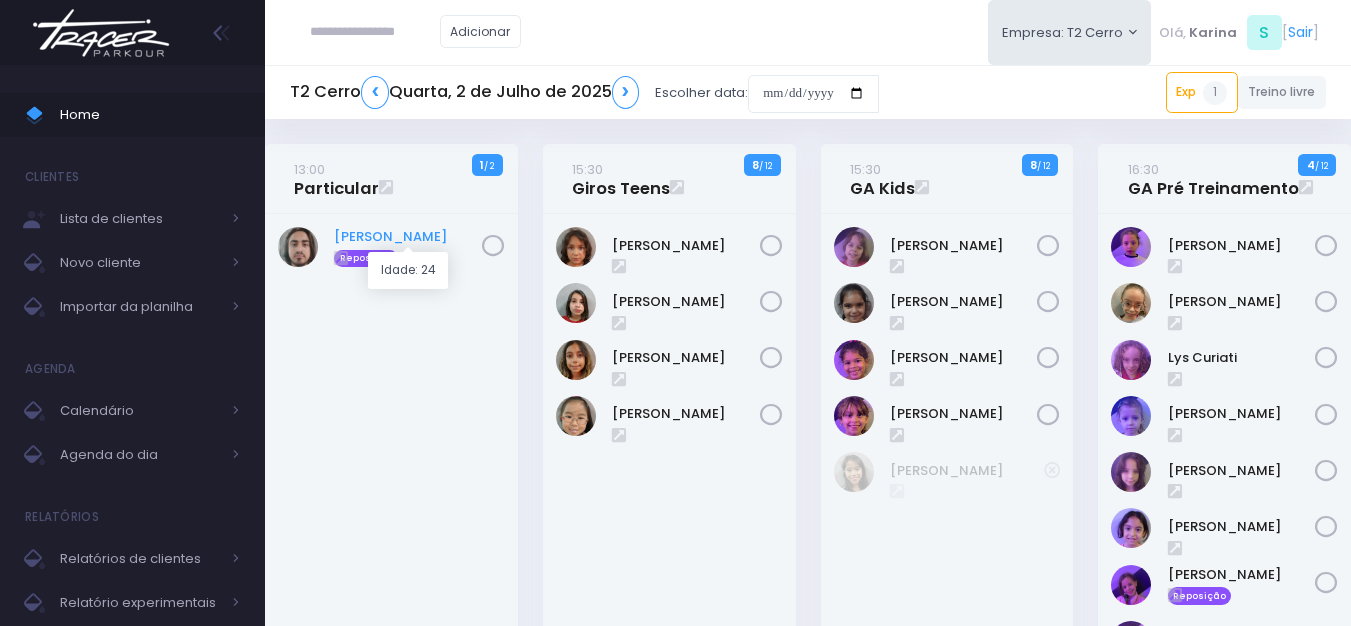 click on "[PERSON_NAME]" at bounding box center [408, 237] 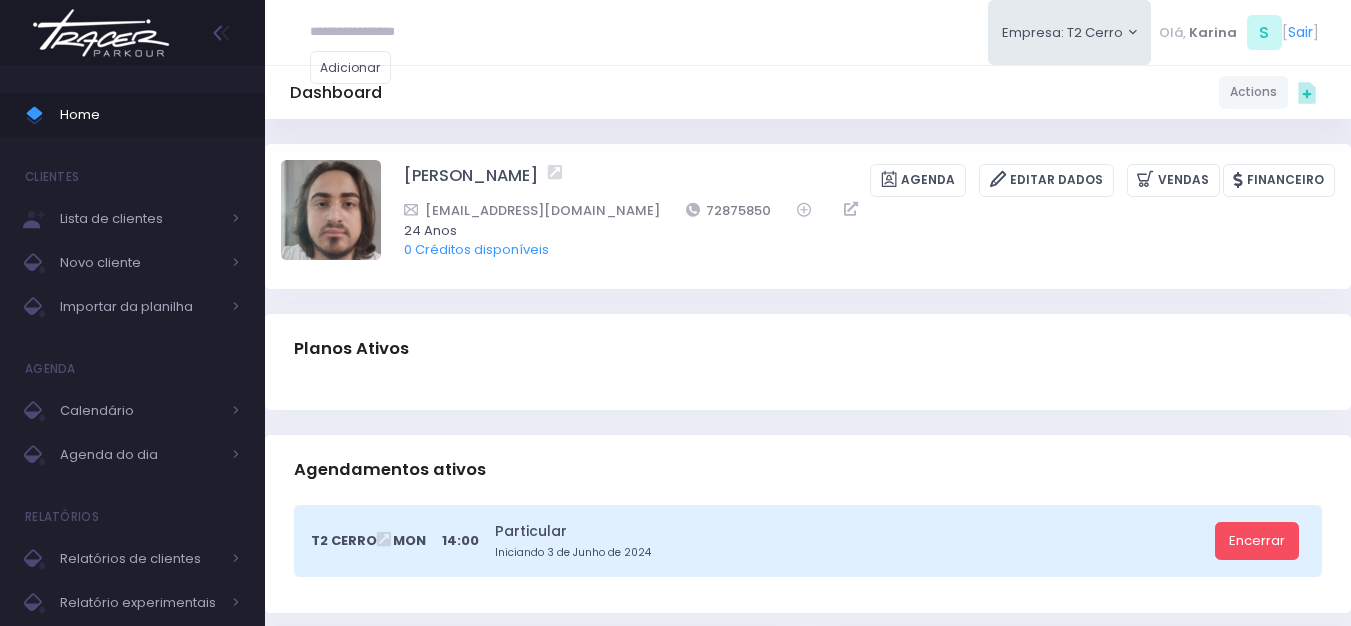 scroll, scrollTop: 0, scrollLeft: 0, axis: both 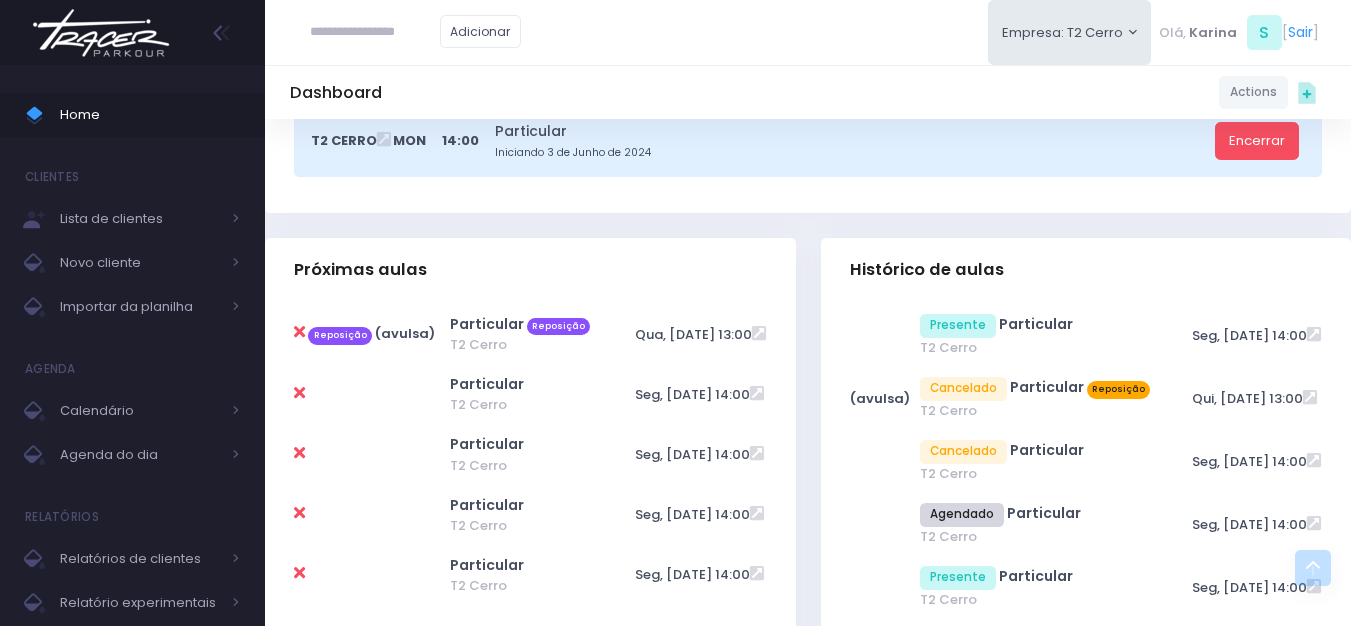 click at bounding box center (299, 332) 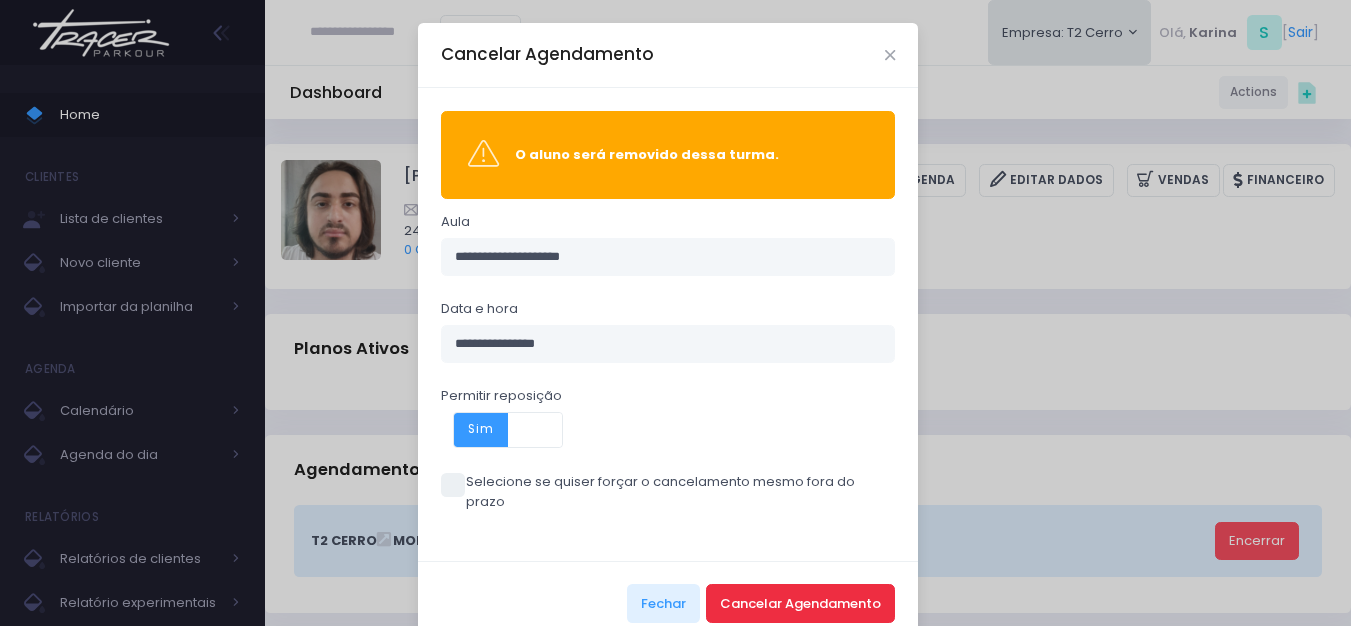 click on "Cancelar Agendamento" at bounding box center [800, 603] 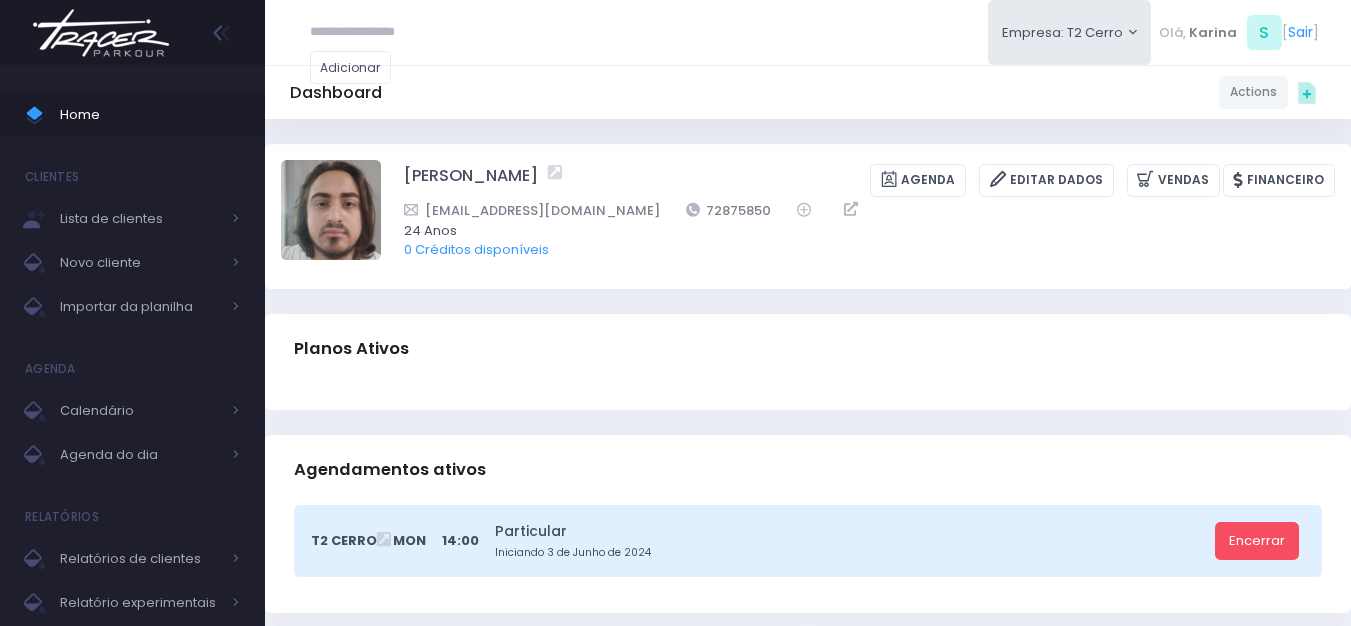 scroll, scrollTop: 0, scrollLeft: 0, axis: both 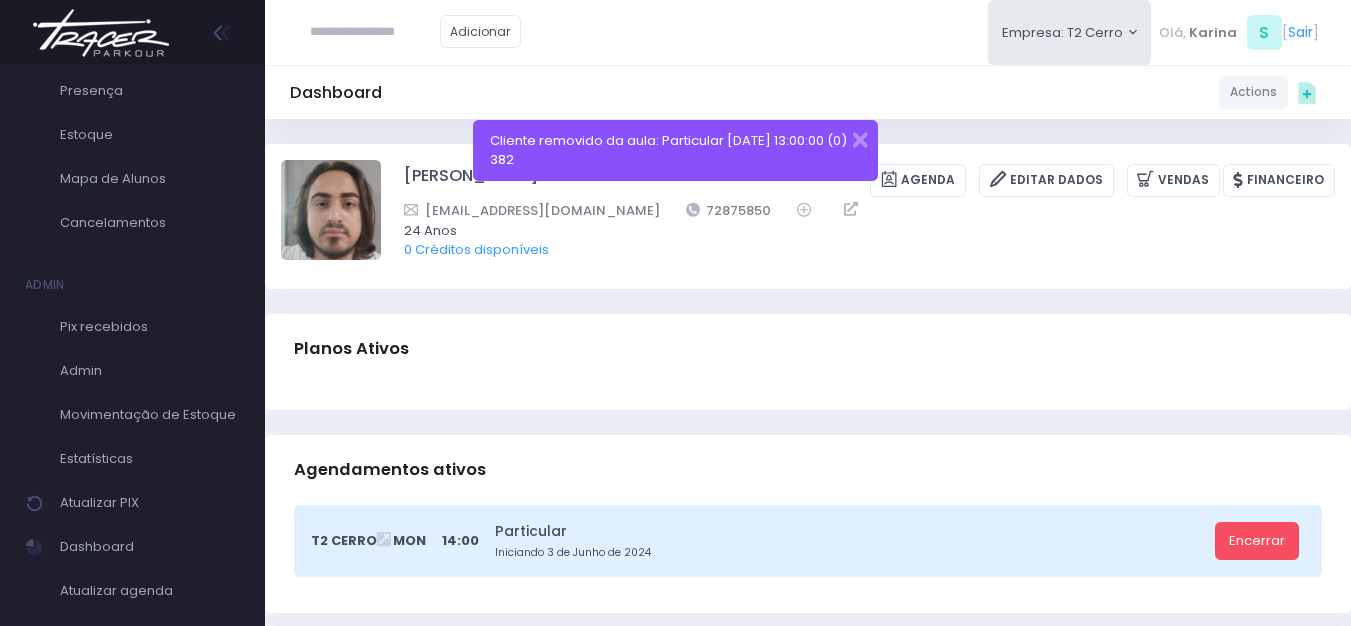 click on "Adicionar
Empresa: T2 Cerro
T1 [PERSON_NAME] T2 [GEOGRAPHIC_DATA][MEDICAL_DATA][PERSON_NAME]" at bounding box center [808, 32] 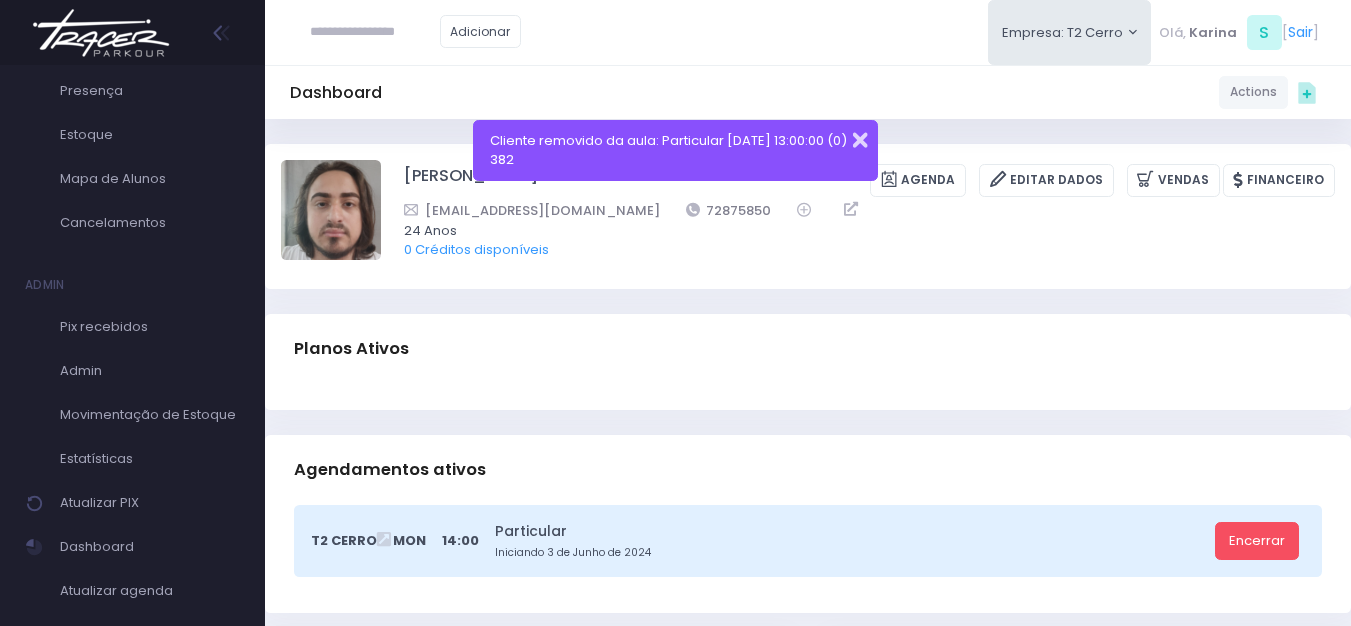 click at bounding box center [847, 137] 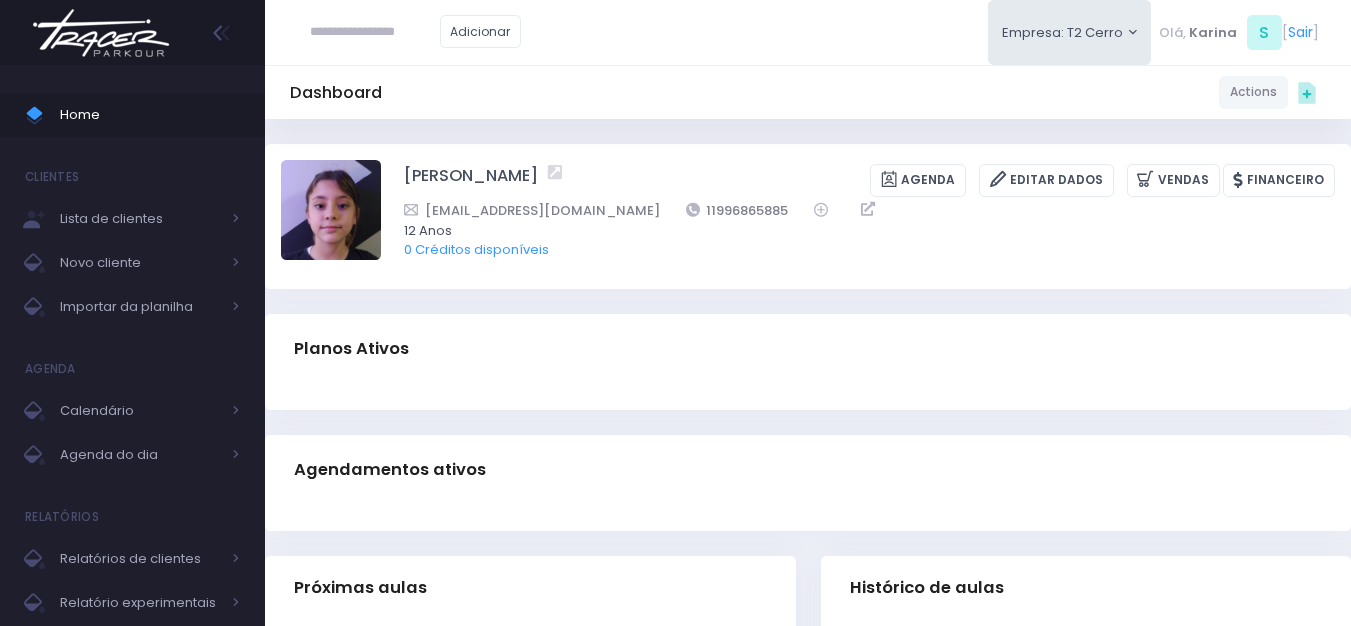 scroll, scrollTop: 0, scrollLeft: 0, axis: both 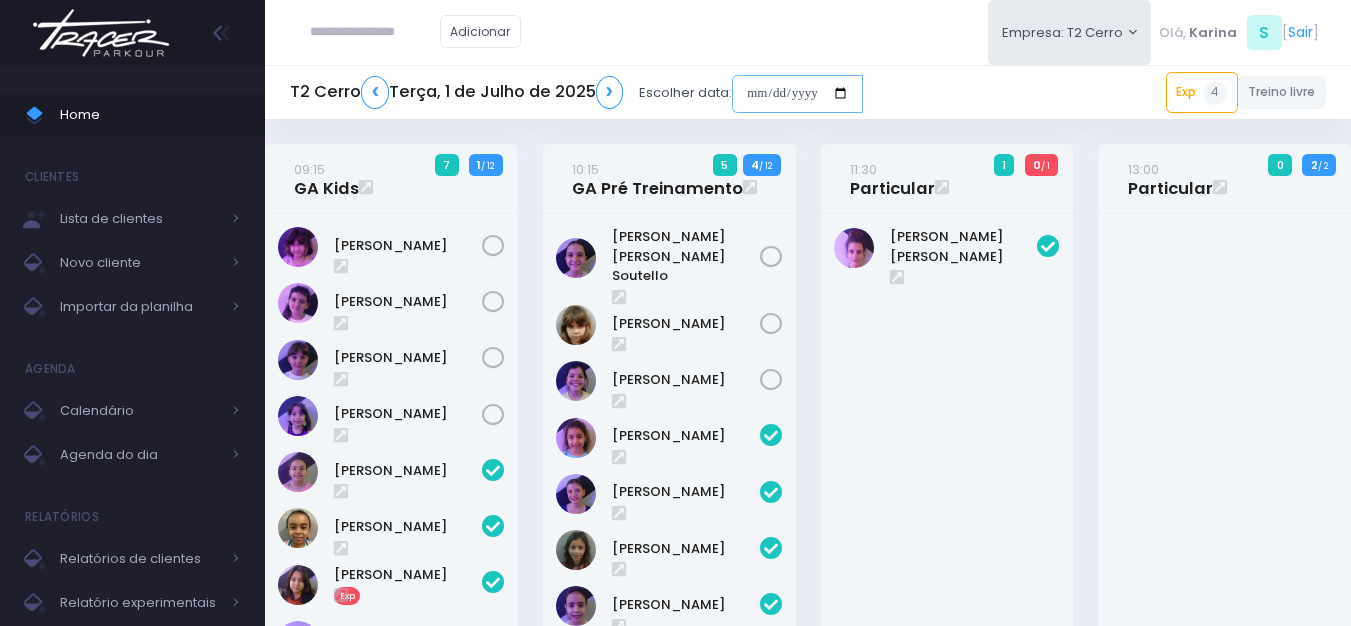 click at bounding box center (797, 94) 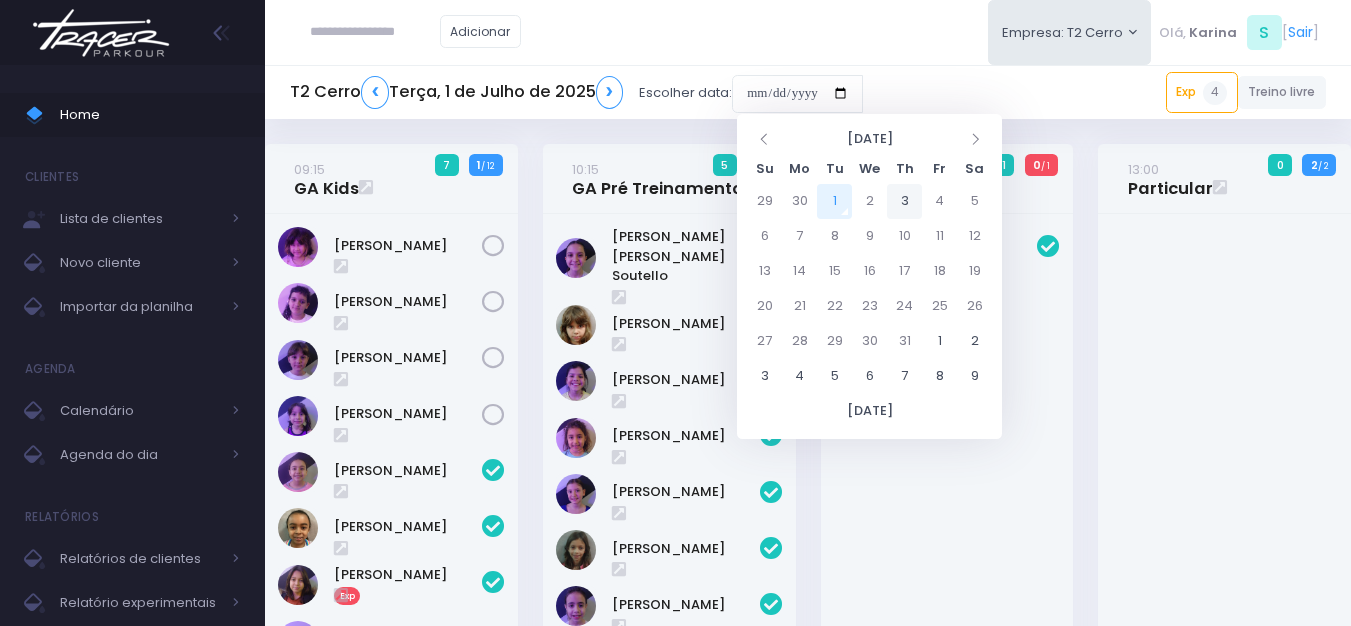 click on "3" at bounding box center [904, 201] 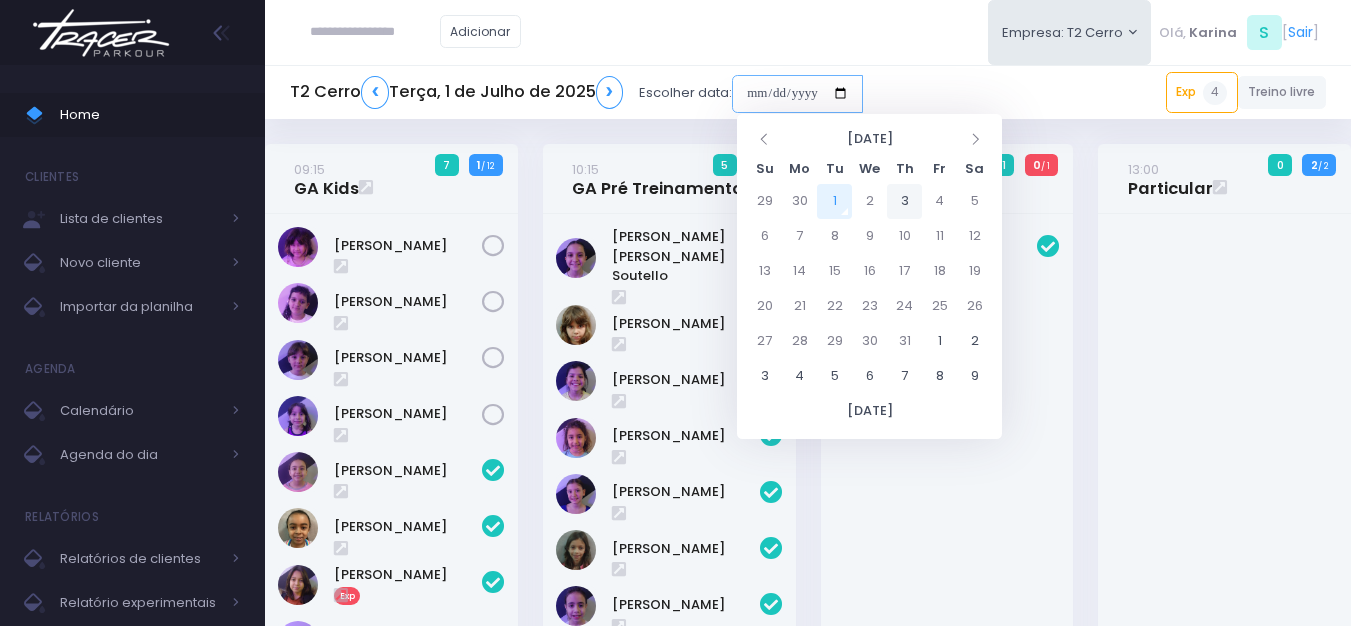 type on "**********" 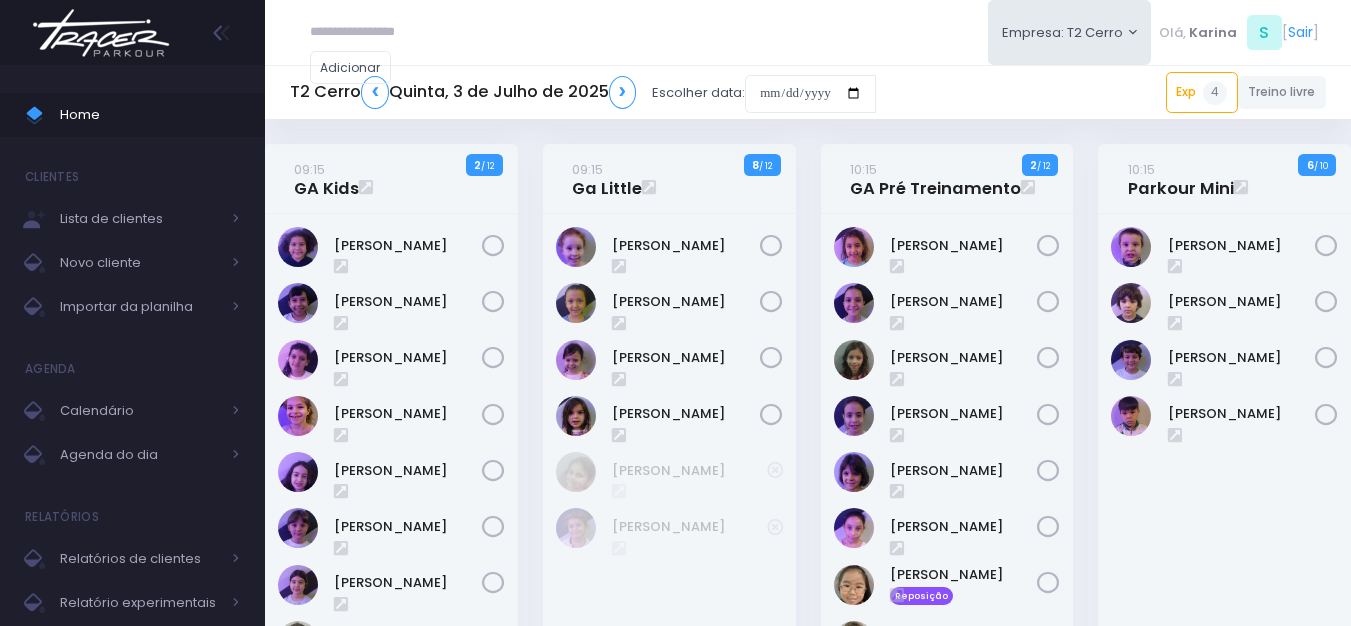 scroll, scrollTop: 0, scrollLeft: 0, axis: both 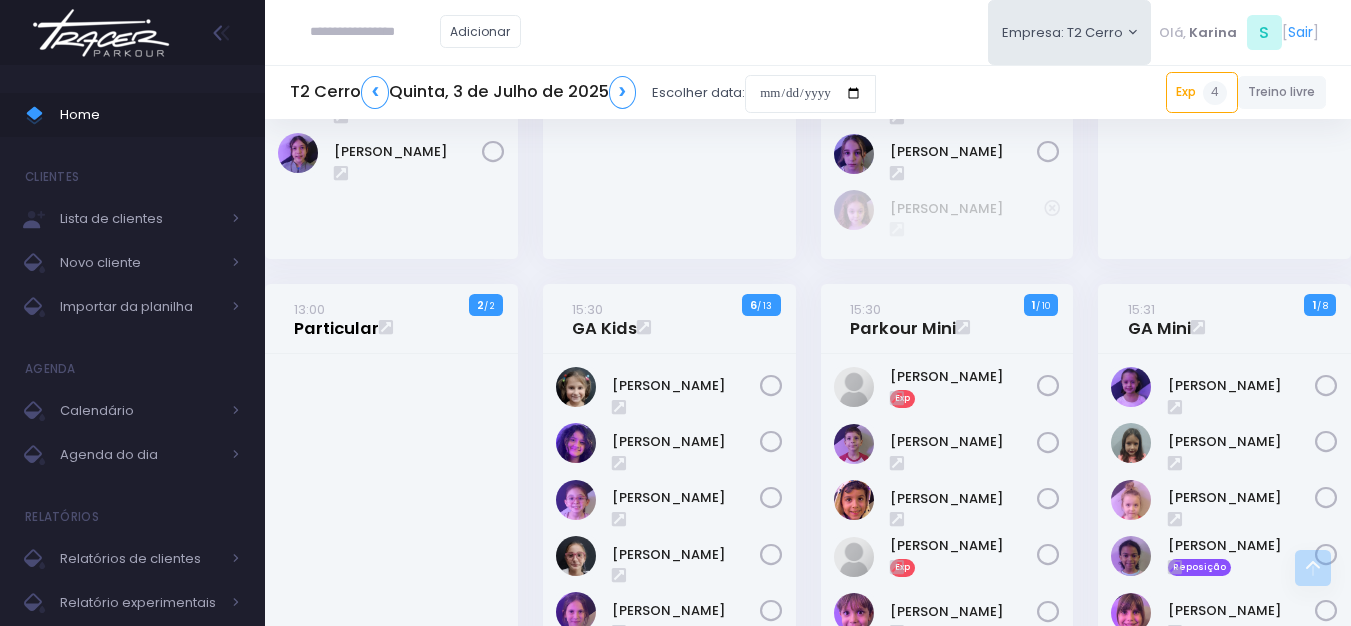 click on "13:00 Particular" at bounding box center [336, 319] 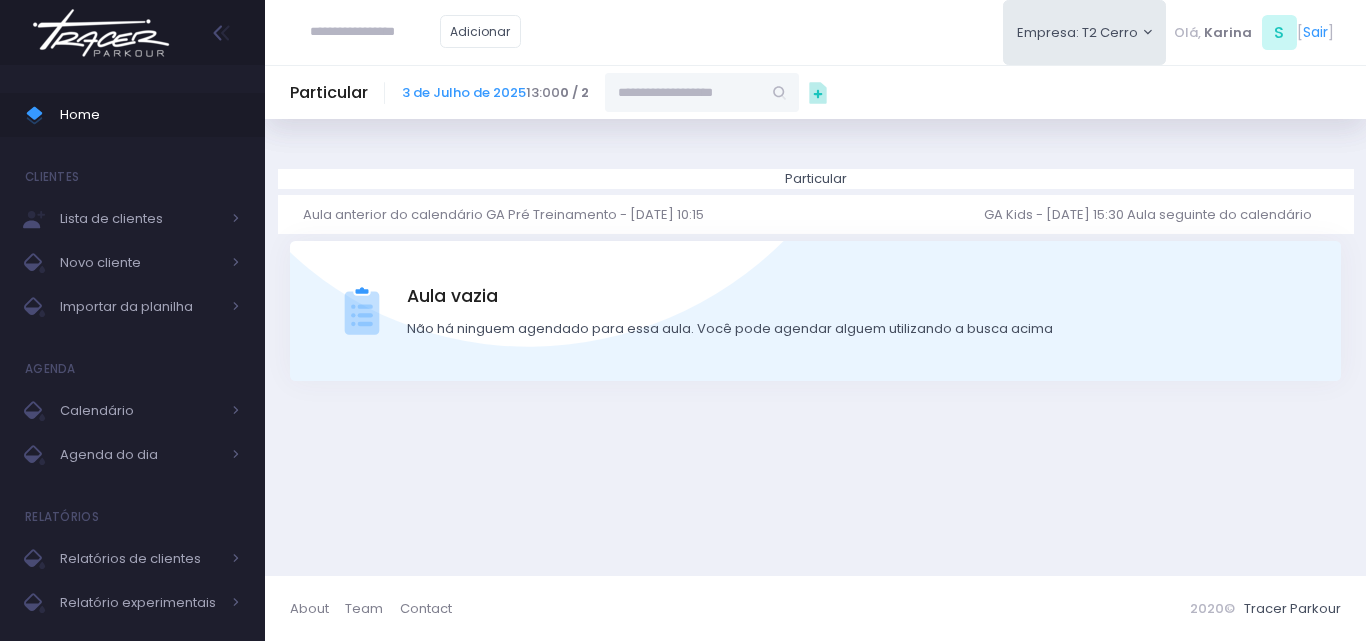 scroll, scrollTop: 0, scrollLeft: 0, axis: both 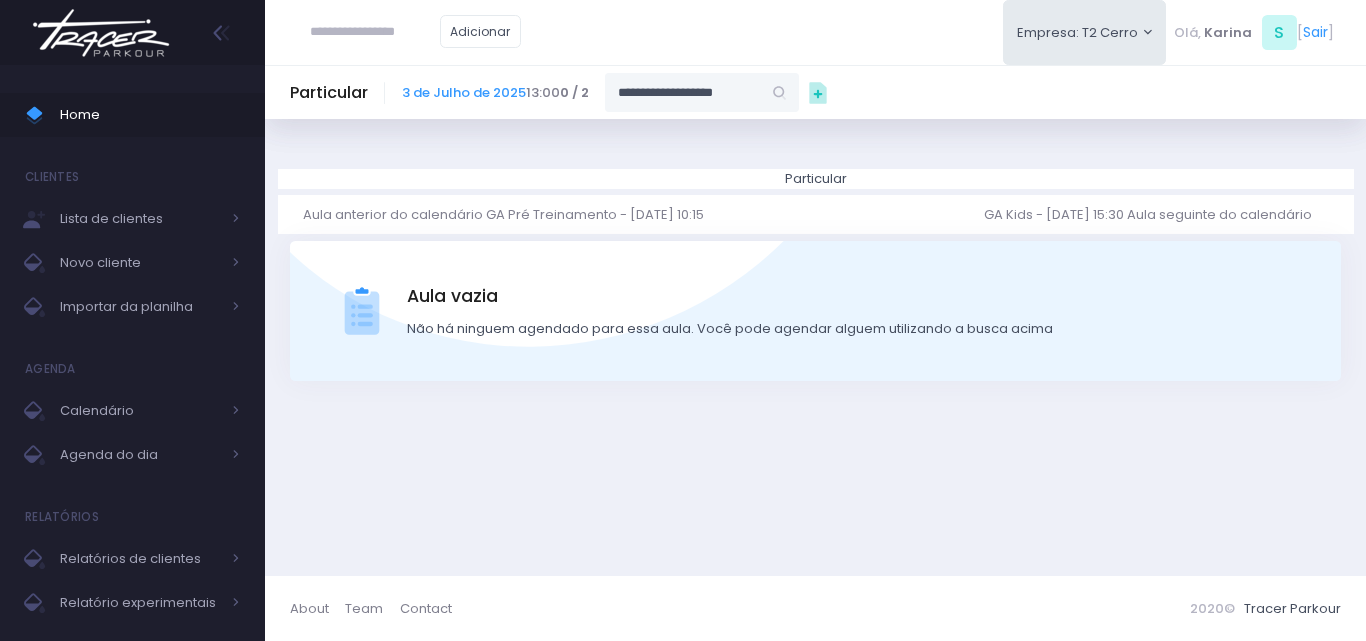 type on "**********" 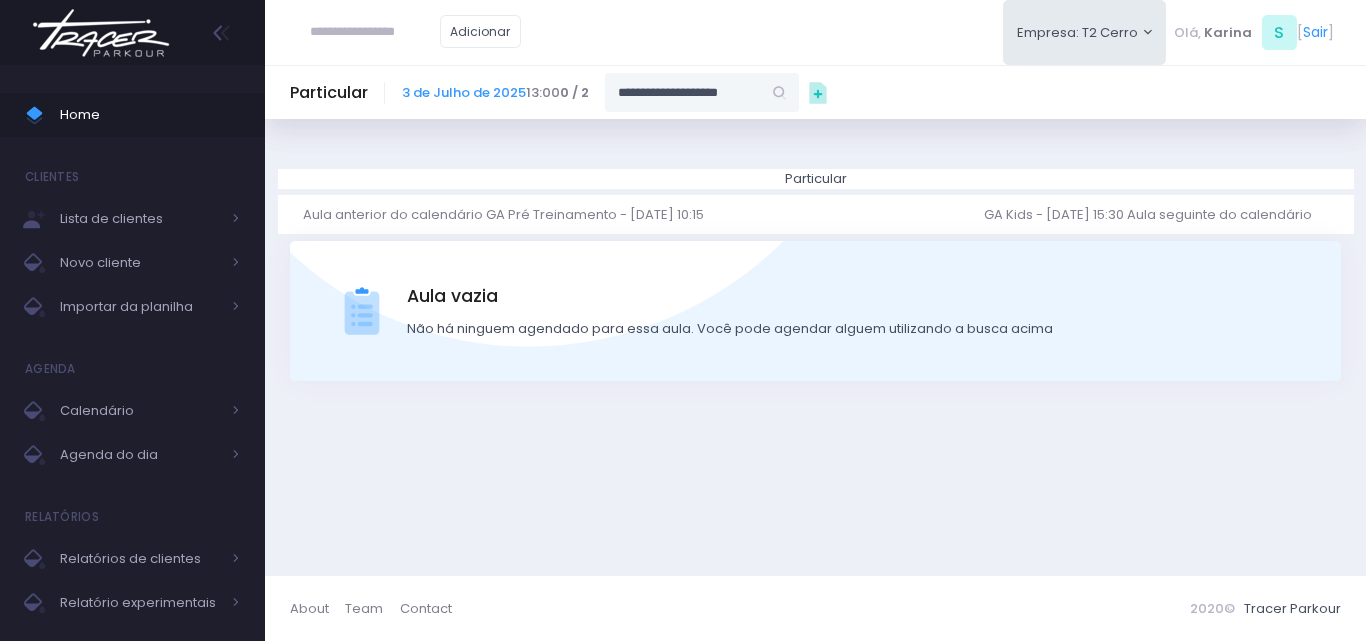 type on "**********" 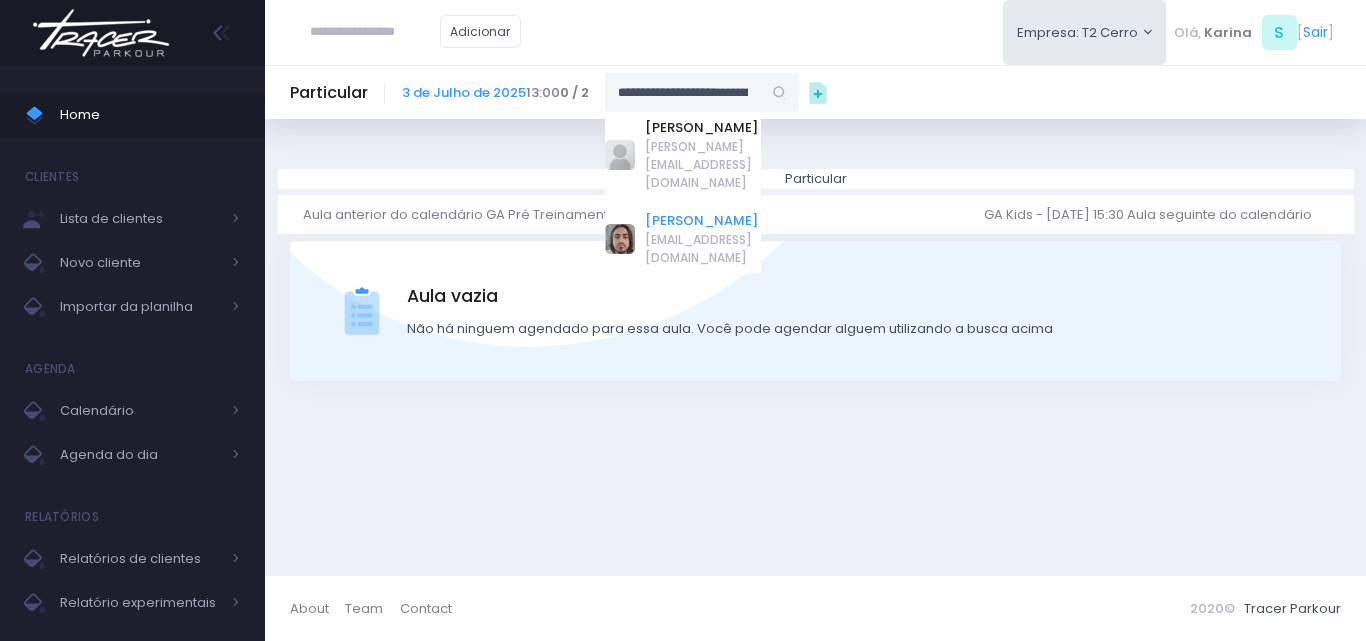 click on "[PERSON_NAME]" at bounding box center [703, 221] 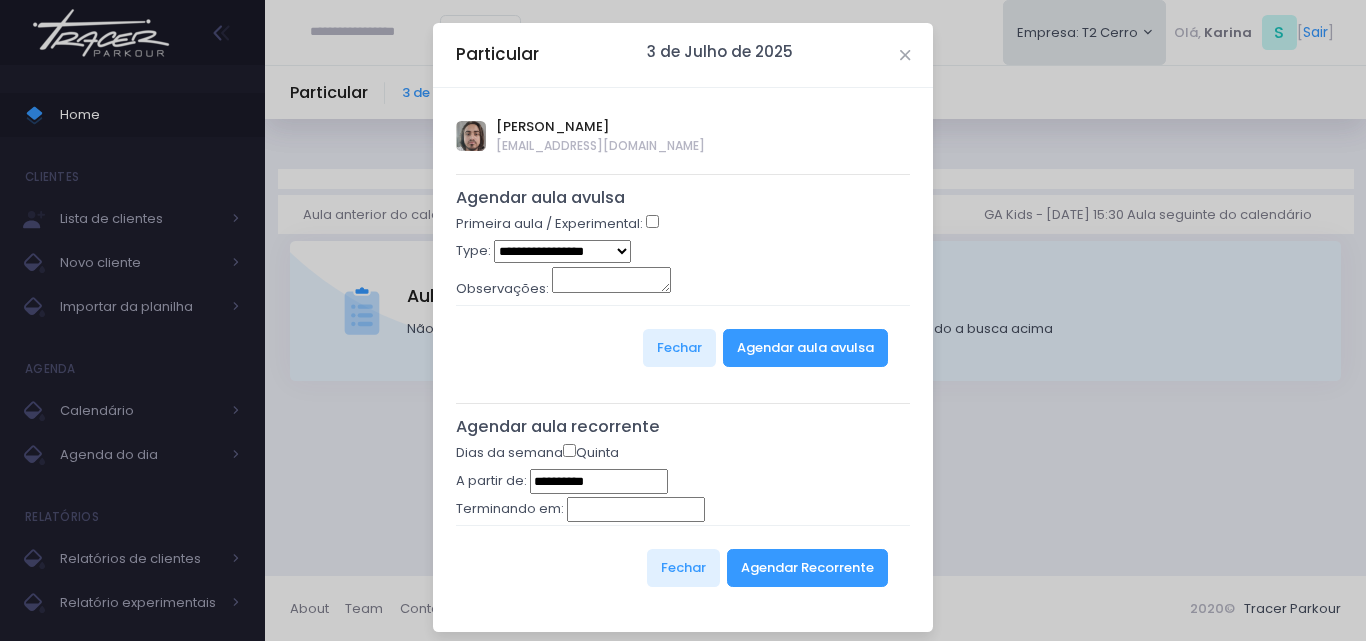 type on "**********" 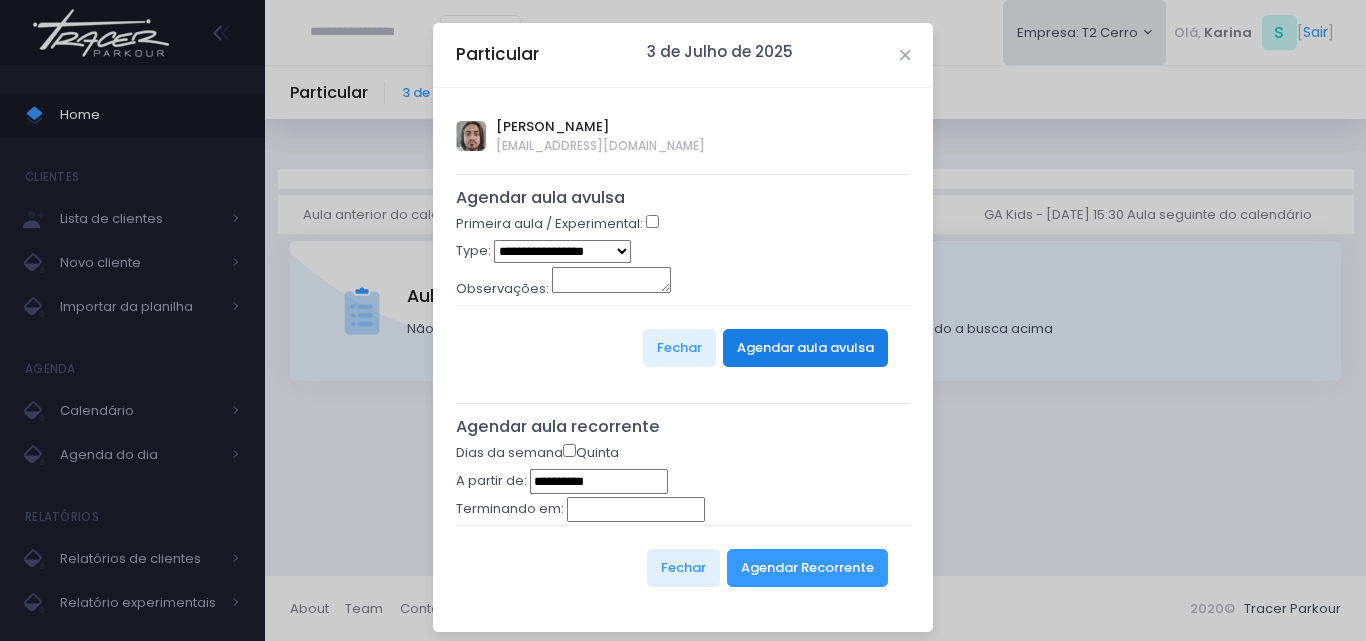 drag, startPoint x: 792, startPoint y: 275, endPoint x: 815, endPoint y: 347, distance: 75.58439 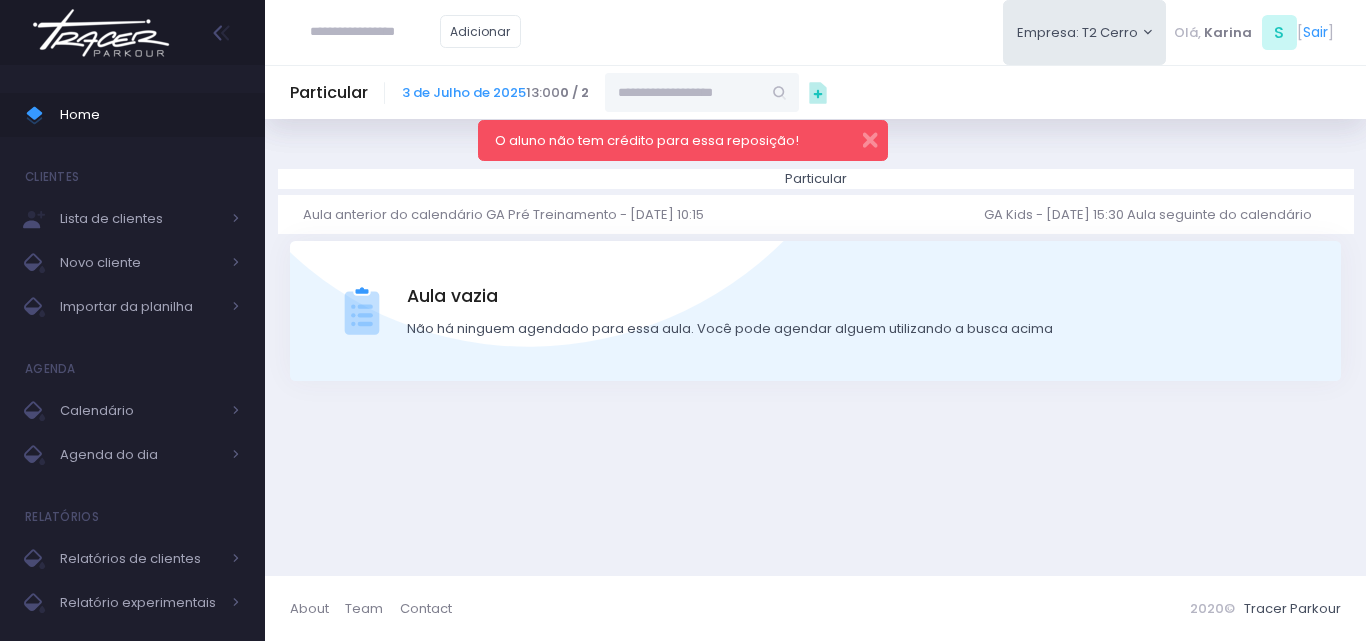 scroll, scrollTop: 0, scrollLeft: 0, axis: both 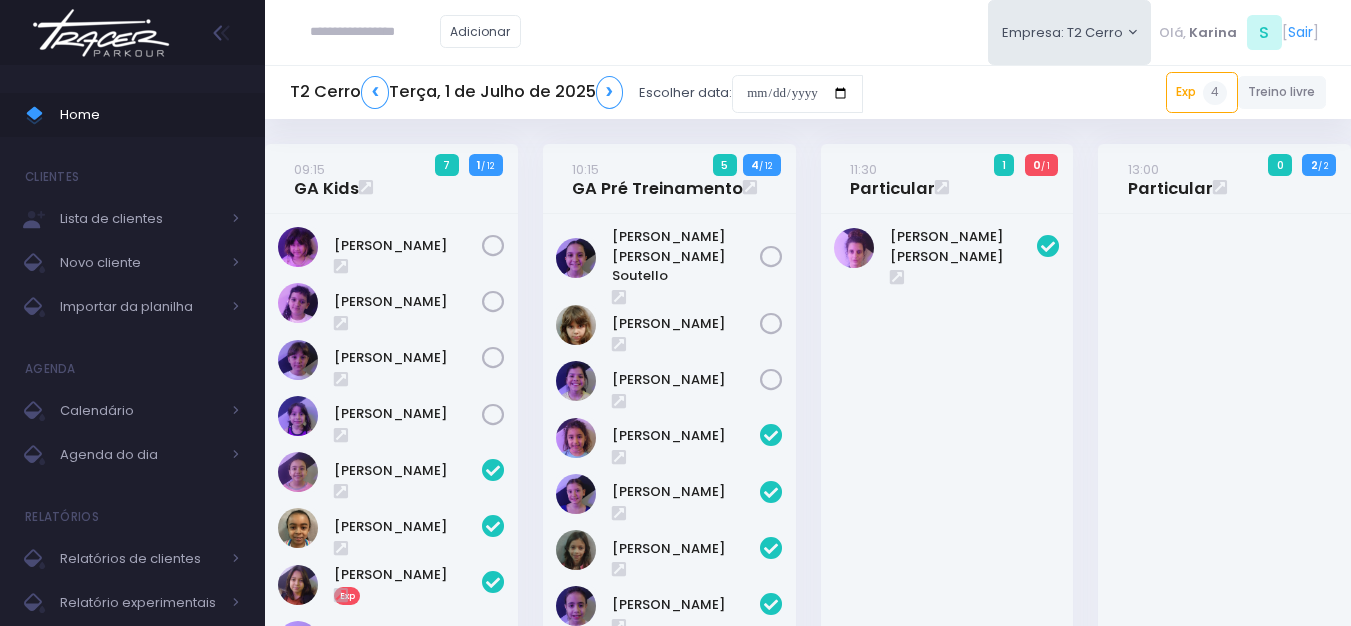 click at bounding box center [101, 33] 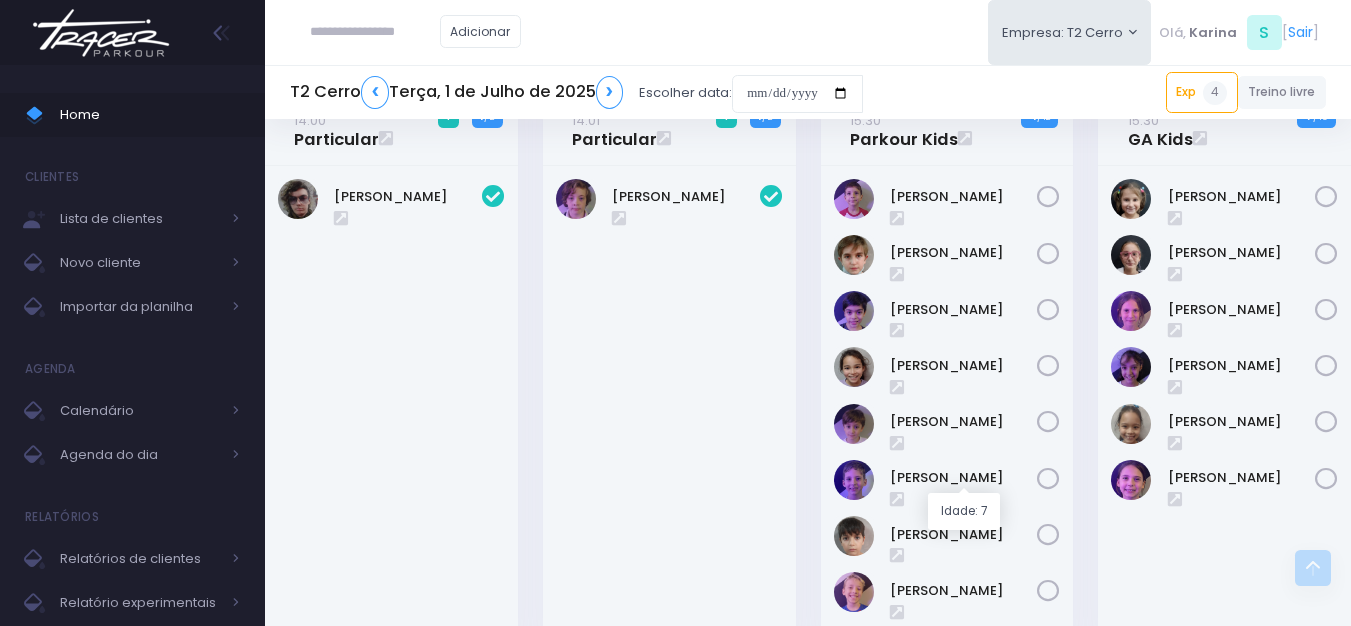 scroll, scrollTop: 800, scrollLeft: 0, axis: vertical 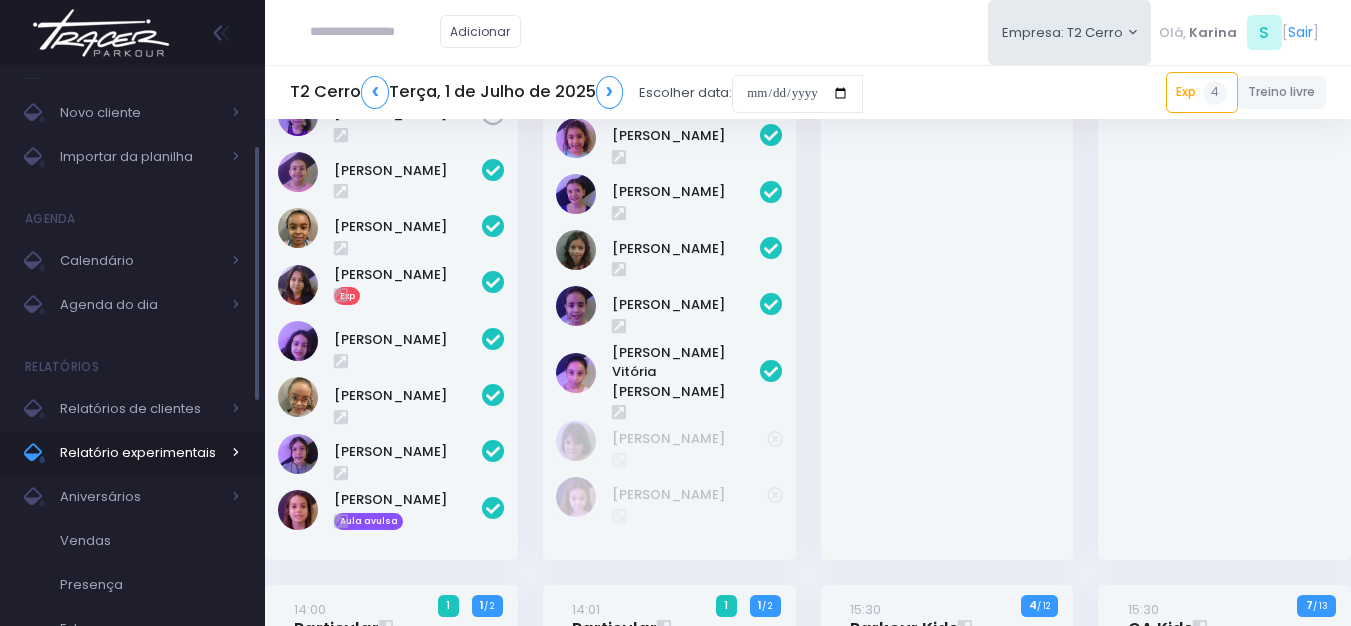 click on "Relatório experimentais" at bounding box center [140, 453] 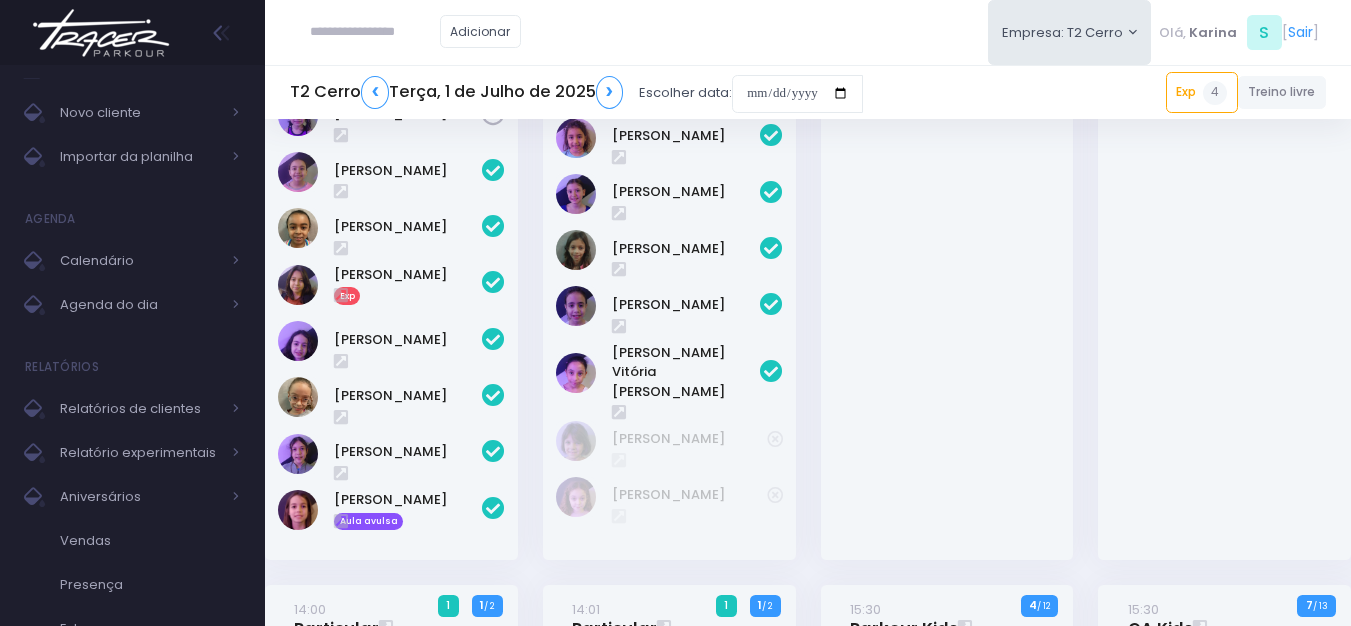 click on "[PERSON_NAME] [PERSON_NAME]" at bounding box center [947, 237] 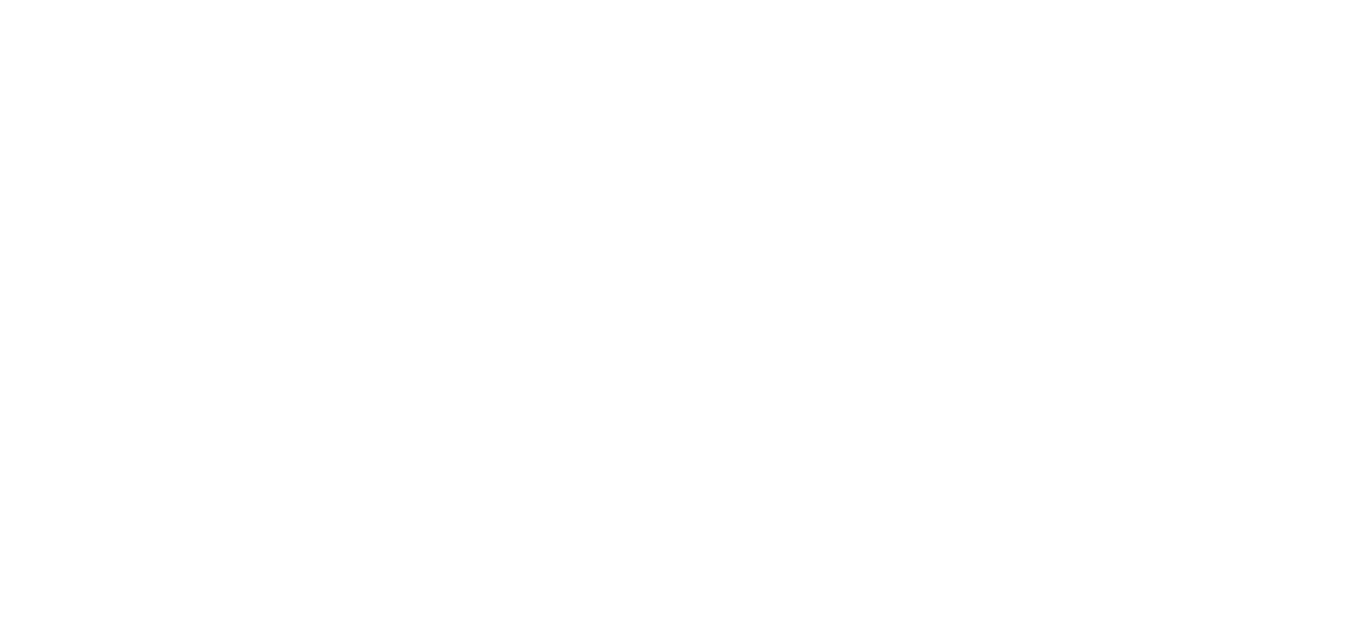 select 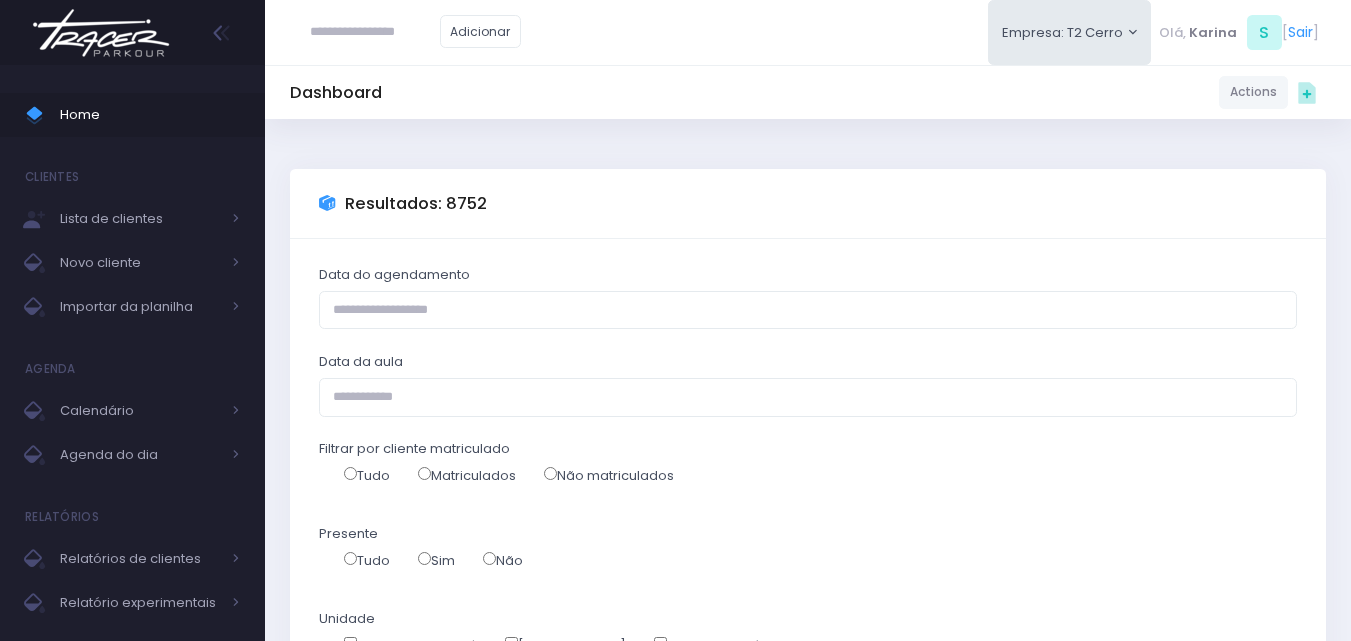 click on "Dashboard
Actions
Choose Label:
Customer
Partner
Suplier
Member
Staff
Add new" at bounding box center (808, 92) 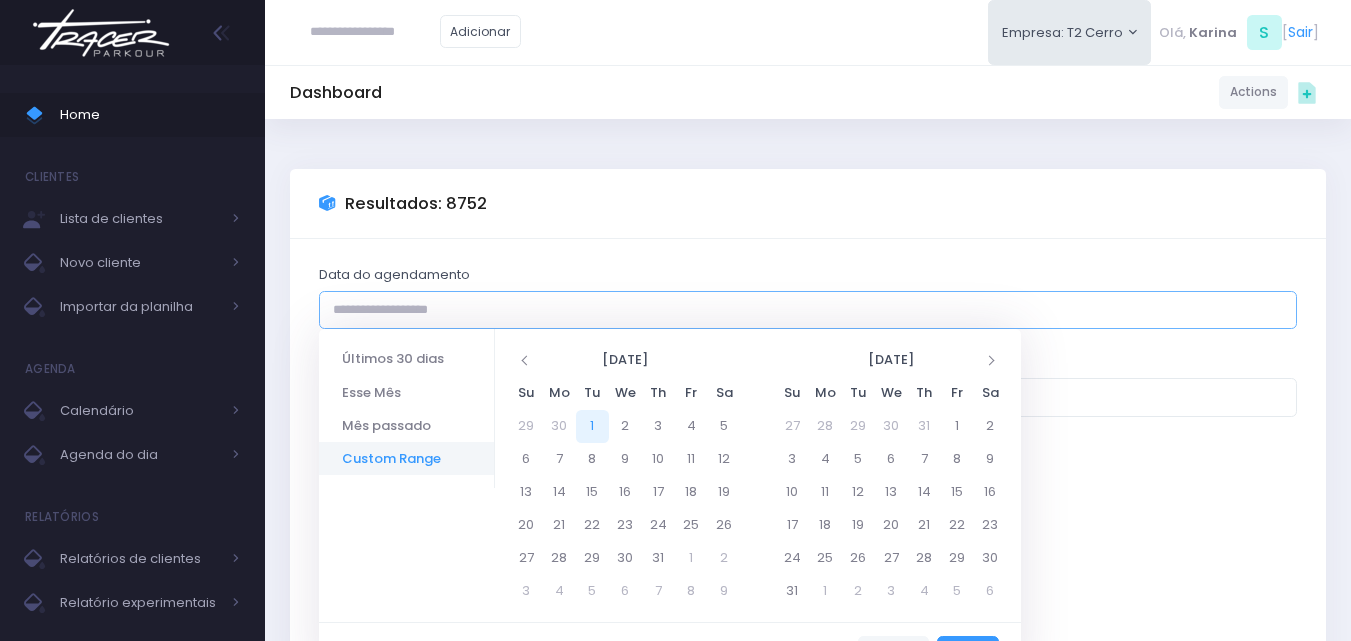 click on "Data do agendamento" at bounding box center (808, 310) 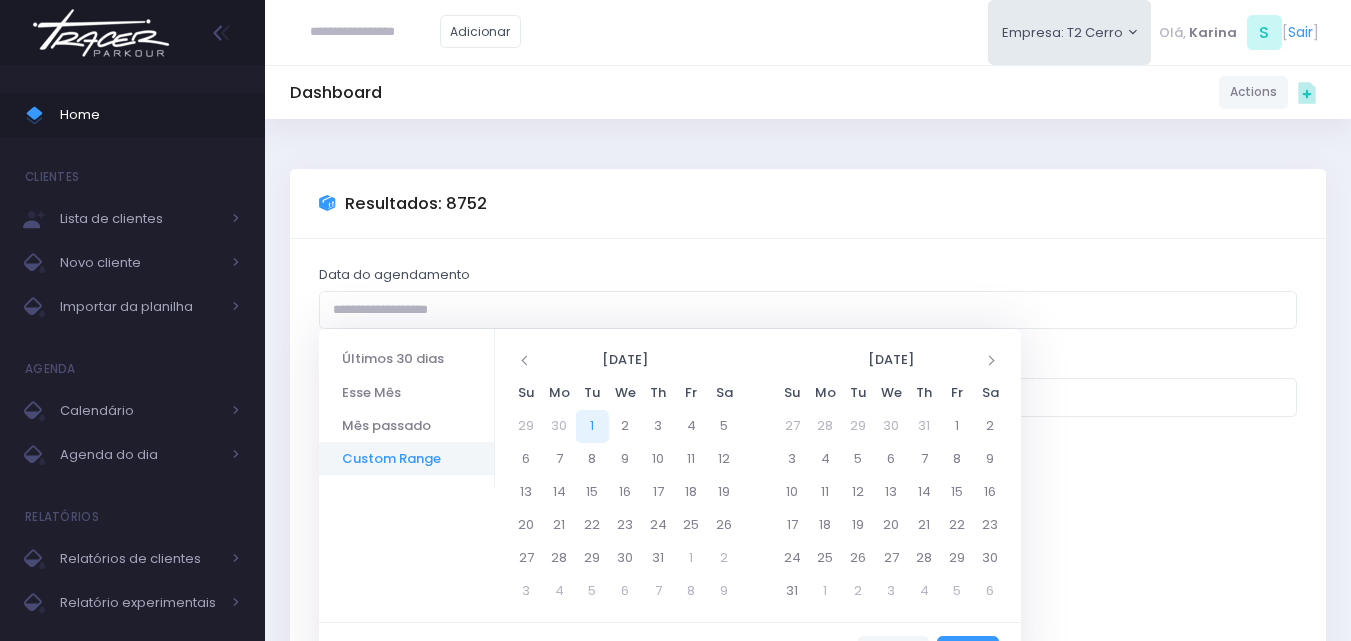 click on "Data do agendamento
Data da aula
Filtrar por cliente matriculado
Tudo
Matriculados
Não matriculados
Presente
Tudo
Sim
Não
Unidade
Tracer Cerro Corá
Tracer Santana
Tracer Pompéia
Agendado por
*****
*****
********
******
*******
******
*******
*******
********
***
****
*****
*******
******
*******
*****
****
*****
*******
*******
****
********
*******
Aplicar filtros
Zerar
Total: 8752
Name Day 1" at bounding box center (808, 3611) 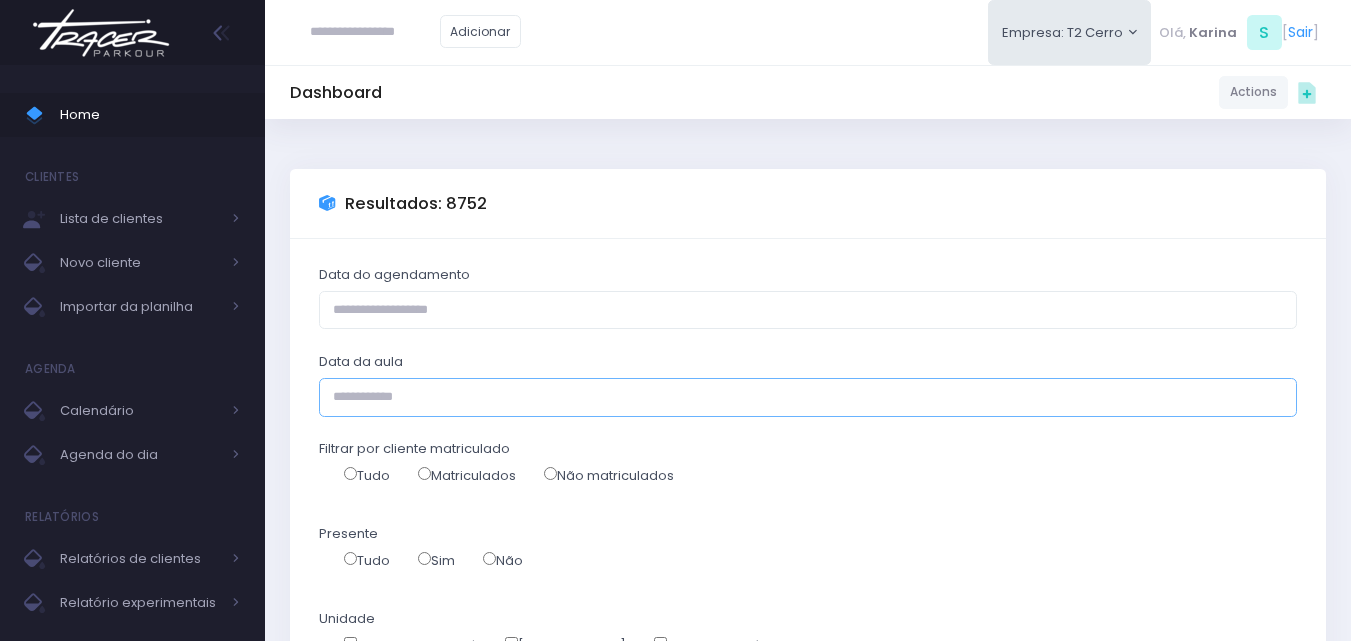 click on "Data da aula" at bounding box center (808, 397) 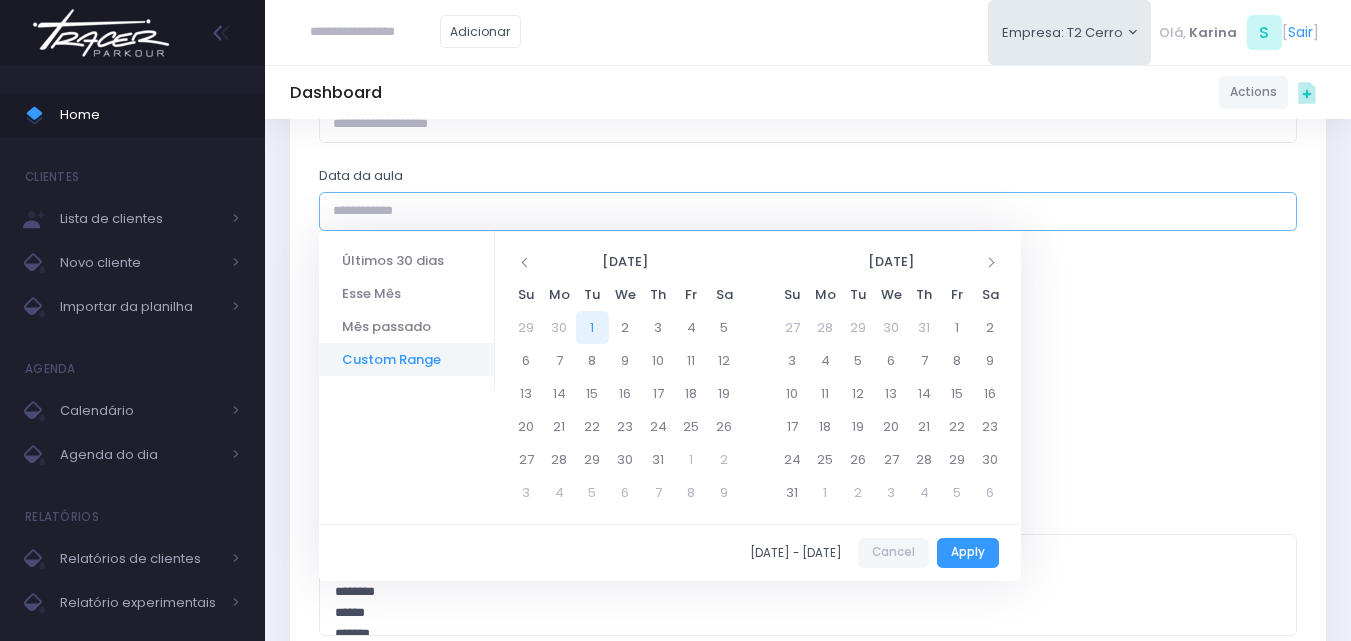 scroll, scrollTop: 200, scrollLeft: 0, axis: vertical 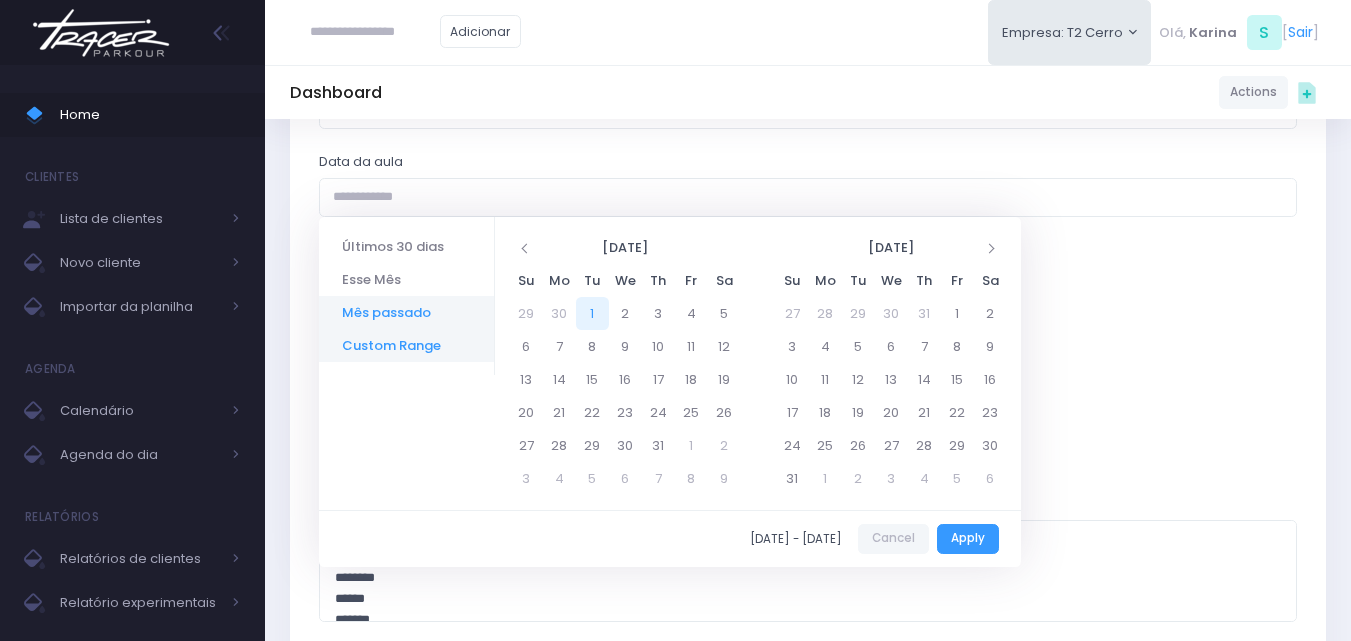 click on "Mês passado" at bounding box center [406, 312] 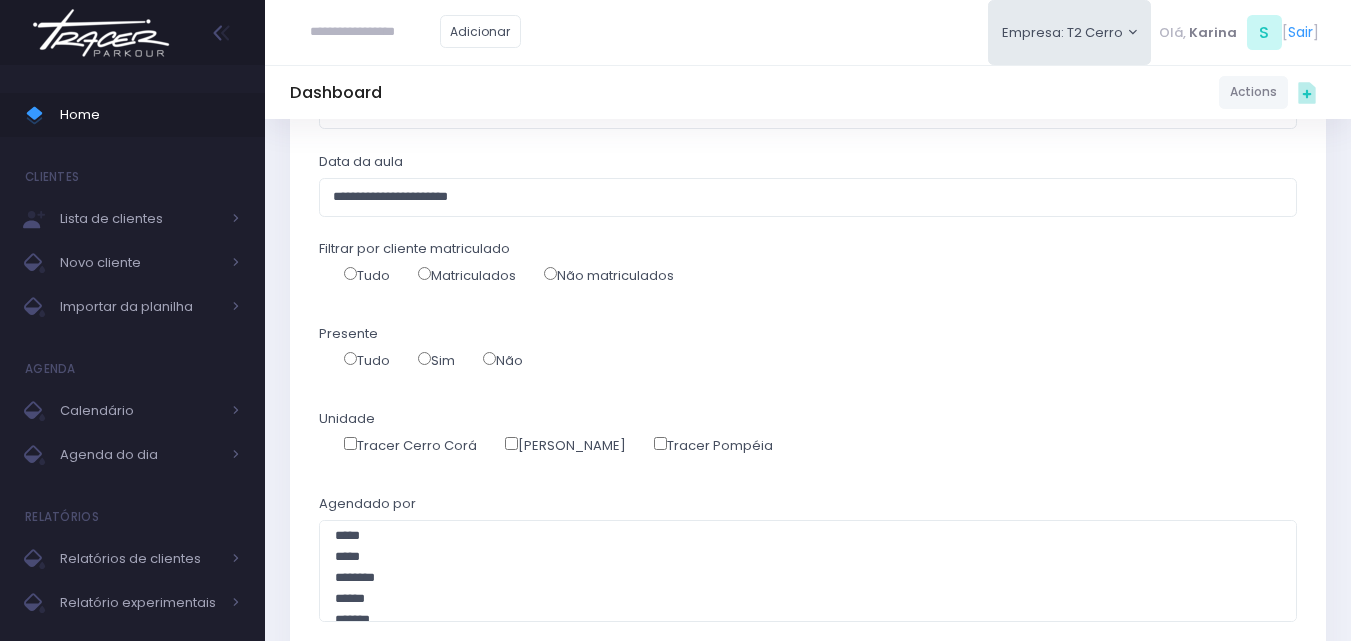 click on "Tudo
Sim
Não" at bounding box center [808, 368] 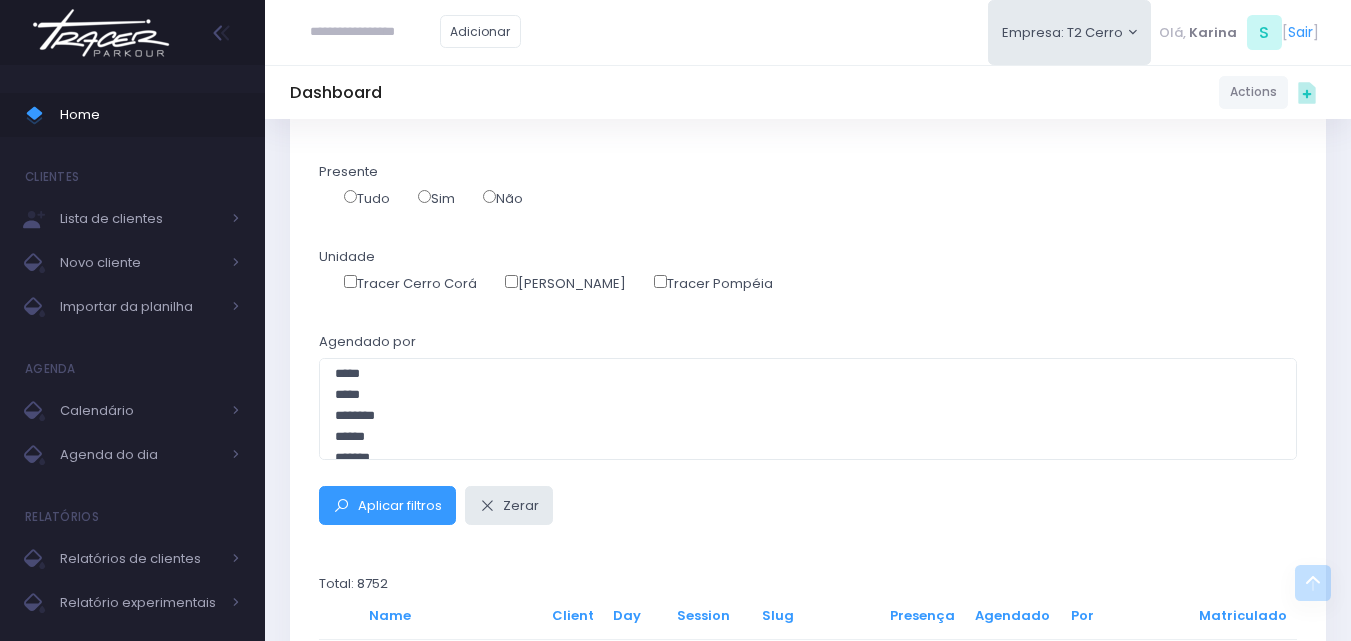 scroll, scrollTop: 400, scrollLeft: 0, axis: vertical 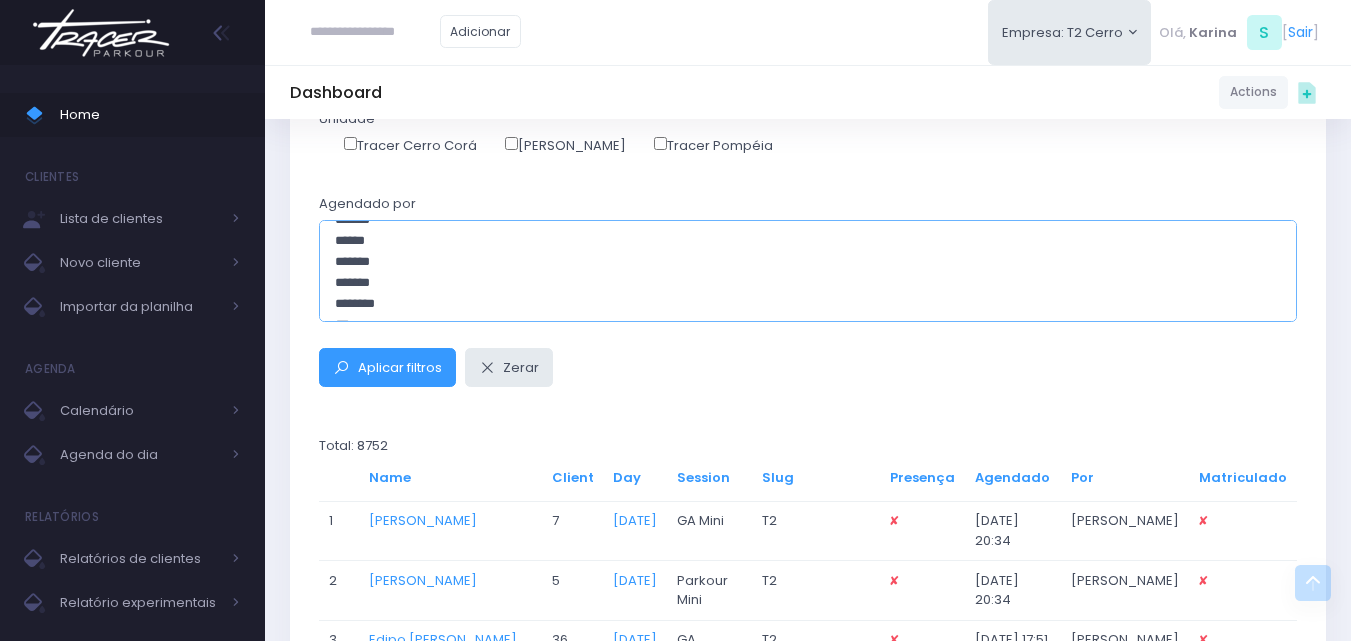 select on "**" 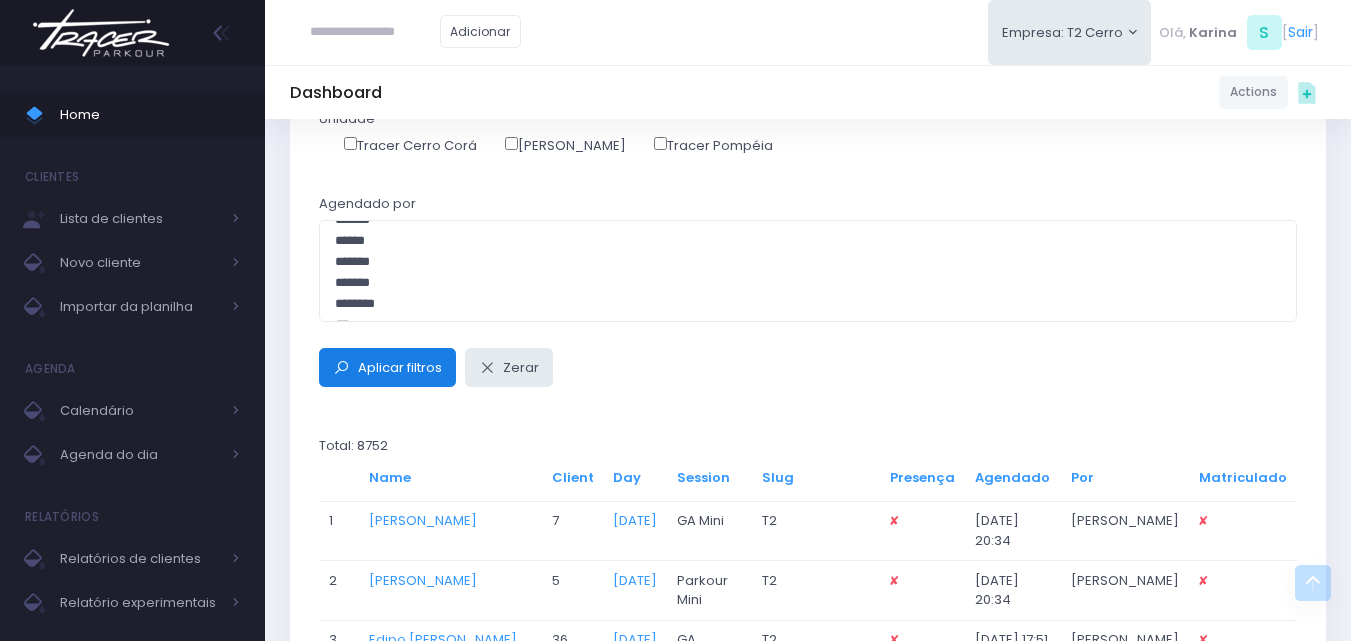 click on "Aplicar filtros" at bounding box center [400, 367] 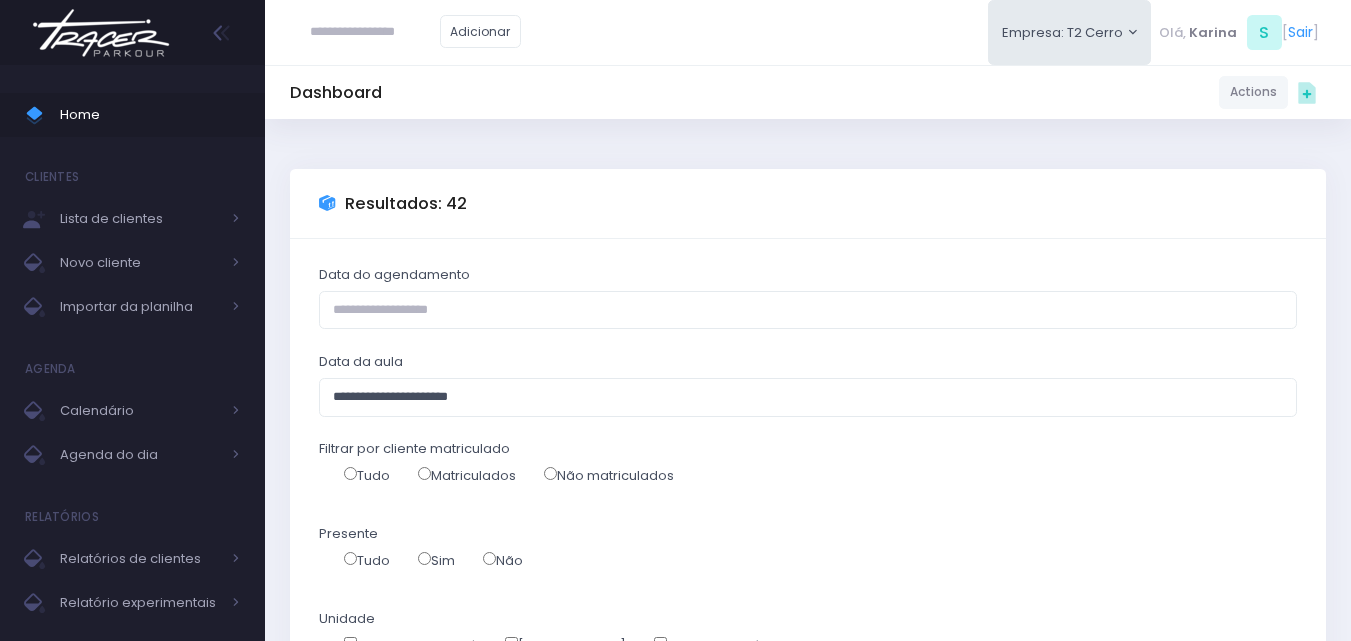 scroll, scrollTop: 0, scrollLeft: 0, axis: both 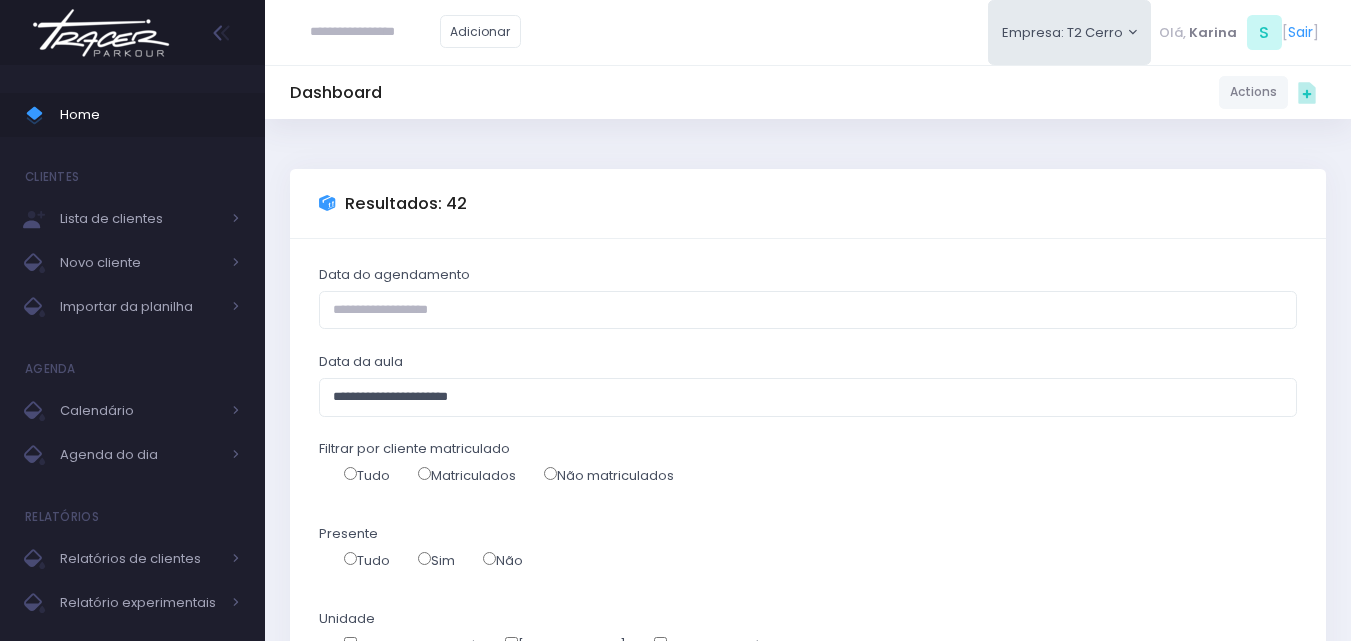 click at bounding box center (101, 33) 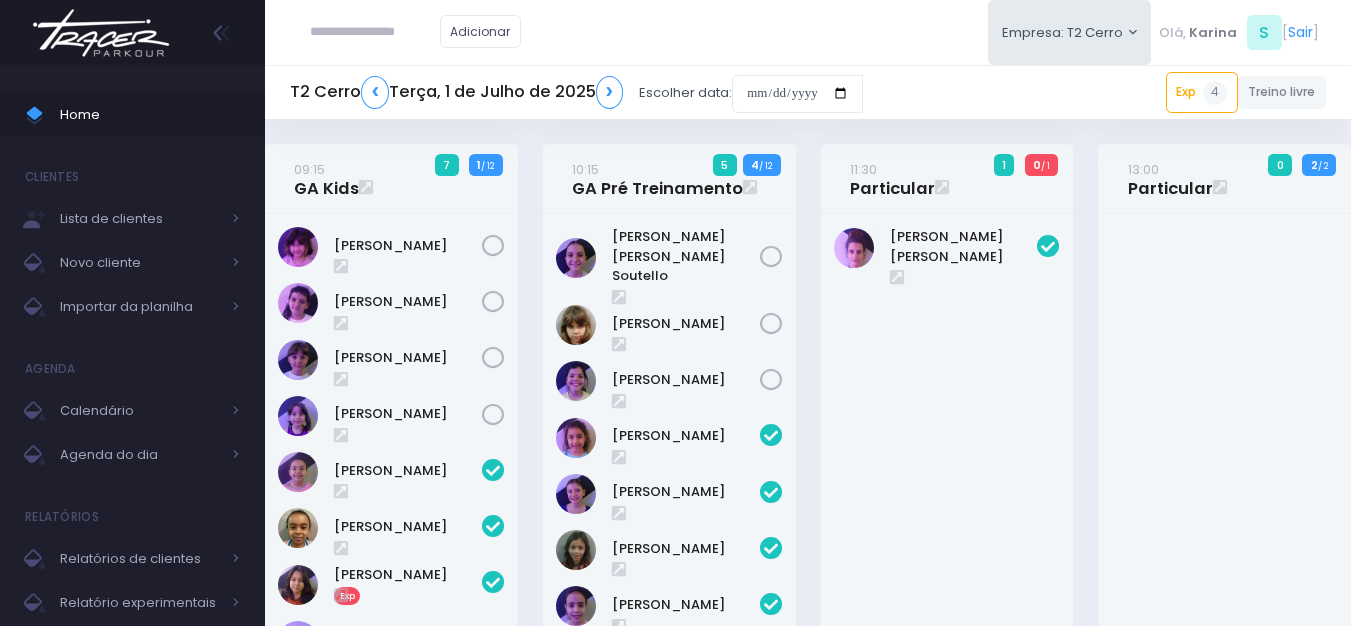 scroll, scrollTop: 885, scrollLeft: 0, axis: vertical 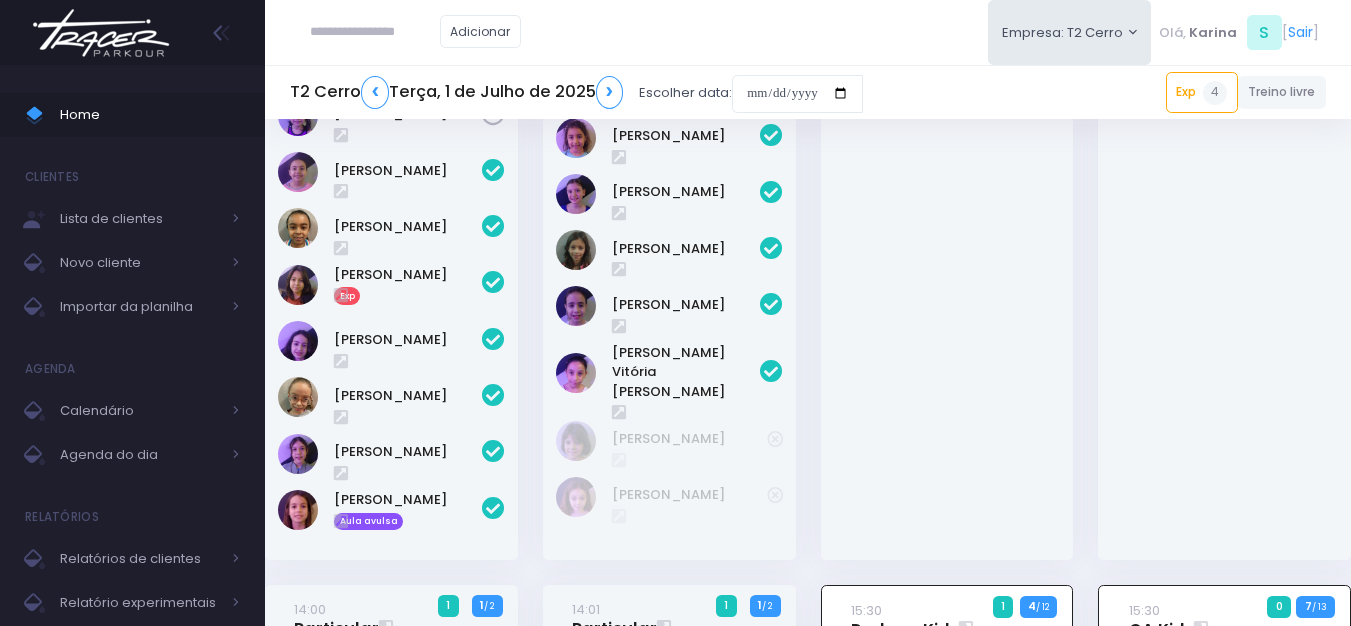 click on "T2 Cerro  ❮
Terça, 1 de Julho de 2025  ❯" at bounding box center [456, 92] 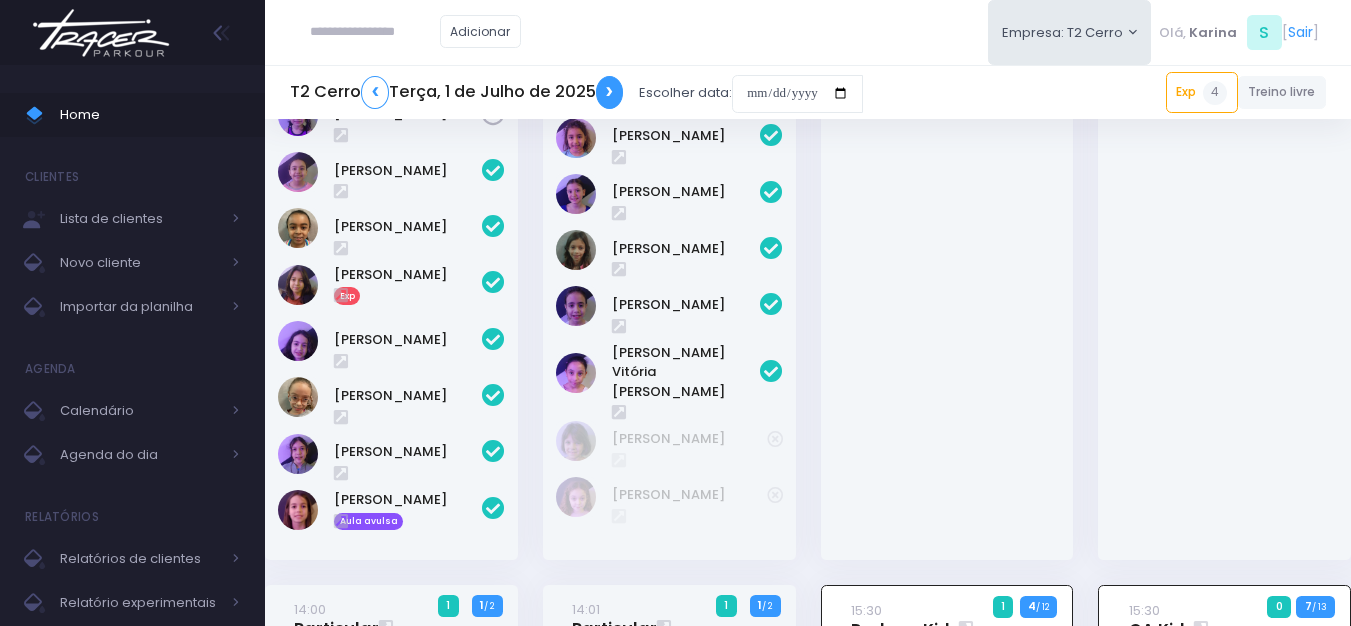 click on "❯" at bounding box center [610, 92] 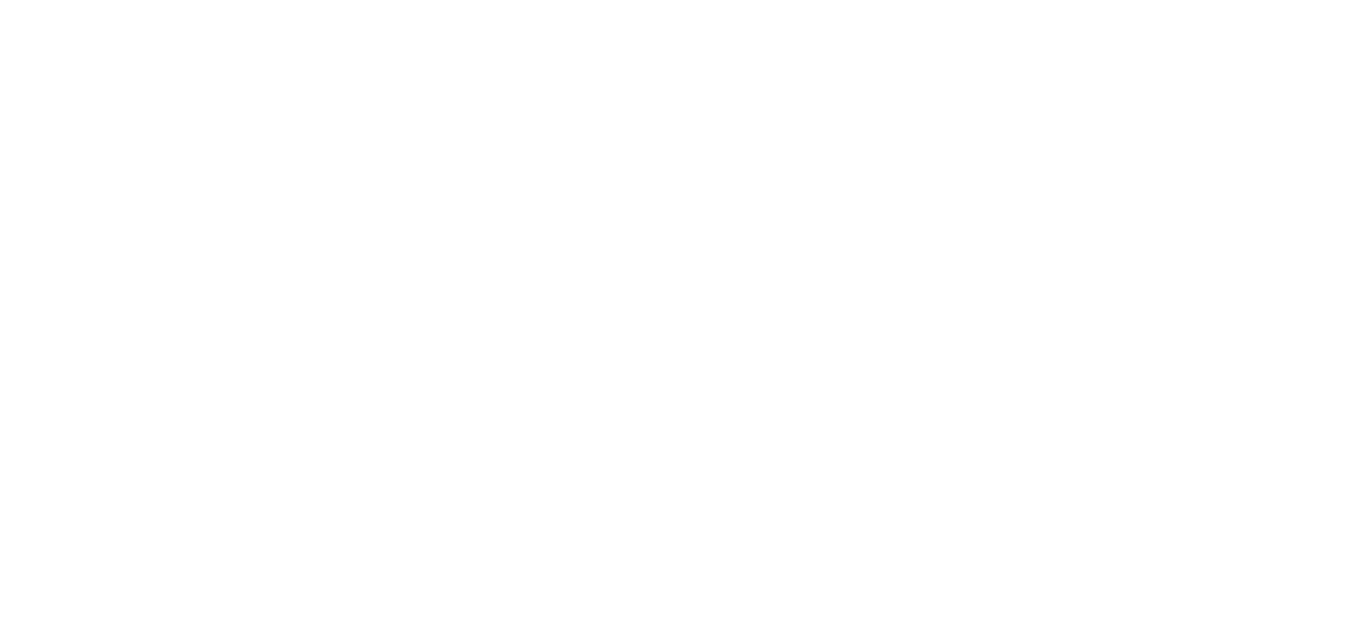 scroll, scrollTop: 0, scrollLeft: 0, axis: both 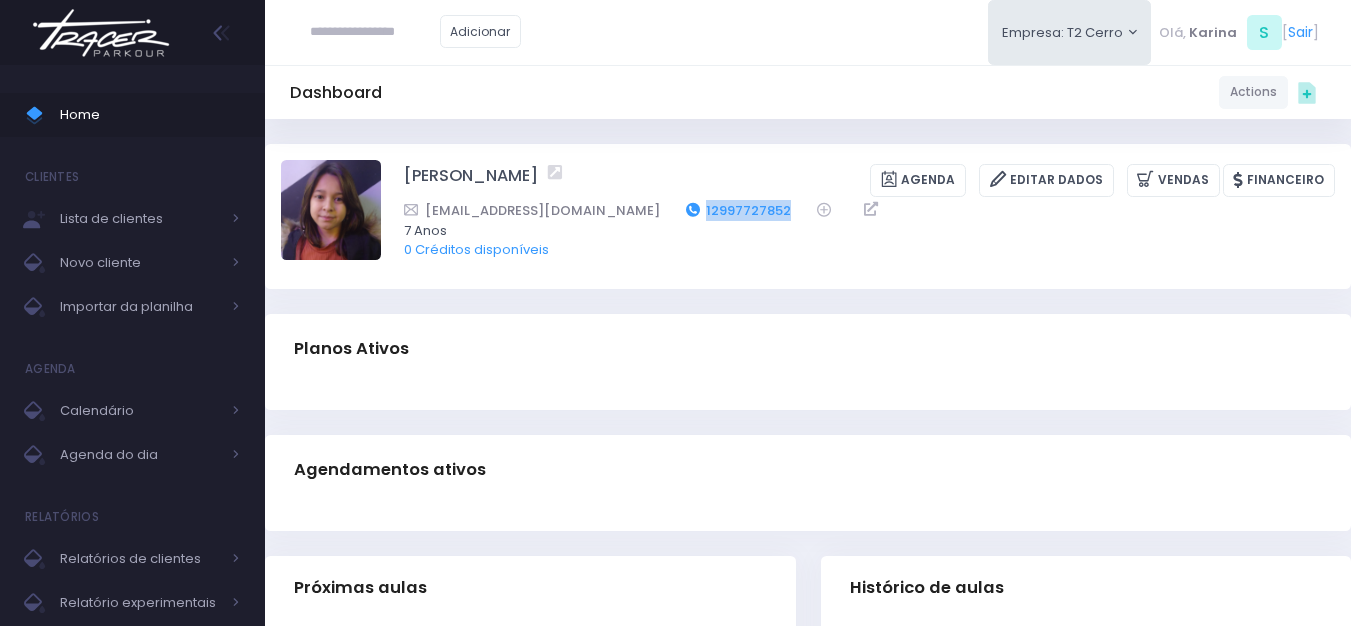 drag, startPoint x: 732, startPoint y: 208, endPoint x: 634, endPoint y: 208, distance: 98 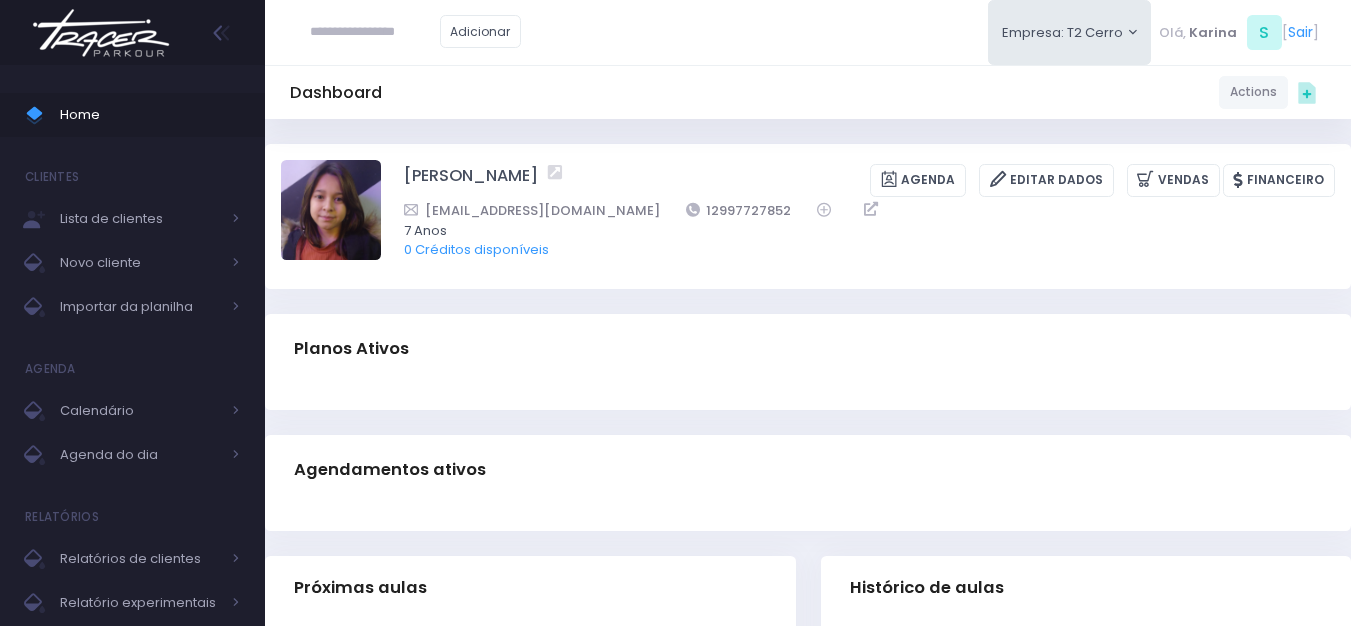 click on "[PERSON_NAME]
[GEOGRAPHIC_DATA]
Editar Dados
[GEOGRAPHIC_DATA]
Financeiro" at bounding box center [808, 216] 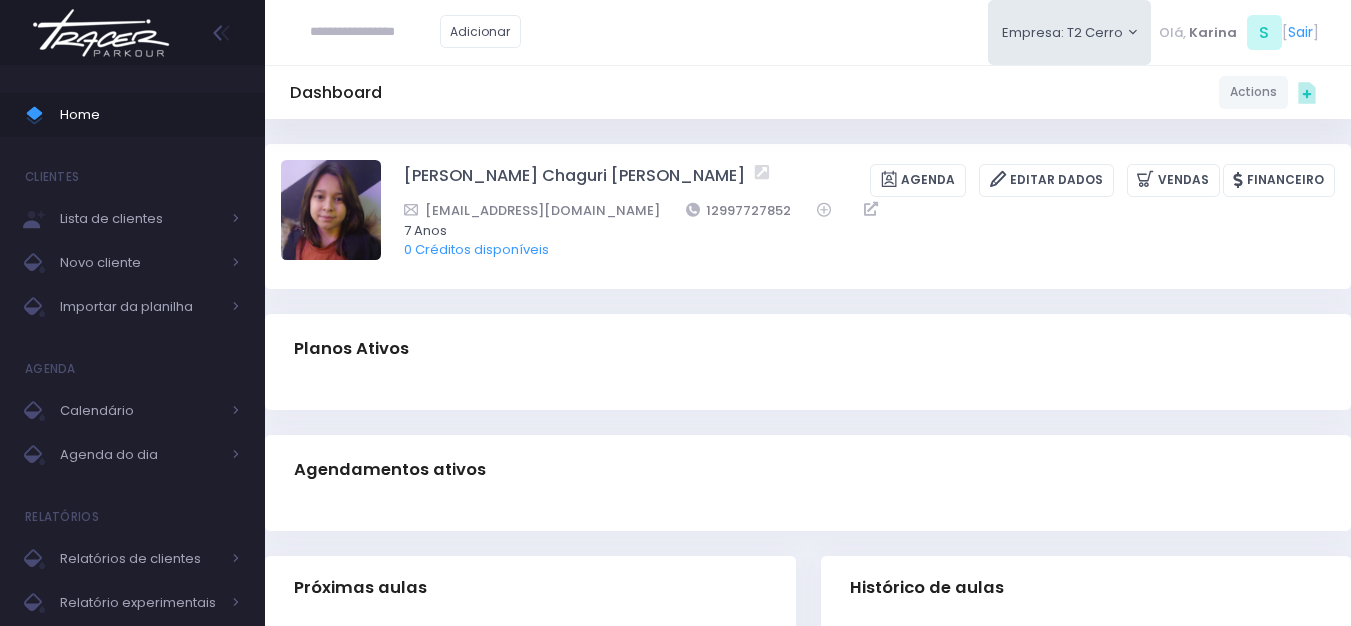 scroll, scrollTop: 0, scrollLeft: 0, axis: both 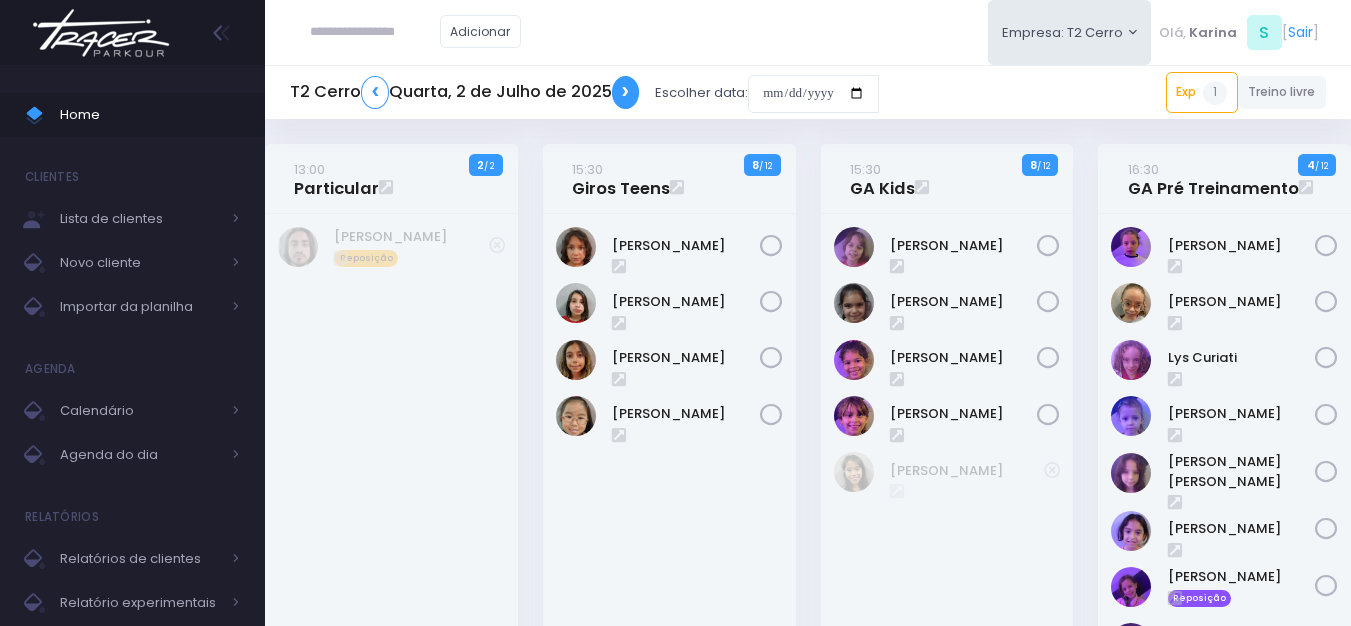 click on "❯" at bounding box center [626, 92] 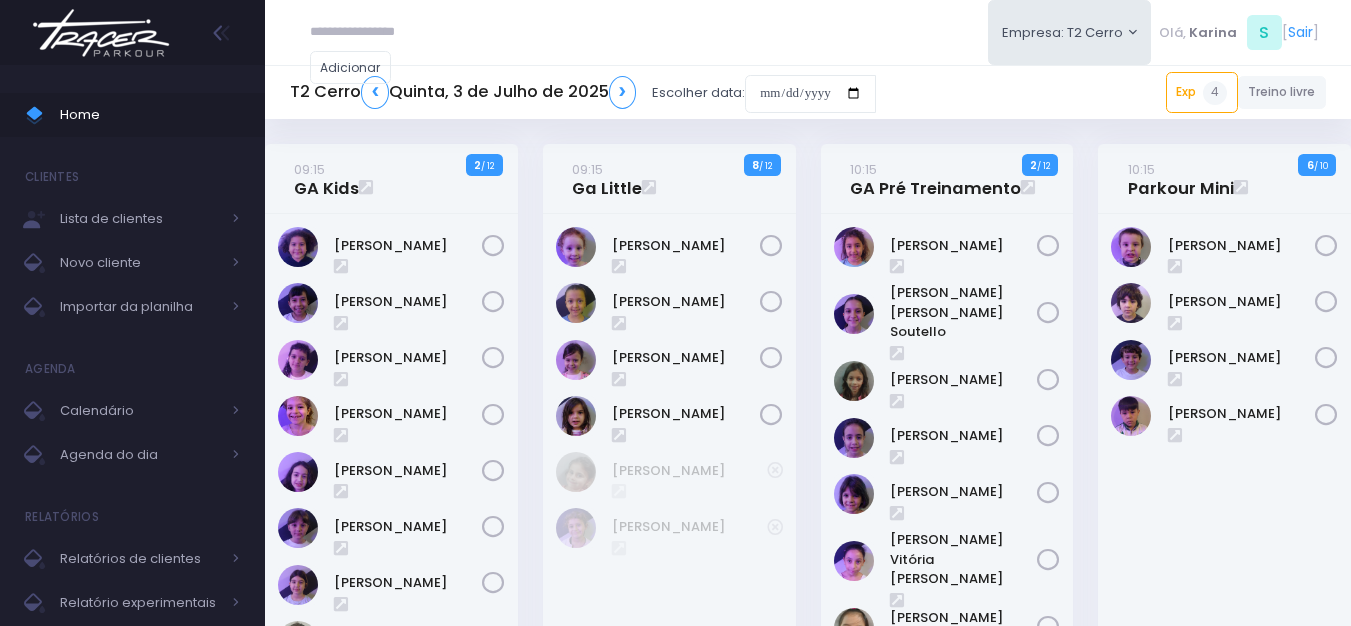 scroll, scrollTop: 0, scrollLeft: 0, axis: both 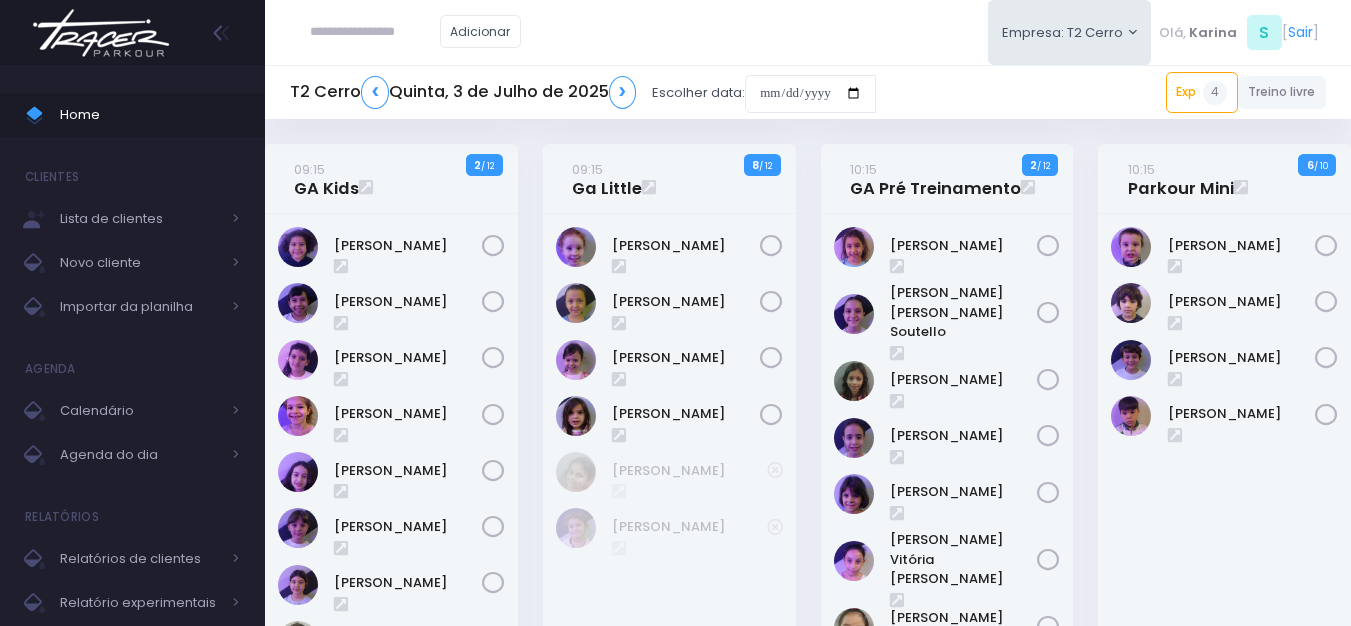 click at bounding box center (101, 33) 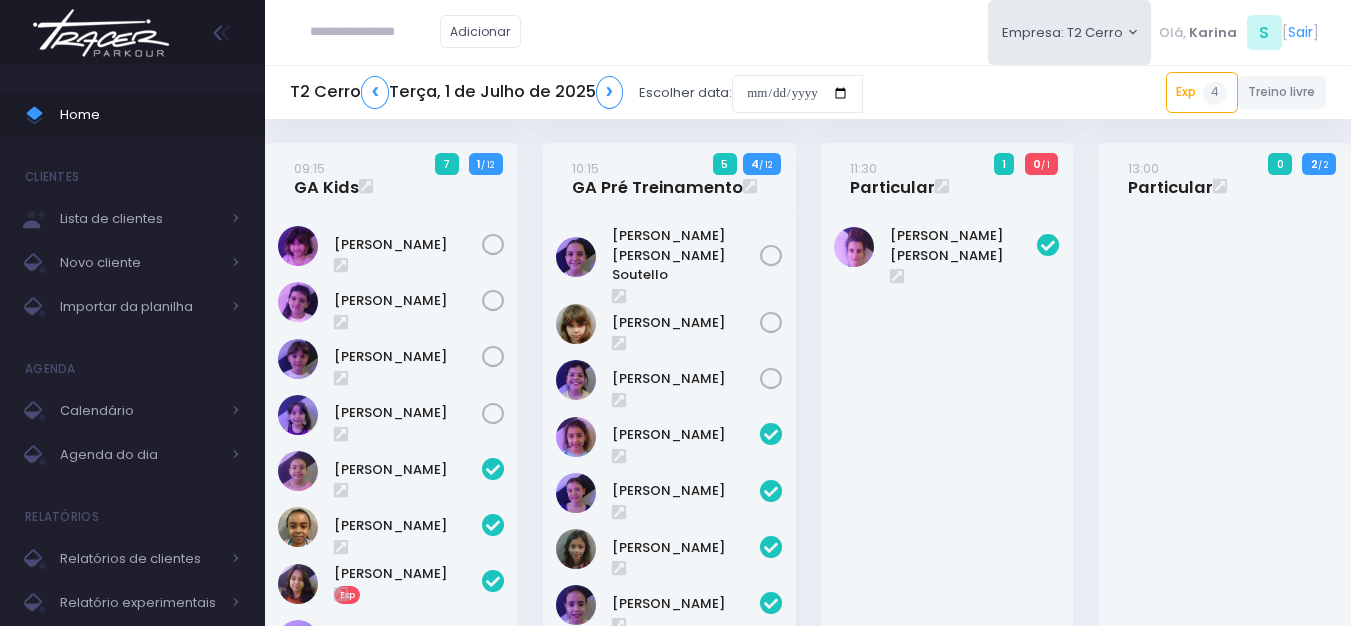 scroll, scrollTop: 0, scrollLeft: 0, axis: both 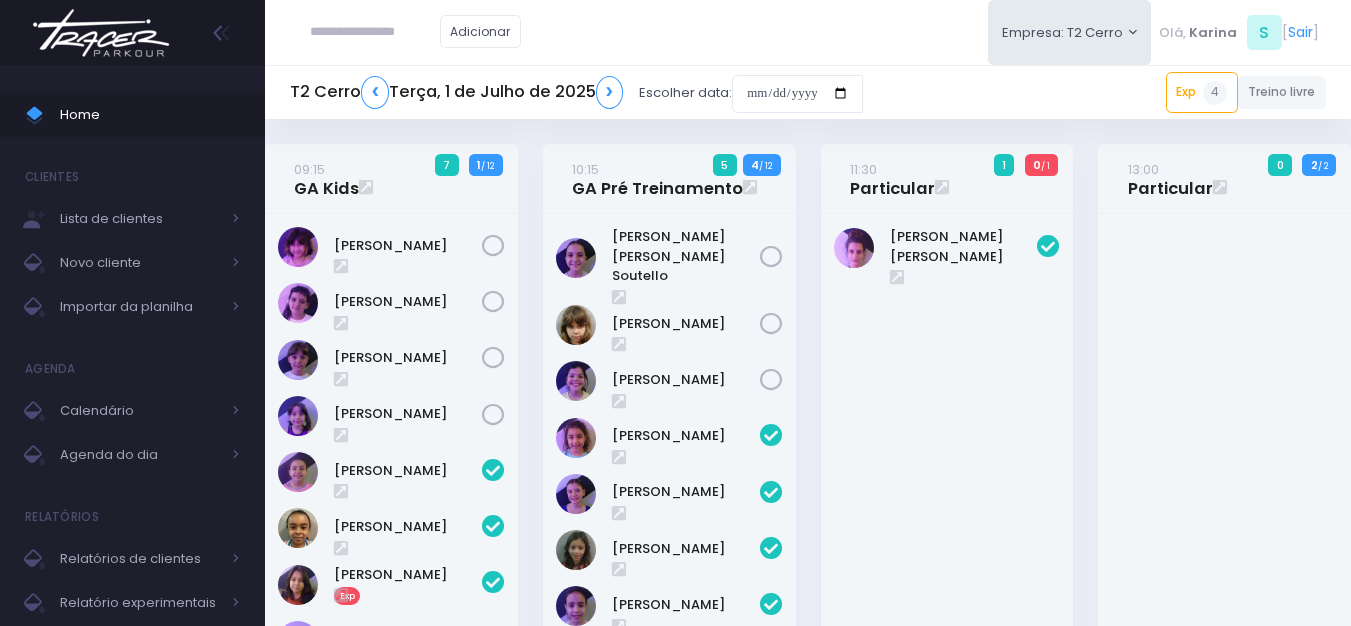 click on "[PERSON_NAME] [PERSON_NAME]" at bounding box center (947, 537) 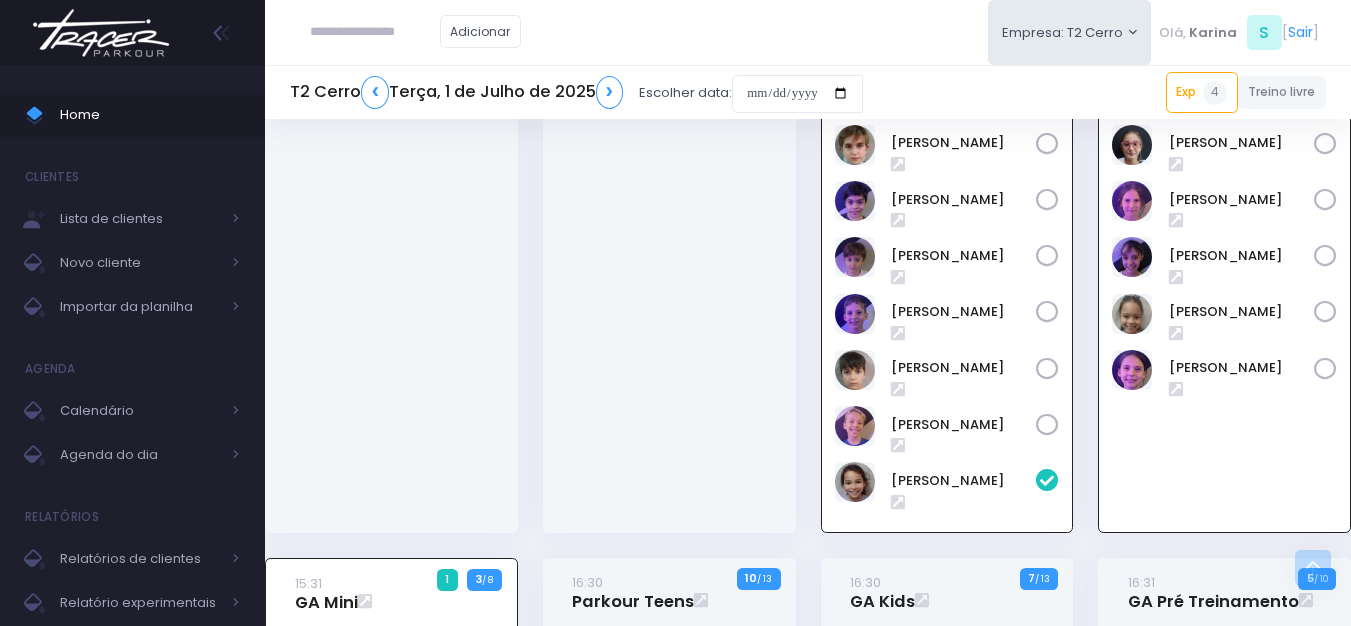 scroll, scrollTop: 1400, scrollLeft: 0, axis: vertical 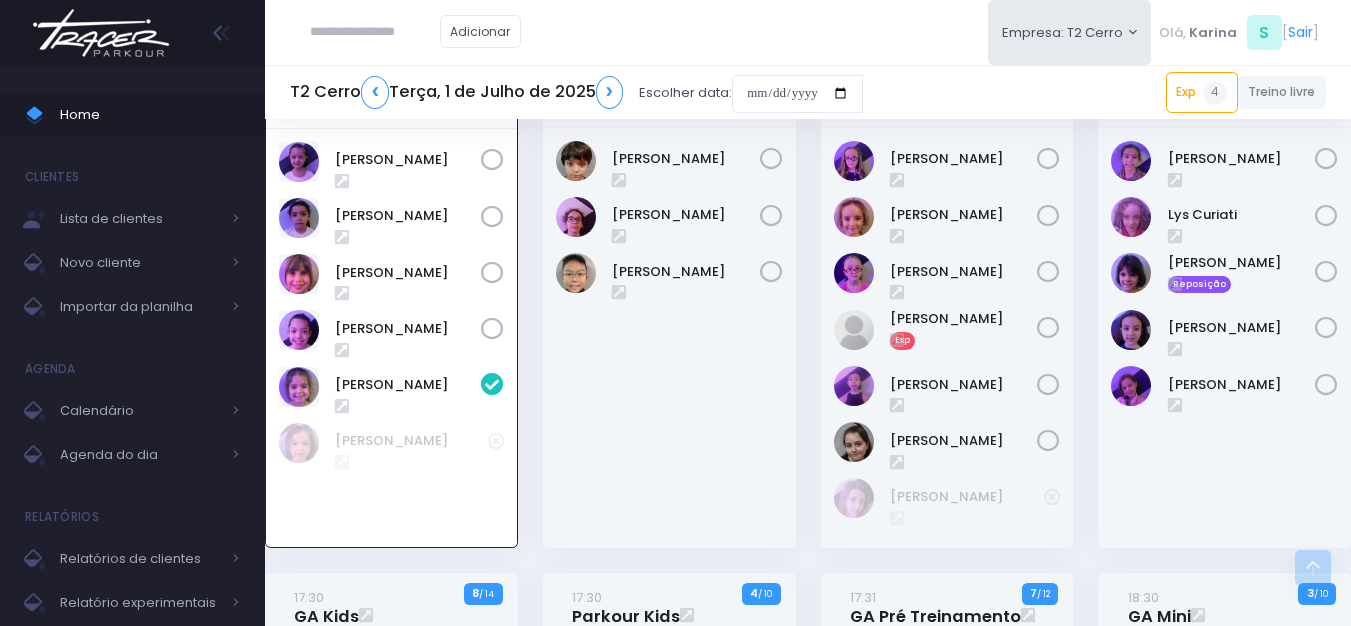 click at bounding box center [101, 33] 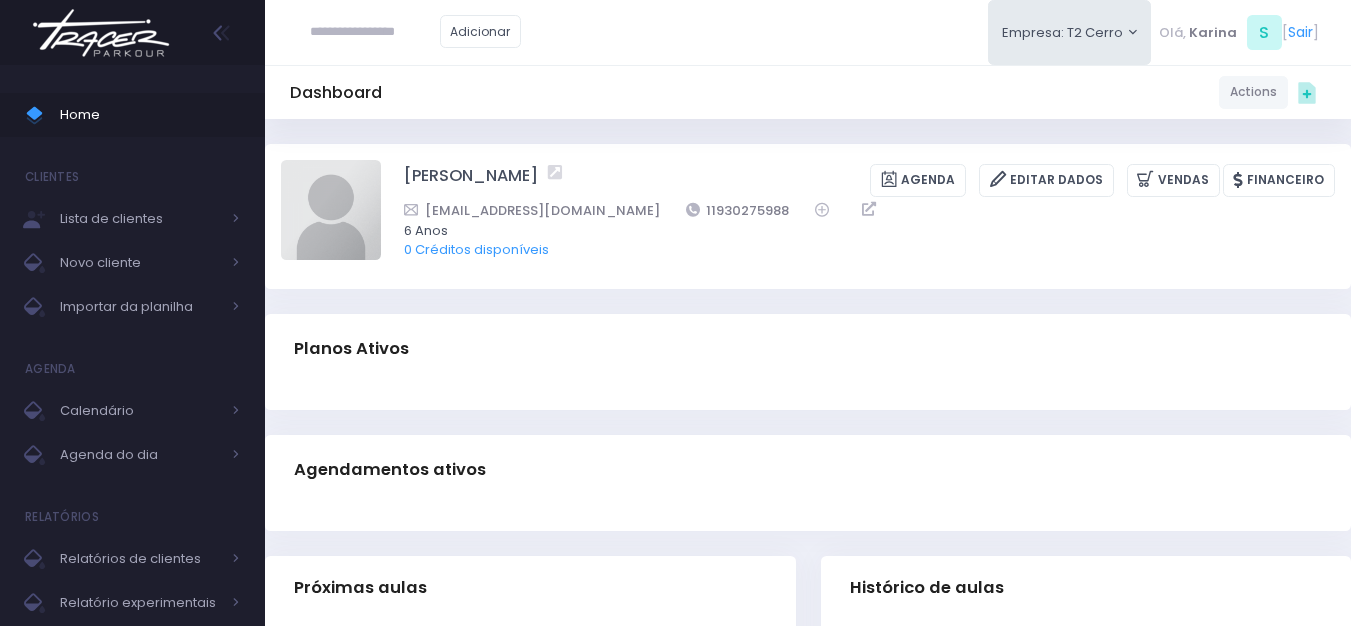 scroll, scrollTop: 0, scrollLeft: 0, axis: both 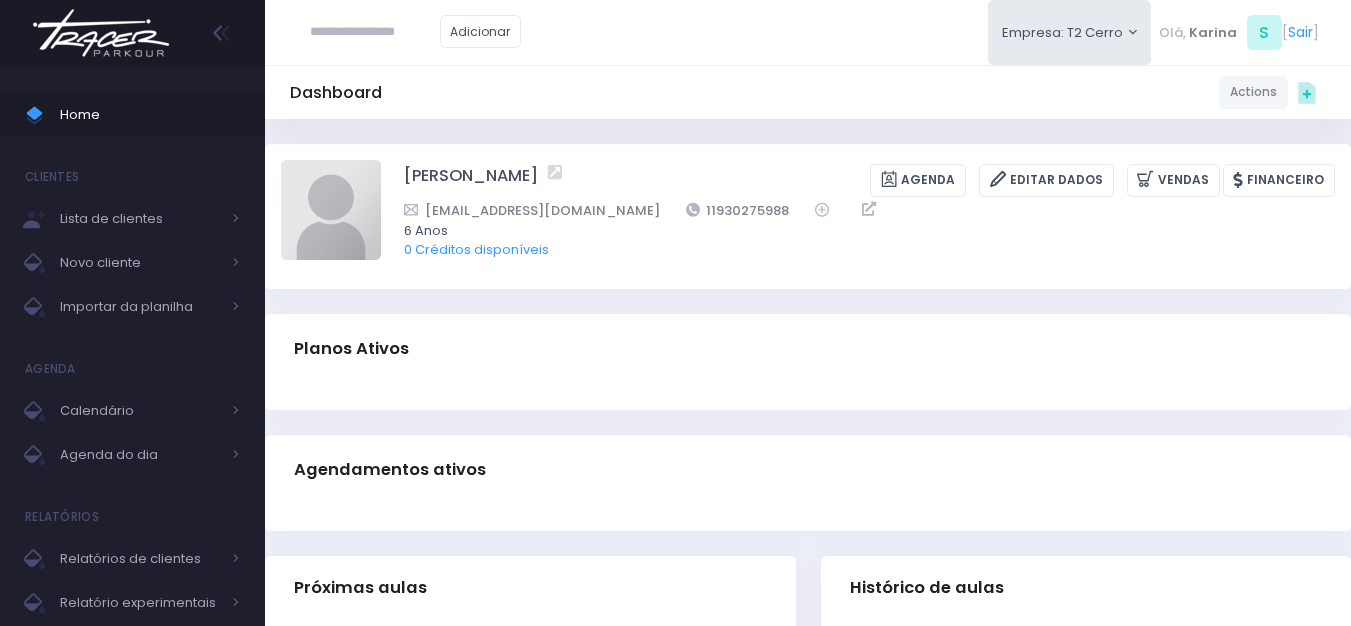 click on "Adicionar
Empresa: T2 Cerro
T1 Faria T2 [GEOGRAPHIC_DATA][MEDICAL_DATA]" at bounding box center [808, 32] 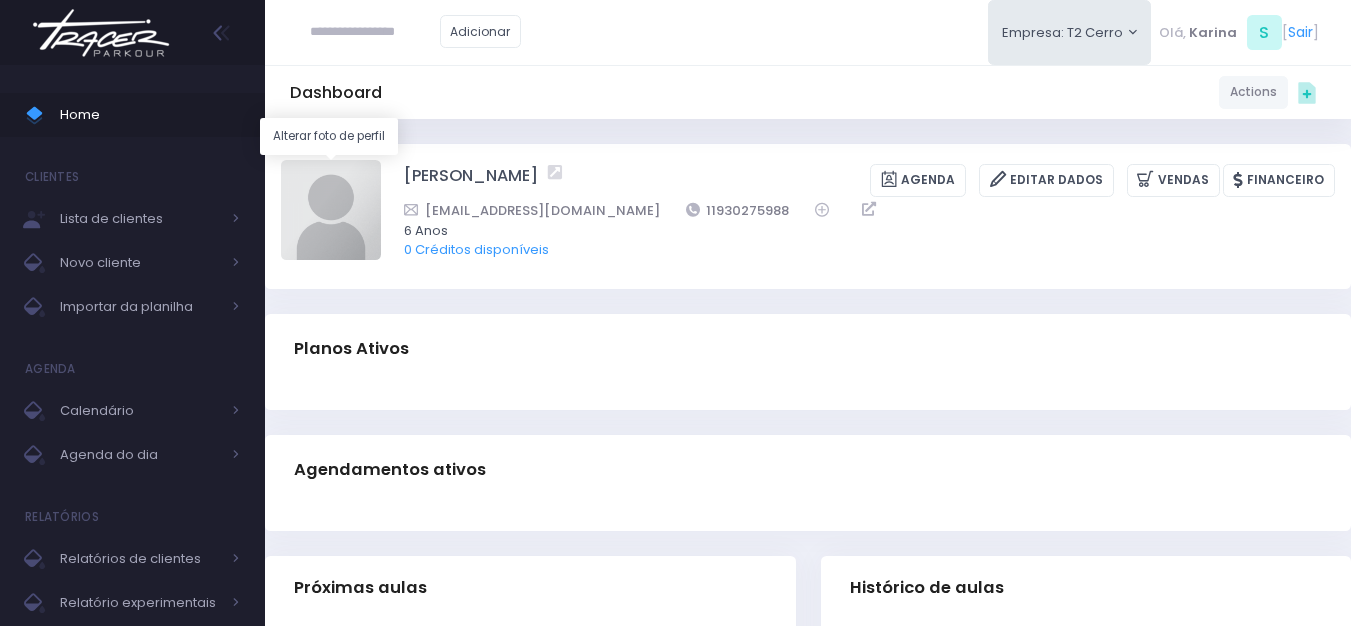 click at bounding box center (331, 210) 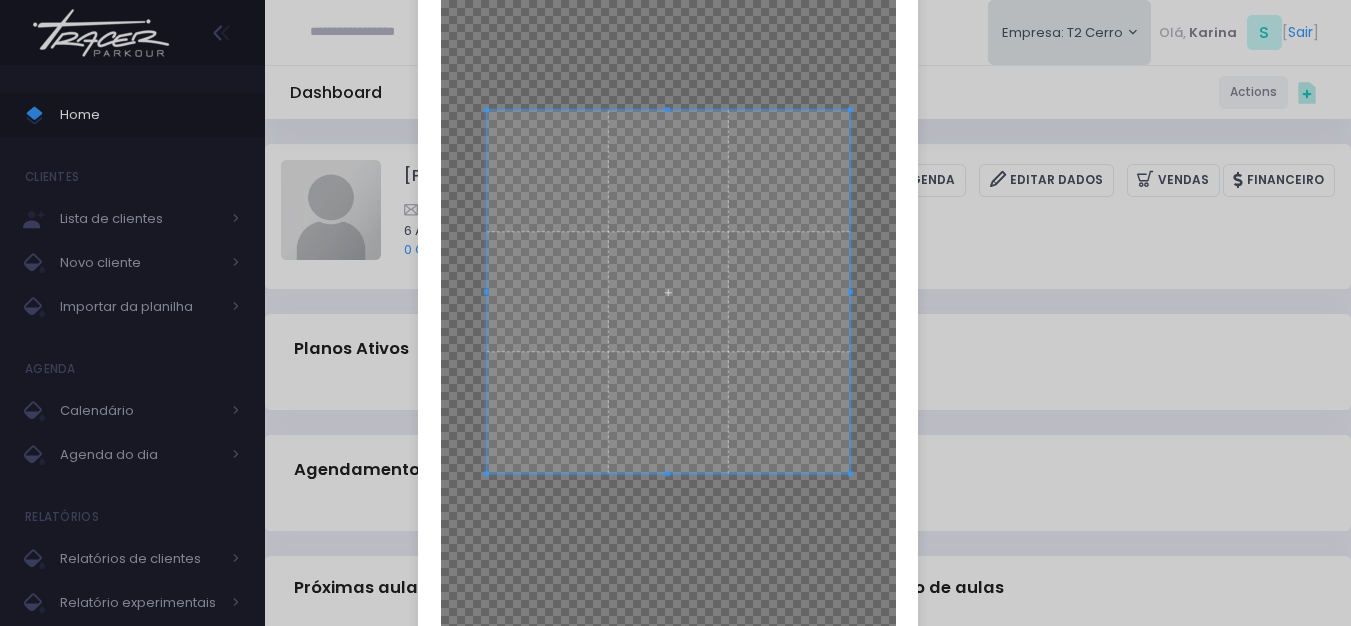scroll, scrollTop: 300, scrollLeft: 0, axis: vertical 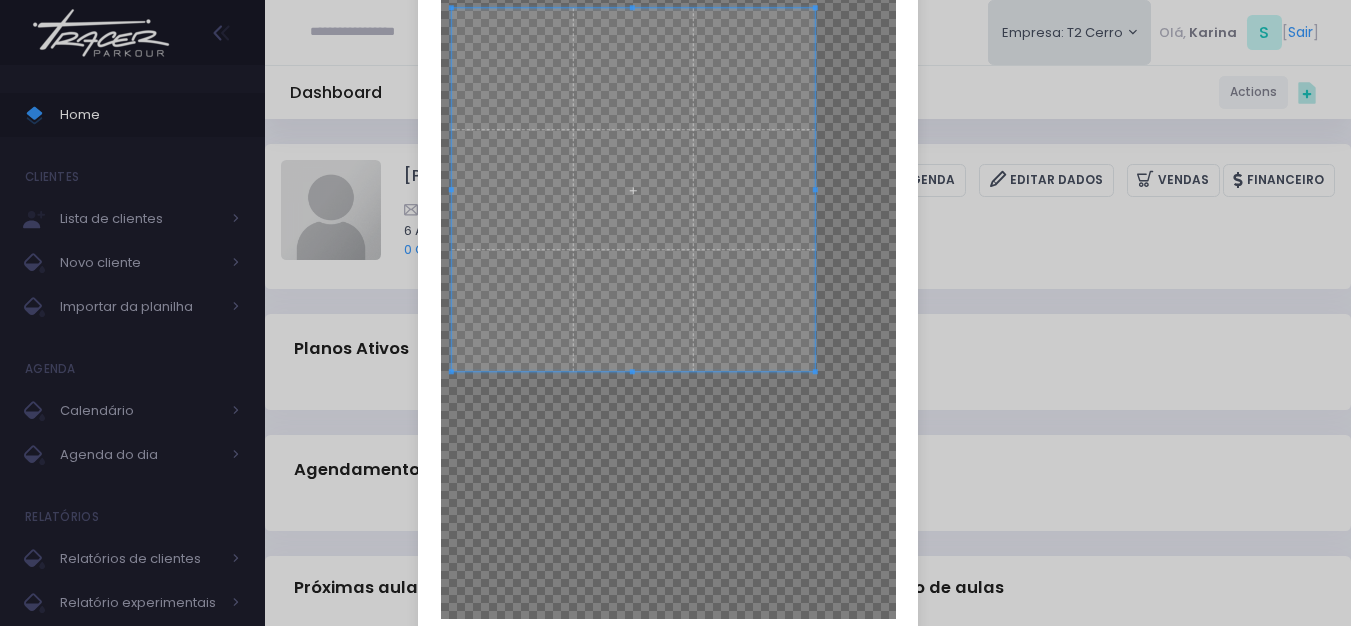 click at bounding box center (633, 189) 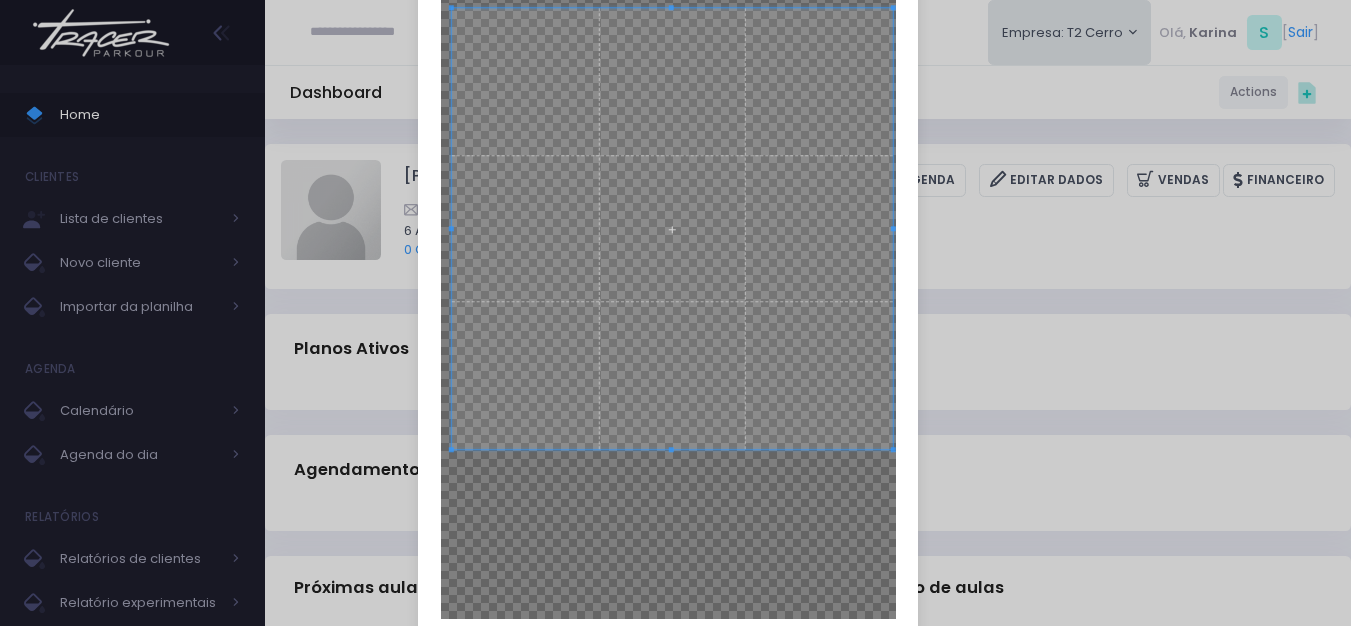 click at bounding box center (672, 228) 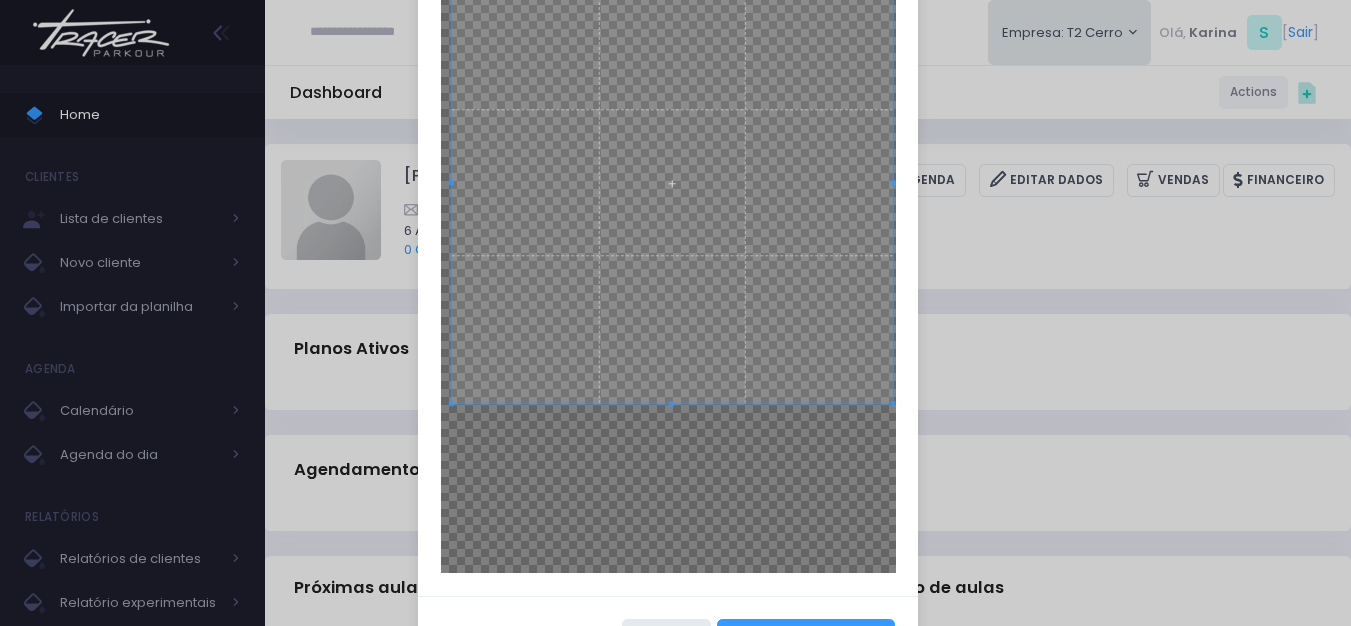 scroll, scrollTop: 423, scrollLeft: 0, axis: vertical 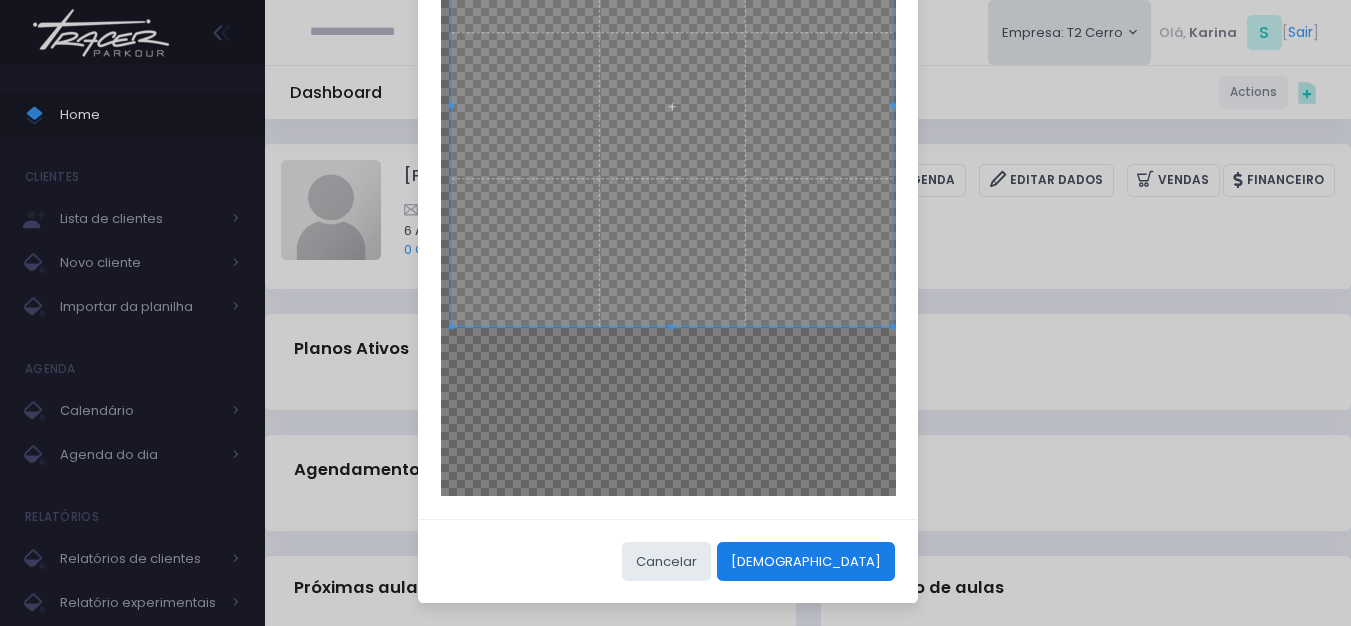 click on "Cortar" at bounding box center (806, 561) 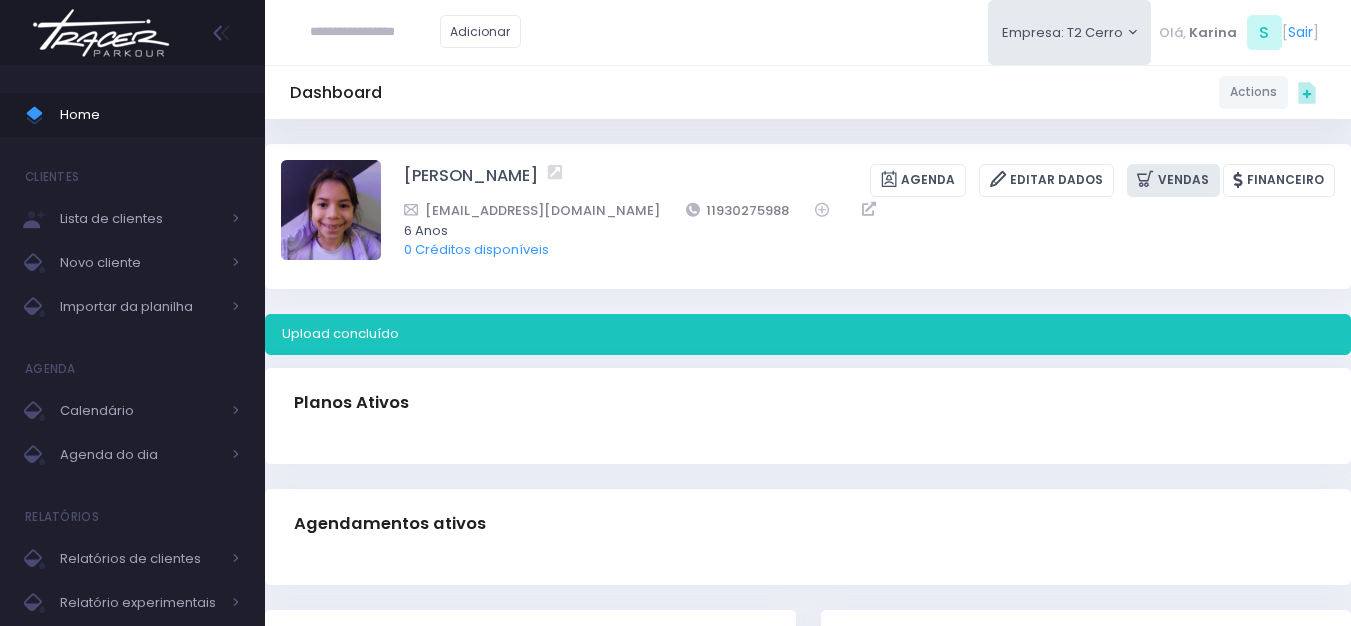 click on "Vendas" at bounding box center [1173, 180] 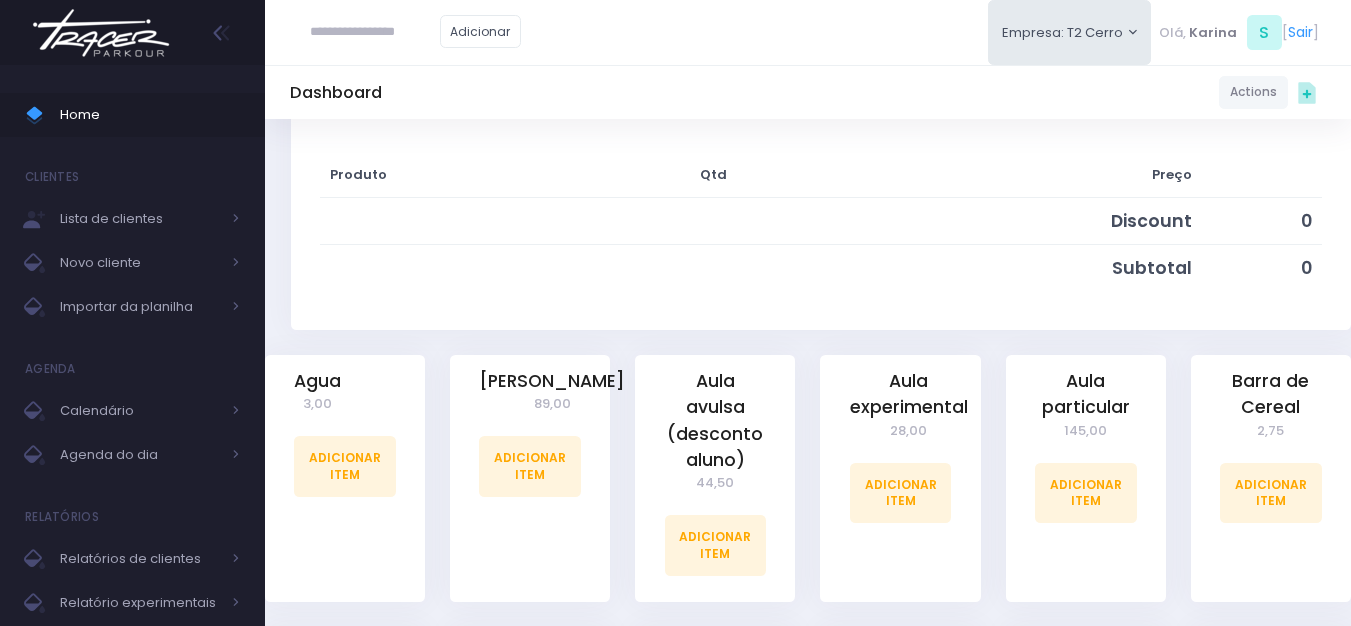 scroll, scrollTop: 300, scrollLeft: 0, axis: vertical 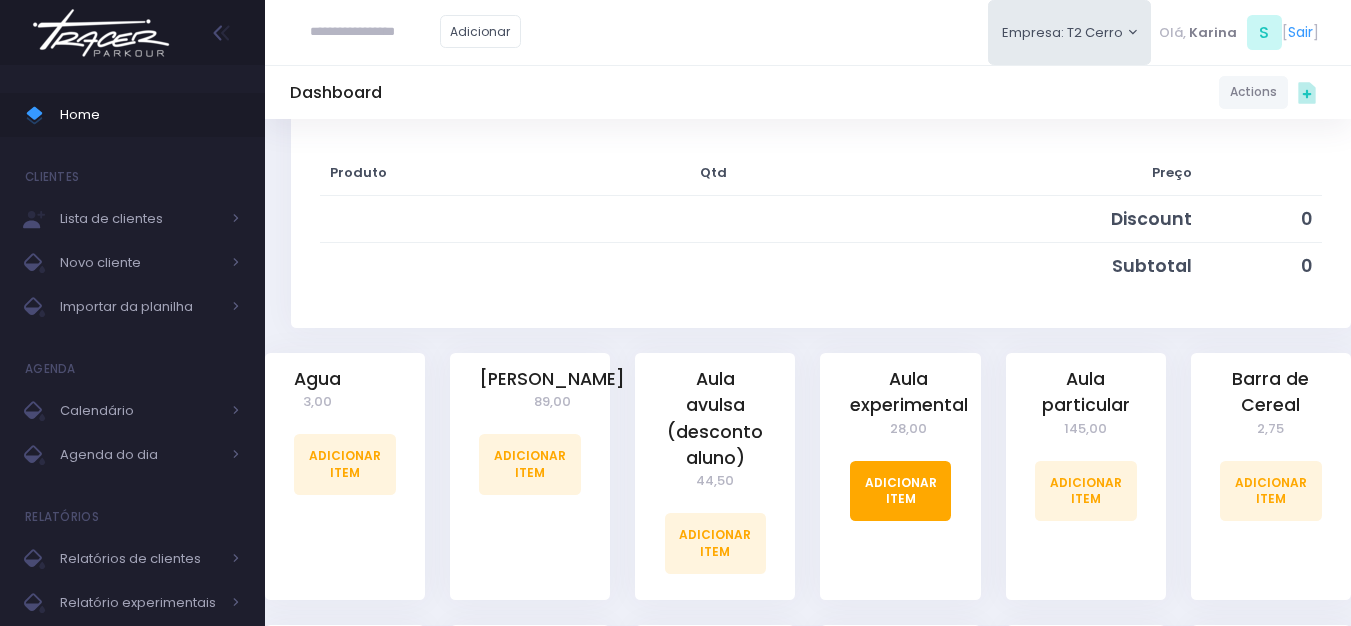 click on "Adicionar Item" at bounding box center [901, 491] 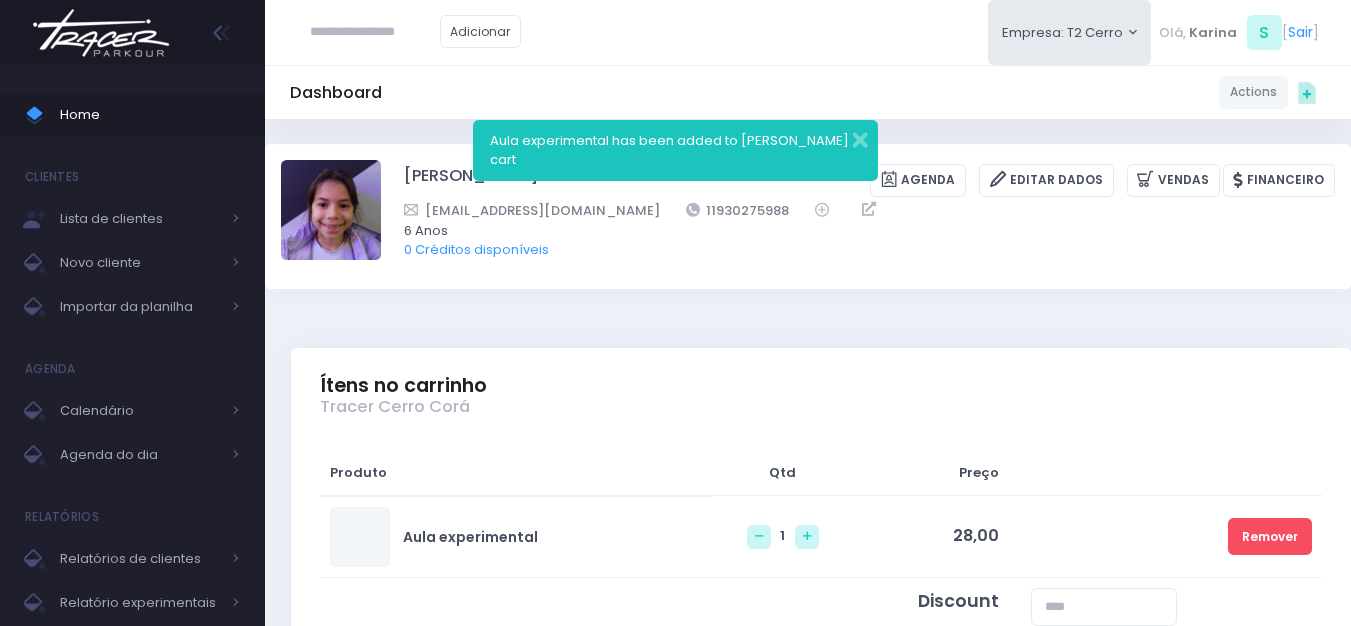 scroll, scrollTop: 0, scrollLeft: 0, axis: both 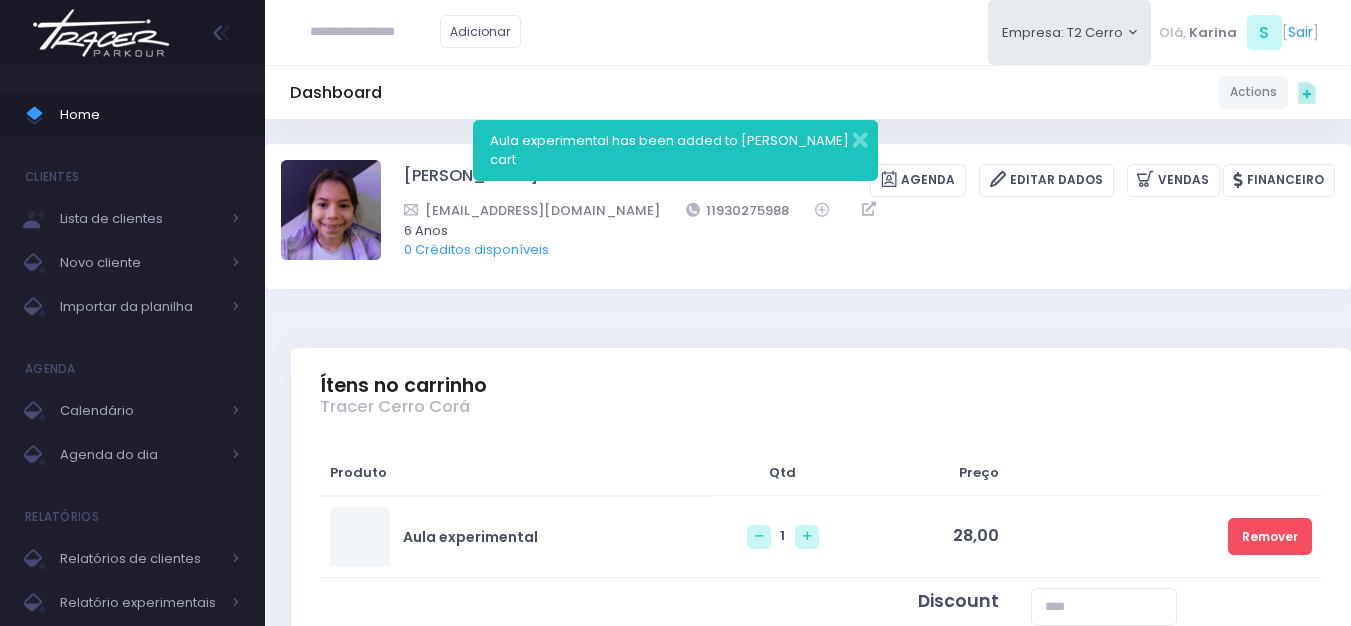 click on "Aula experimental has been added to Marina Árju Aragão Abreu cart" at bounding box center [675, 150] 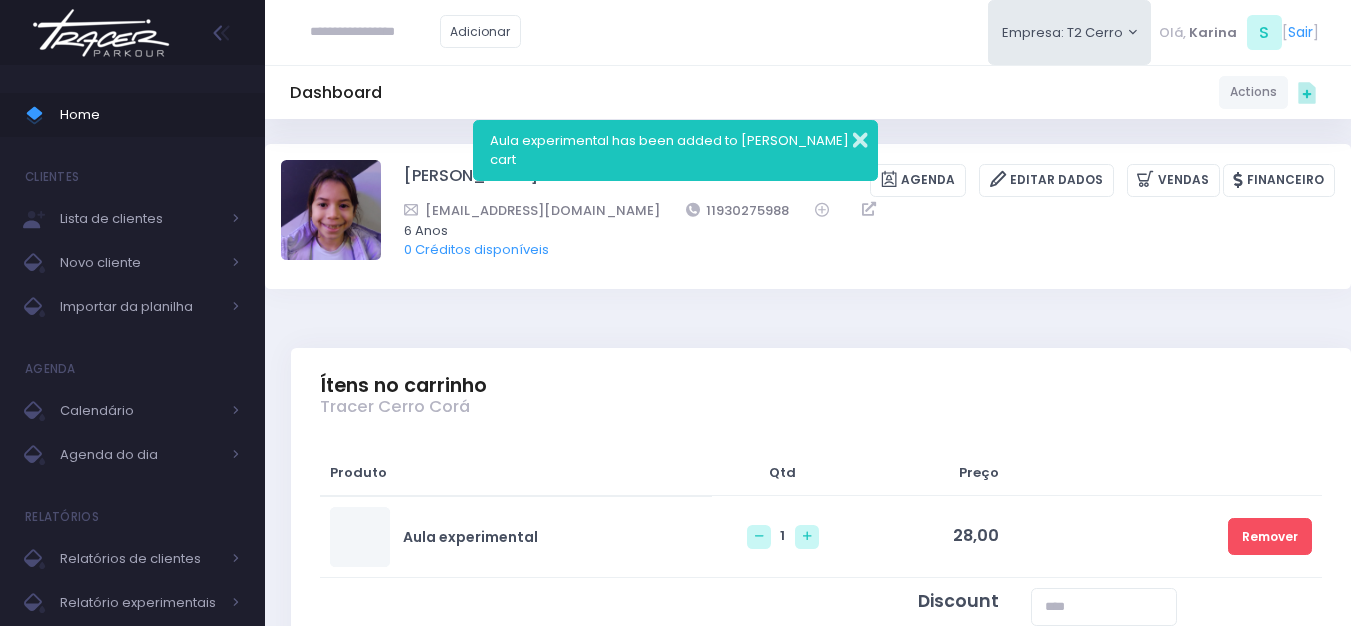 click at bounding box center [847, 137] 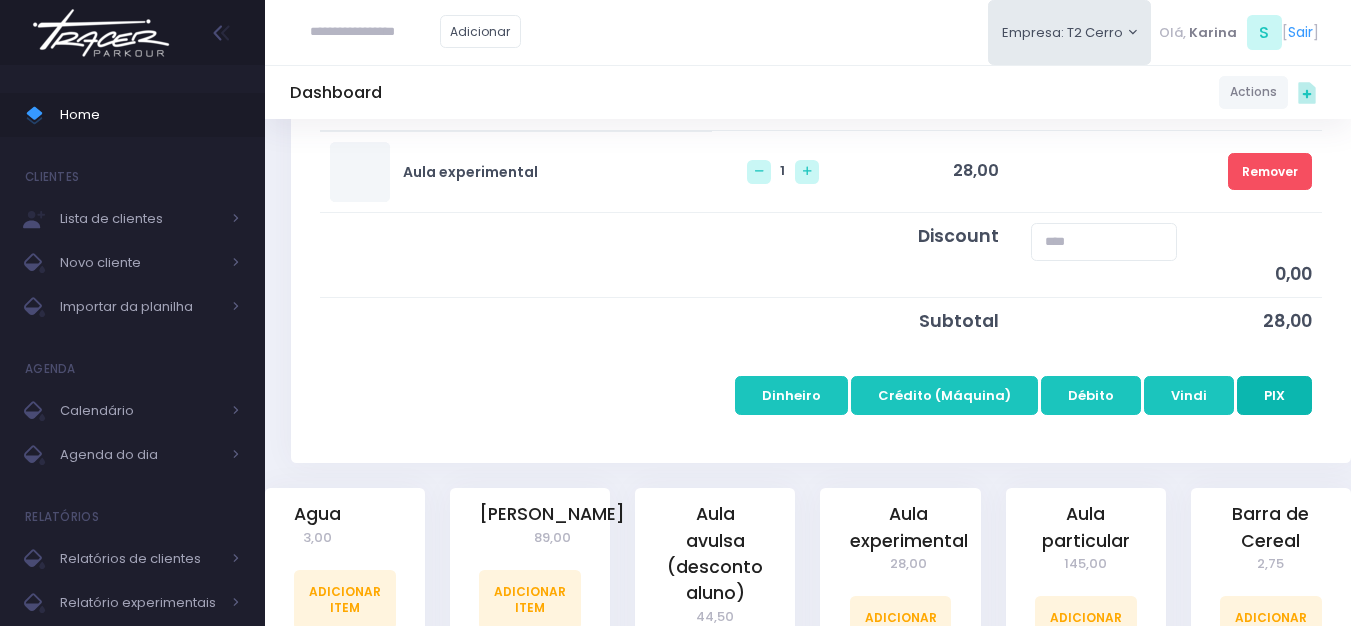 scroll, scrollTop: 400, scrollLeft: 0, axis: vertical 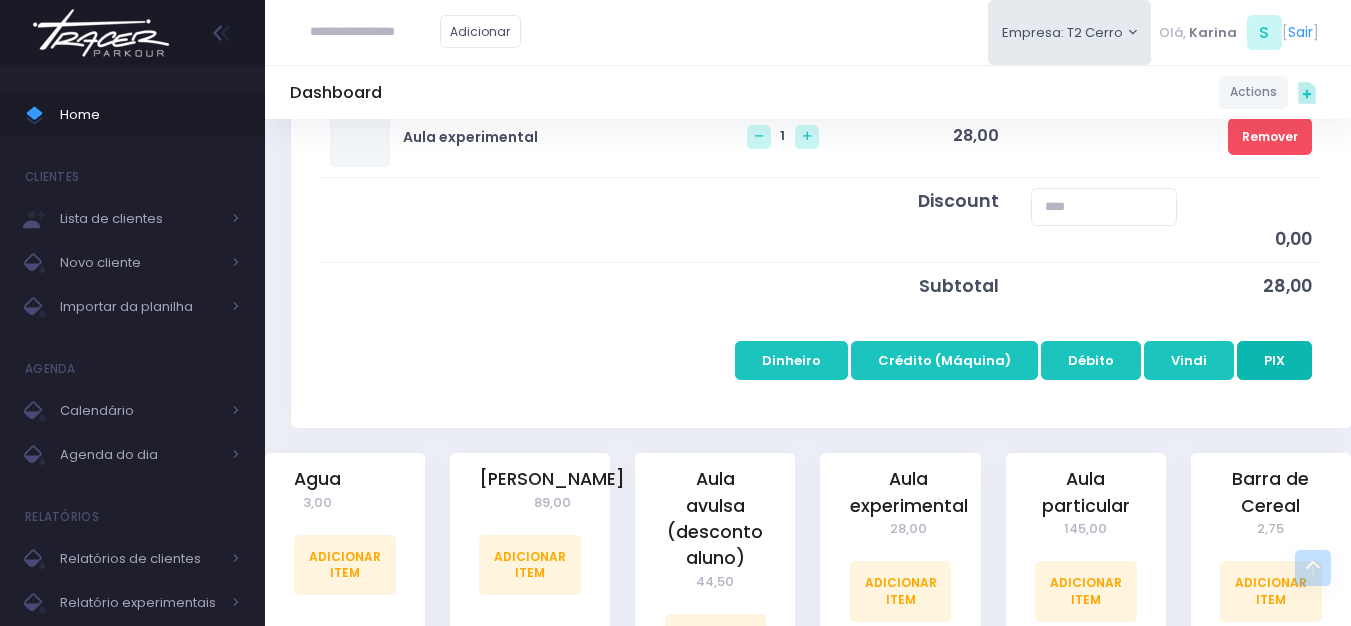 click on "PIX" at bounding box center (1274, 360) 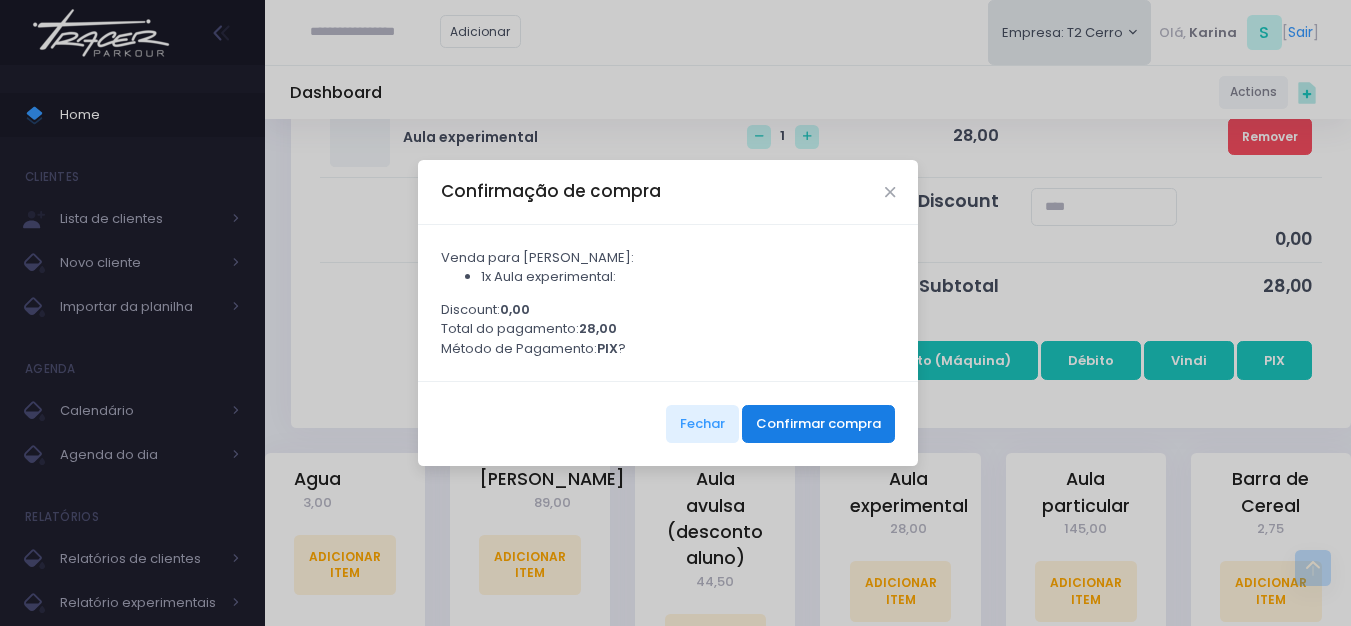 click on "Confirmar compra" at bounding box center (818, 424) 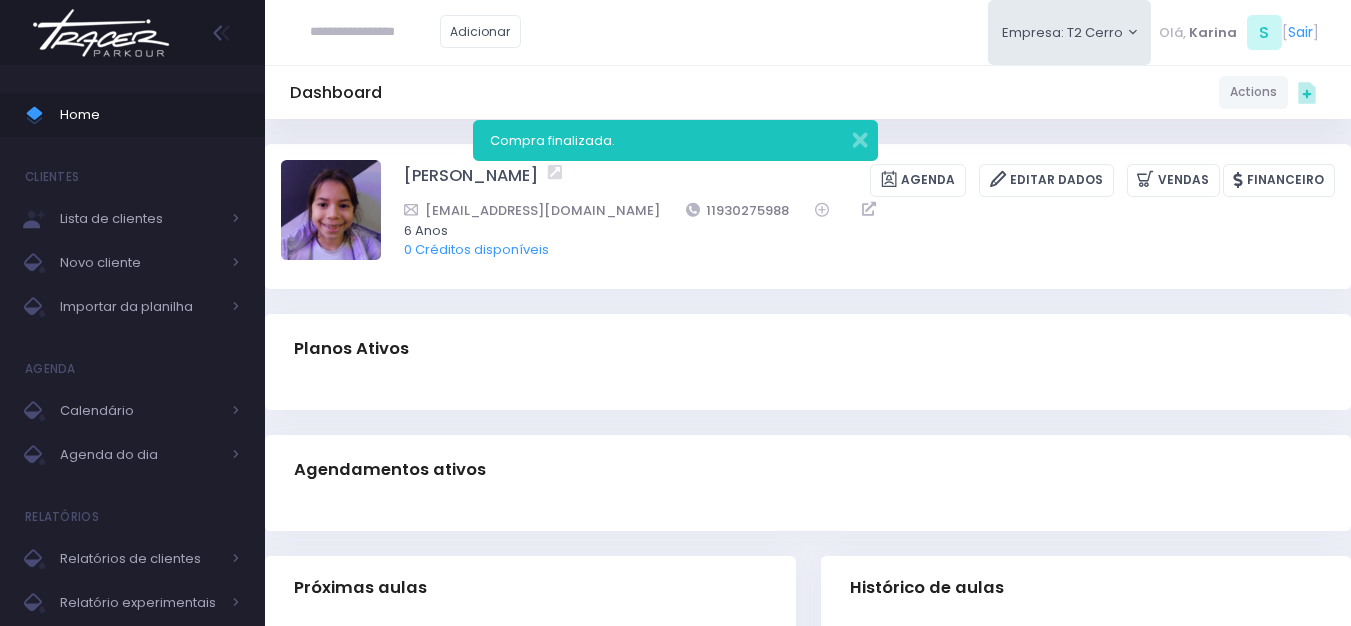 scroll, scrollTop: 0, scrollLeft: 0, axis: both 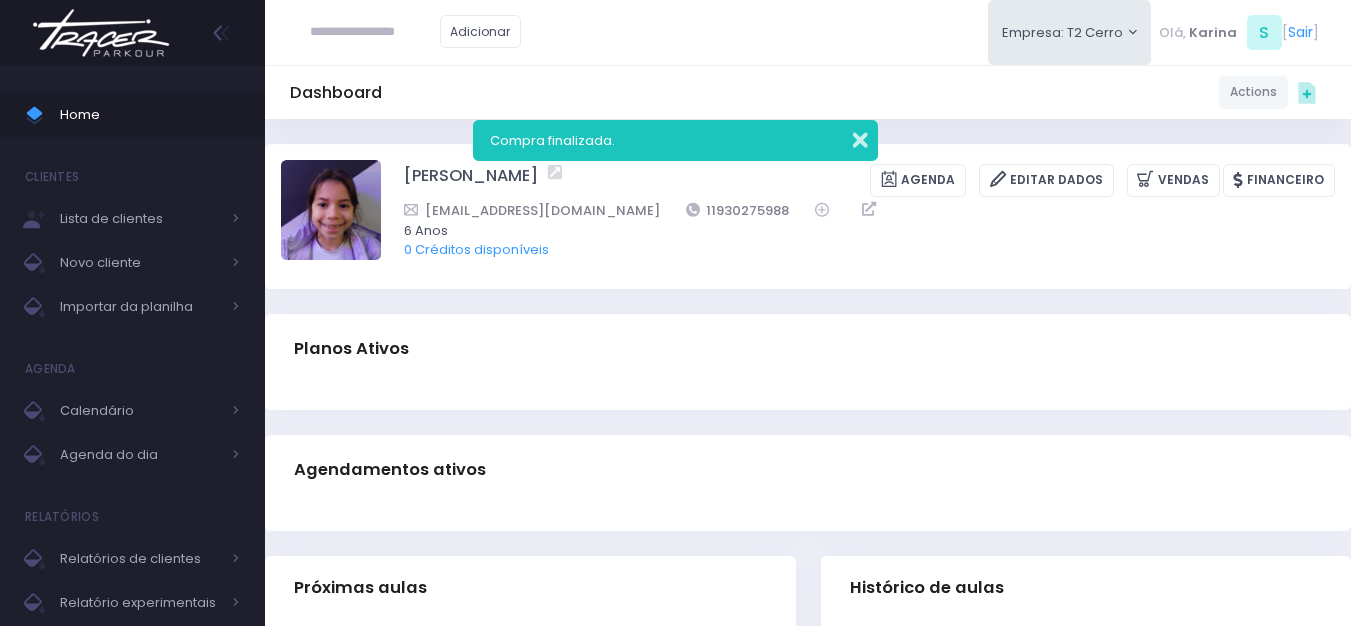 click at bounding box center [847, 137] 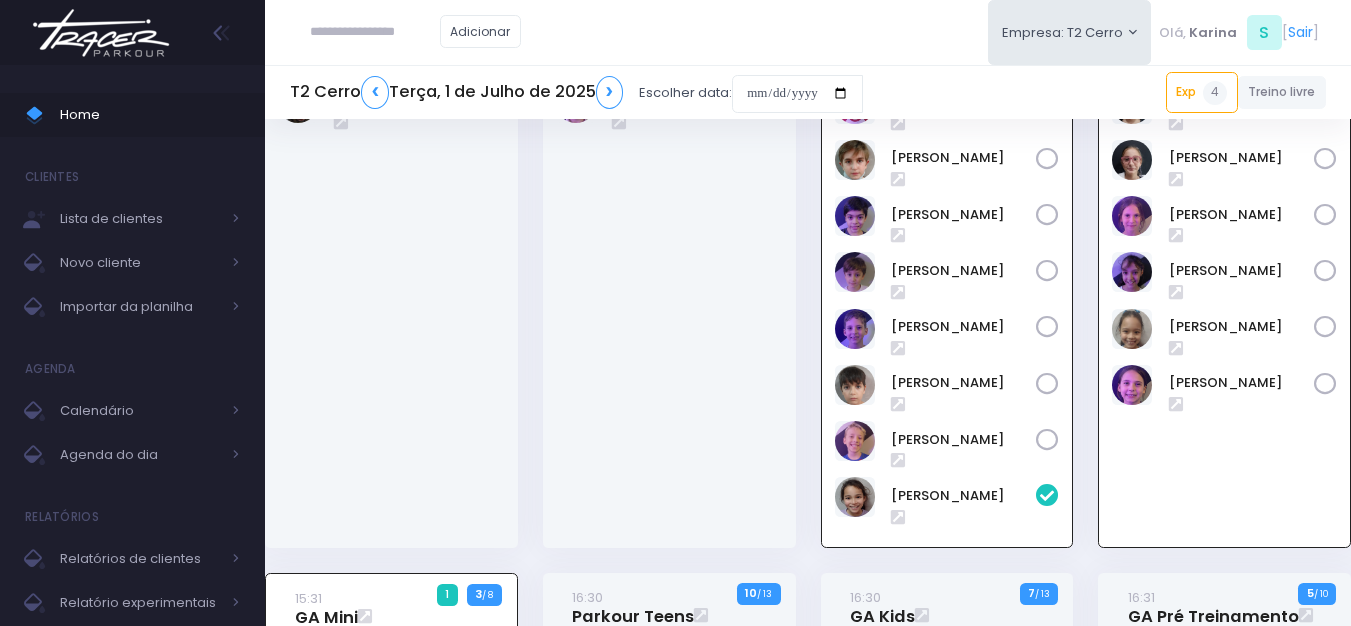 scroll, scrollTop: 885, scrollLeft: 0, axis: vertical 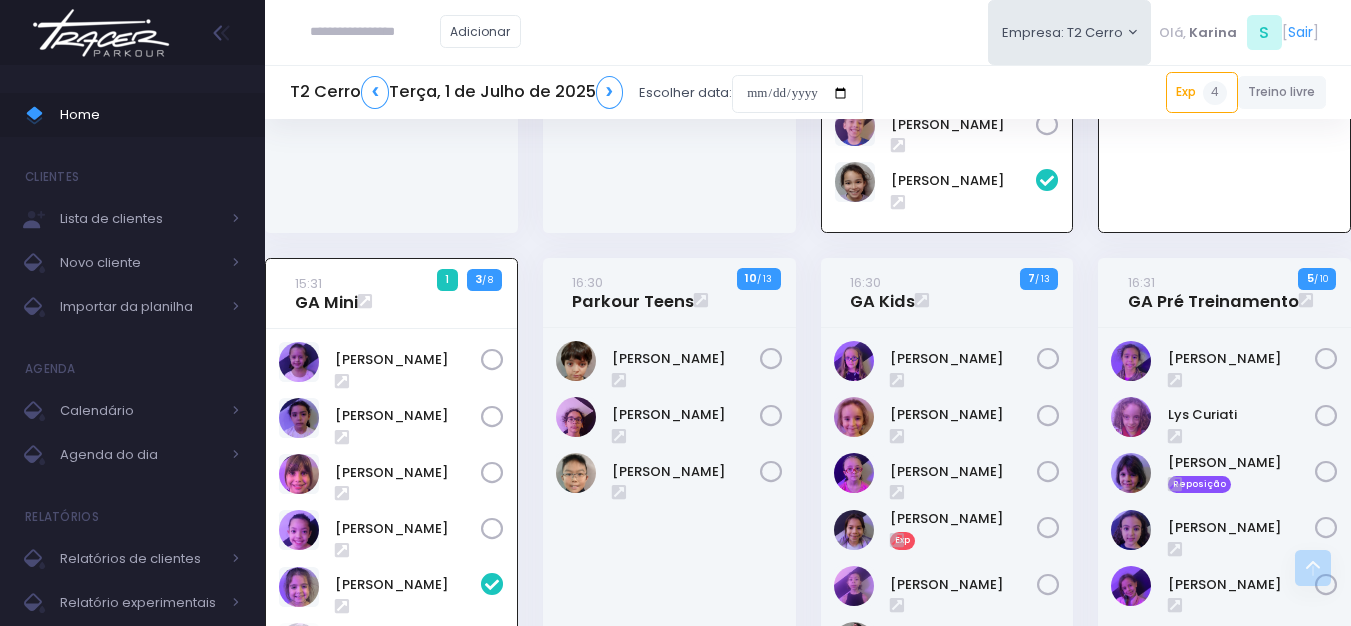 click on "Adicionar
Empresa: T2 Cerro
T1 Faria T2 Cerro T3 Santana T4 Pompeia" at bounding box center [808, 32] 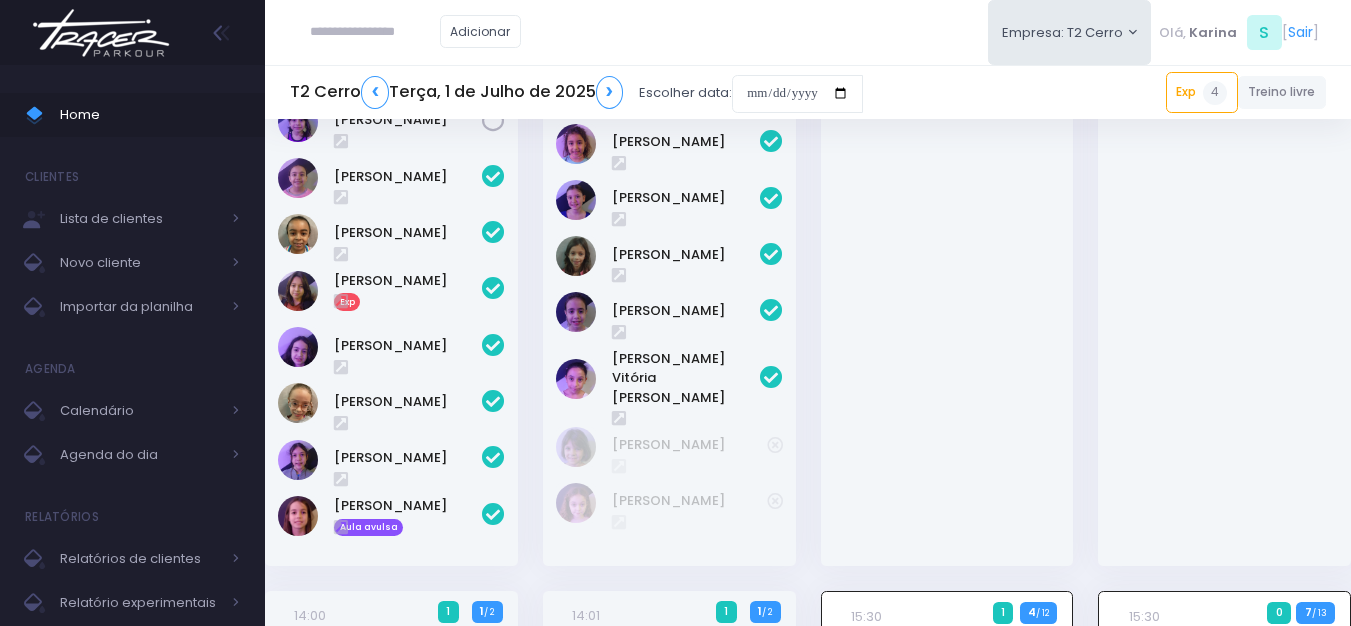 scroll, scrollTop: 0, scrollLeft: 0, axis: both 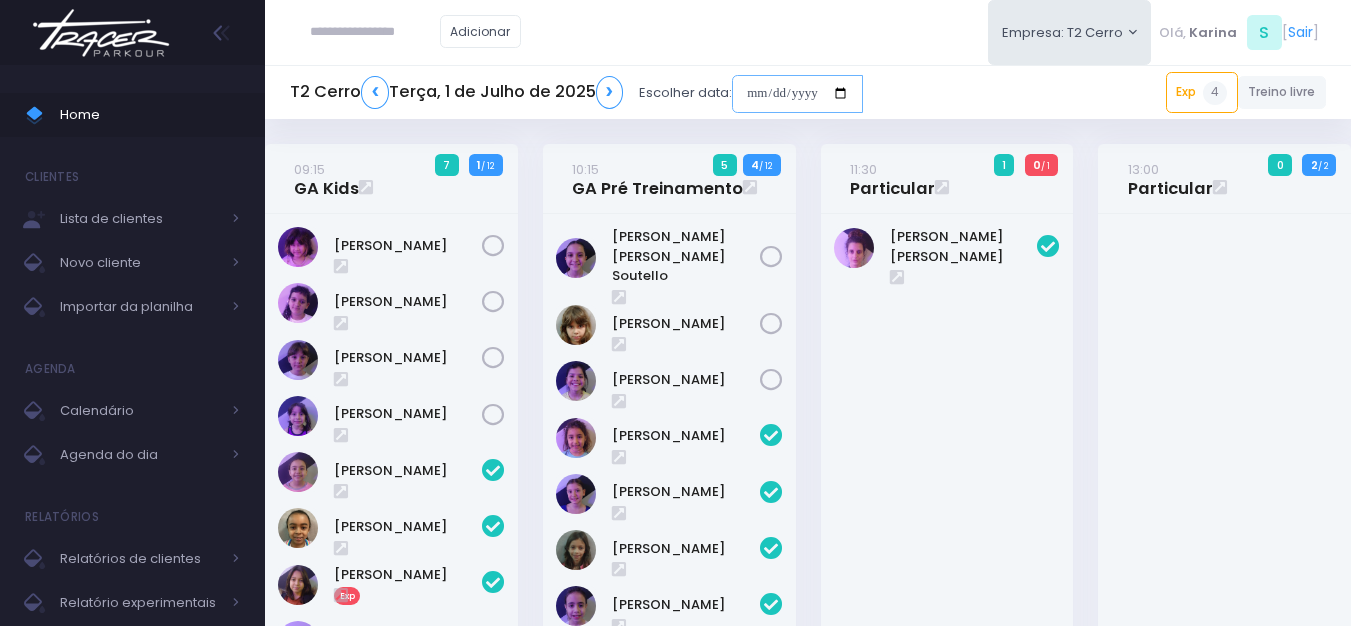 click at bounding box center [797, 94] 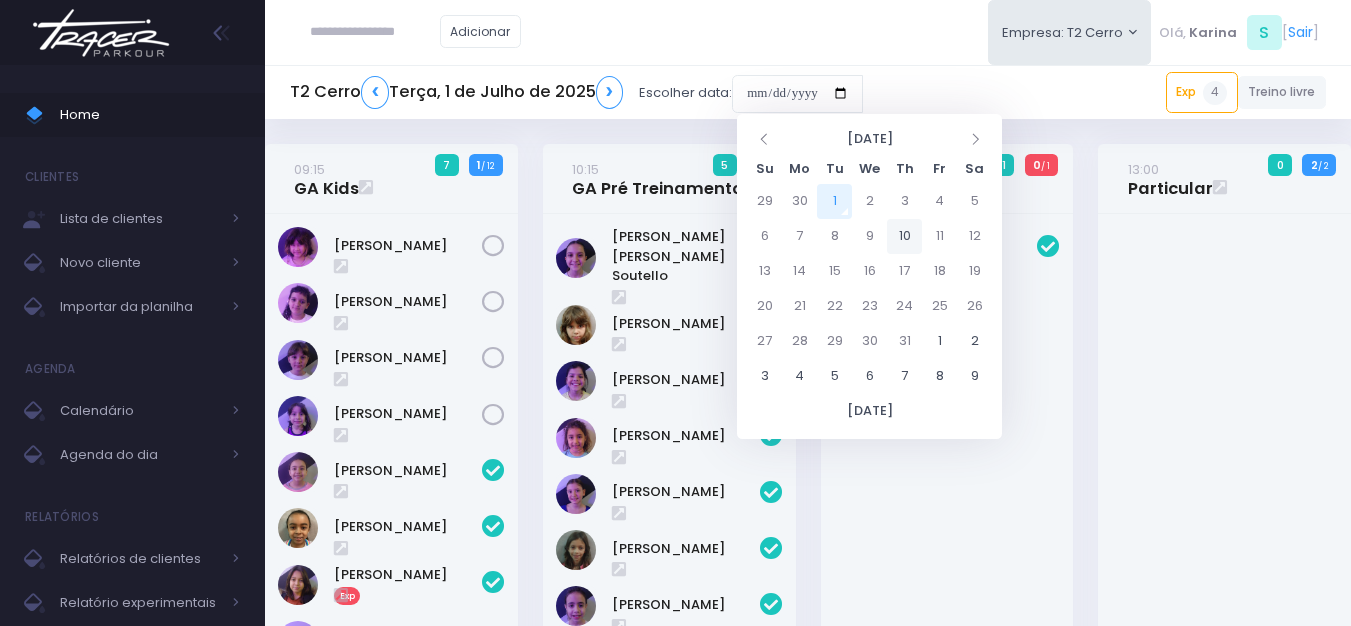 click on "10" at bounding box center (904, 236) 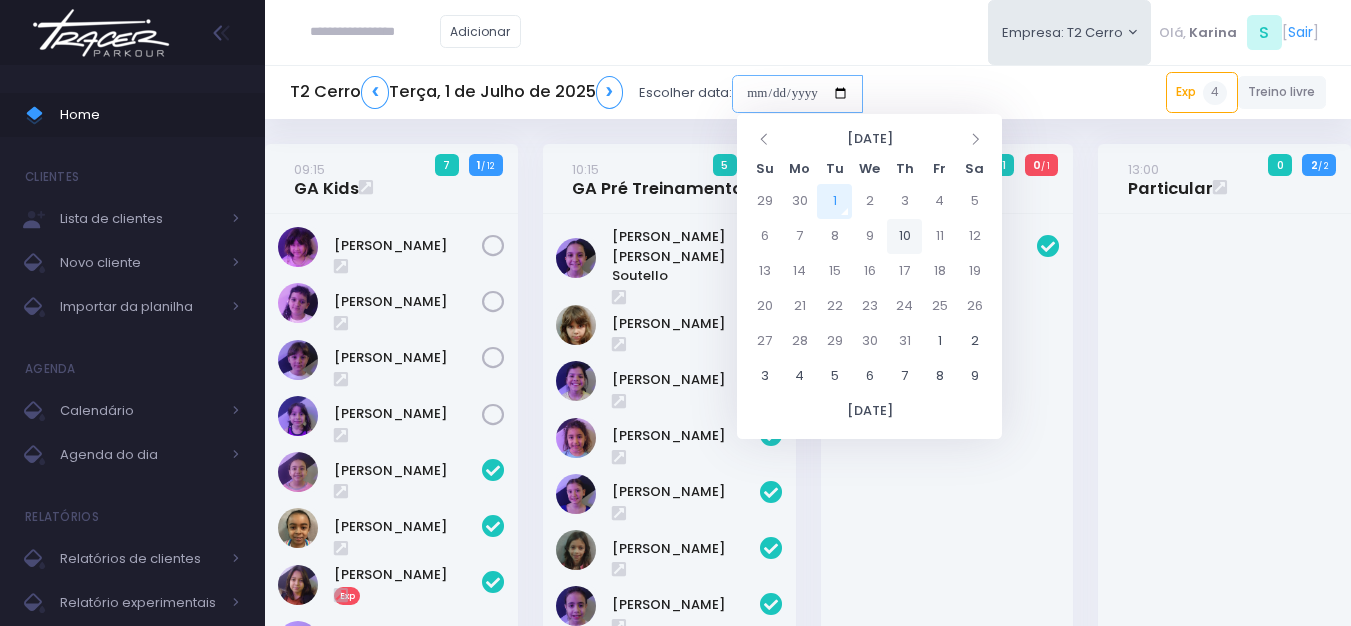 type on "**********" 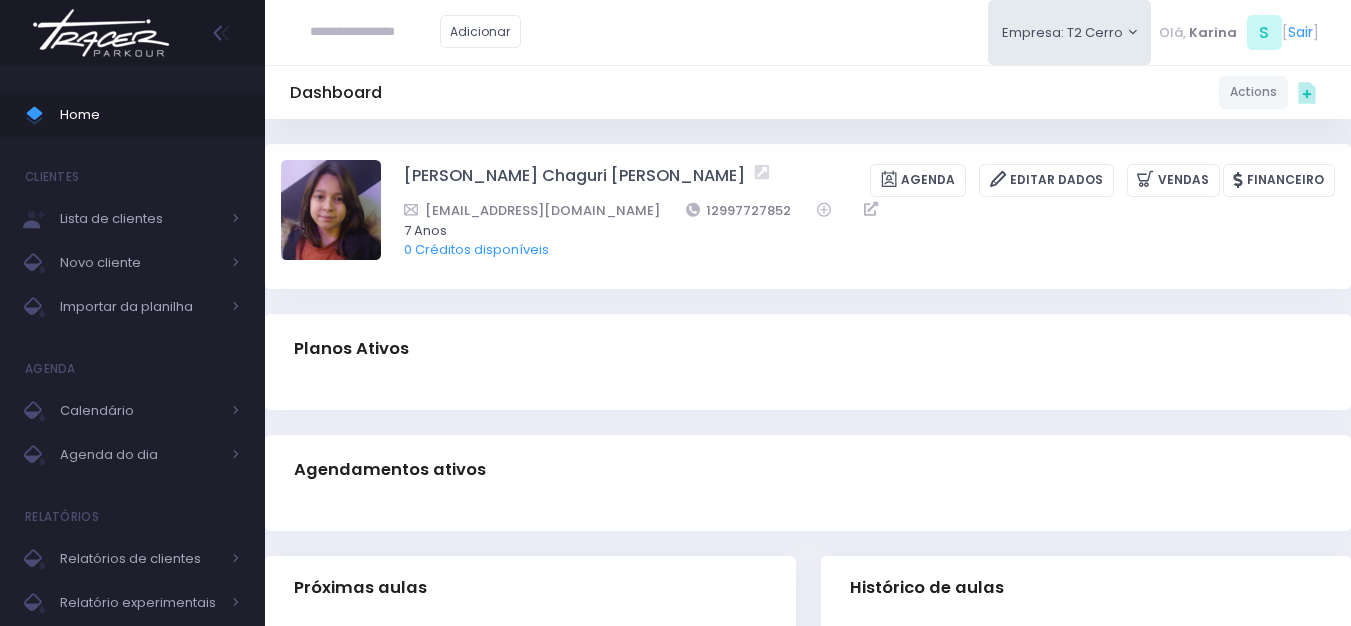 scroll, scrollTop: 0, scrollLeft: 0, axis: both 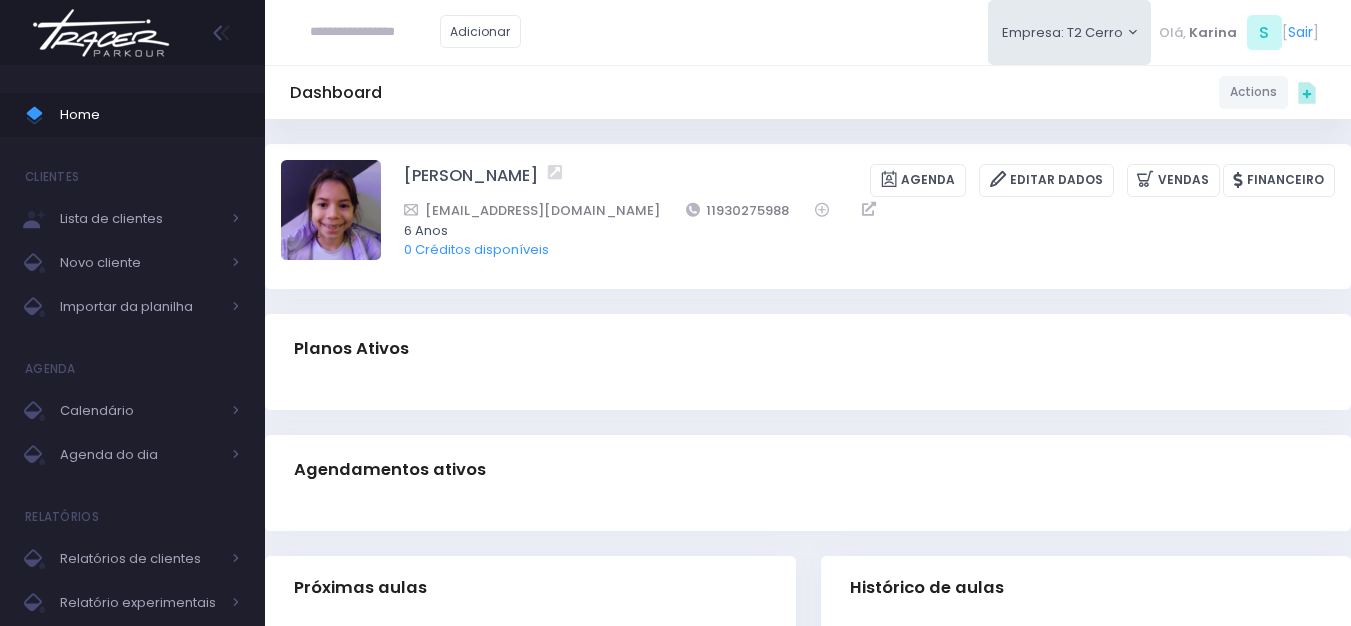 click on "Adicionar
Empresa: T2 Cerro
T1 Faria T2 [GEOGRAPHIC_DATA][MEDICAL_DATA]" at bounding box center [808, 32] 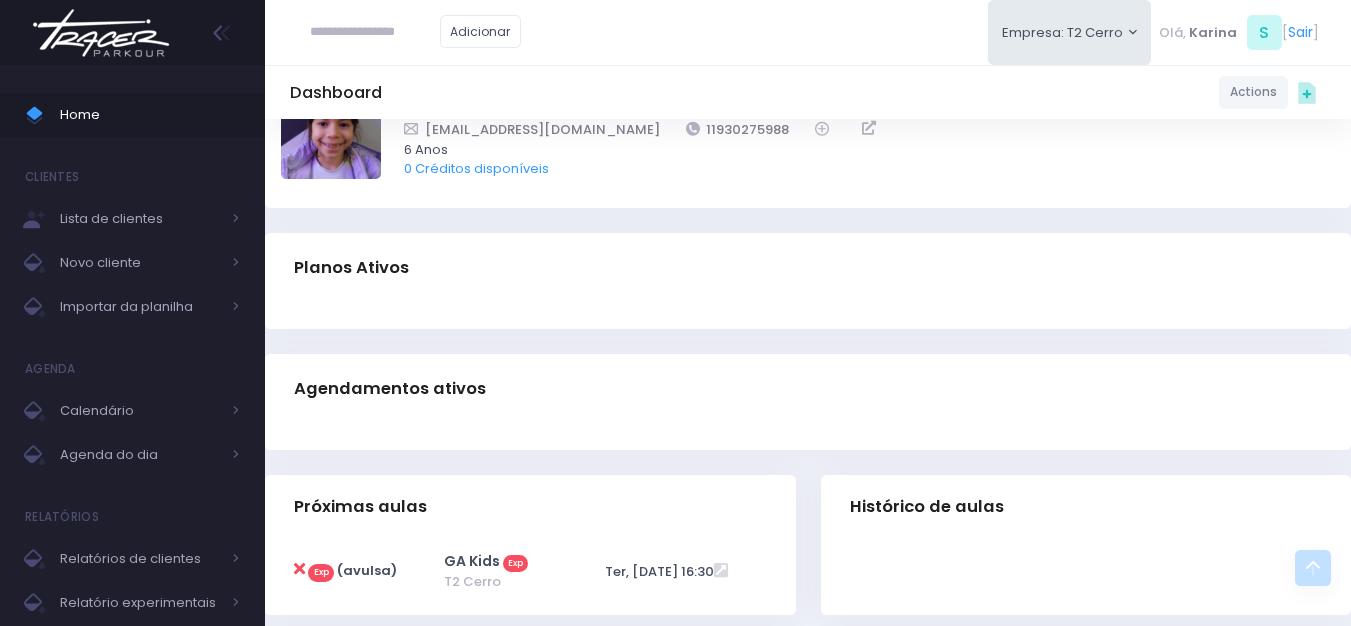 scroll, scrollTop: 0, scrollLeft: 0, axis: both 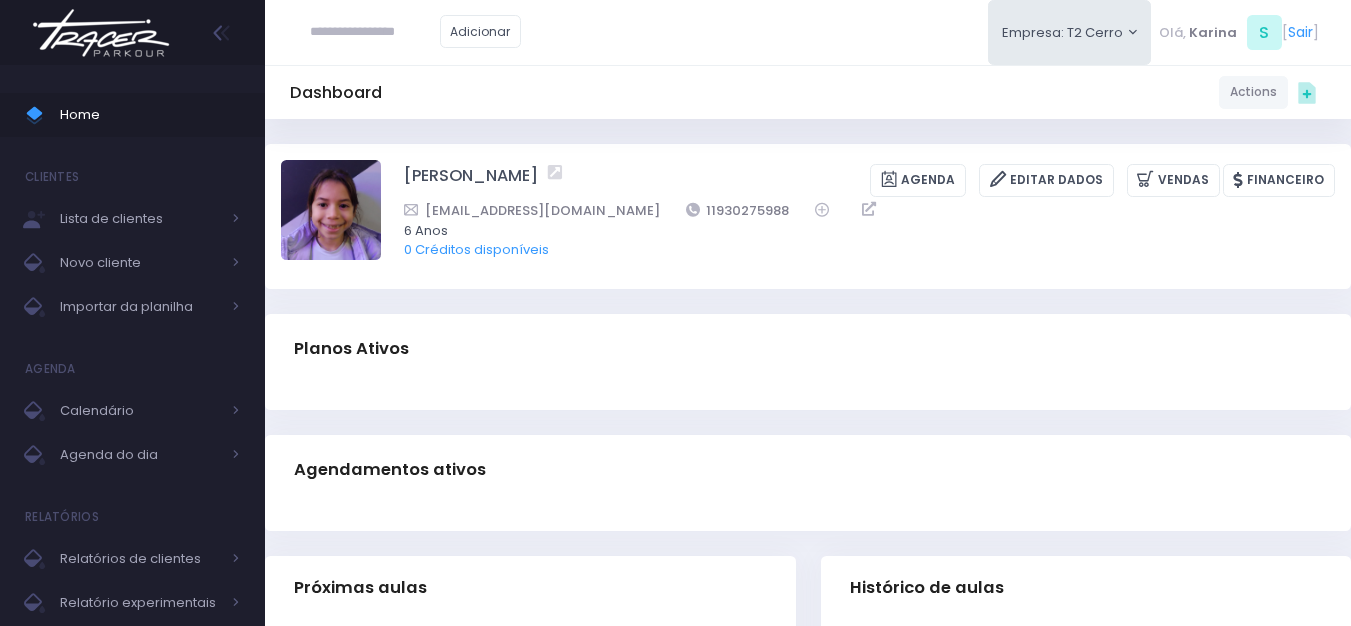 click on "Dashboard
Actions
Choose Label:
Customer
Partner
Suplier
Member
Staff
Add new" at bounding box center [808, 92] 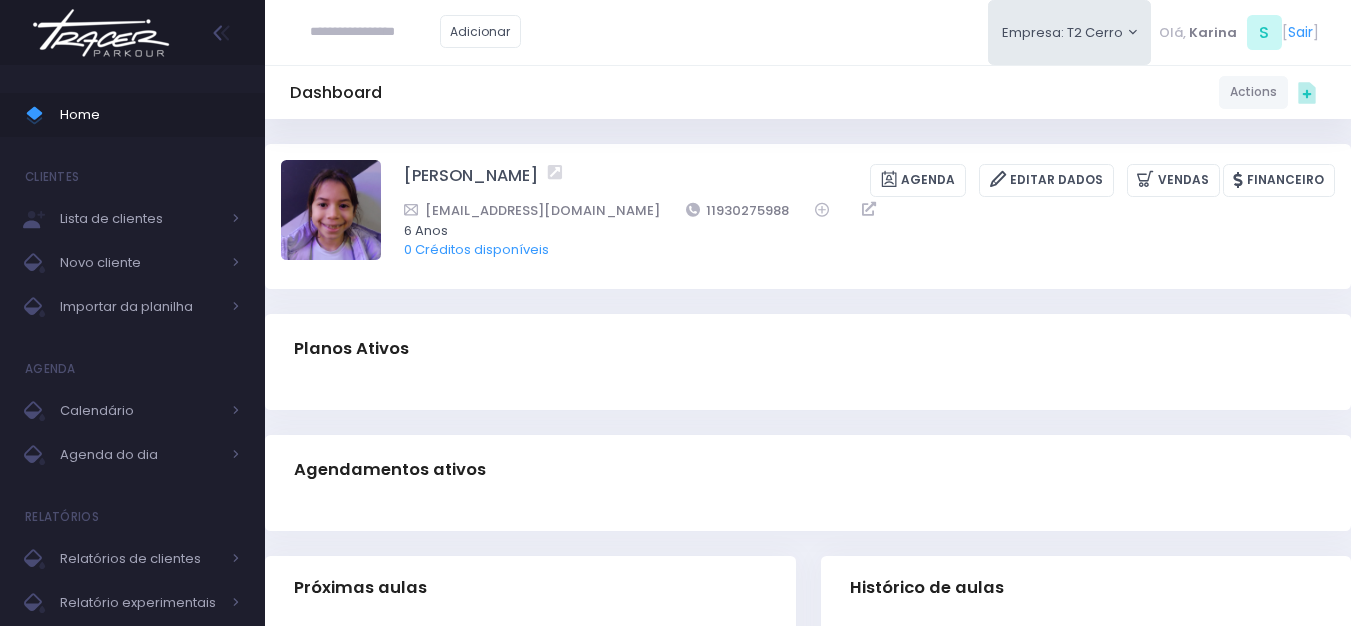 click at bounding box center [808, 397] 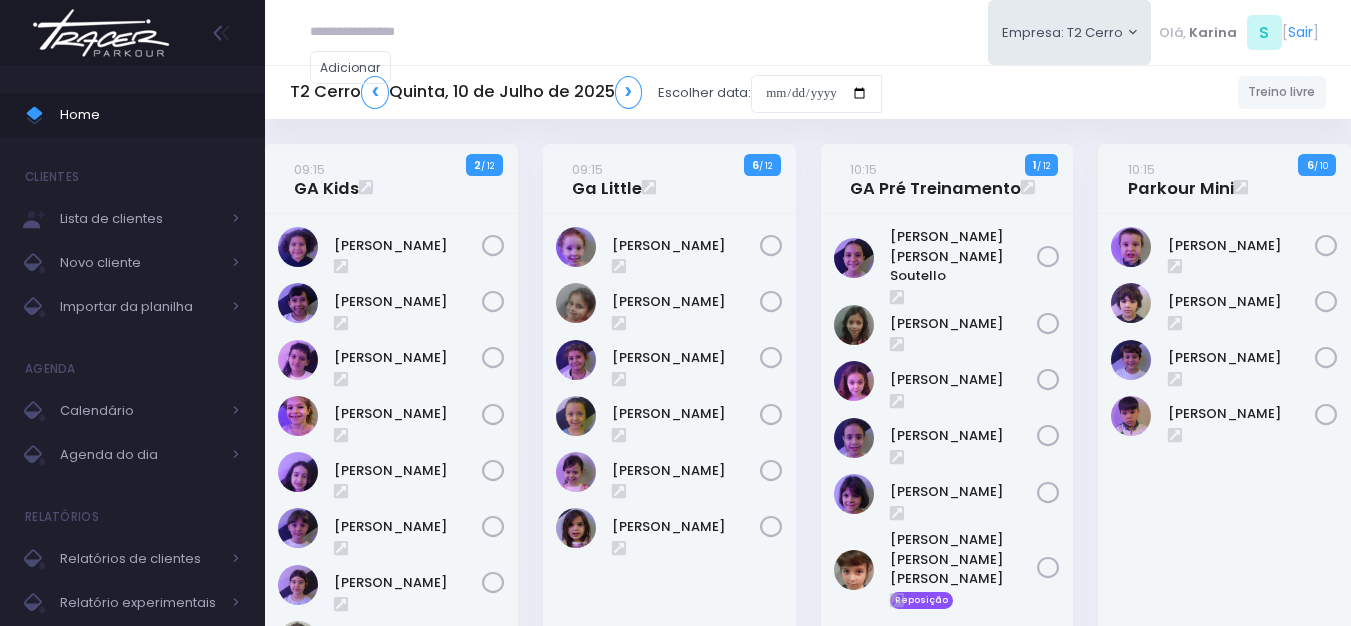 scroll, scrollTop: 0, scrollLeft: 0, axis: both 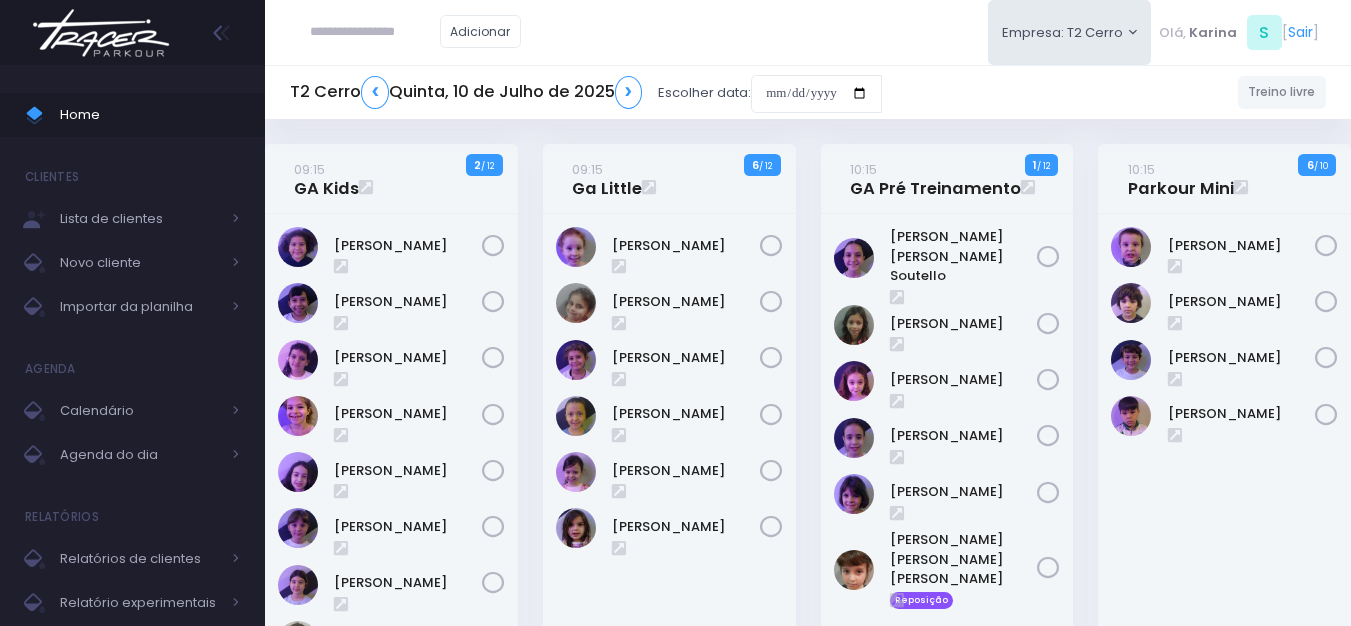 drag, startPoint x: 751, startPoint y: 44, endPoint x: 789, endPoint y: 83, distance: 54.451813 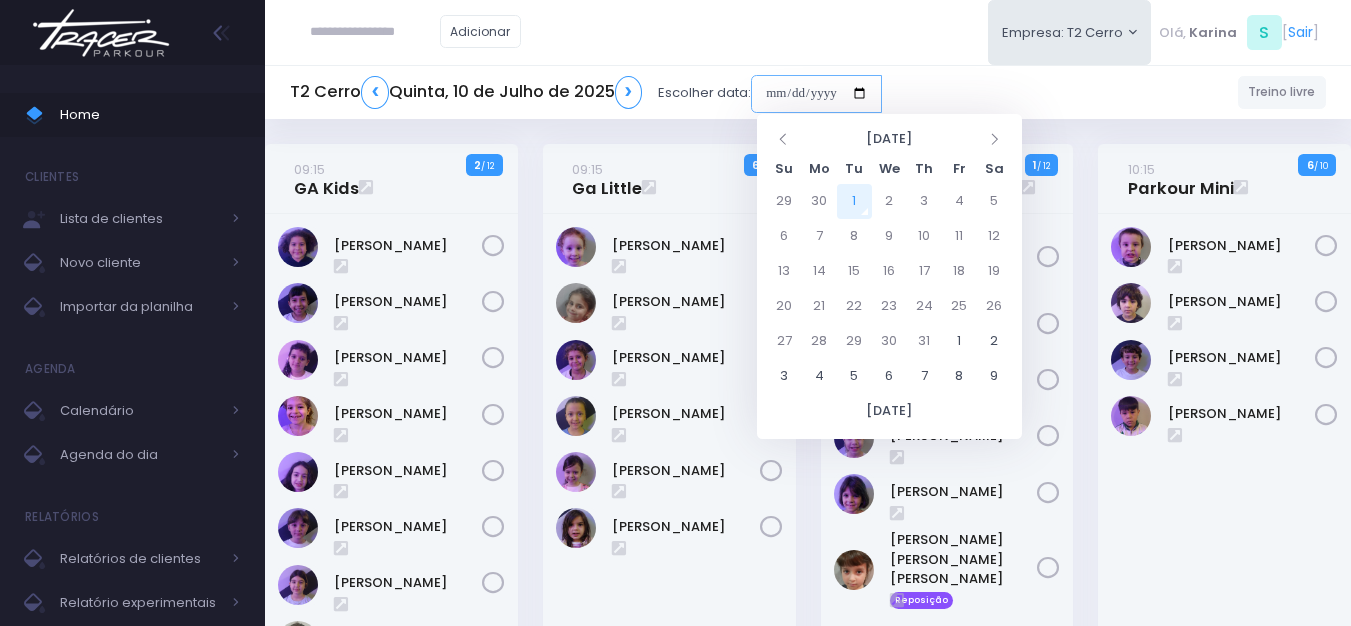 click at bounding box center (816, 94) 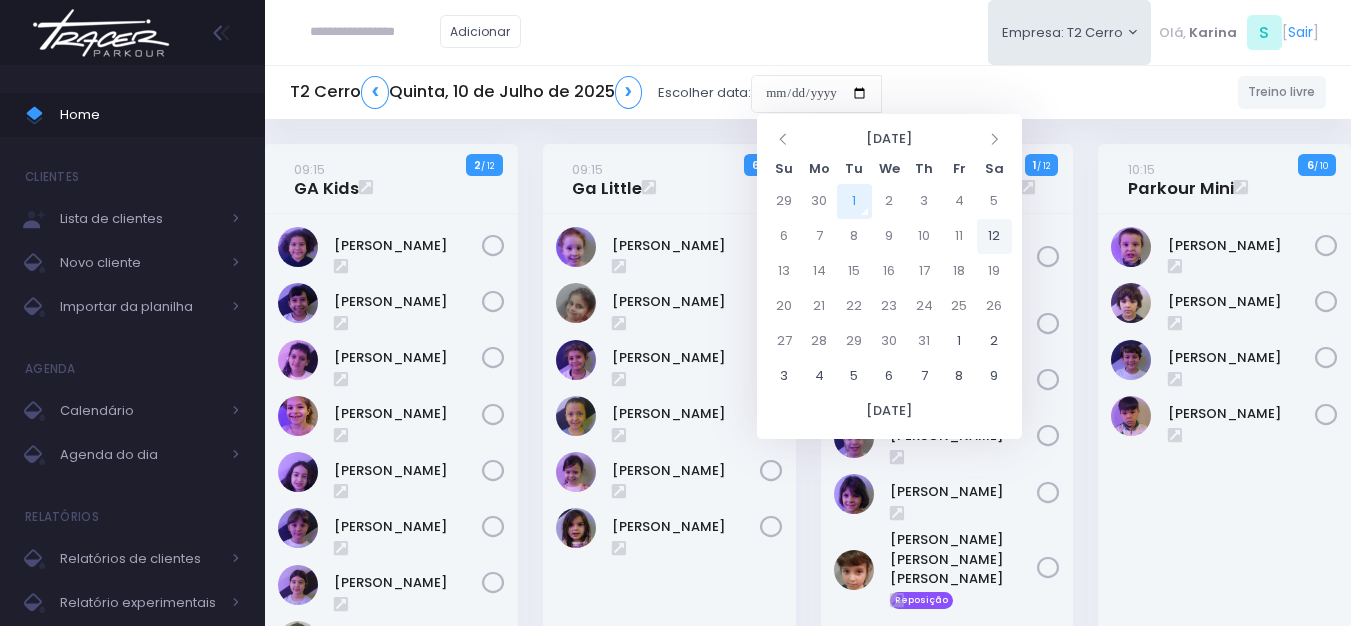 click on "12" at bounding box center [994, 236] 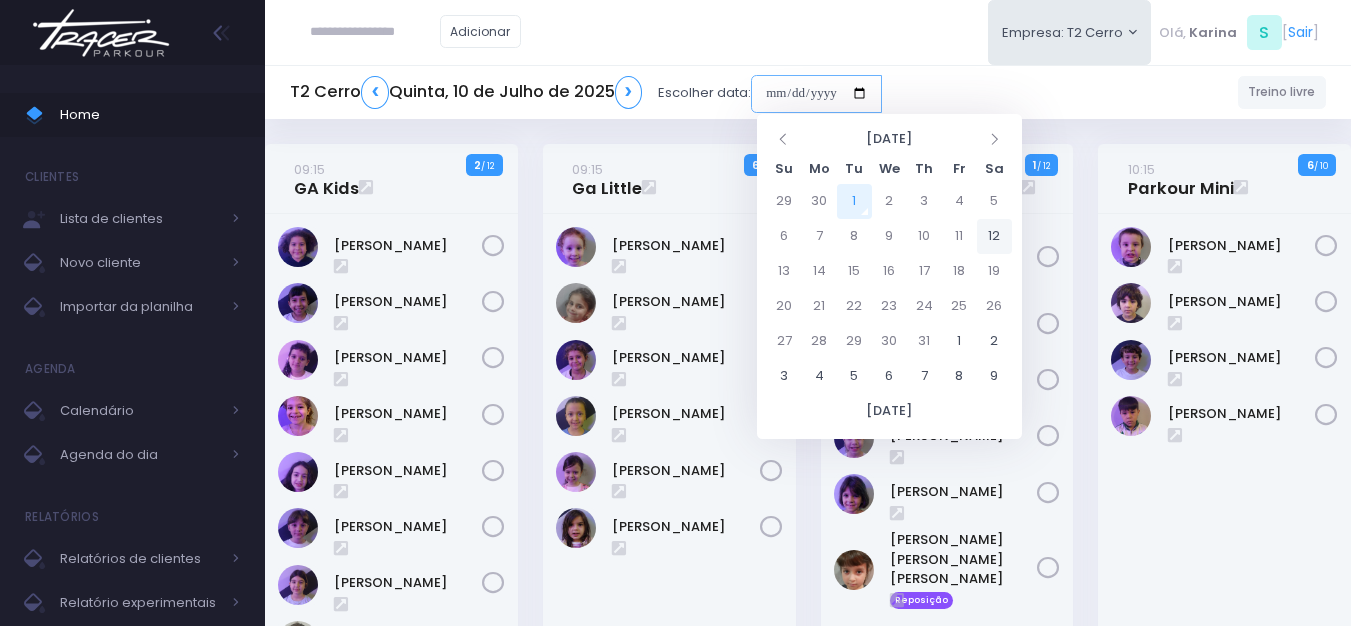 type on "**********" 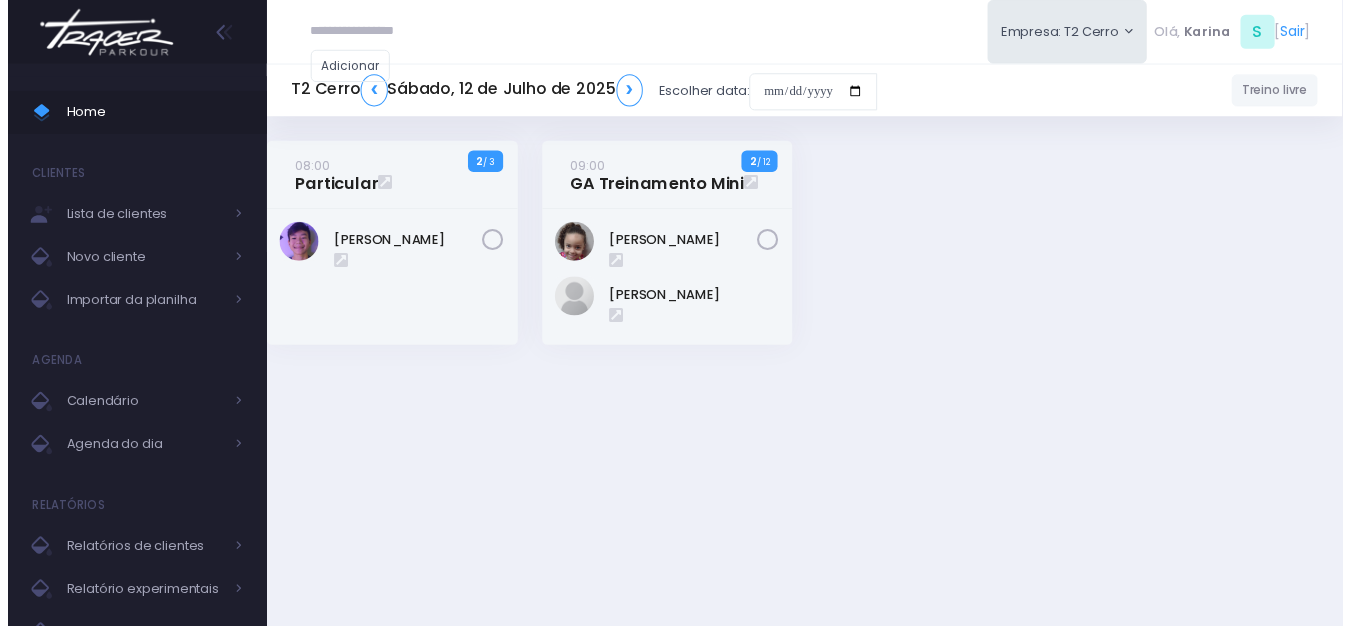 scroll, scrollTop: 0, scrollLeft: 0, axis: both 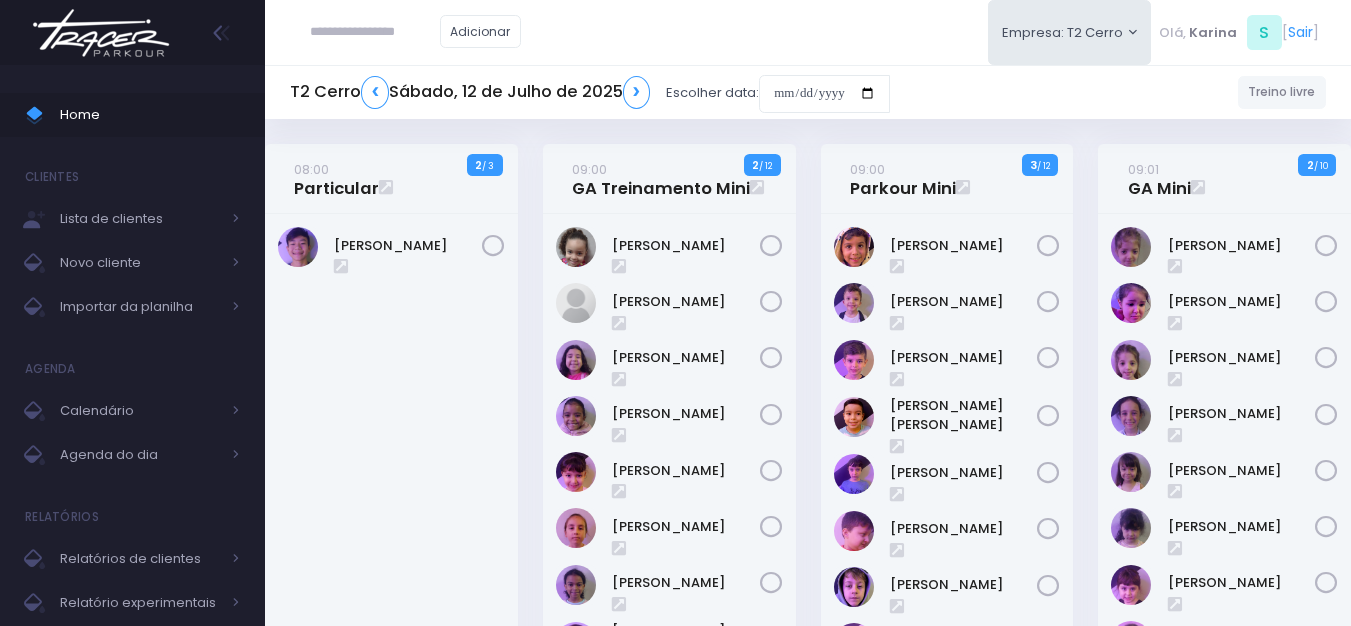 click at bounding box center (375, 32) 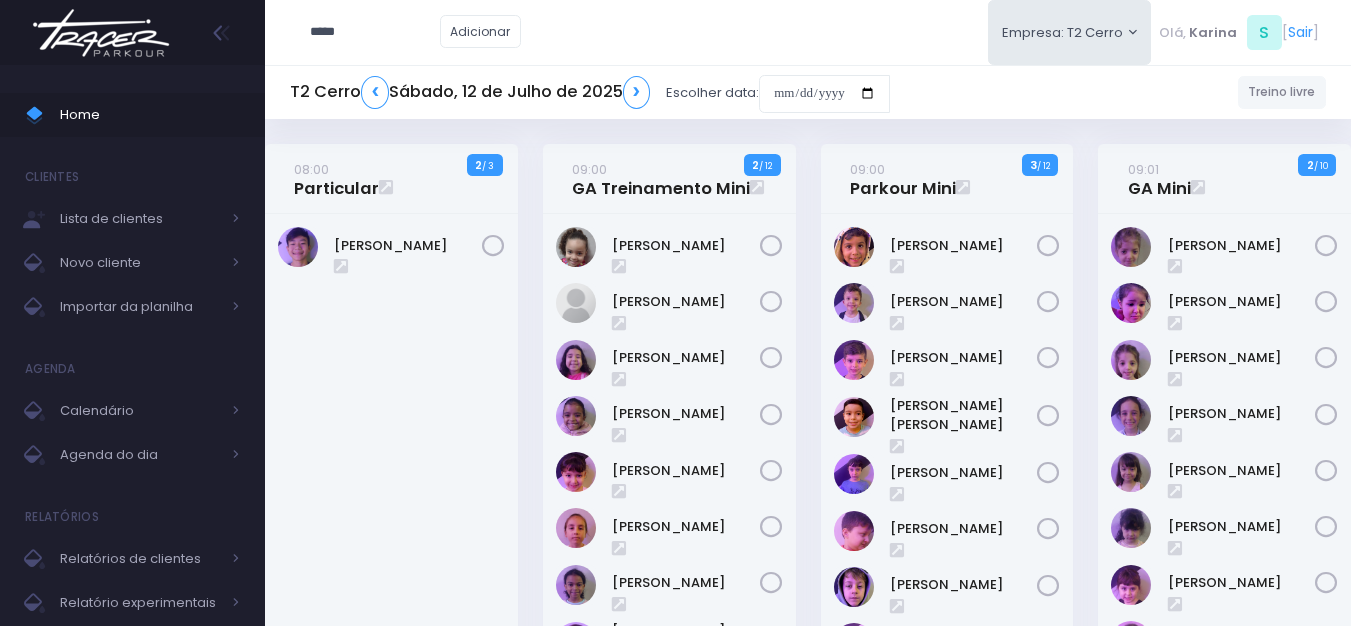 type on "******" 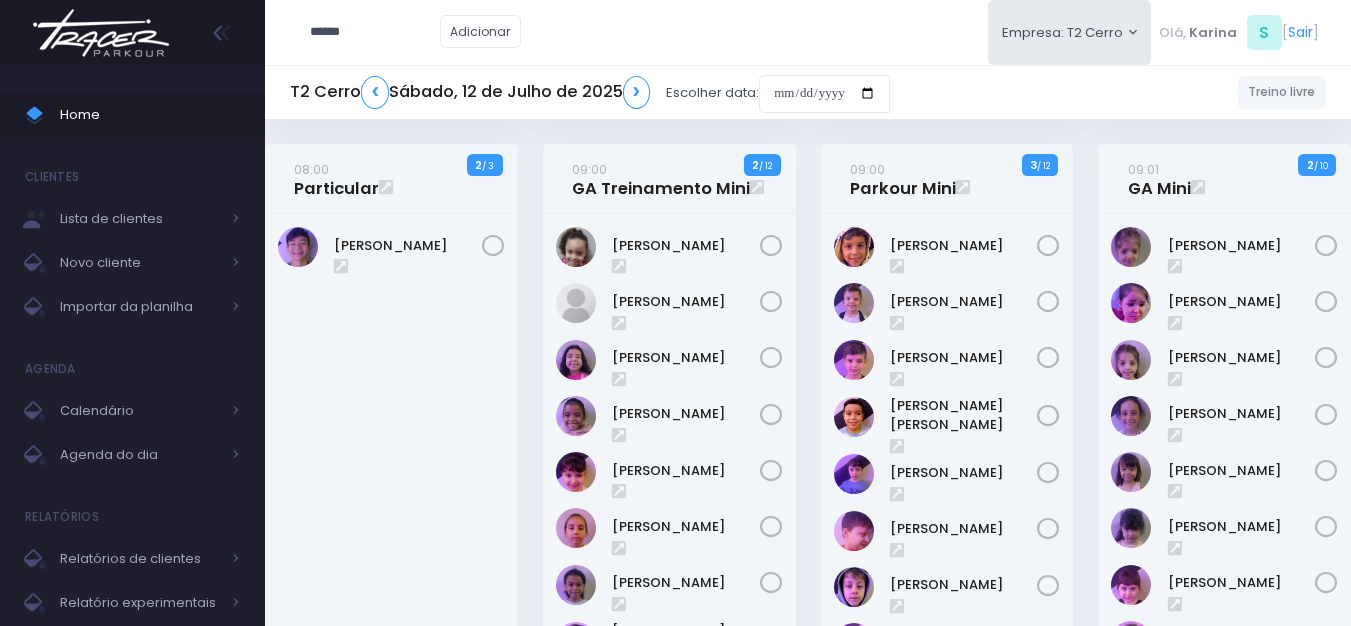type on "**********" 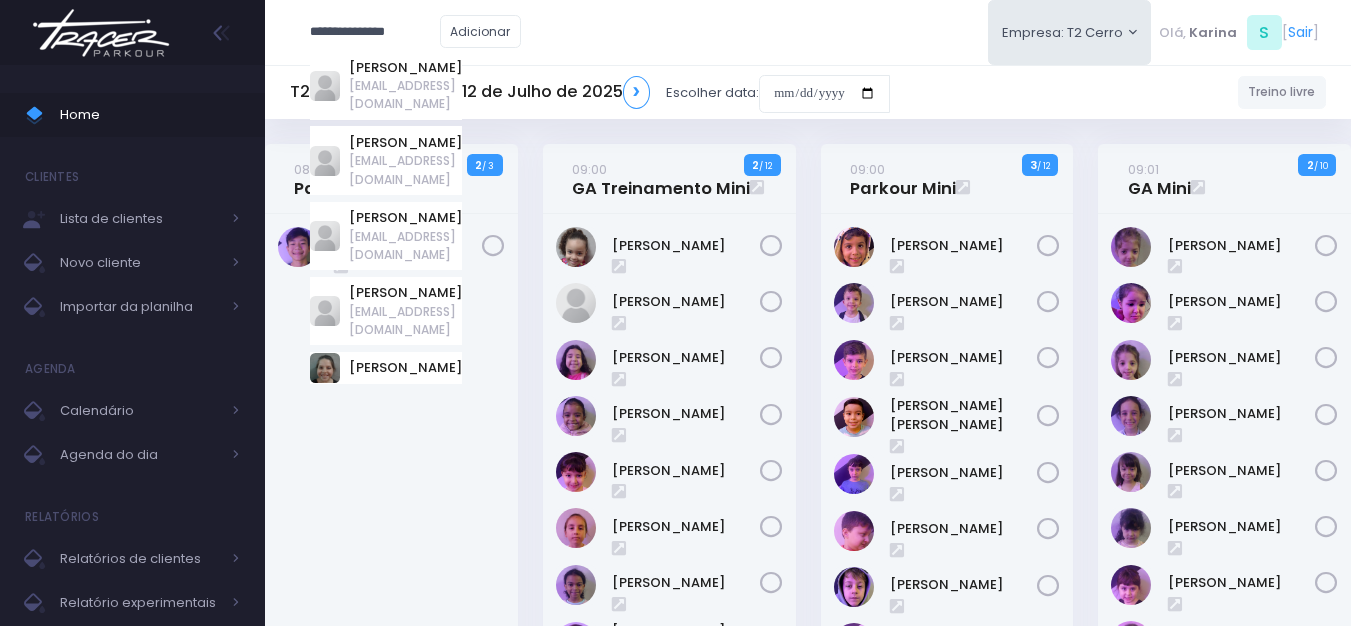 type on "******" 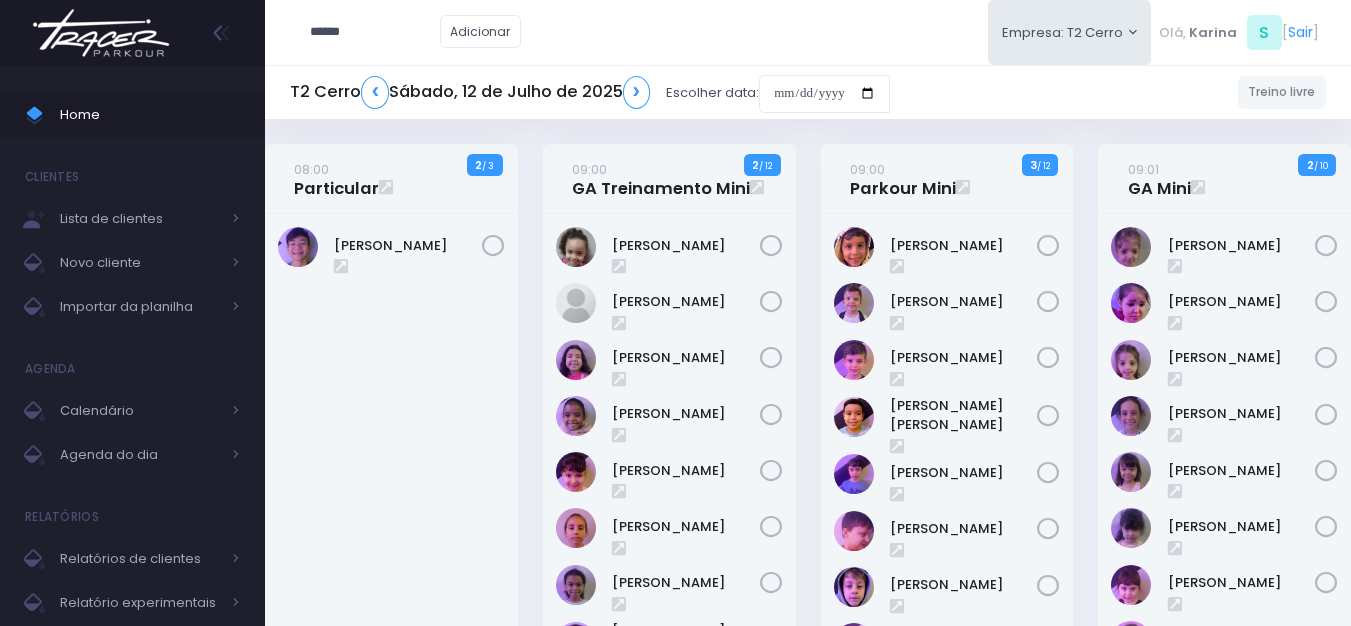 click on "[PERSON_NAME]" at bounding box center [391, 509] 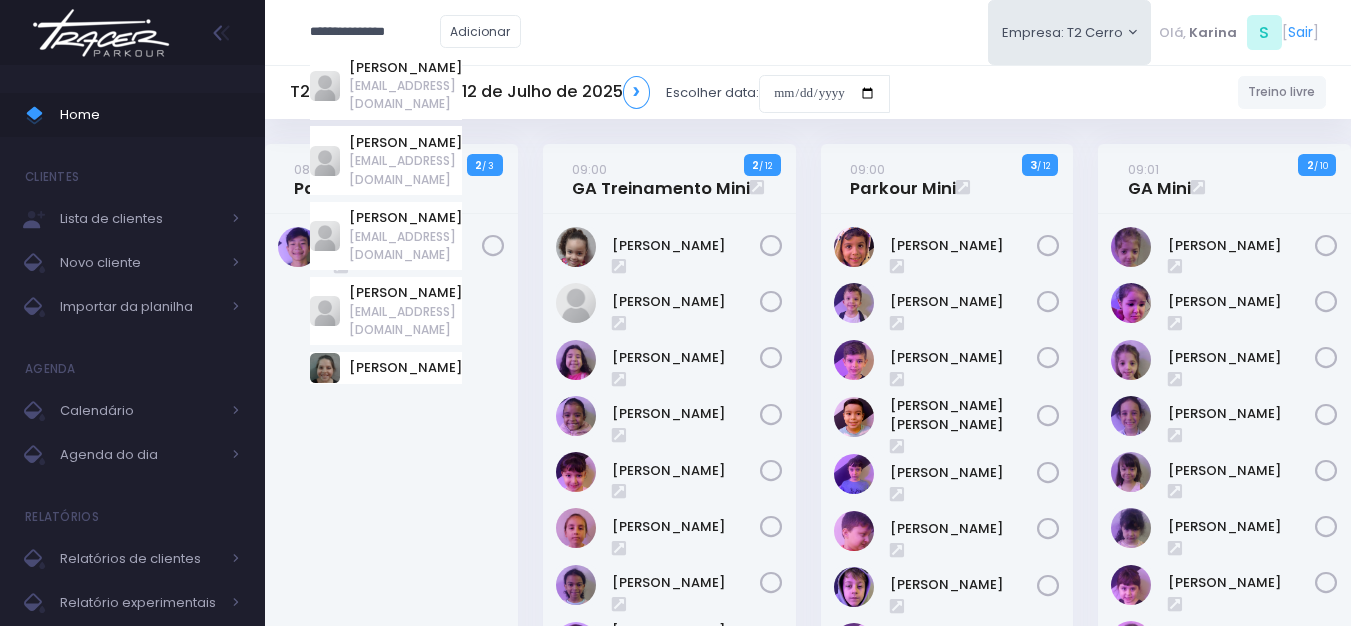 click on "******" at bounding box center (375, 32) 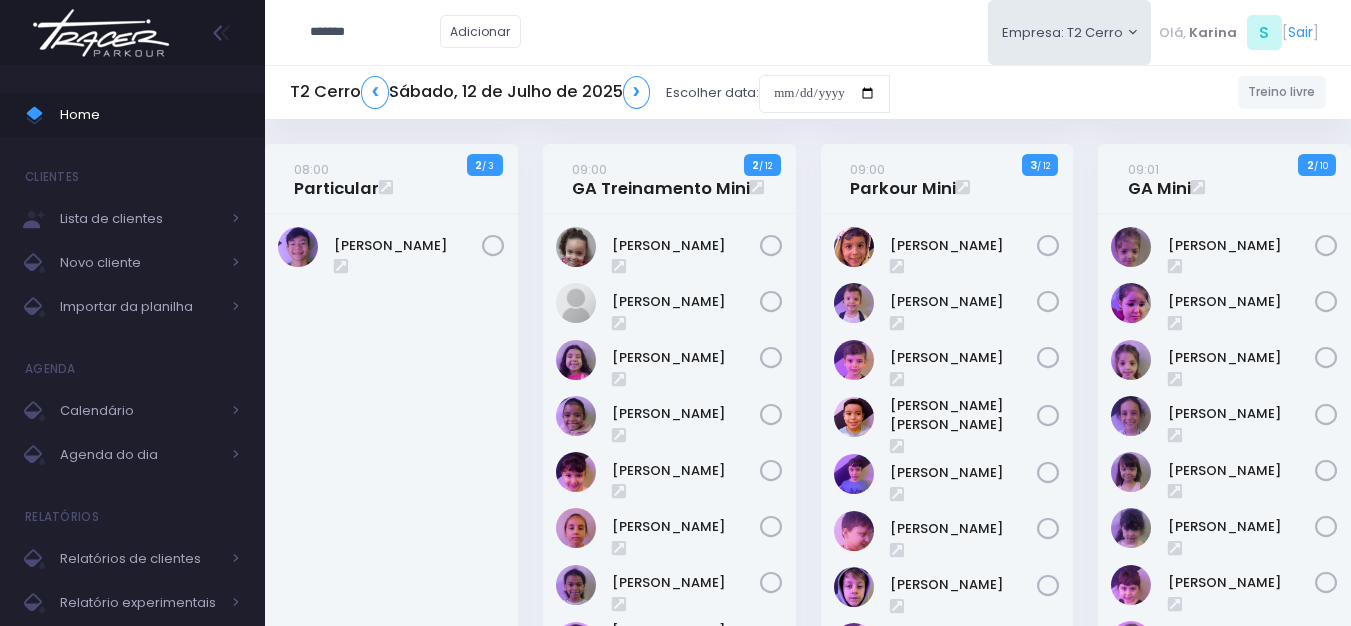 type on "**********" 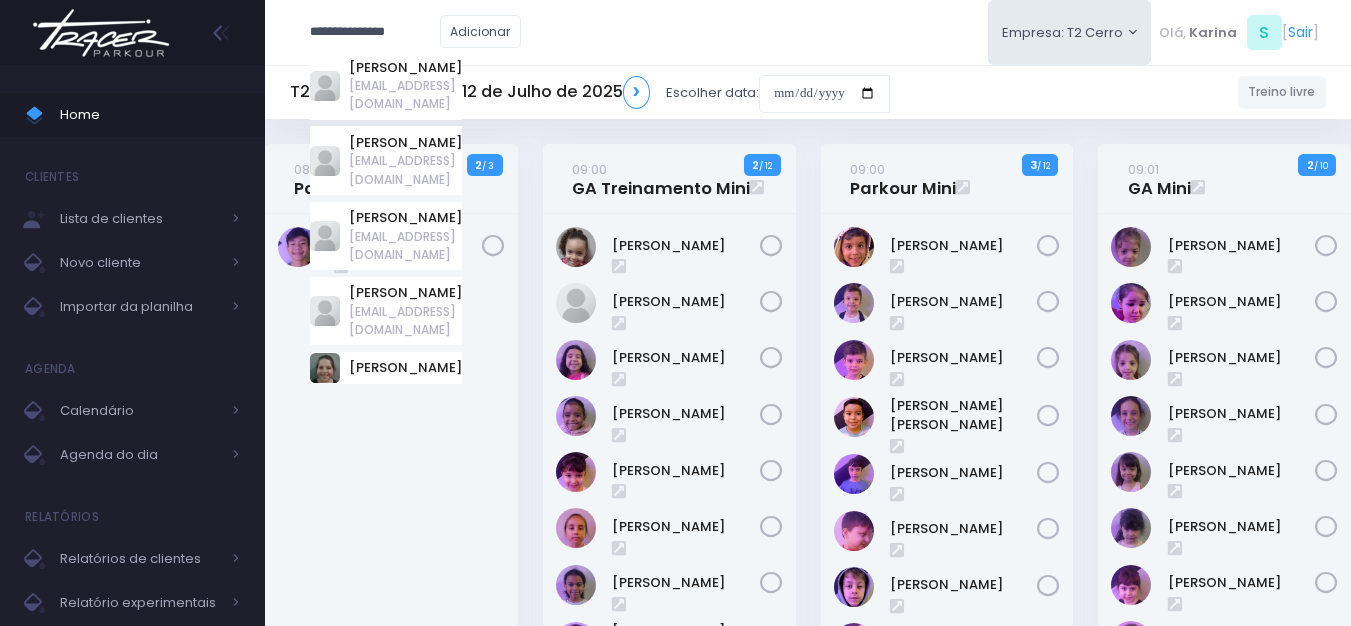 type on "******" 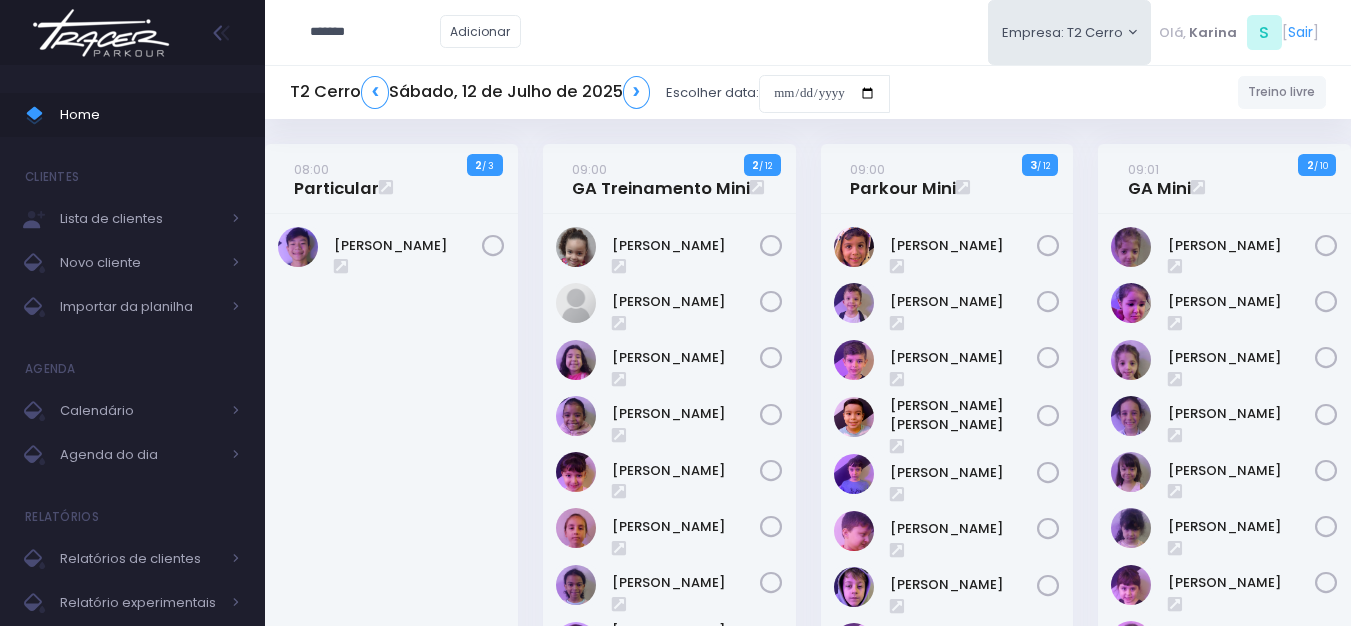 type on "**********" 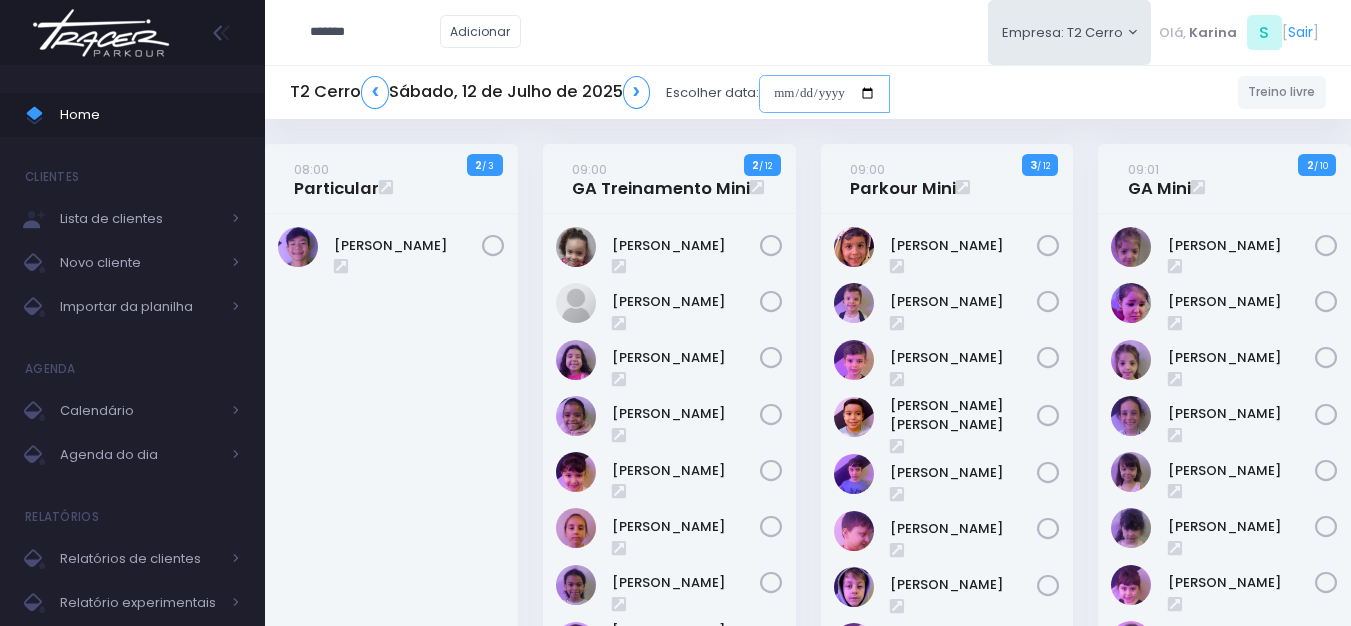 type 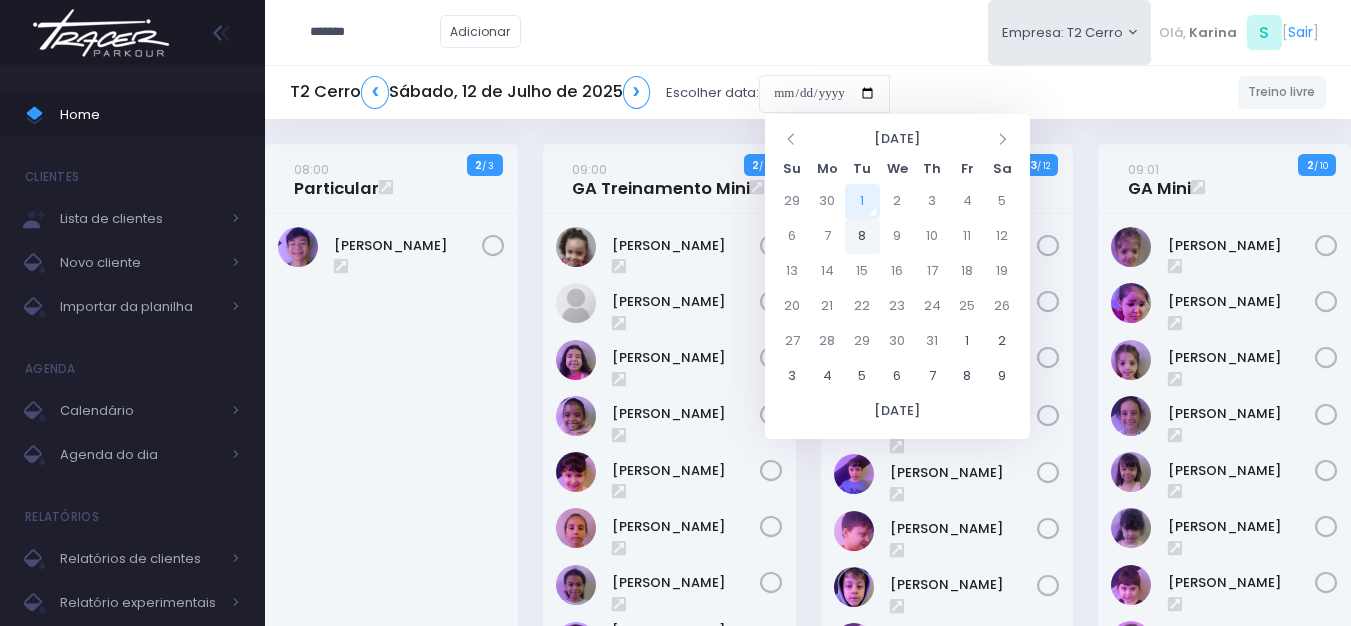 click on "8" at bounding box center [862, 236] 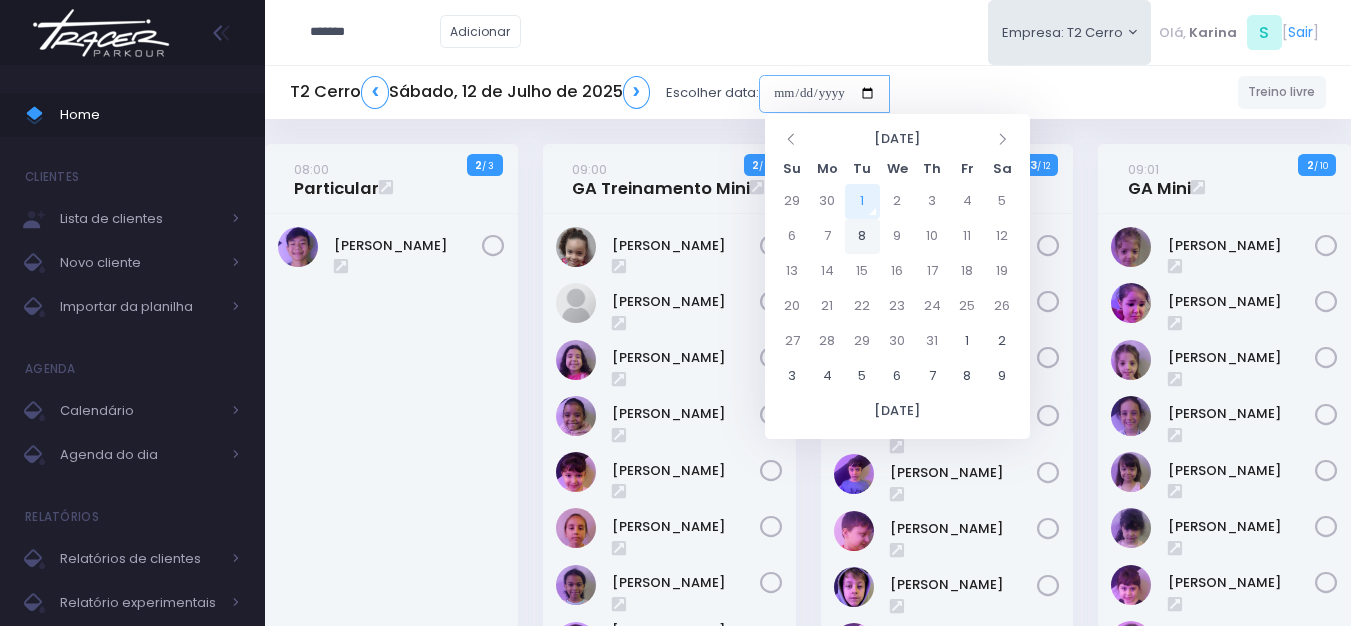 type on "**********" 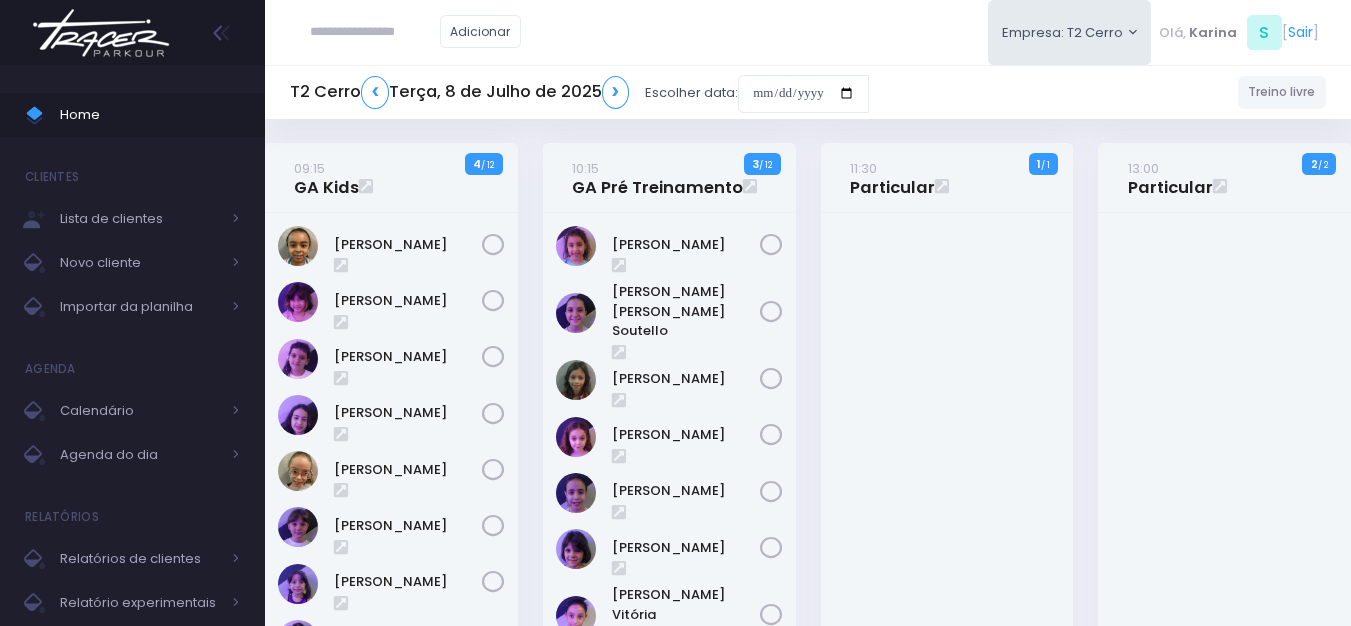 scroll, scrollTop: 0, scrollLeft: 0, axis: both 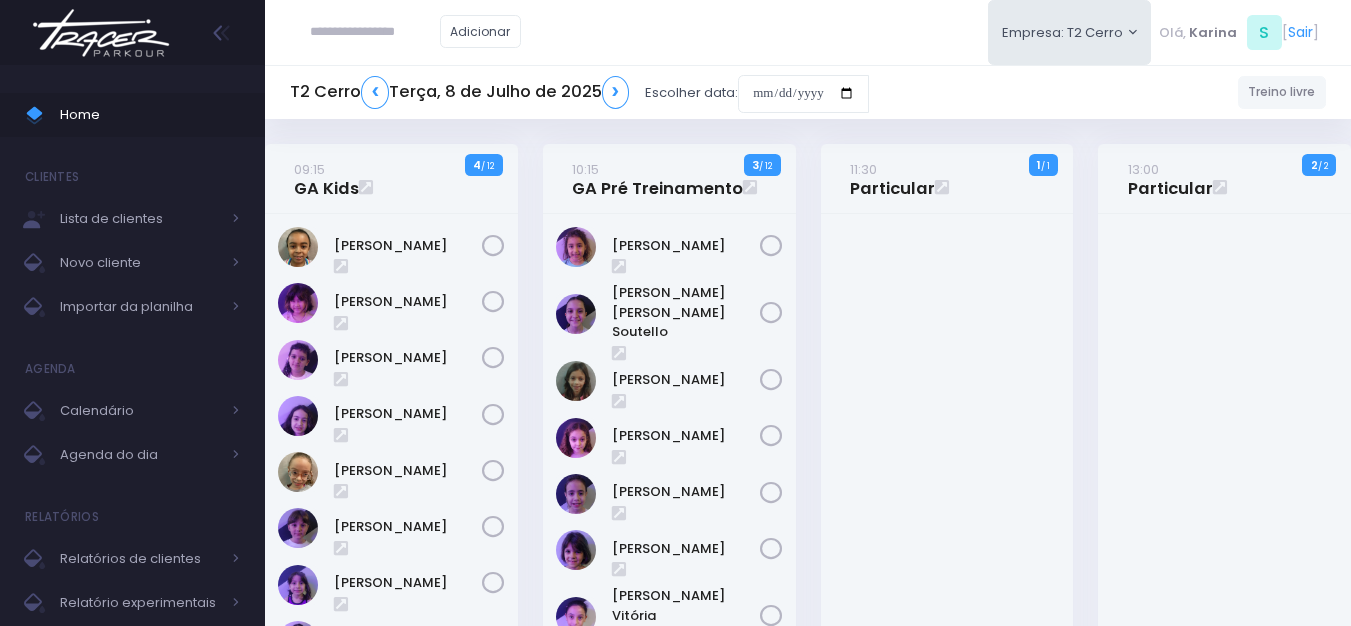click on "T2 Cerro  ❮
Terça, 8 de Julho de 2025  ❯
Escolher data:
Treino livre
09:15 GA Kids
4  / 12
3" at bounding box center [808, 1767] 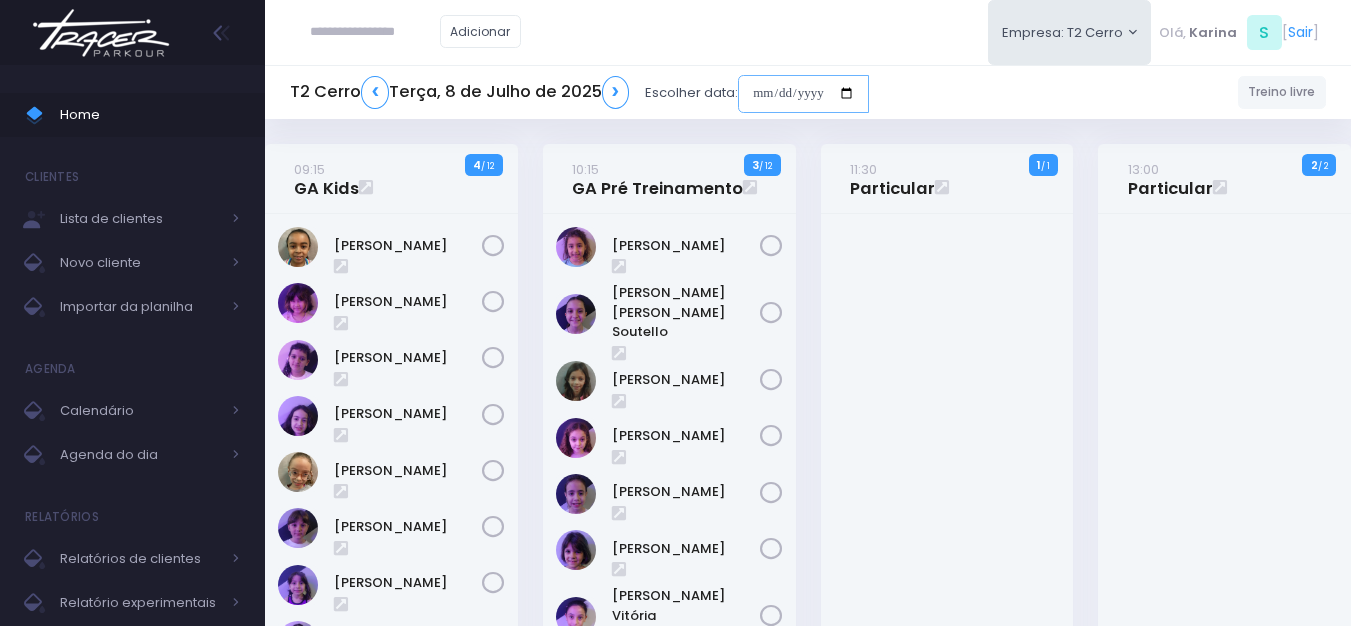 click at bounding box center (803, 94) 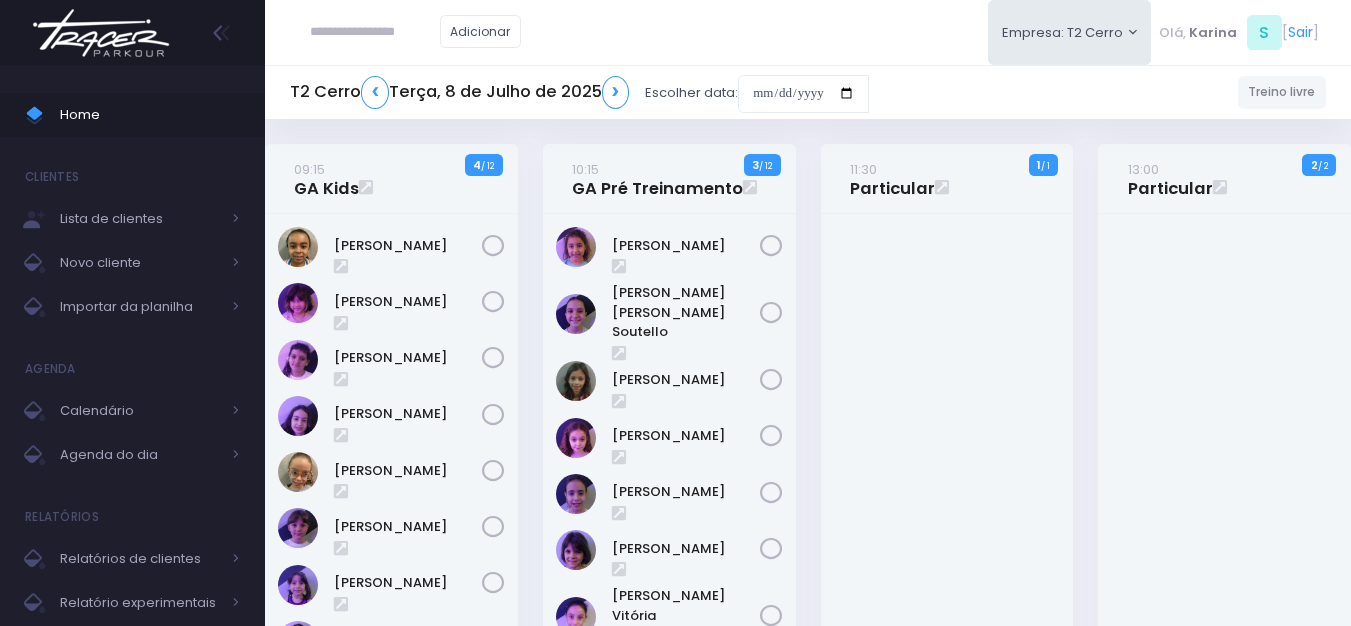 click on "Adicionar
Empresa: T2 Cerro
T1 [PERSON_NAME] T2 [GEOGRAPHIC_DATA][MEDICAL_DATA][PERSON_NAME]" at bounding box center (808, 32) 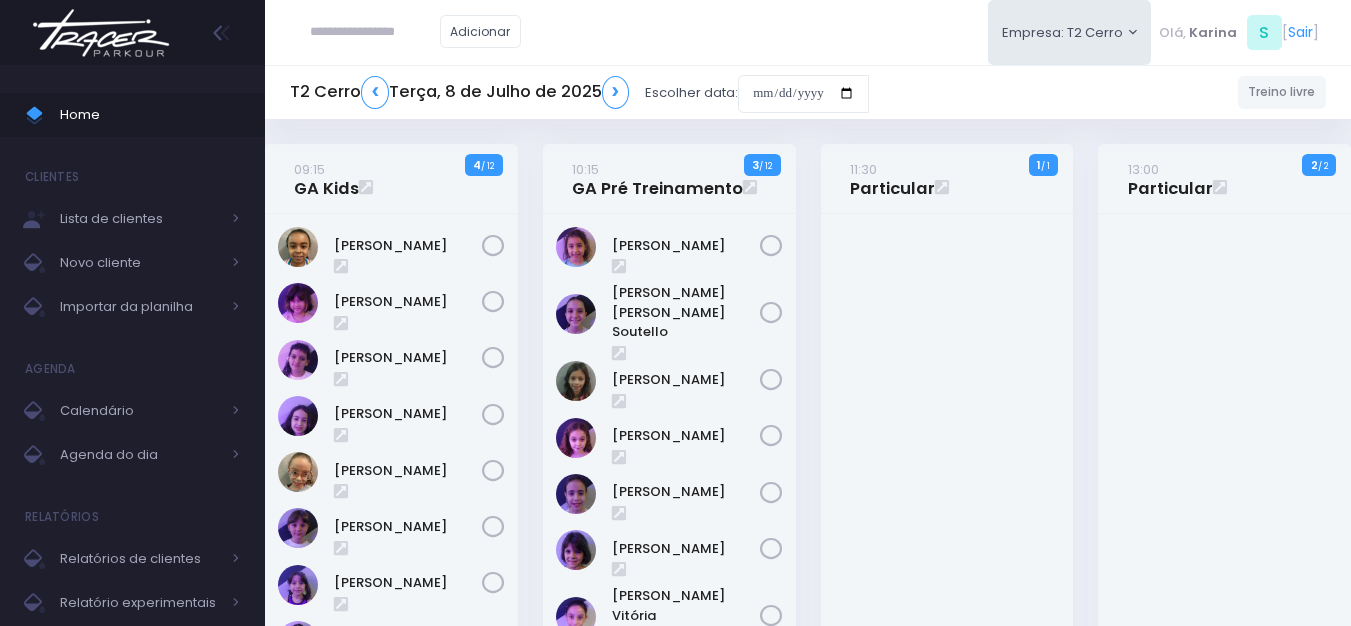 click on "Adicionar
Empresa: T2 Cerro
T1 [PERSON_NAME] T2 [GEOGRAPHIC_DATA][MEDICAL_DATA][PERSON_NAME]" at bounding box center (808, 32) 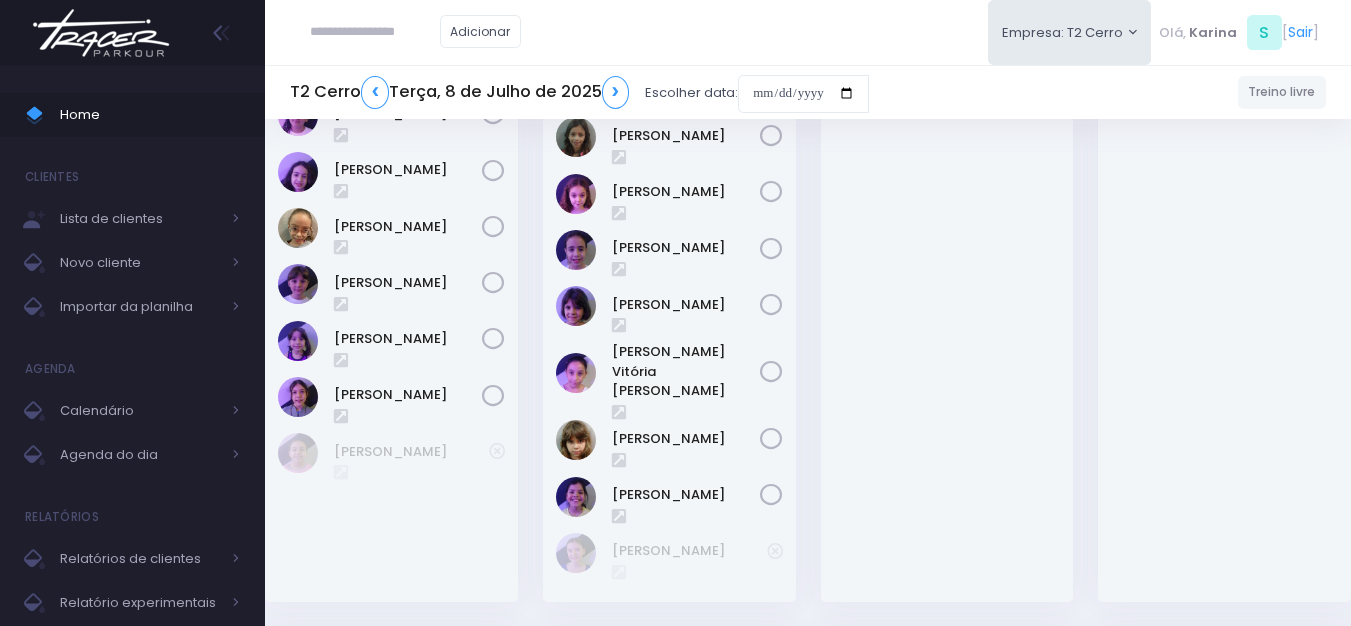 scroll, scrollTop: 300, scrollLeft: 0, axis: vertical 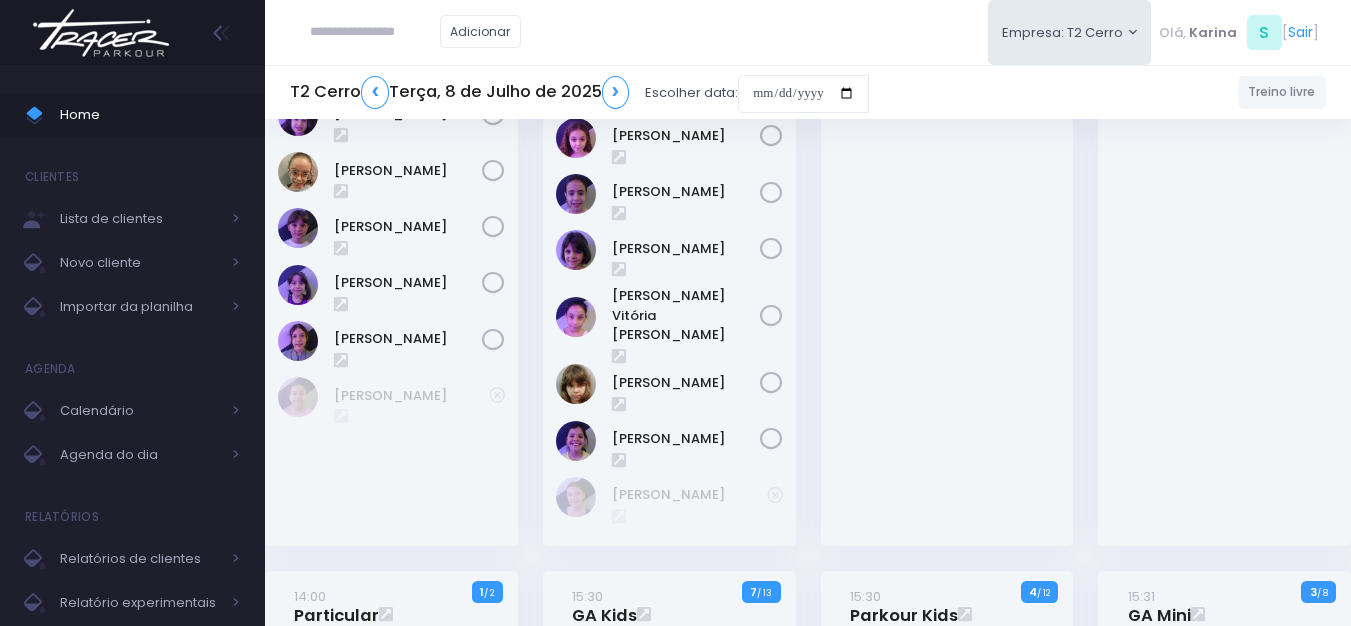 click at bounding box center [375, 32] 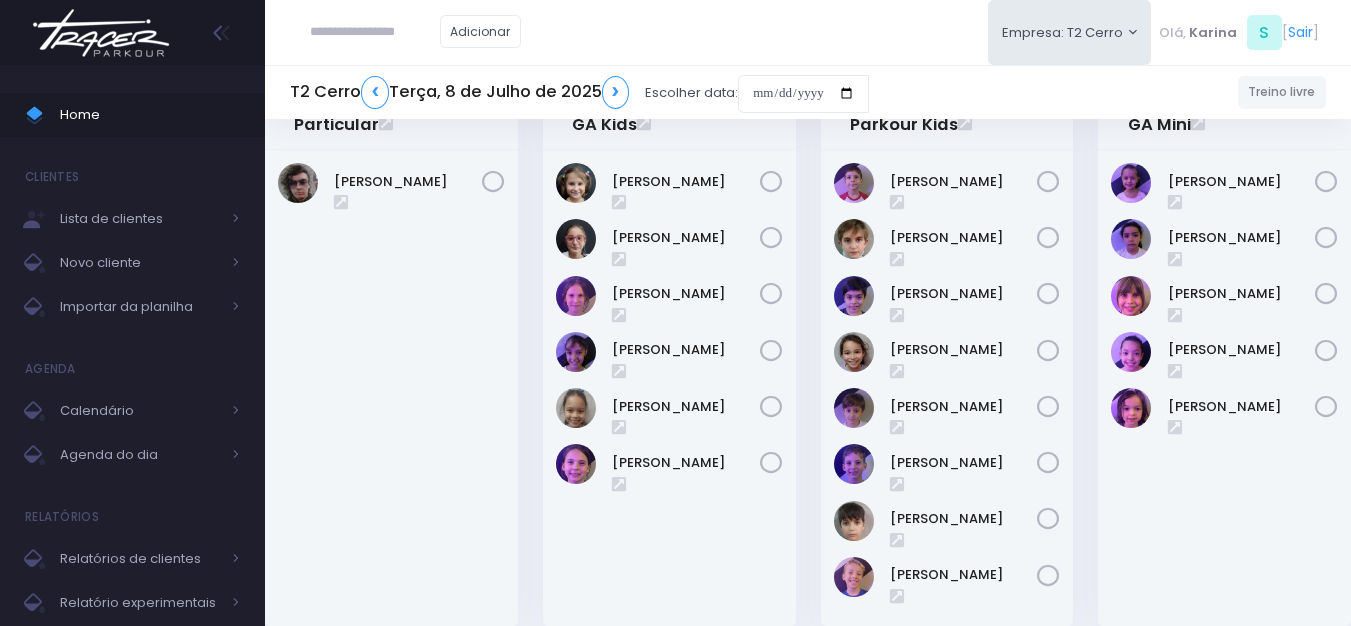 scroll, scrollTop: 800, scrollLeft: 0, axis: vertical 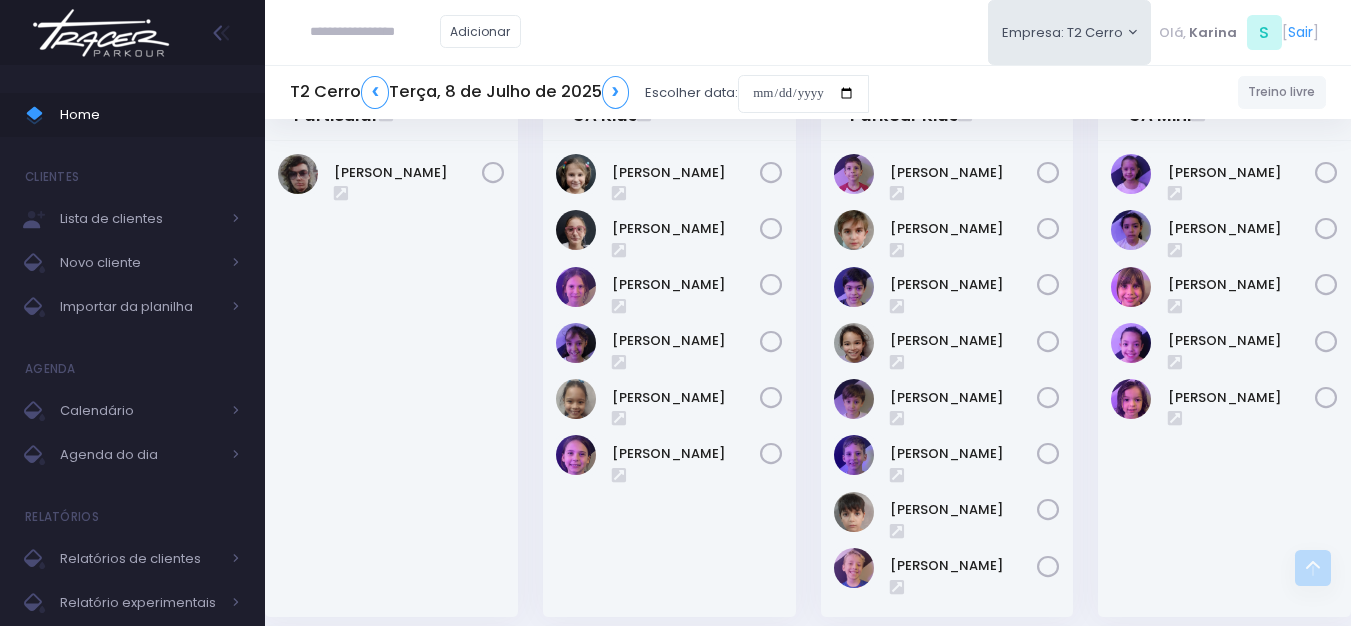 click at bounding box center (101, 33) 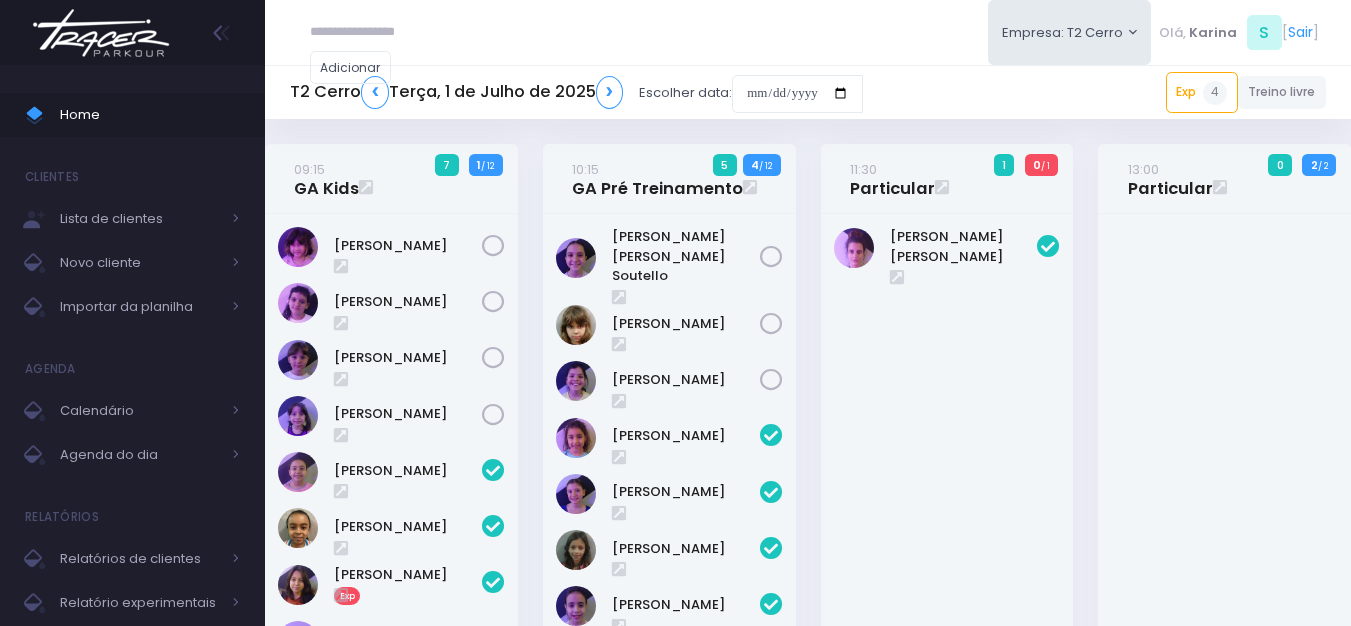 scroll, scrollTop: 0, scrollLeft: 0, axis: both 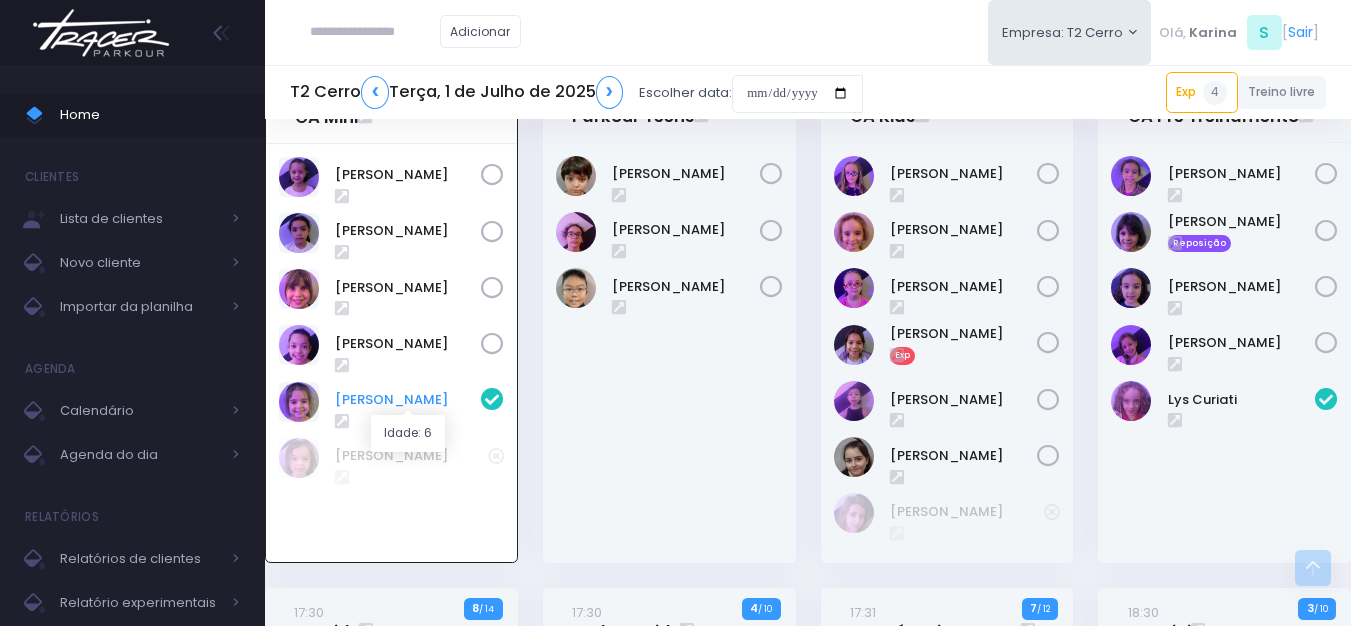 click on "[PERSON_NAME]" at bounding box center [408, 400] 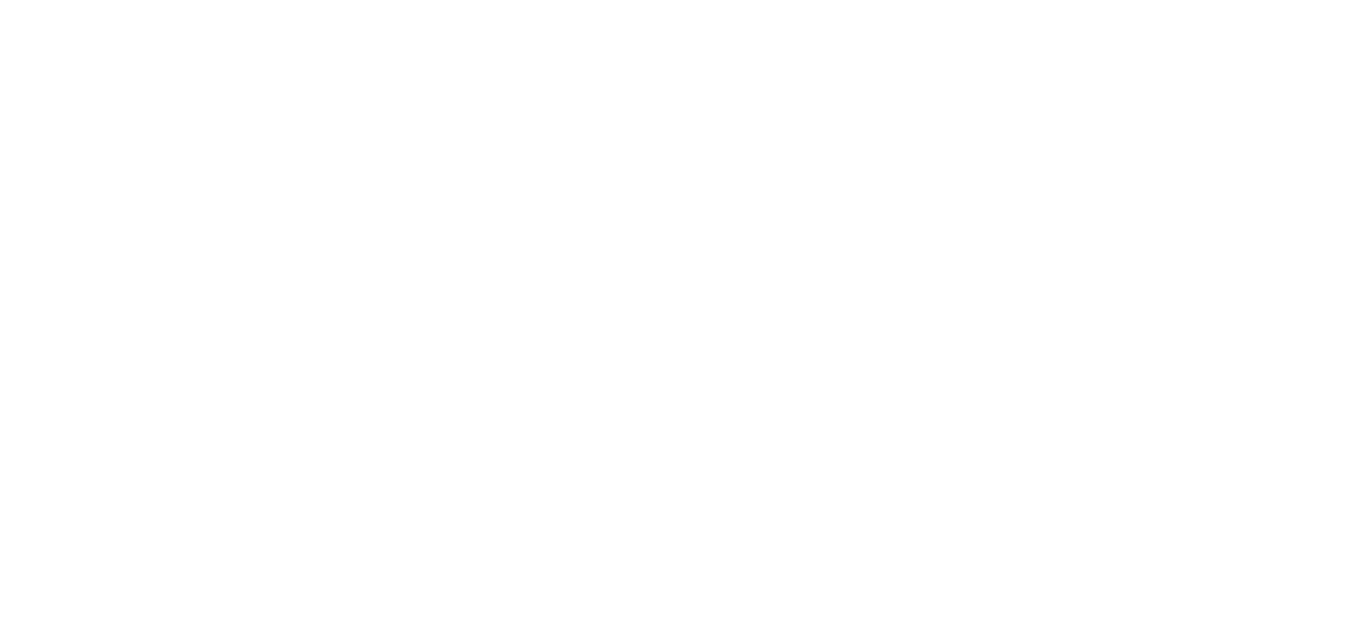 scroll, scrollTop: 0, scrollLeft: 0, axis: both 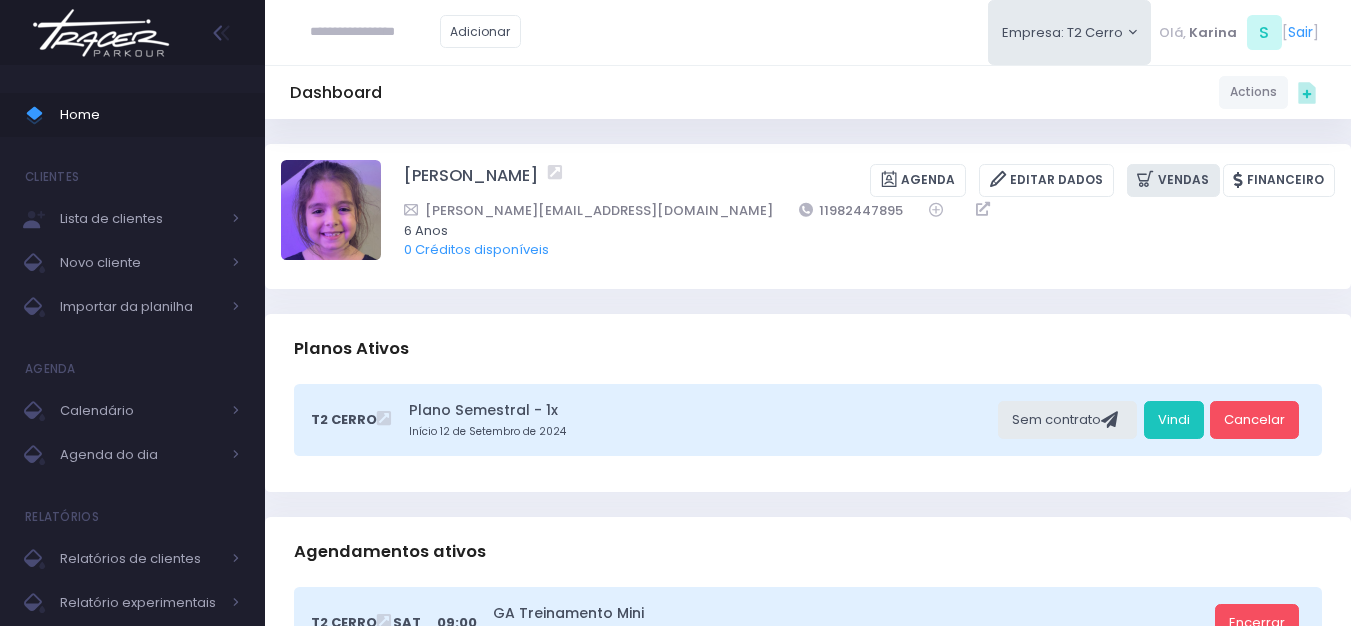 click on "Vendas" at bounding box center (1173, 180) 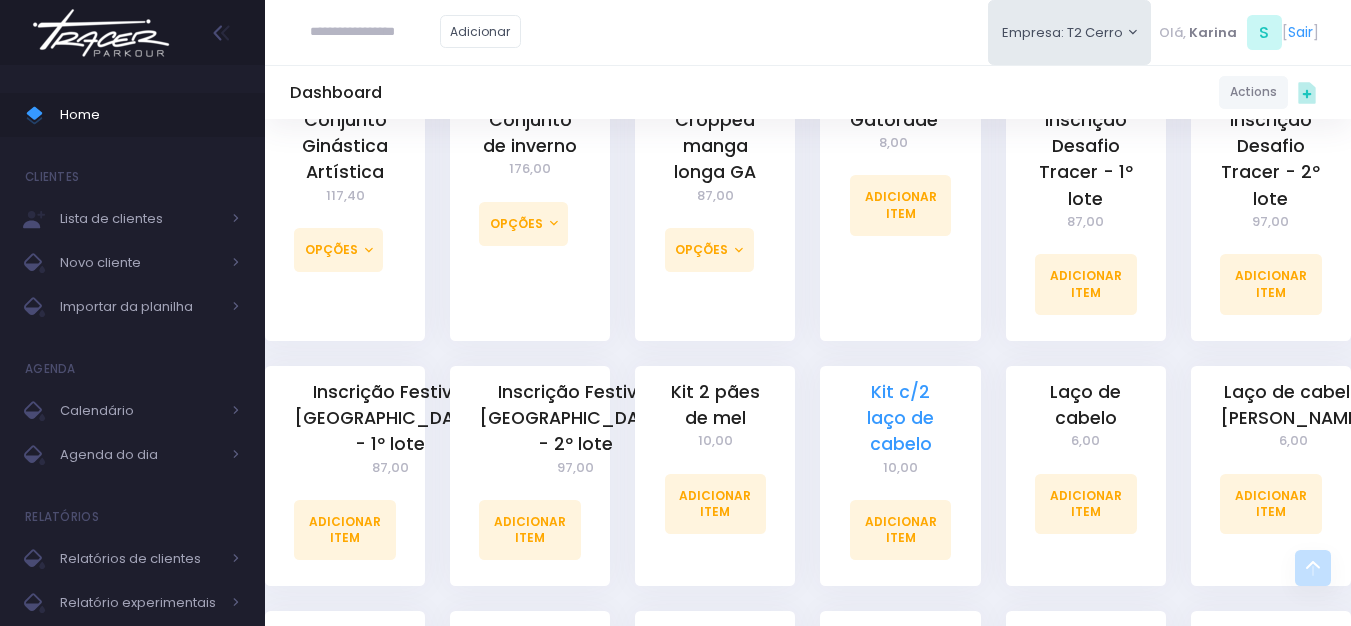 scroll, scrollTop: 1400, scrollLeft: 0, axis: vertical 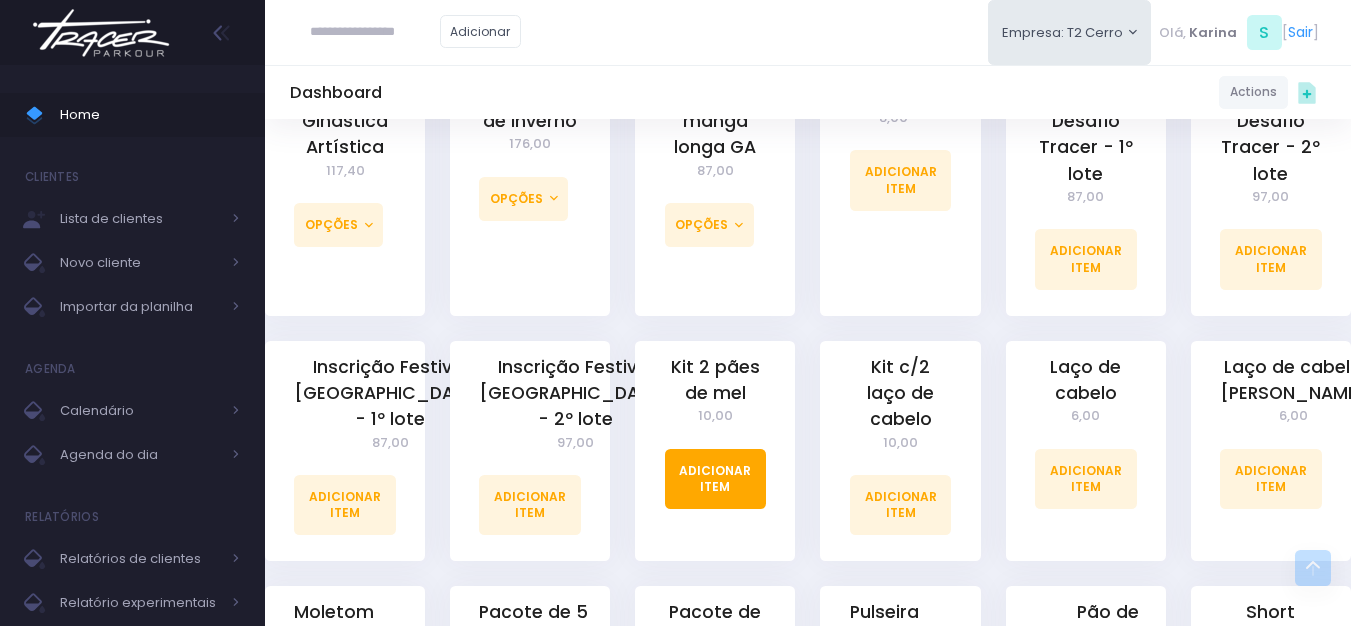 click on "Adicionar Item" at bounding box center (716, 479) 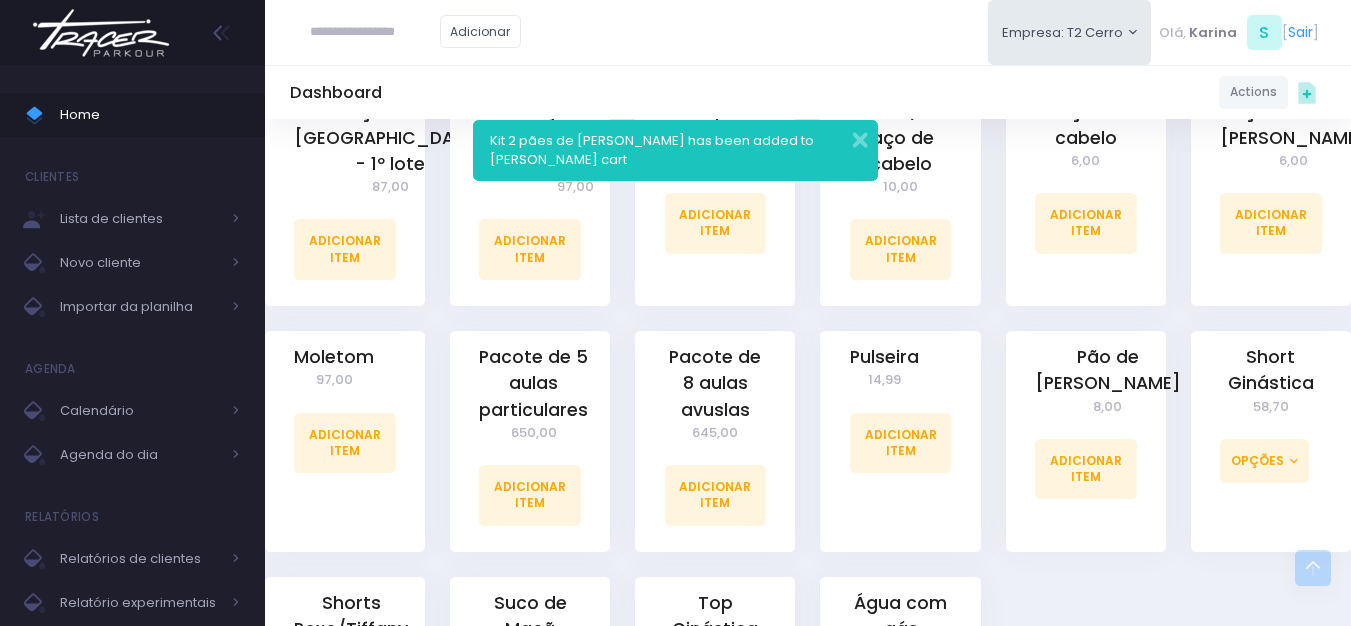 scroll, scrollTop: 1800, scrollLeft: 0, axis: vertical 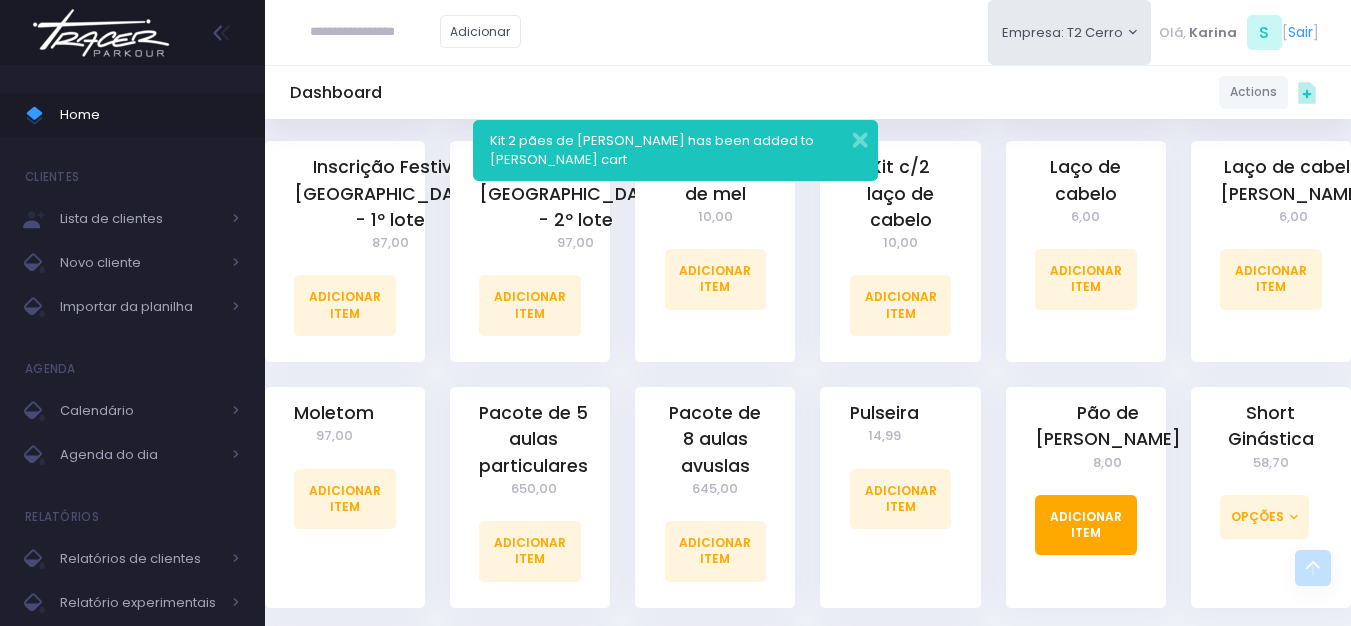 click on "Adicionar Item" at bounding box center [1086, 525] 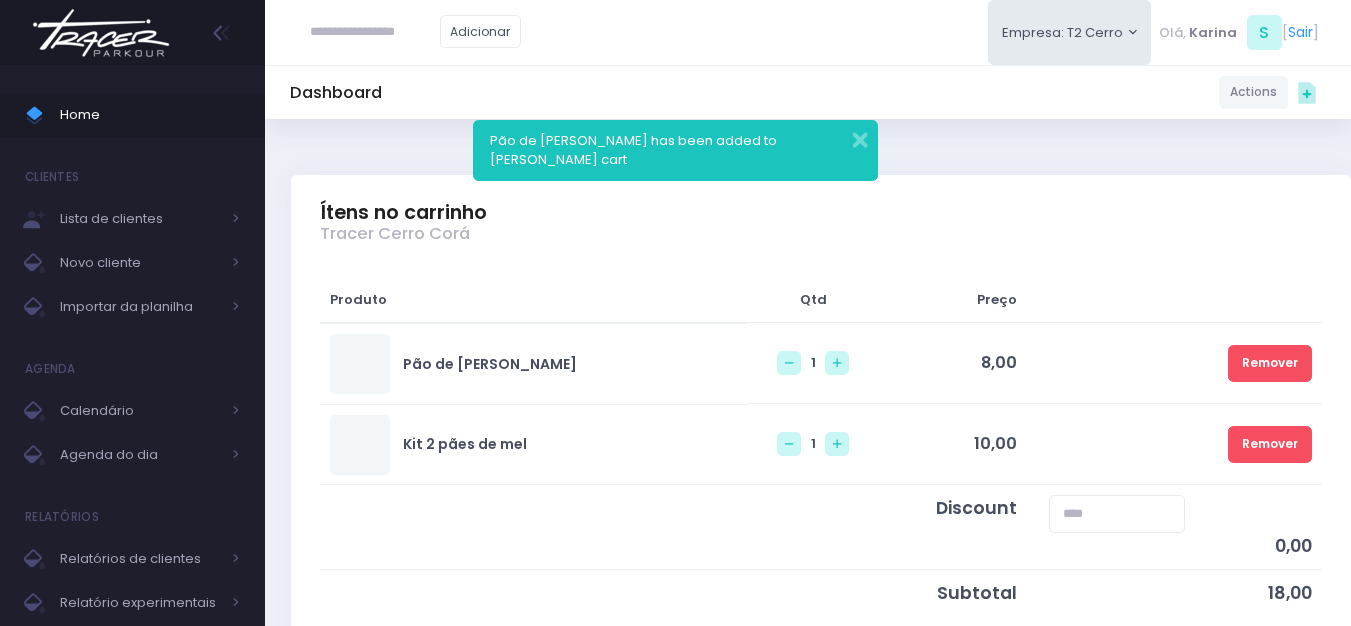 scroll, scrollTop: 200, scrollLeft: 0, axis: vertical 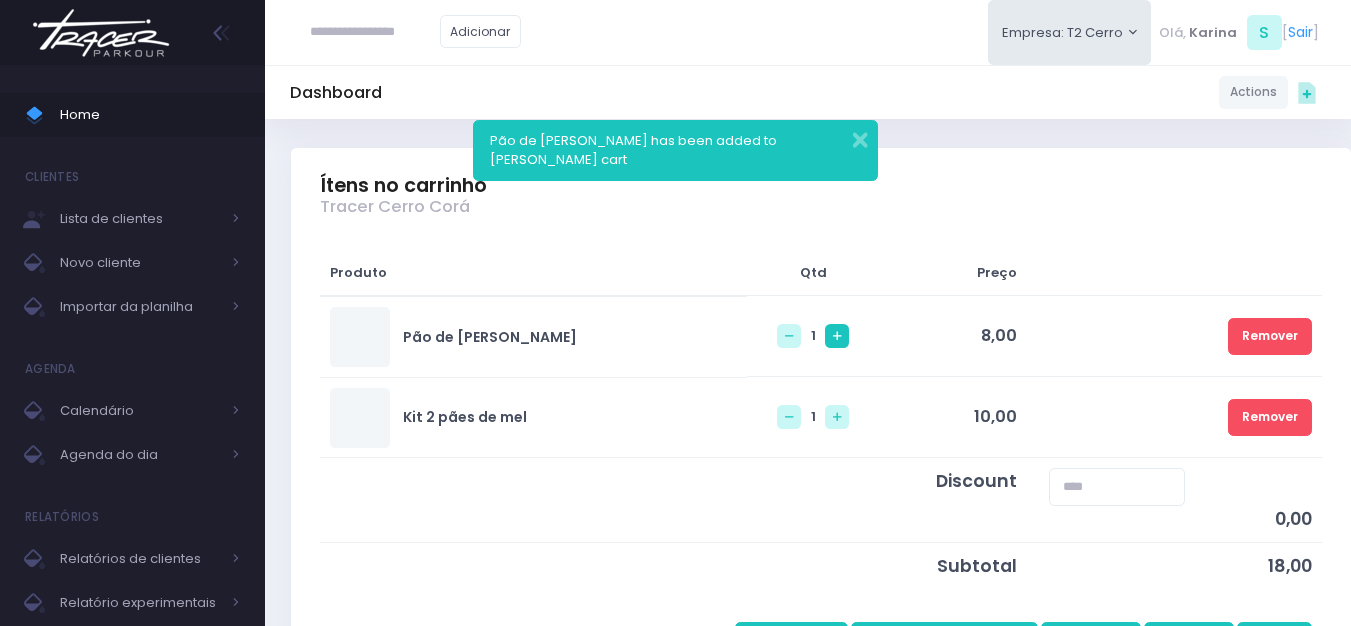 click at bounding box center [837, 336] 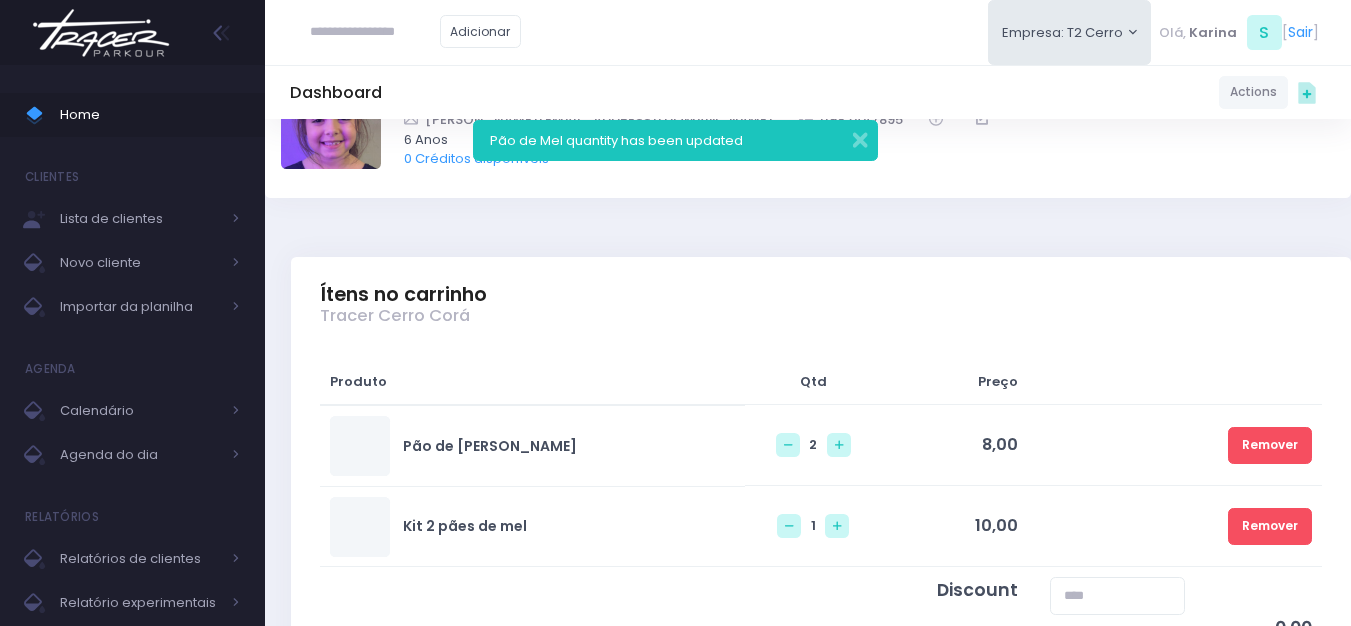 scroll, scrollTop: 400, scrollLeft: 0, axis: vertical 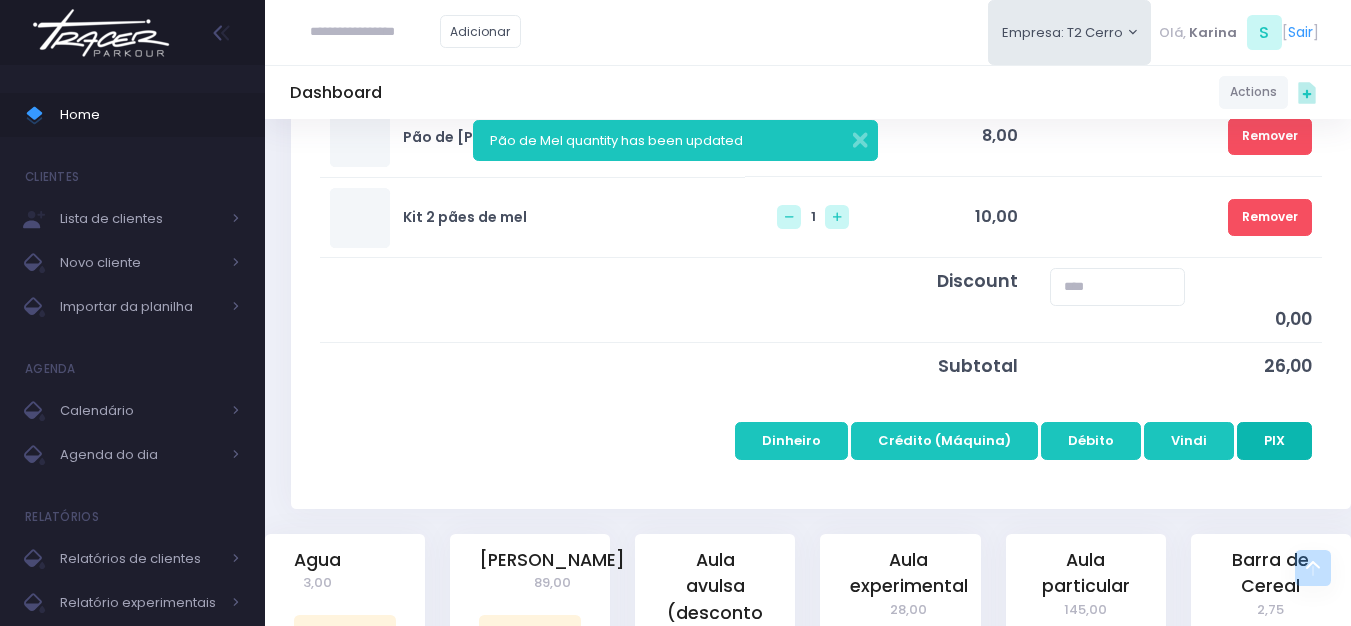 click on "PIX" at bounding box center [1274, 441] 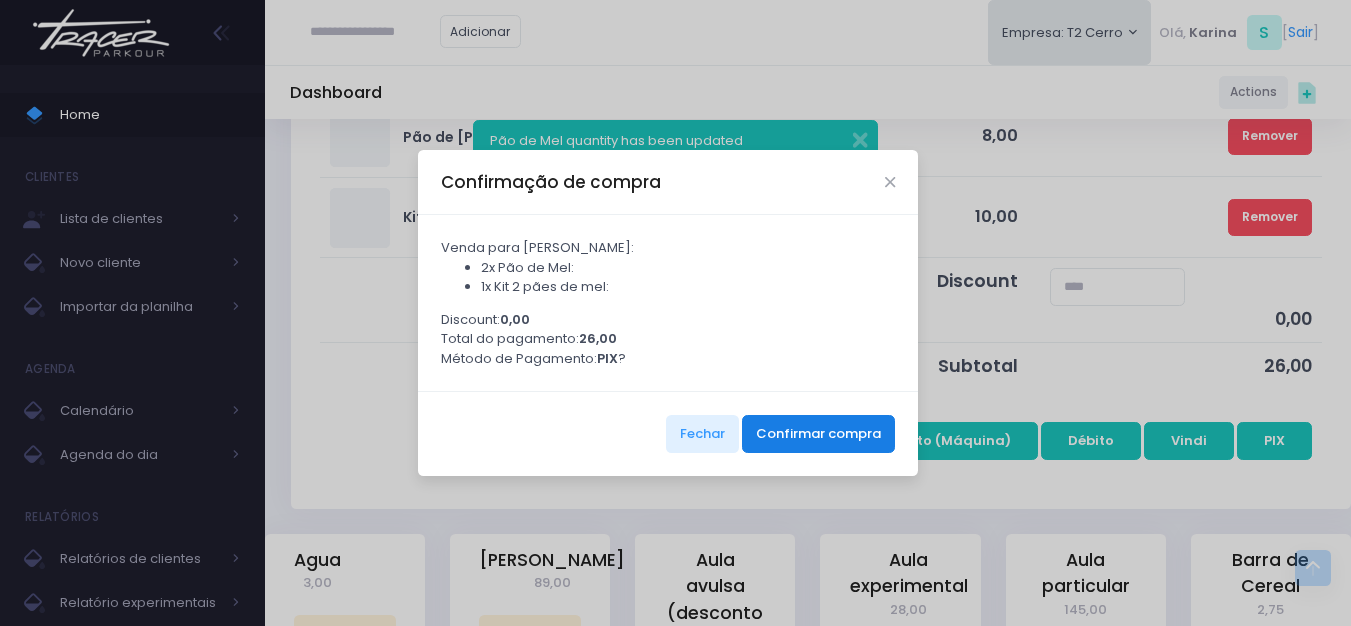 click on "Confirmar compra" at bounding box center (818, 434) 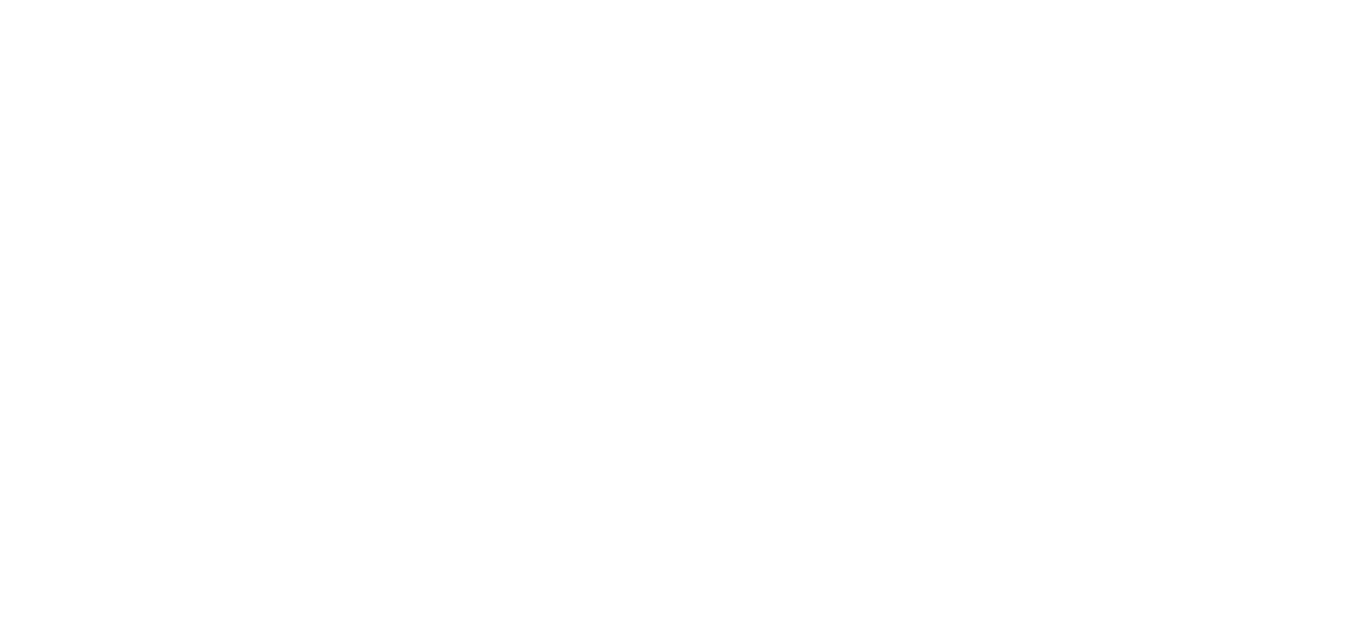 scroll, scrollTop: 0, scrollLeft: 0, axis: both 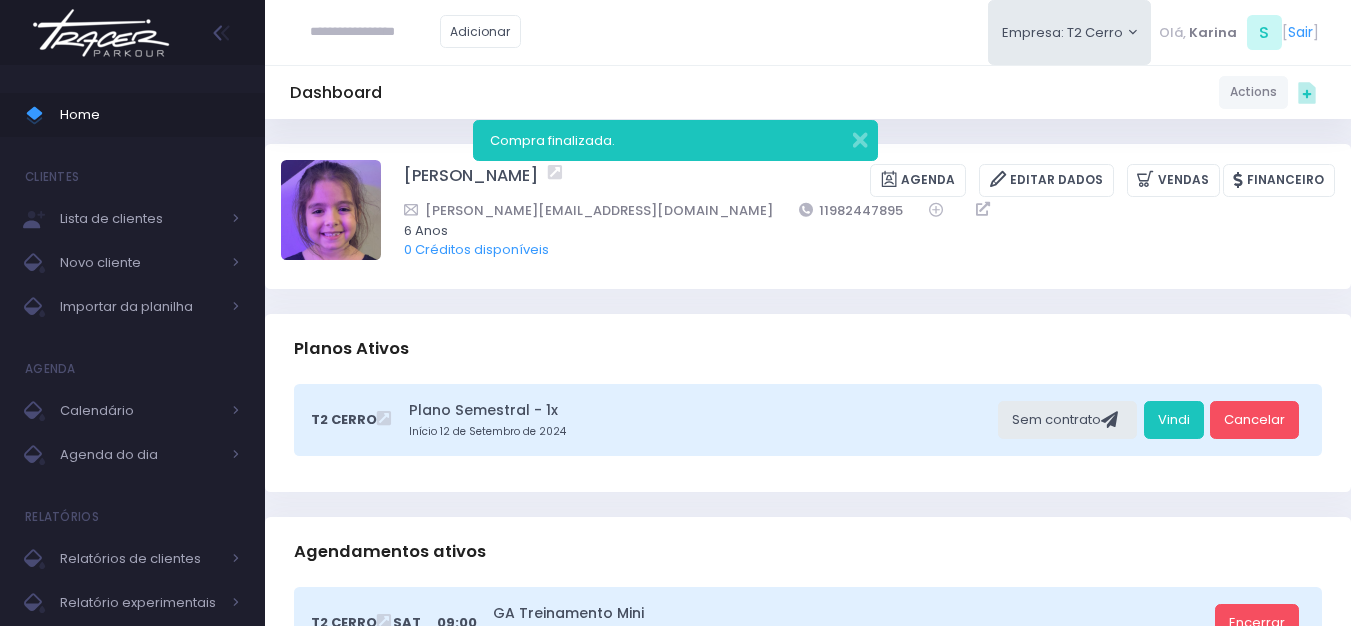 click at bounding box center [101, 33] 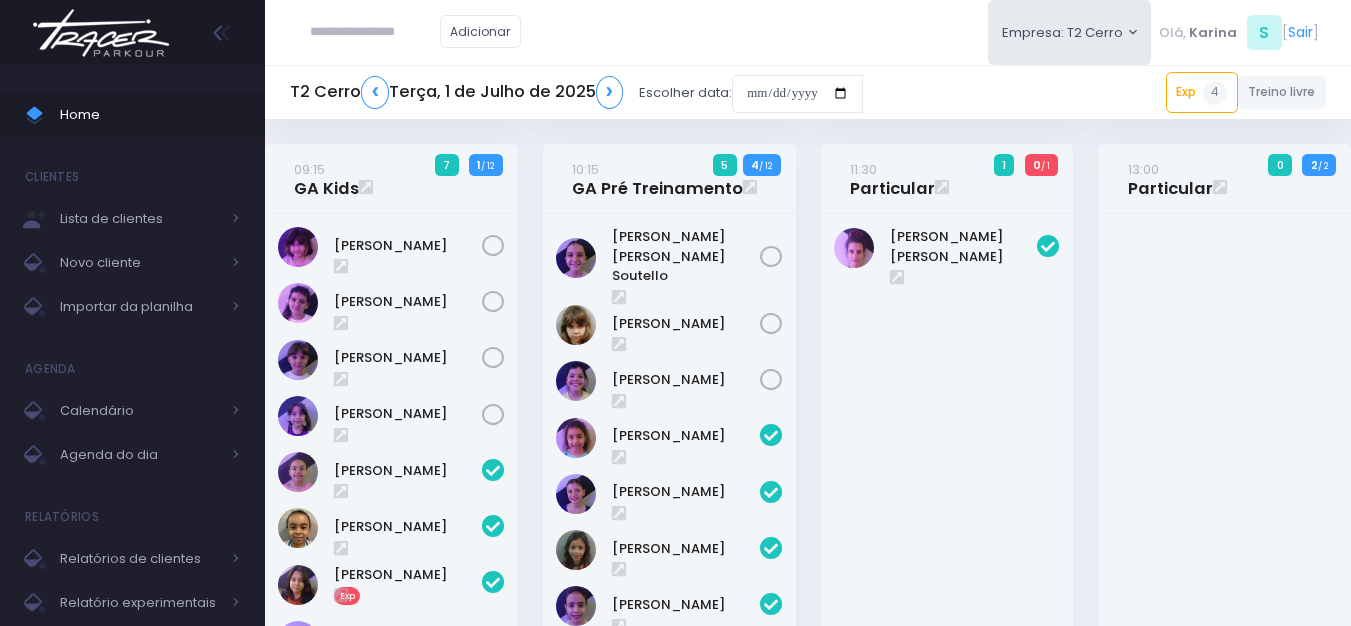 scroll, scrollTop: 885, scrollLeft: 0, axis: vertical 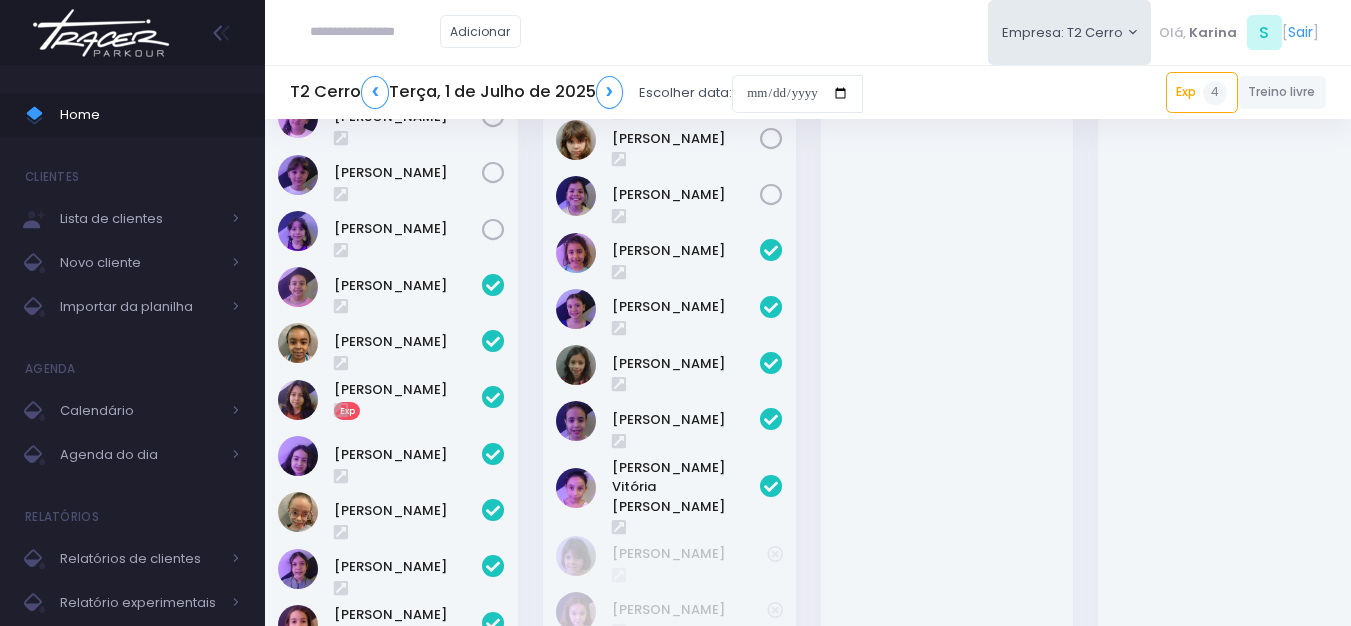 click at bounding box center [375, 32] 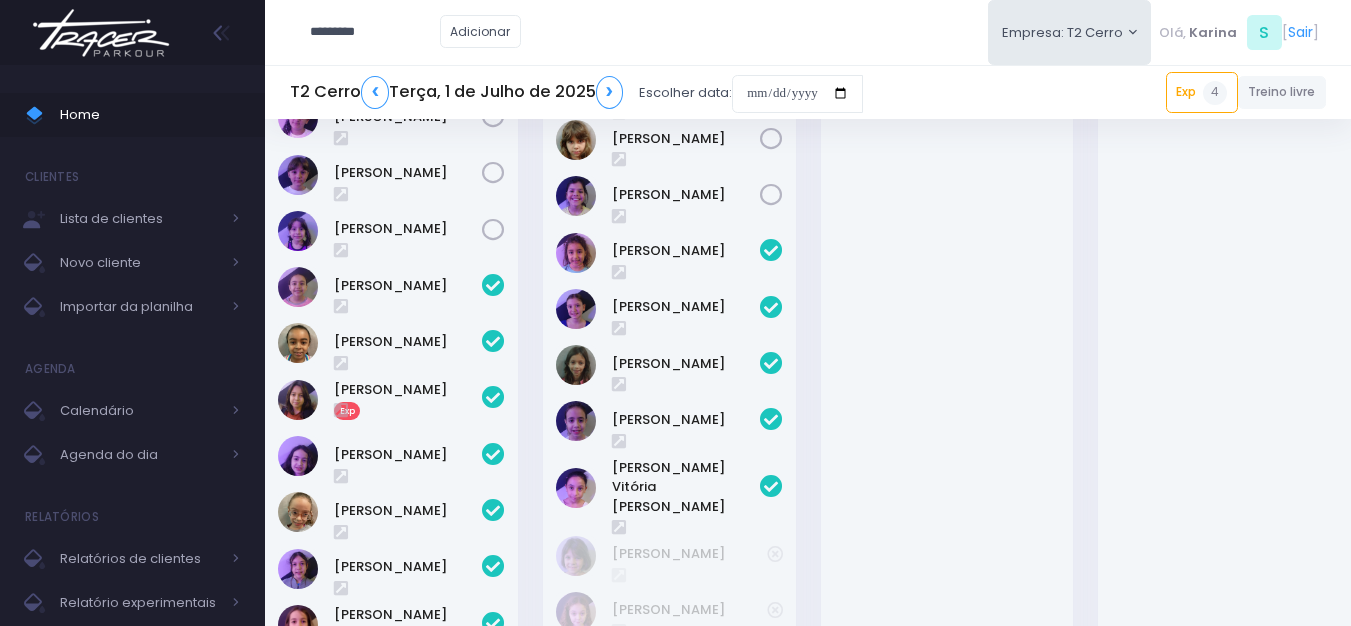 type on "**********" 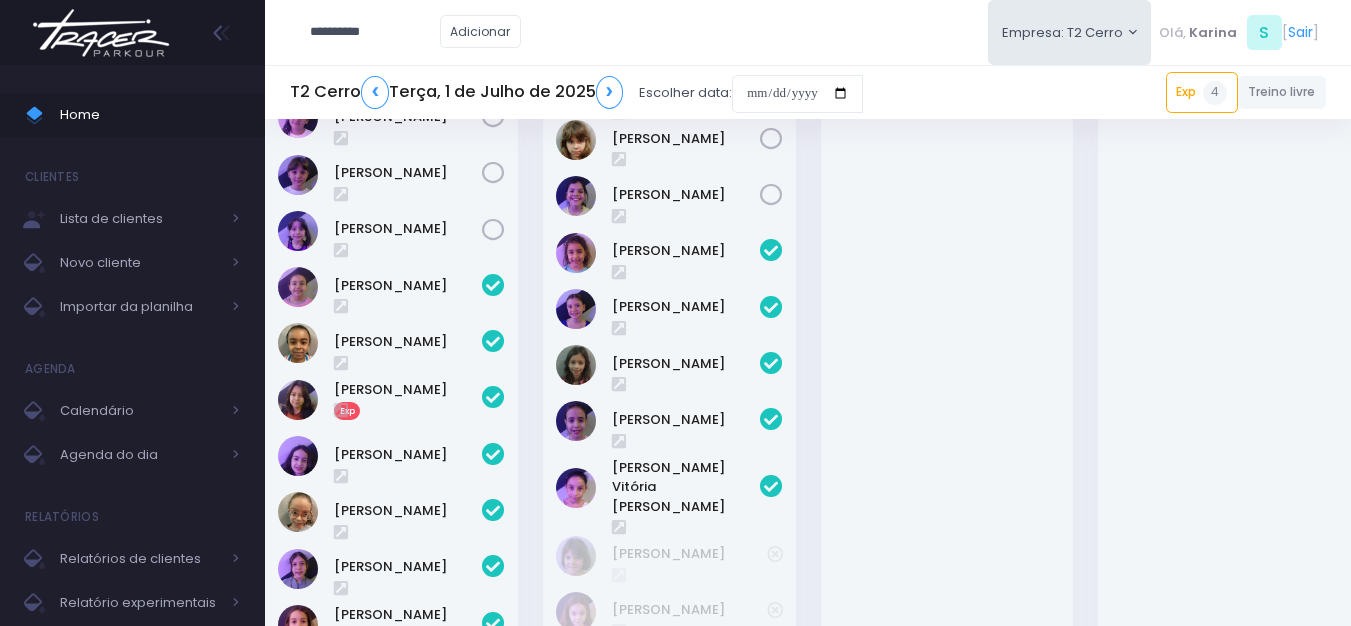 type on "**********" 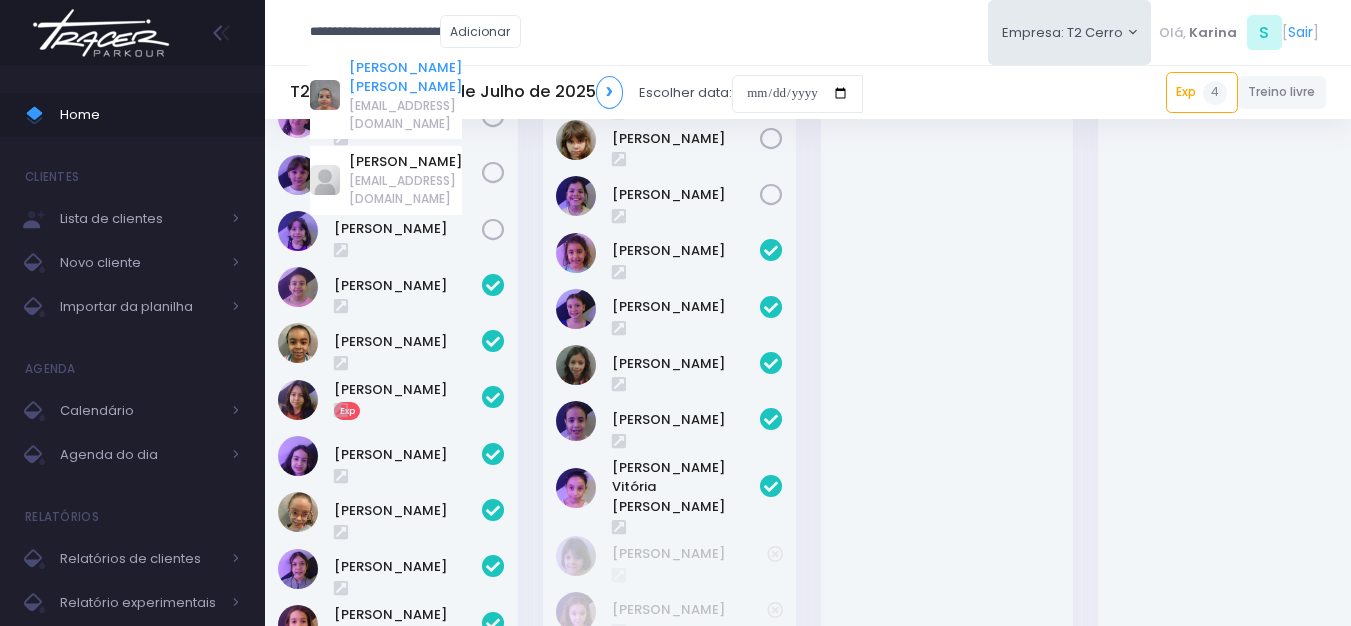 click on "[PERSON_NAME] [PERSON_NAME]" at bounding box center [405, 77] 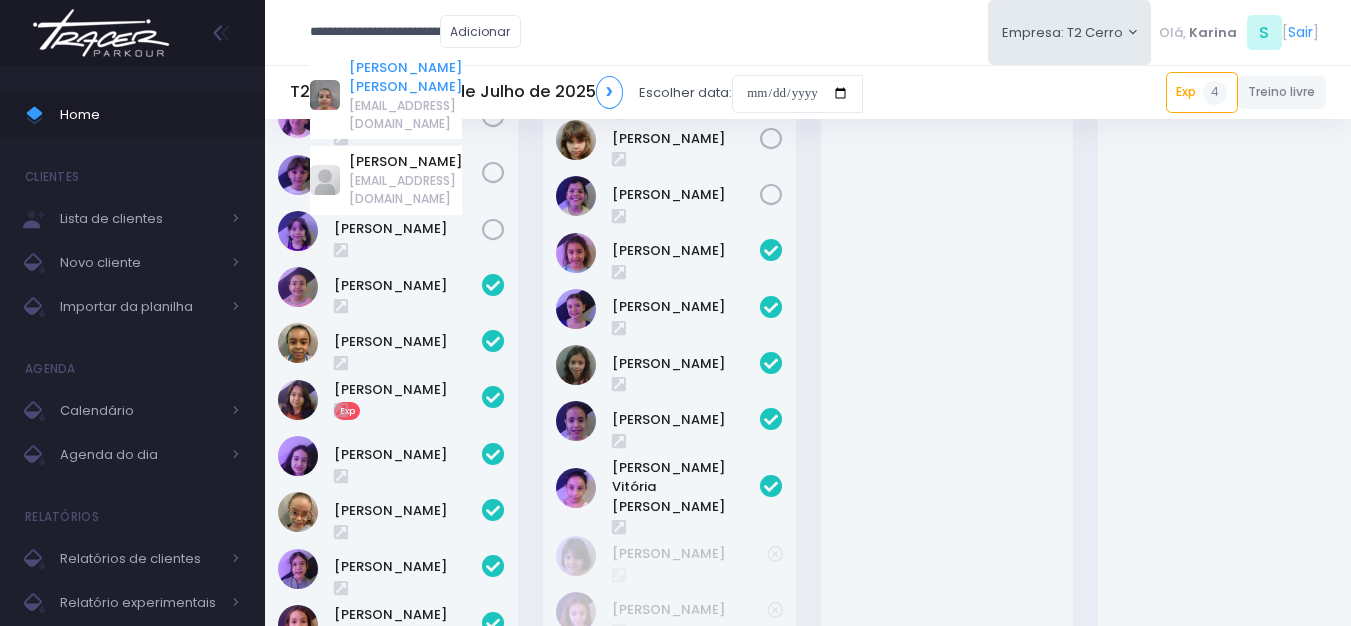 scroll, scrollTop: 0, scrollLeft: 0, axis: both 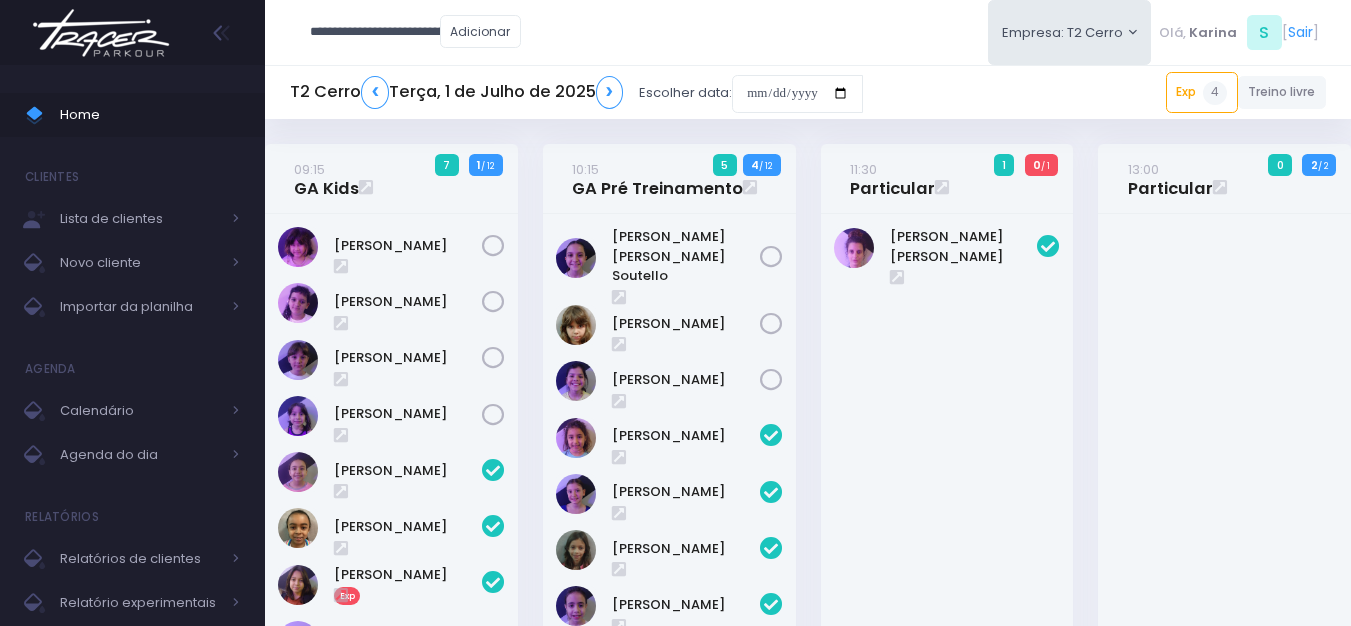type on "**********" 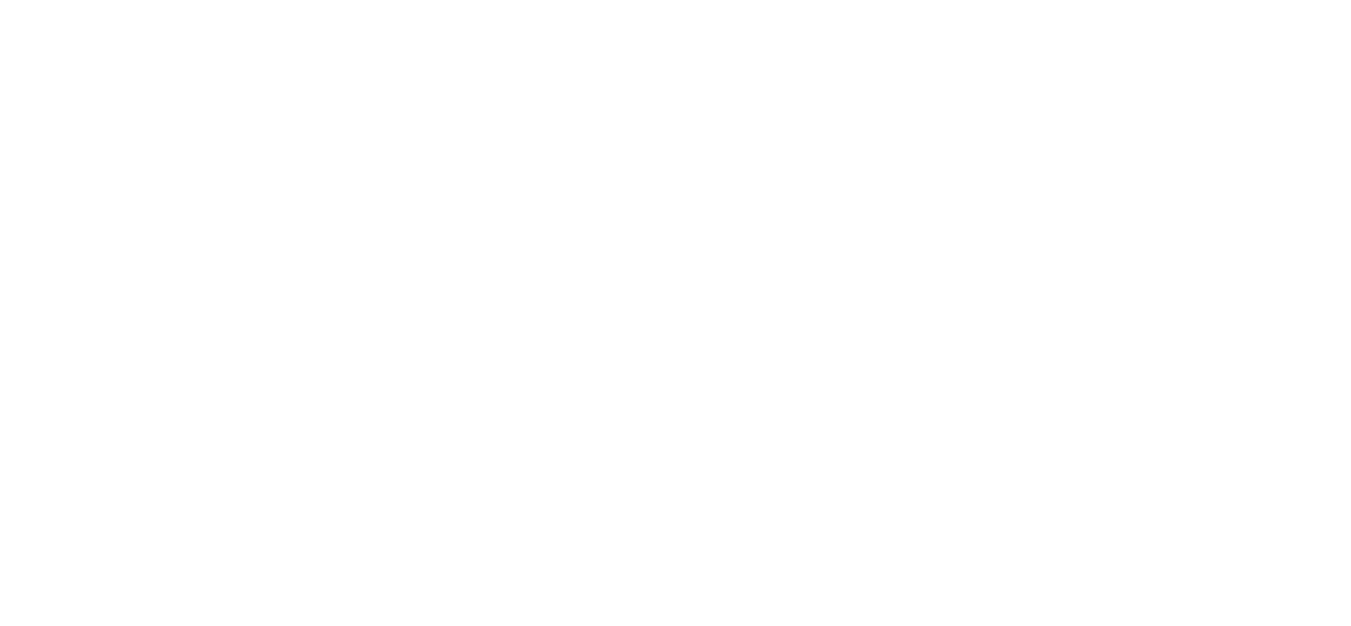 scroll, scrollTop: 0, scrollLeft: 0, axis: both 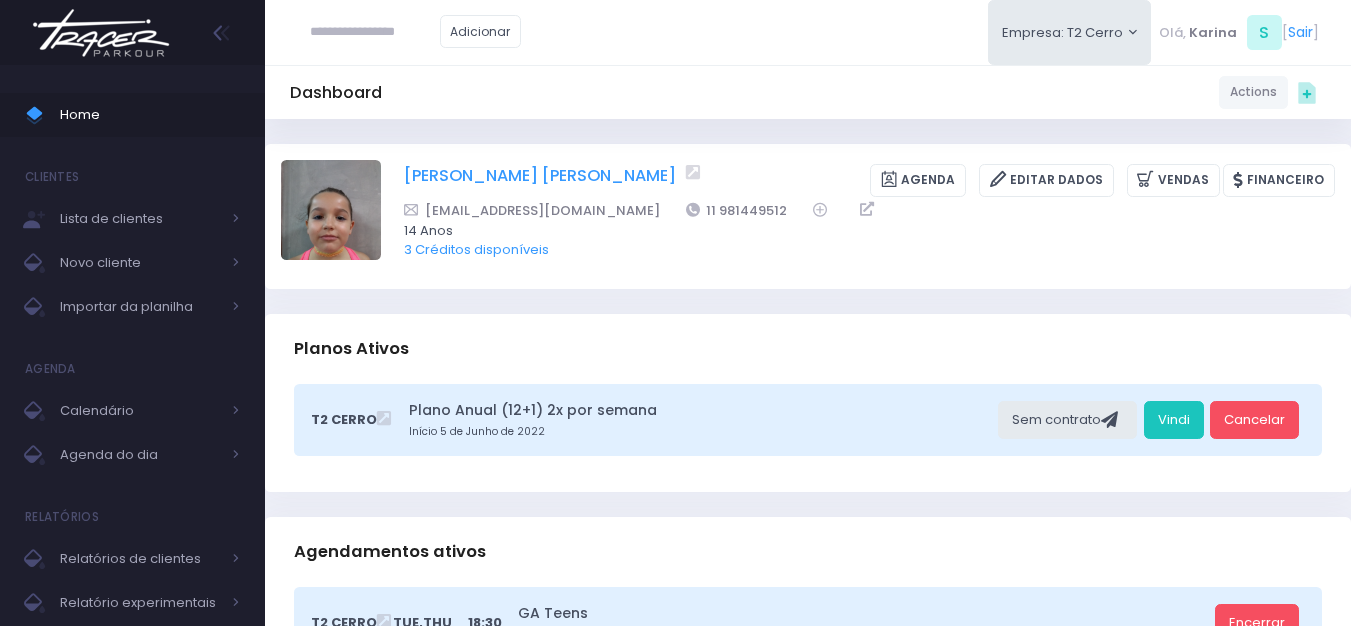 drag, startPoint x: 394, startPoint y: 170, endPoint x: 642, endPoint y: 177, distance: 248.09877 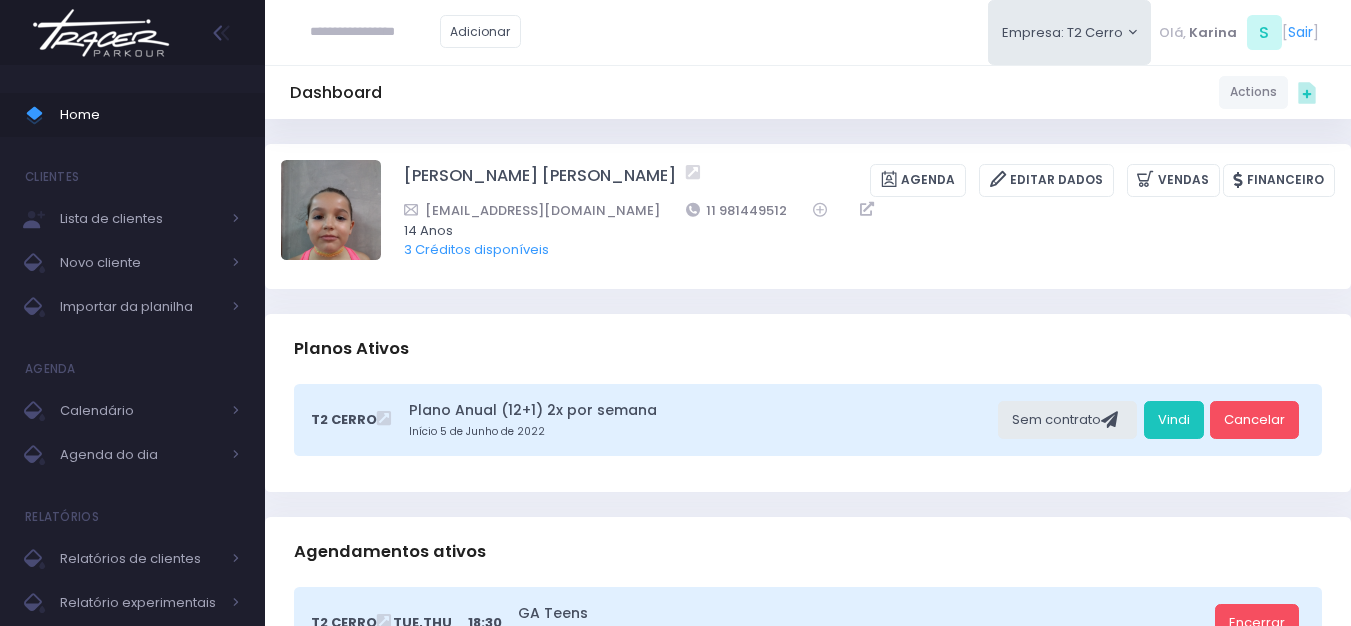 copy on "Andreza christianini martinez" 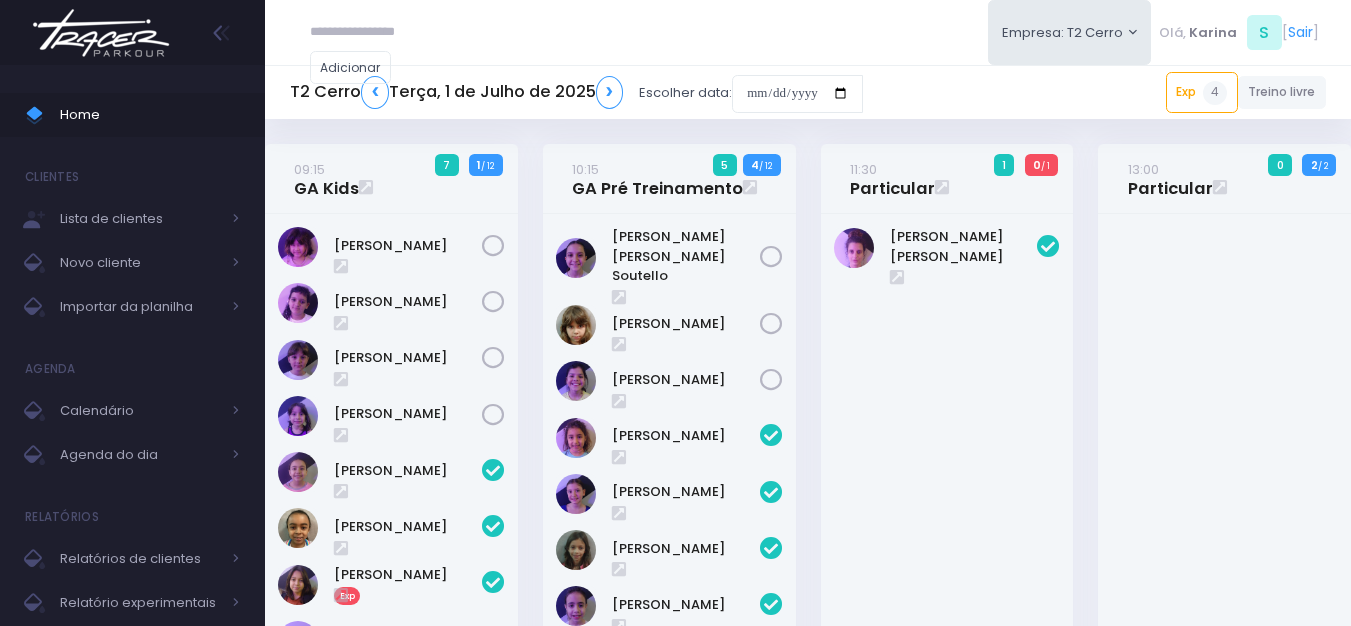 scroll, scrollTop: 0, scrollLeft: 0, axis: both 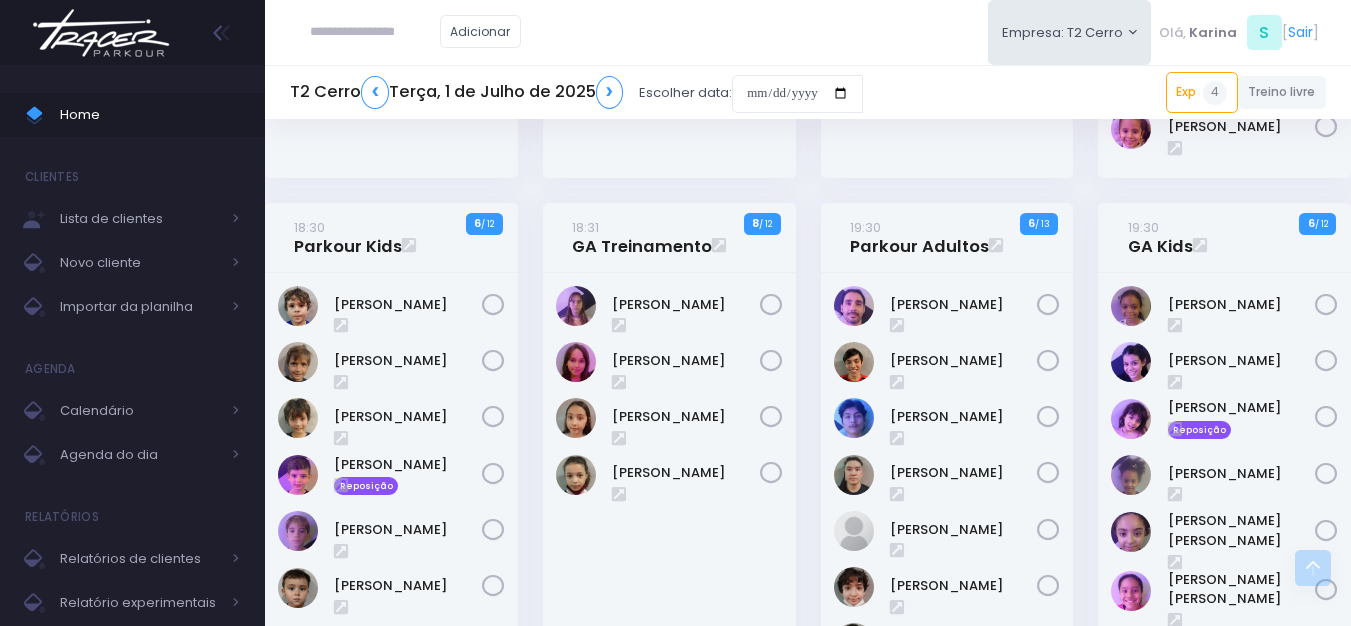 click on "Alice Castellani" at bounding box center (669, 549) 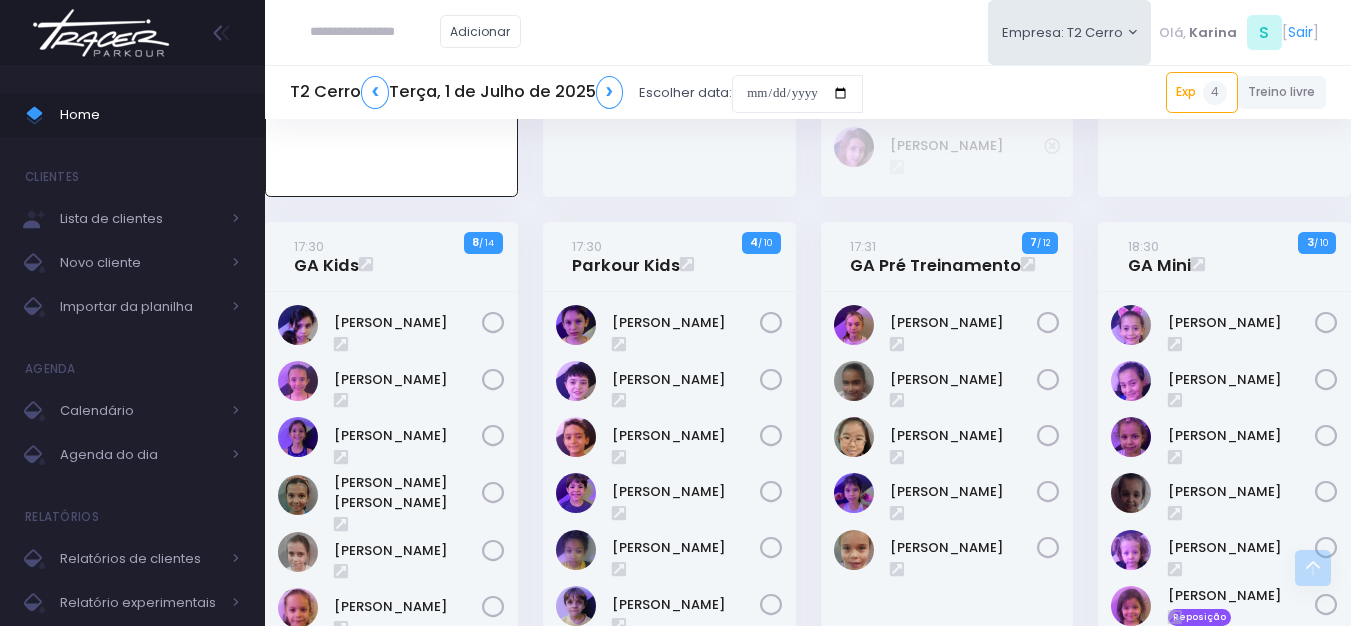 scroll, scrollTop: 1685, scrollLeft: 0, axis: vertical 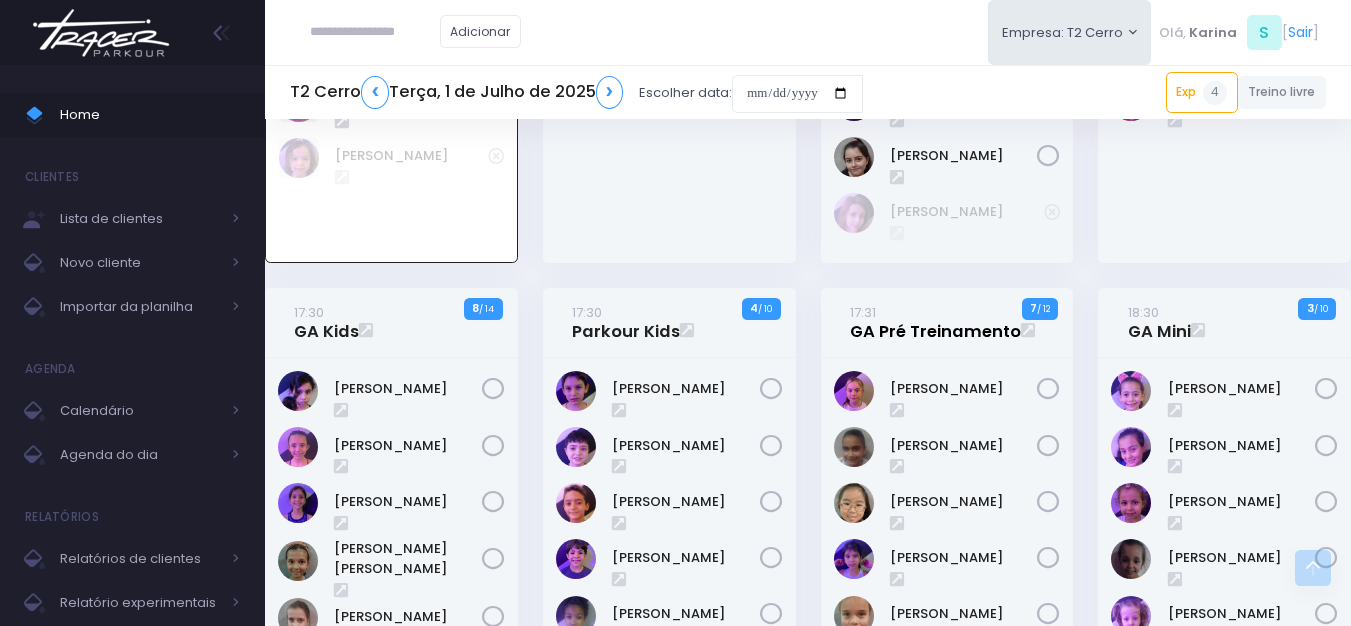 click on "17:31 GA Pré Treinamento" at bounding box center (935, 322) 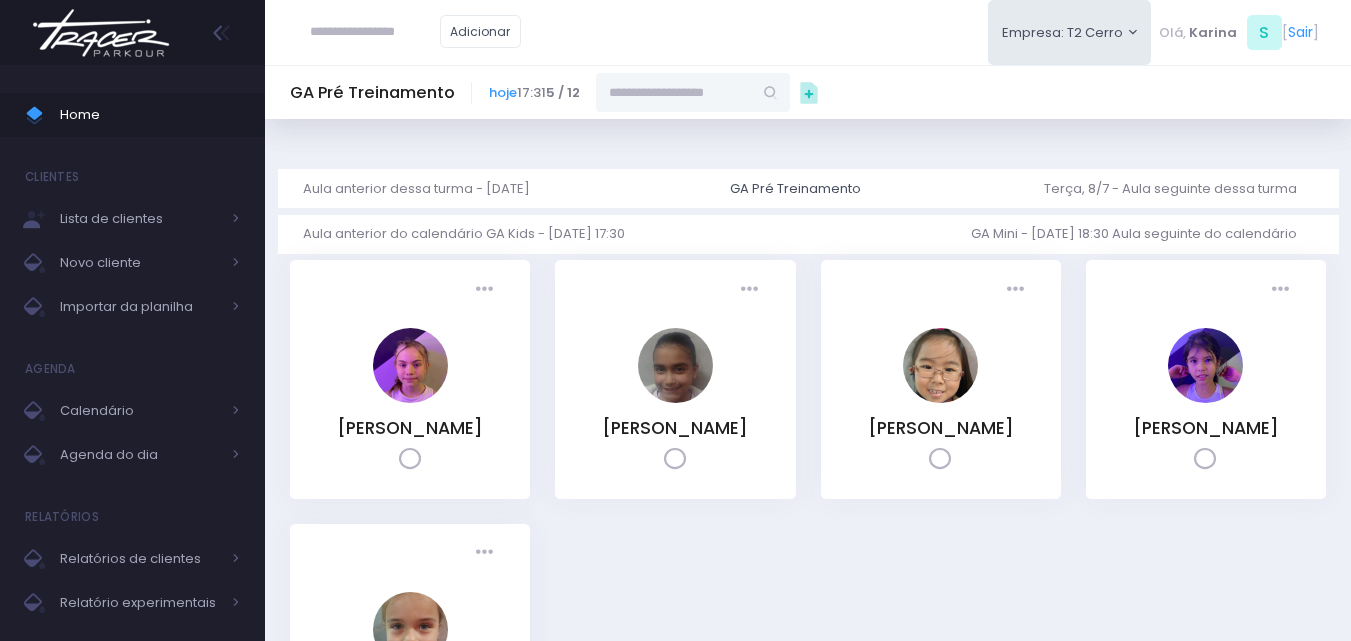scroll, scrollTop: 0, scrollLeft: 0, axis: both 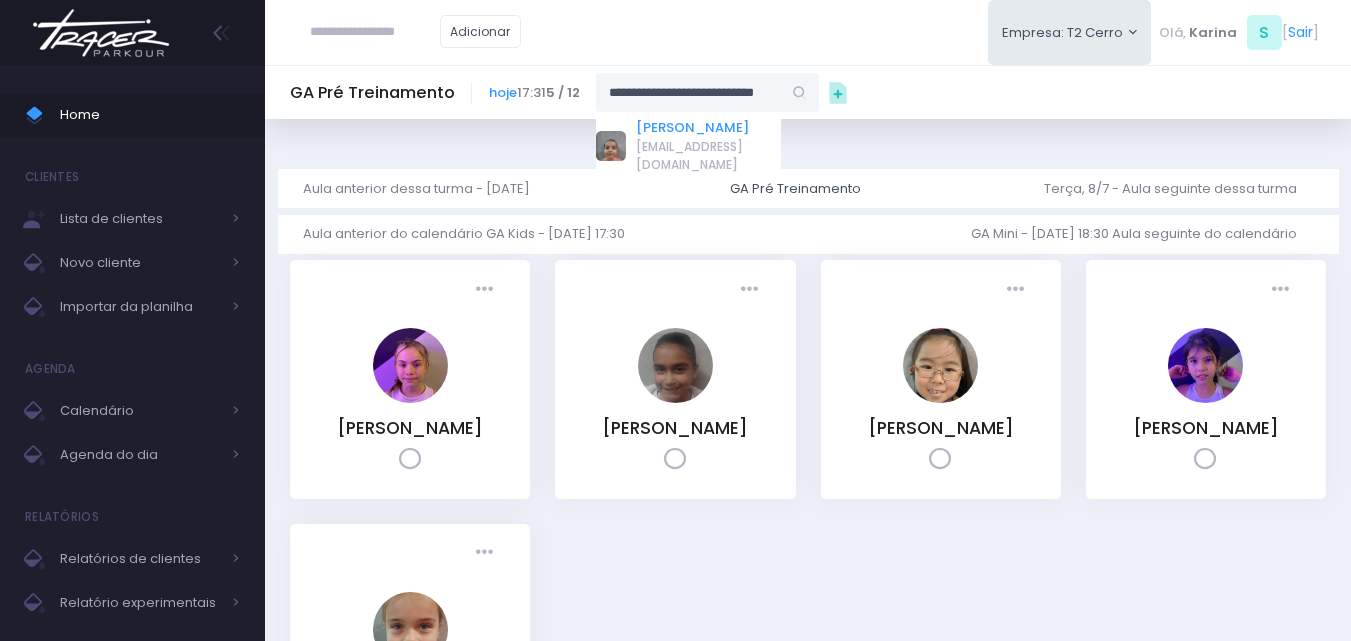 click on "[PERSON_NAME]" at bounding box center (708, 128) 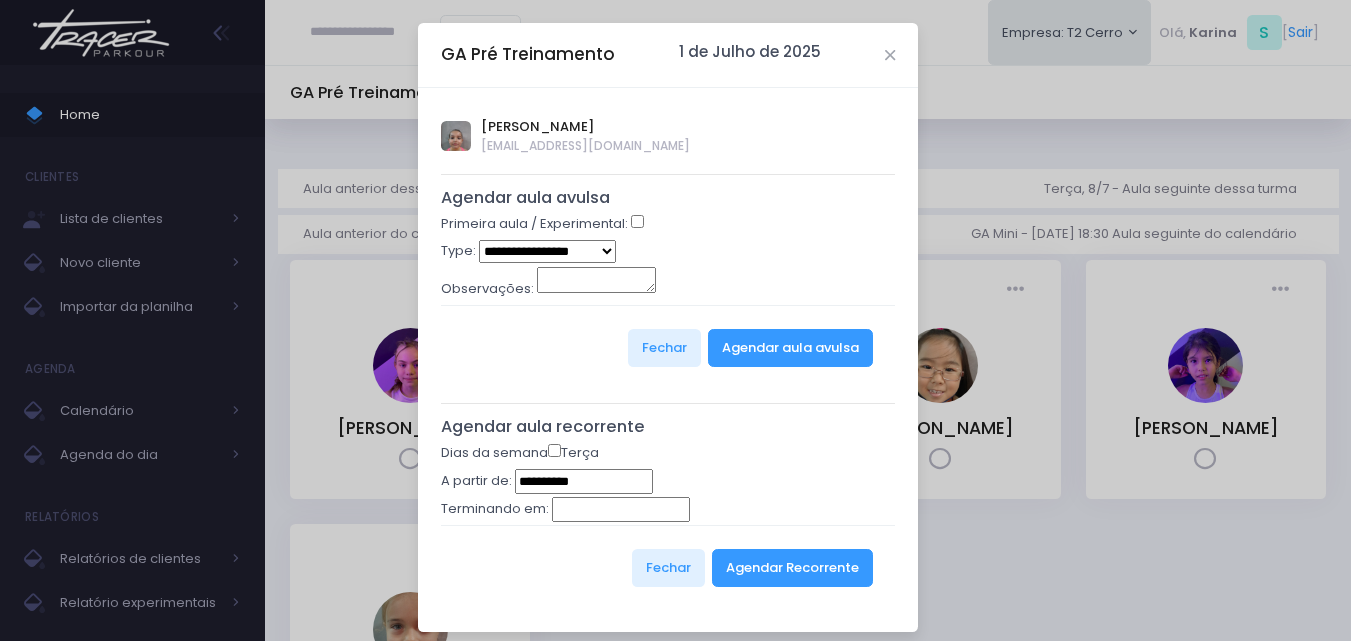 type on "**********" 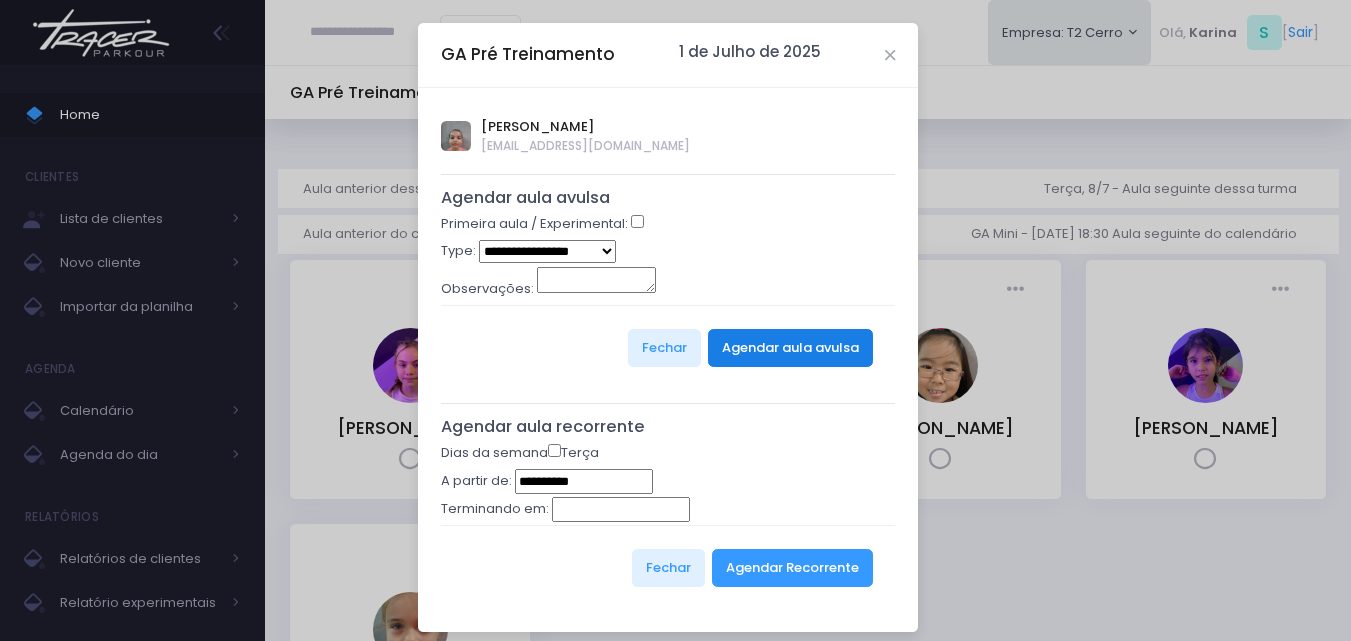 click on "Agendar aula avulsa" at bounding box center [790, 348] 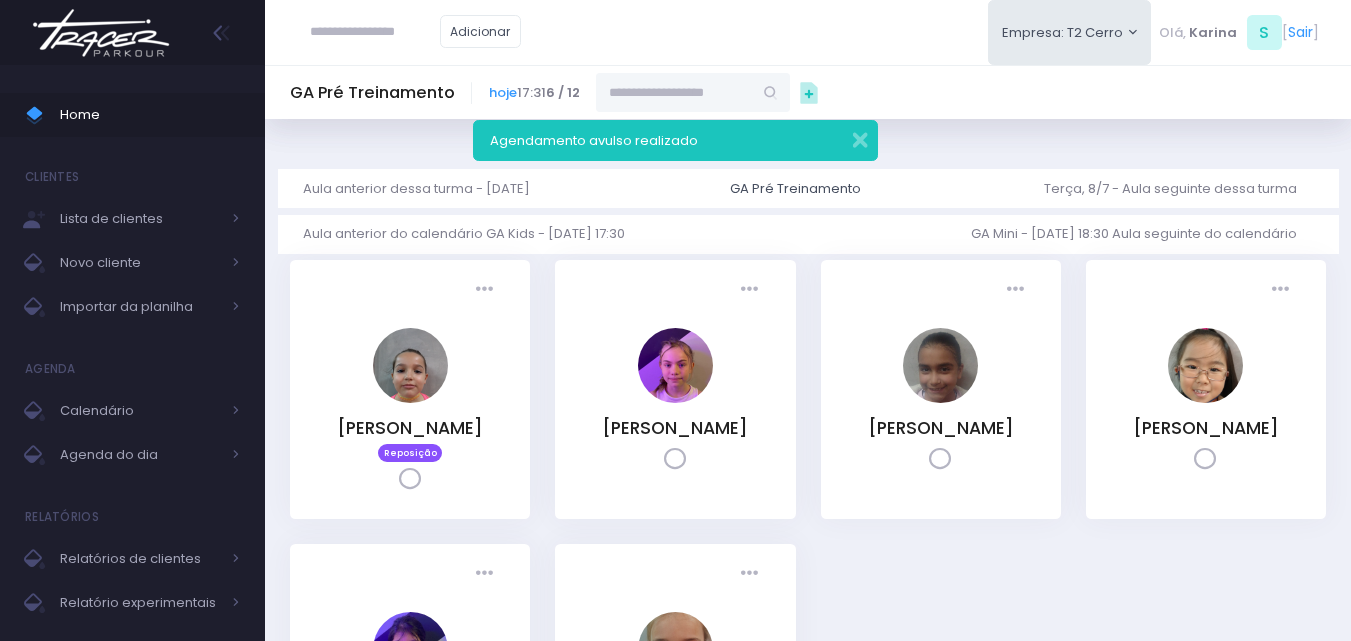 scroll, scrollTop: 0, scrollLeft: 0, axis: both 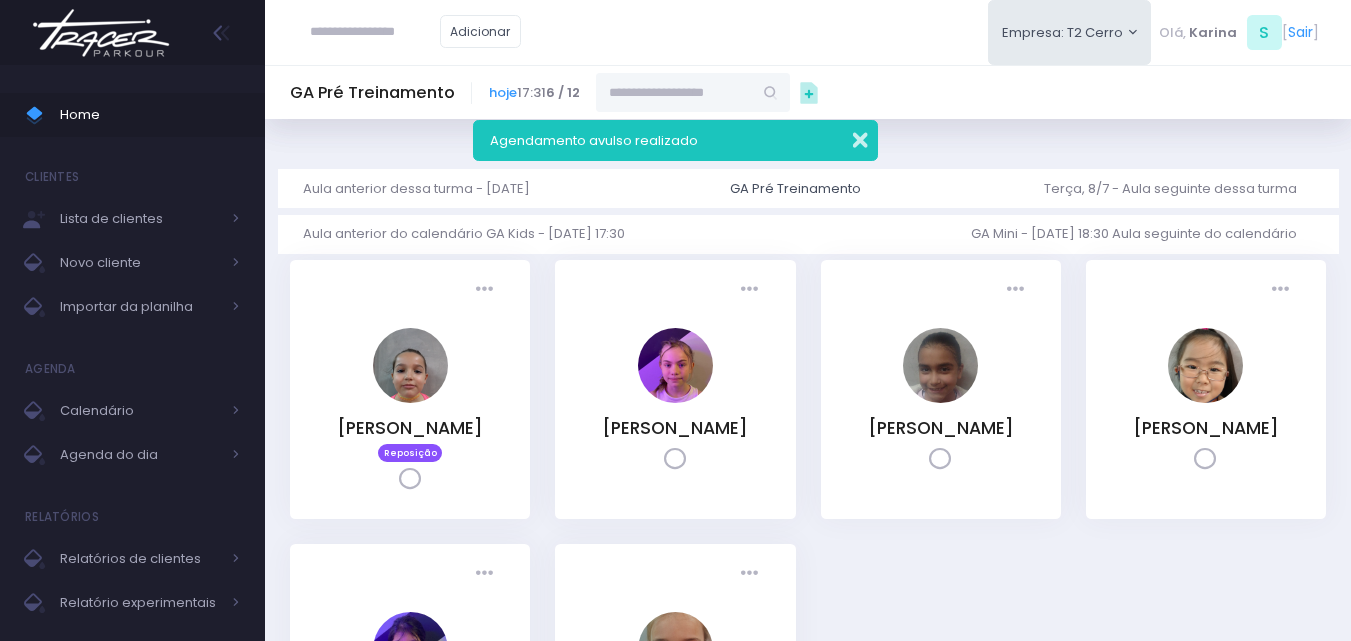 click at bounding box center [847, 137] 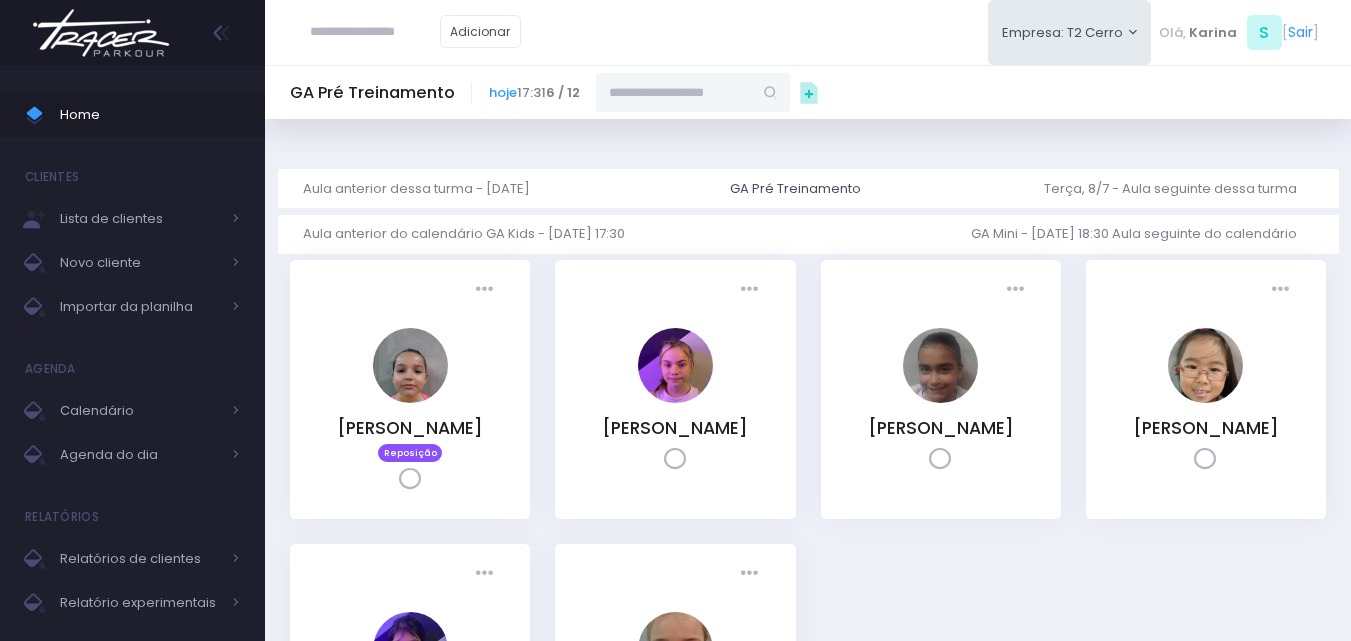 click at bounding box center (101, 33) 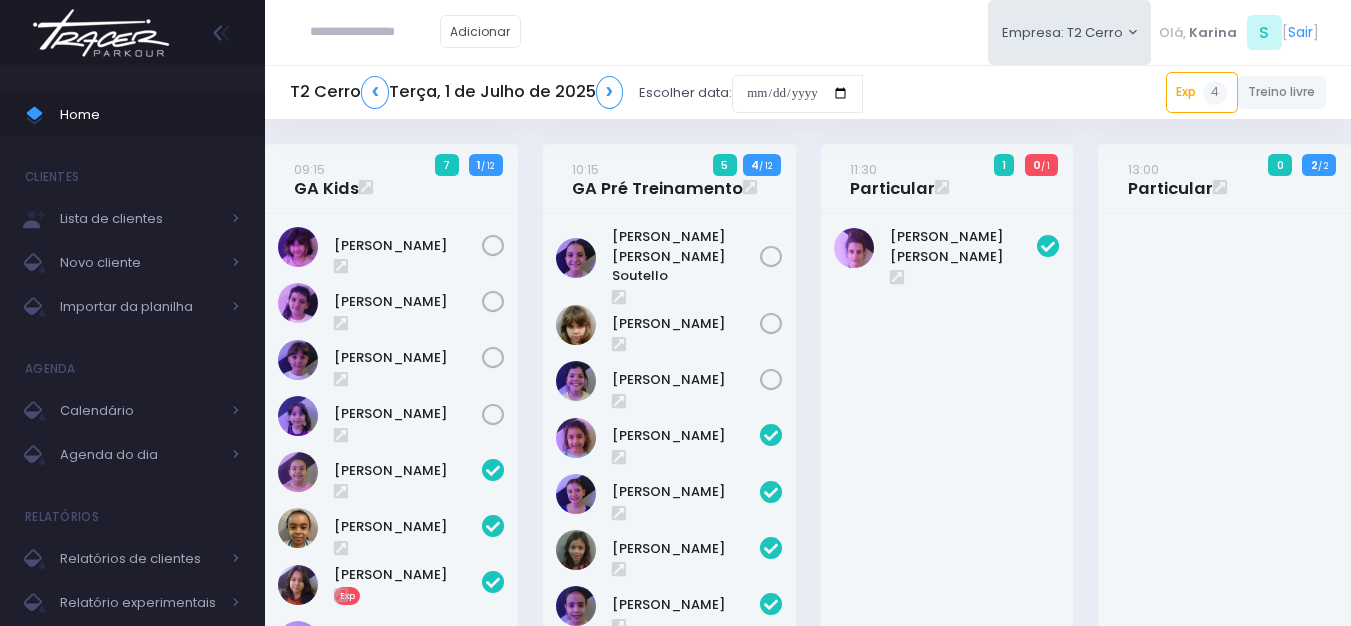 scroll, scrollTop: 885, scrollLeft: 0, axis: vertical 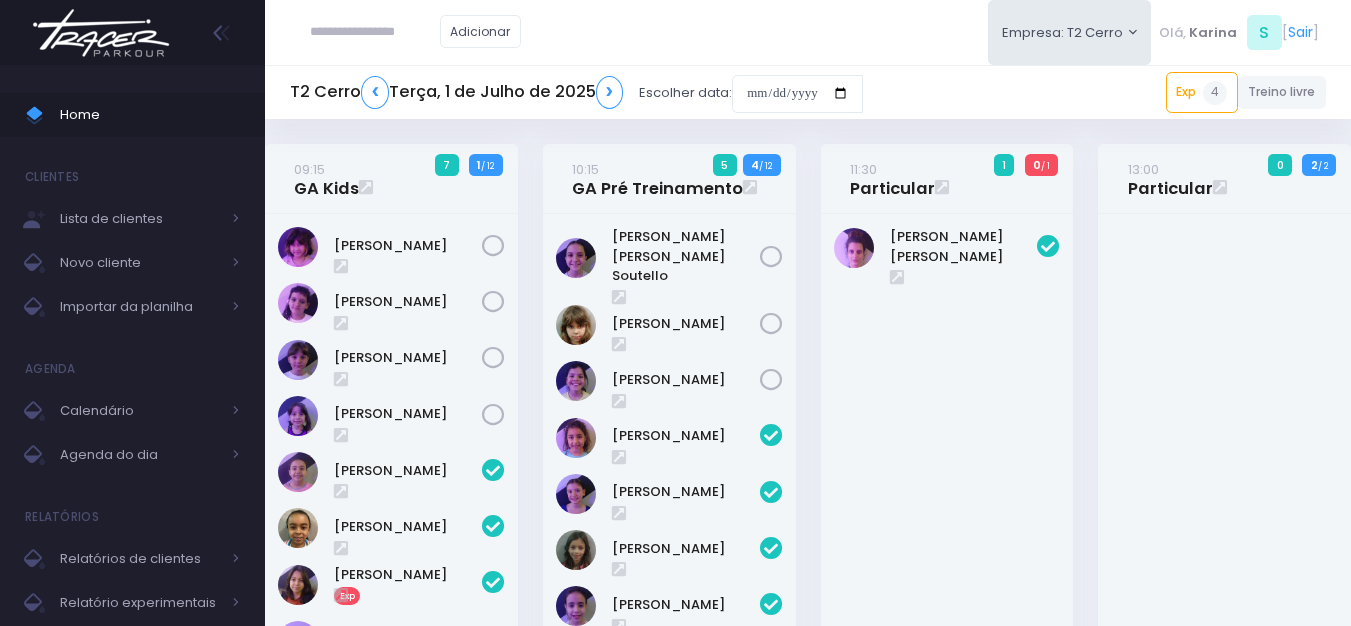 click at bounding box center (101, 33) 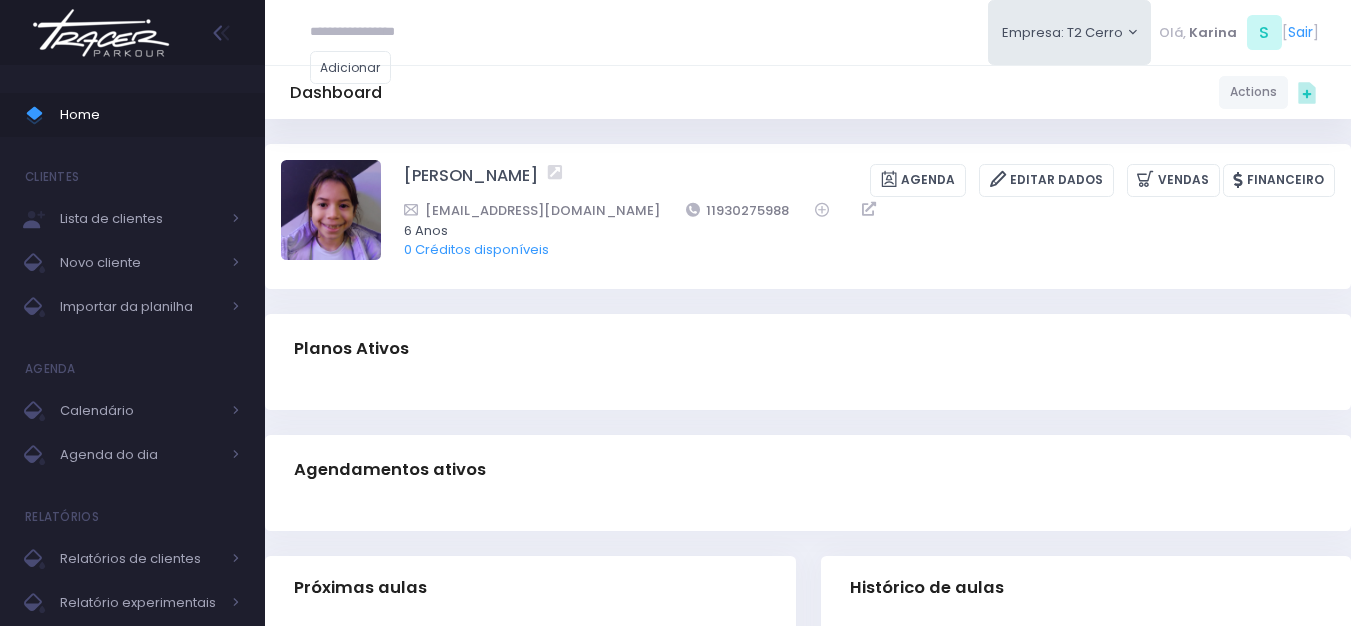 scroll, scrollTop: 0, scrollLeft: 0, axis: both 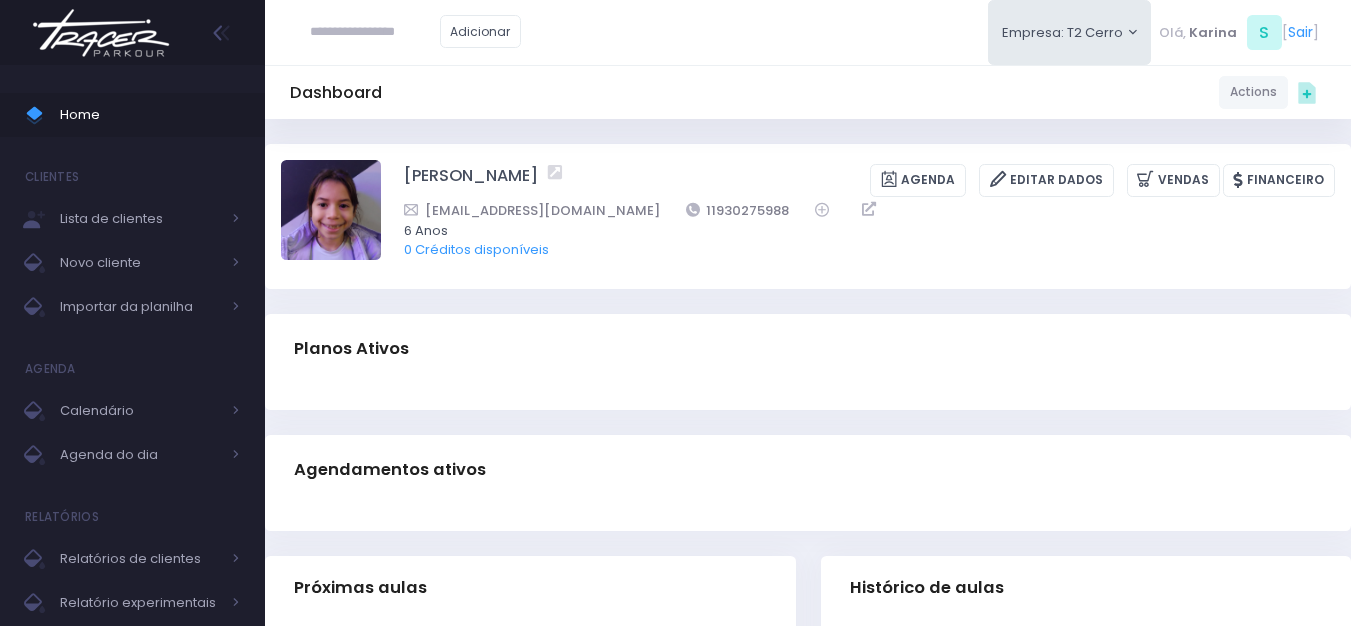 click on "Dashboard
Actions
Choose Label:
Customer
Partner
Suplier
Member
Staff
Add new" at bounding box center (808, 92) 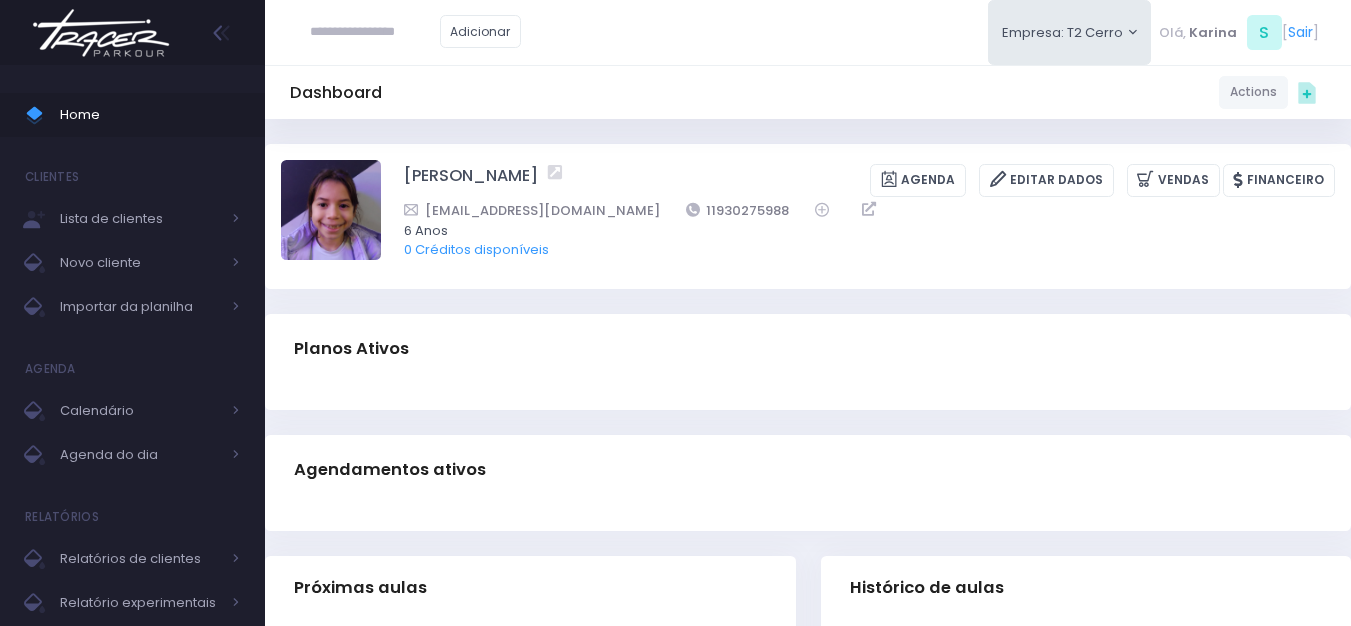 click on "Dashboard
Actions
Choose Label:
Customer
Partner
Suplier
Member
Staff
Add new" at bounding box center [808, 92] 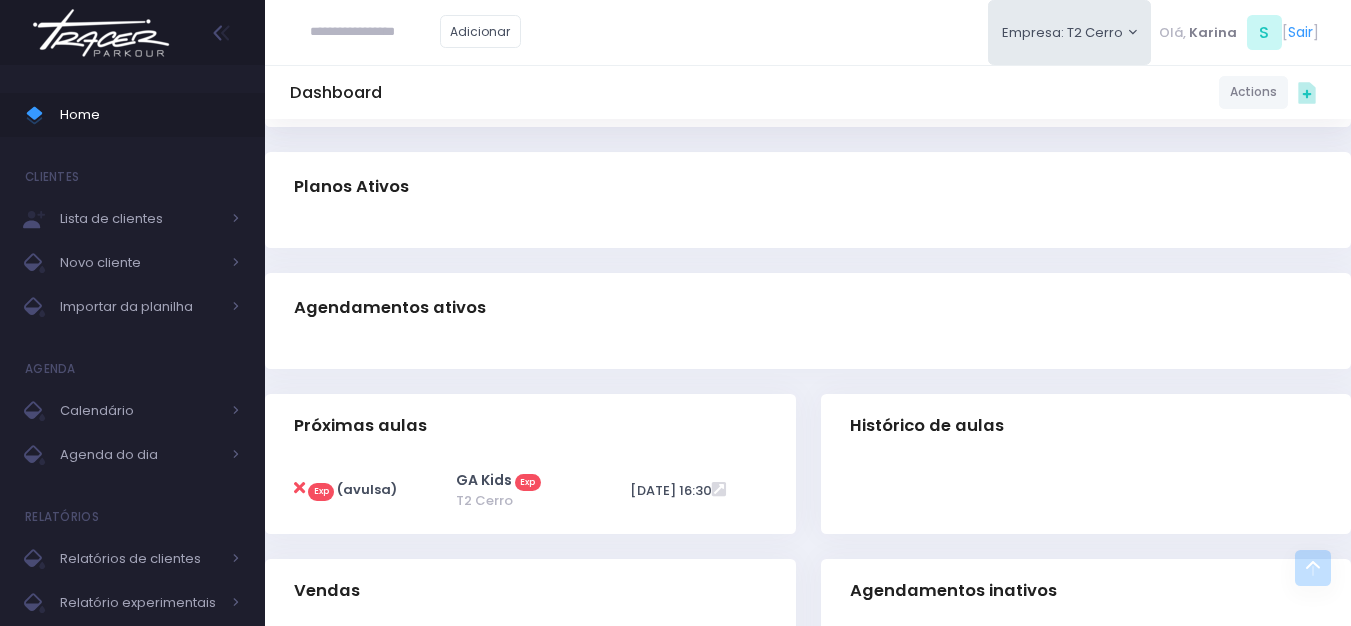 scroll, scrollTop: 0, scrollLeft: 0, axis: both 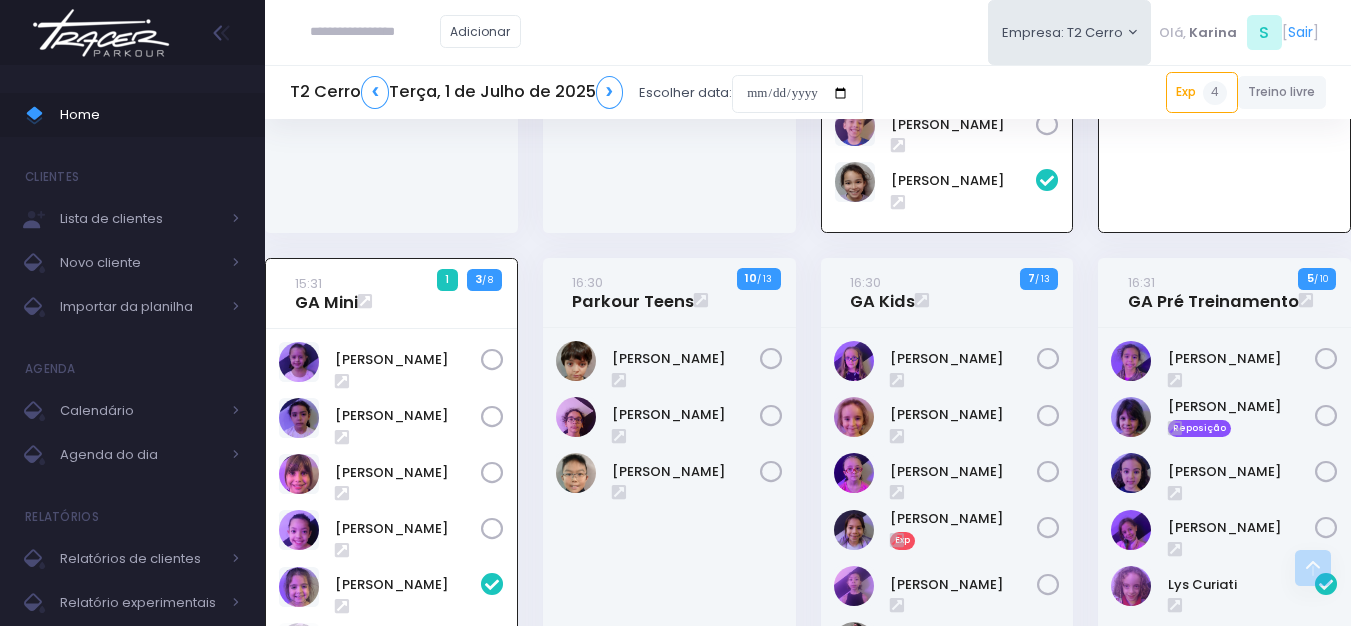 click on "Antônio Martins" at bounding box center [669, 538] 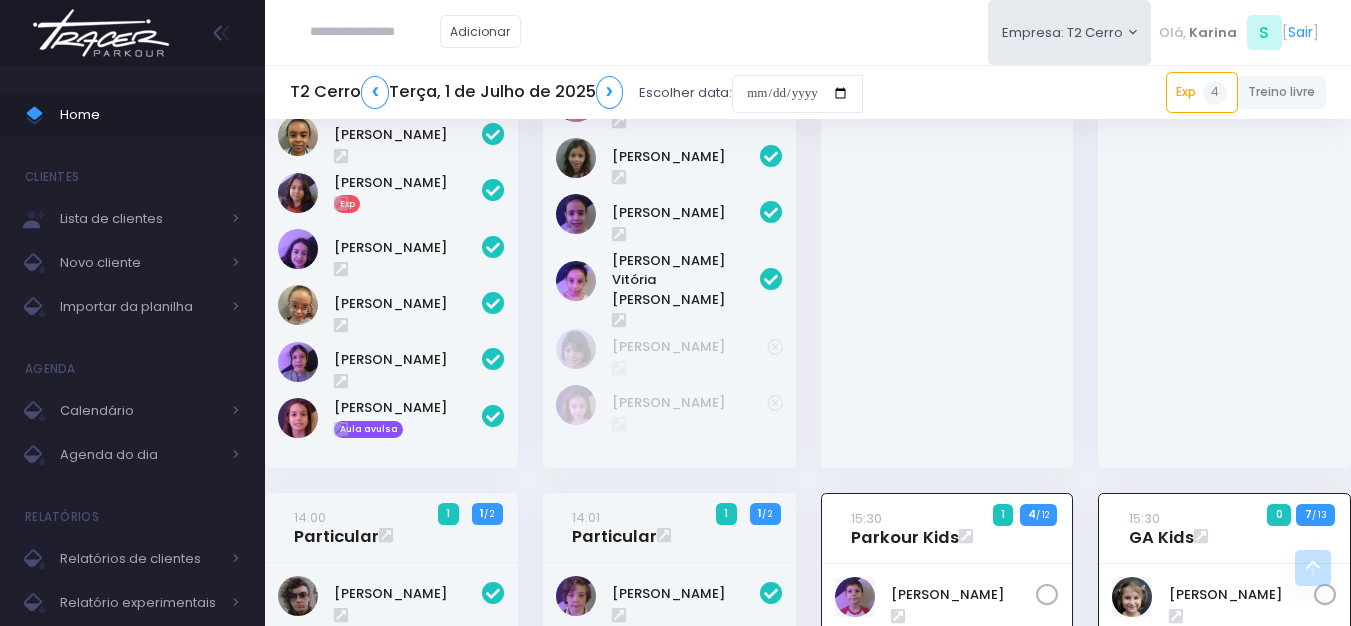scroll, scrollTop: 100, scrollLeft: 0, axis: vertical 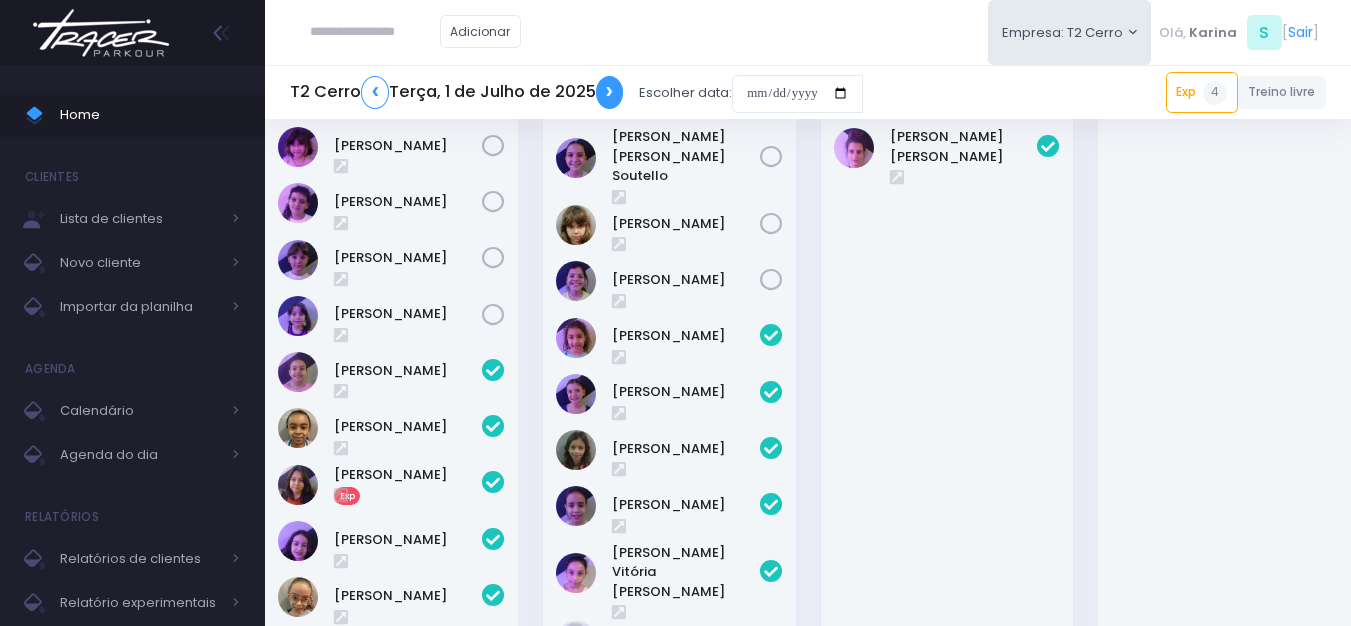 click on "❯" at bounding box center [610, 92] 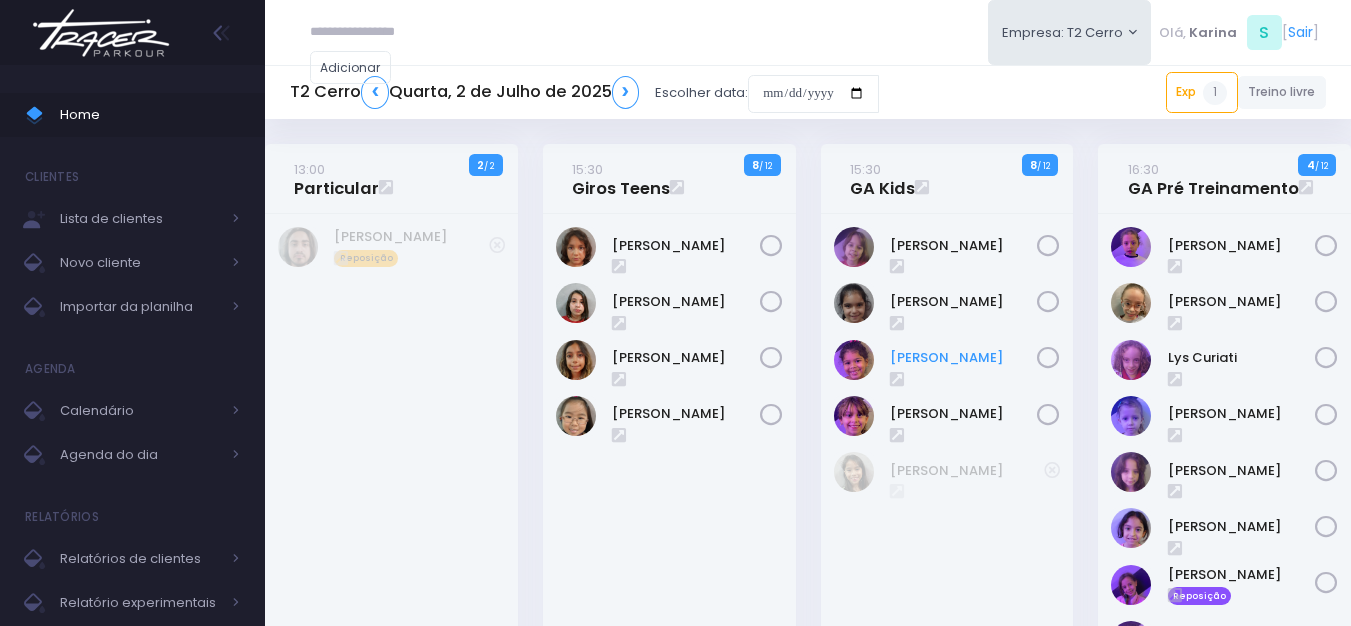 scroll, scrollTop: 0, scrollLeft: 0, axis: both 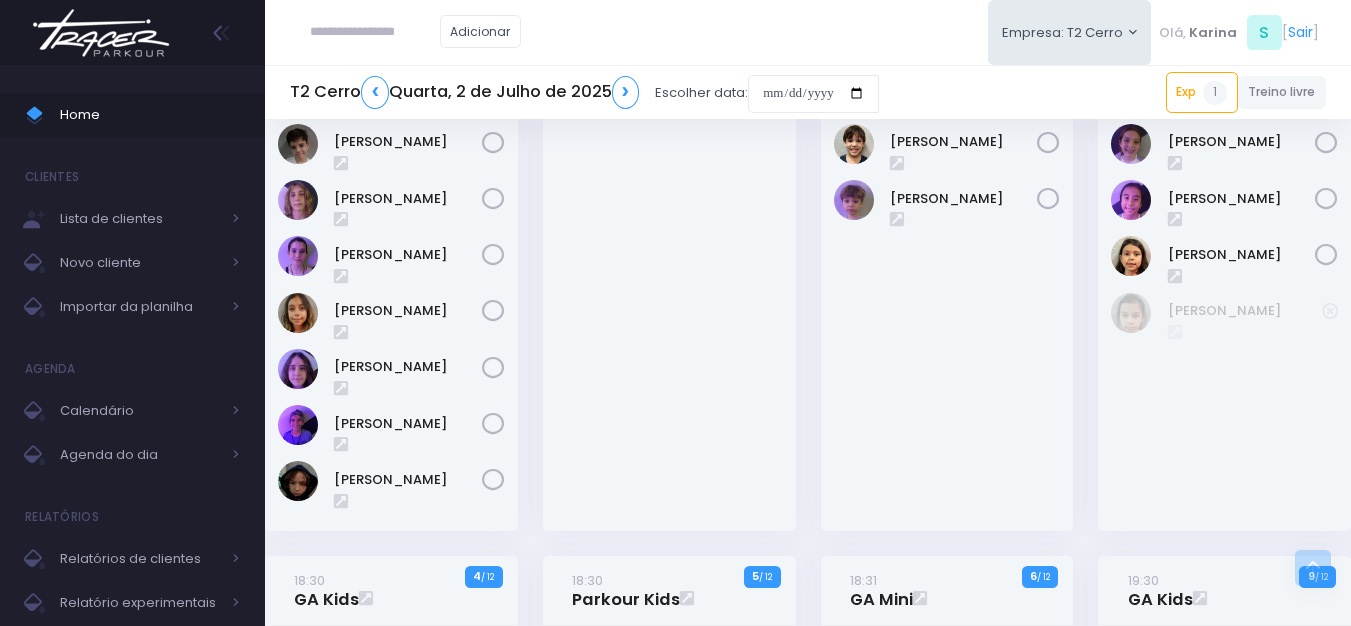 click at bounding box center (375, 32) 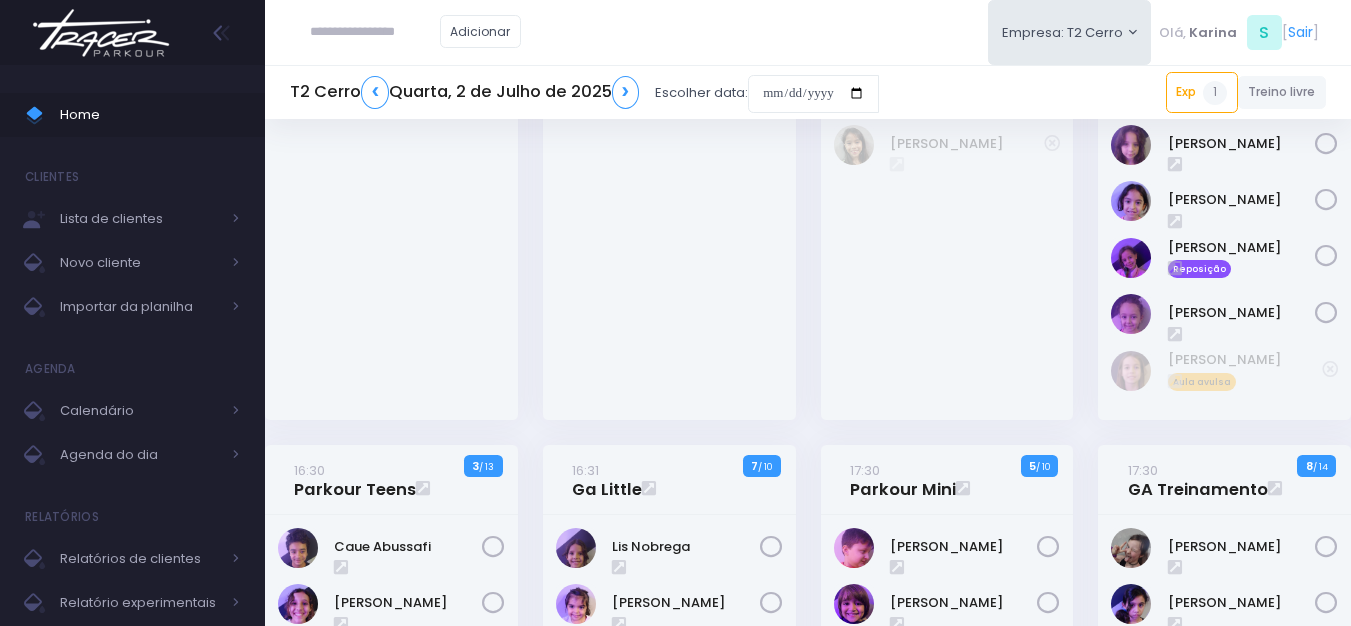 scroll, scrollTop: 200, scrollLeft: 0, axis: vertical 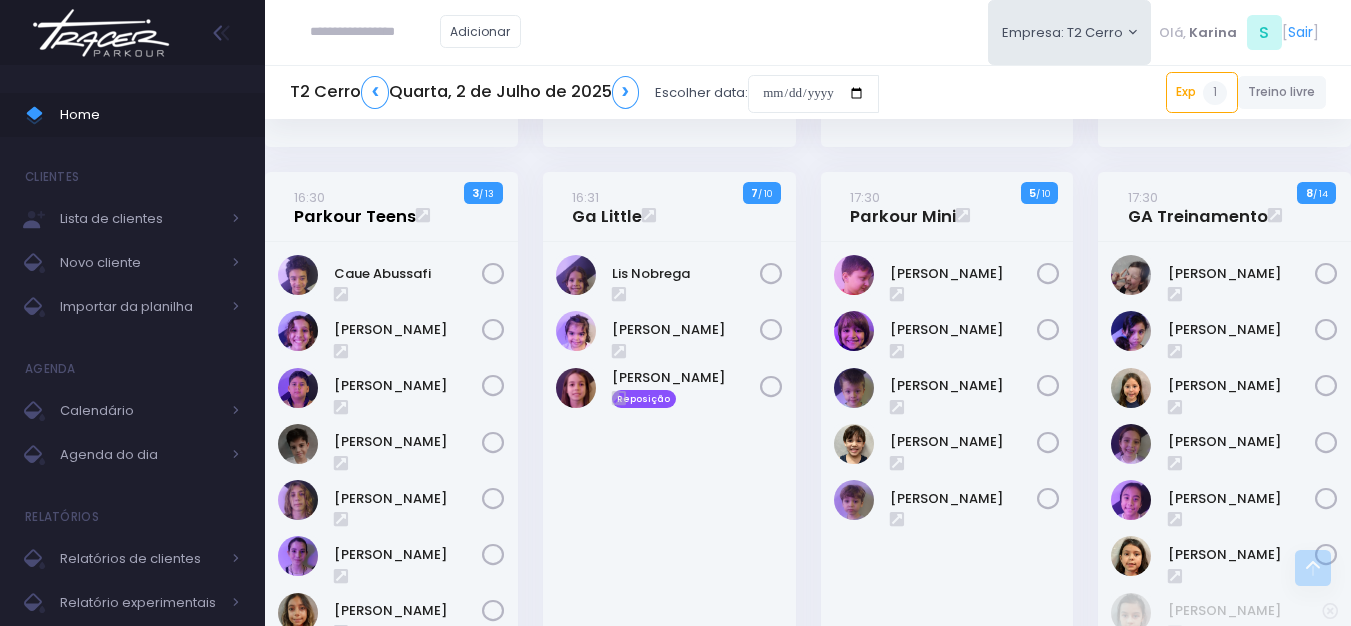 click on "16:30 Parkour Teens" at bounding box center [355, 207] 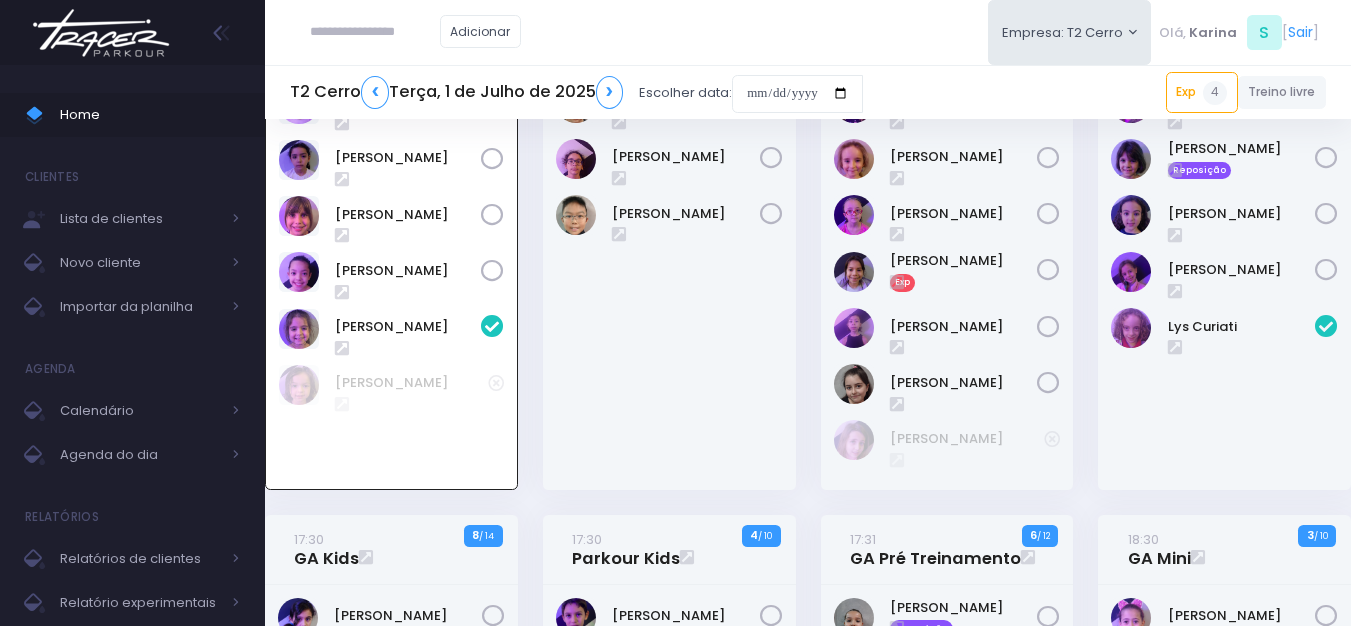 scroll, scrollTop: 1456, scrollLeft: 0, axis: vertical 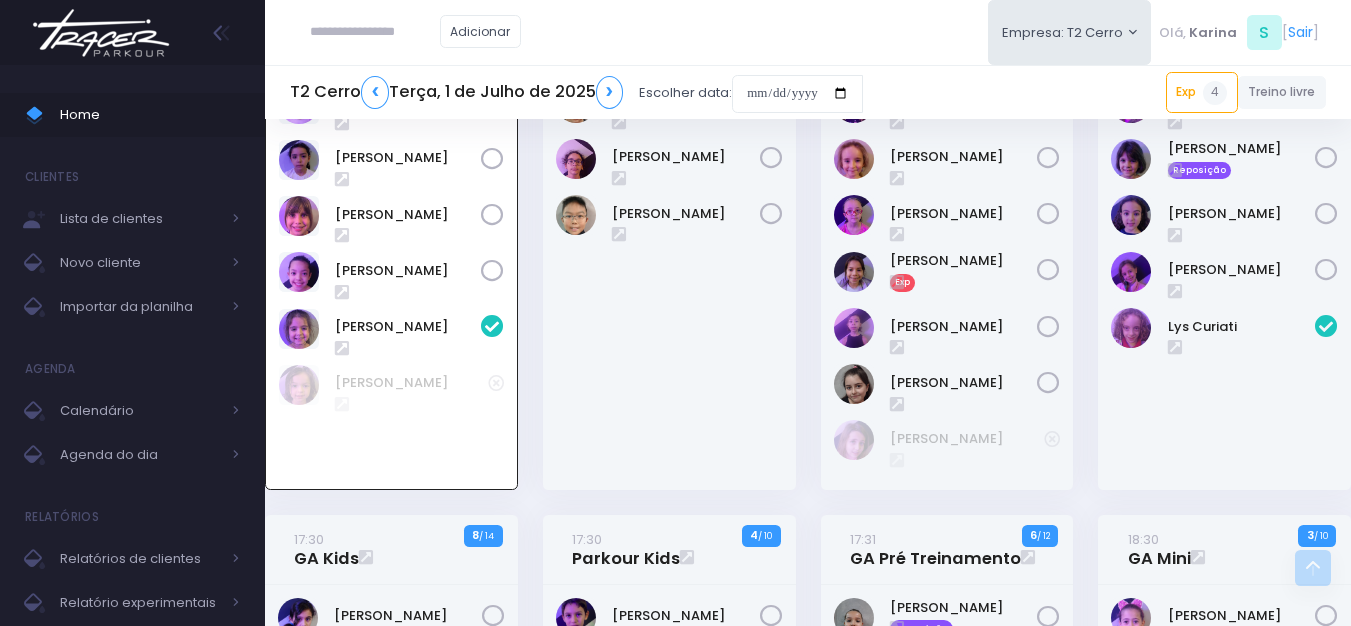 click at bounding box center (375, 32) 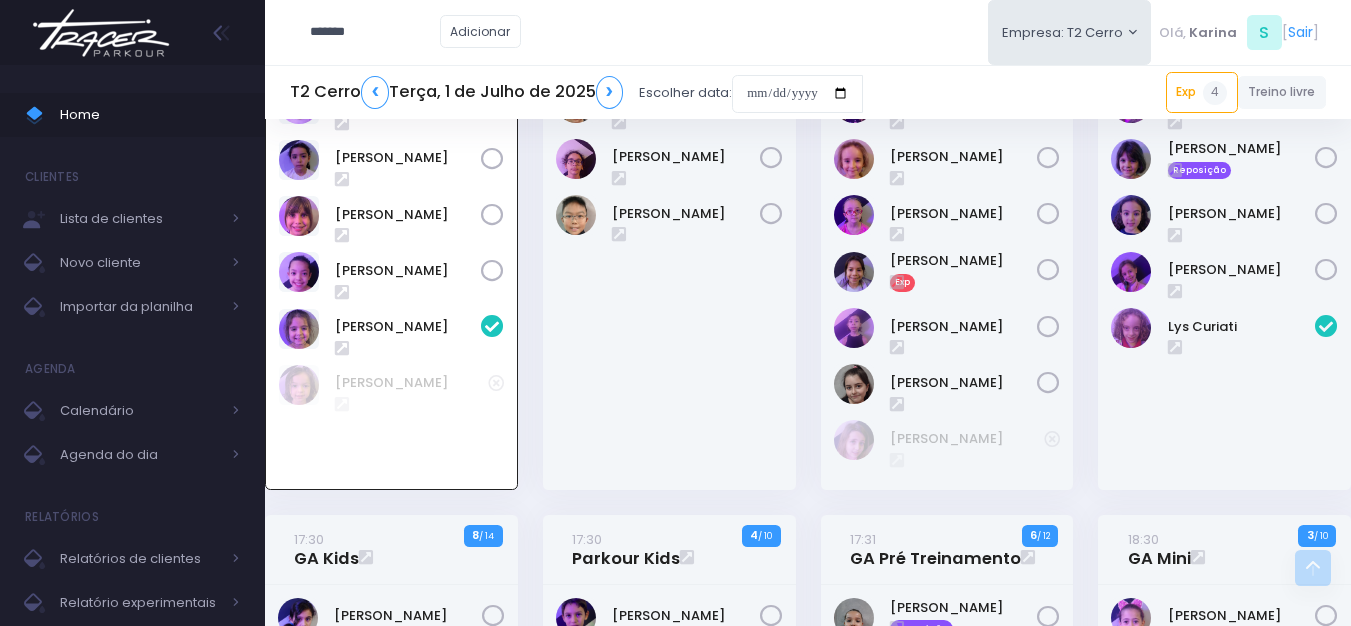 type on "*******" 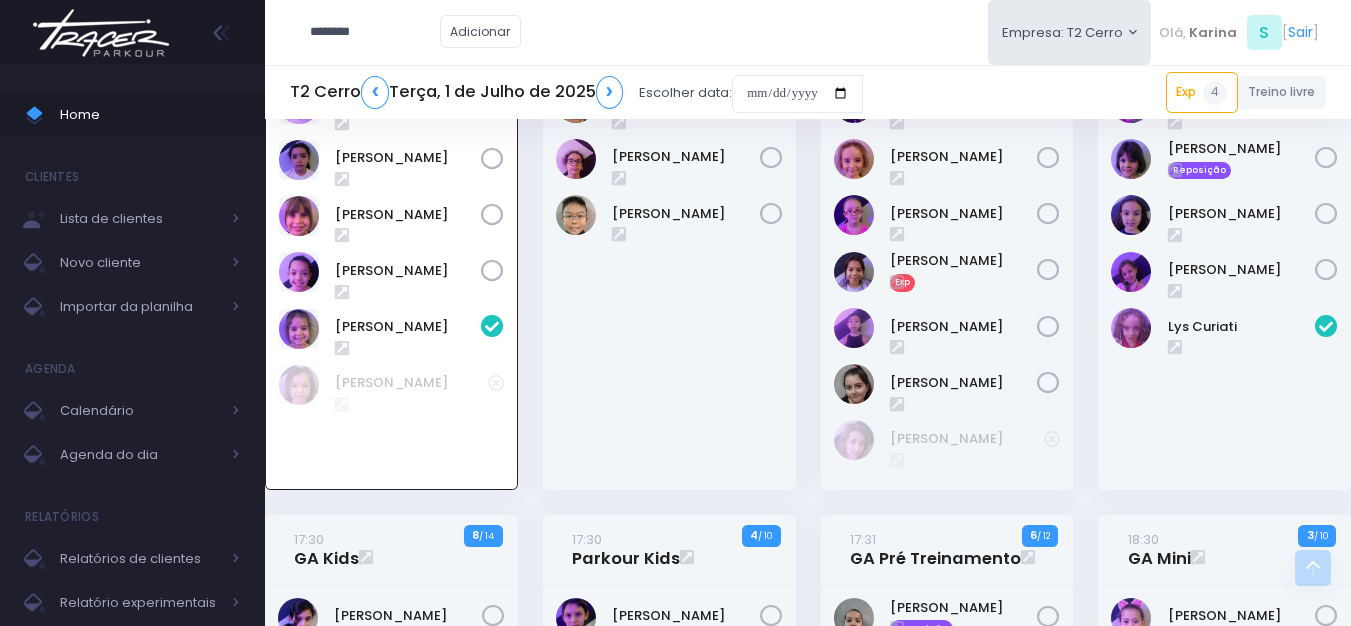 type on "**********" 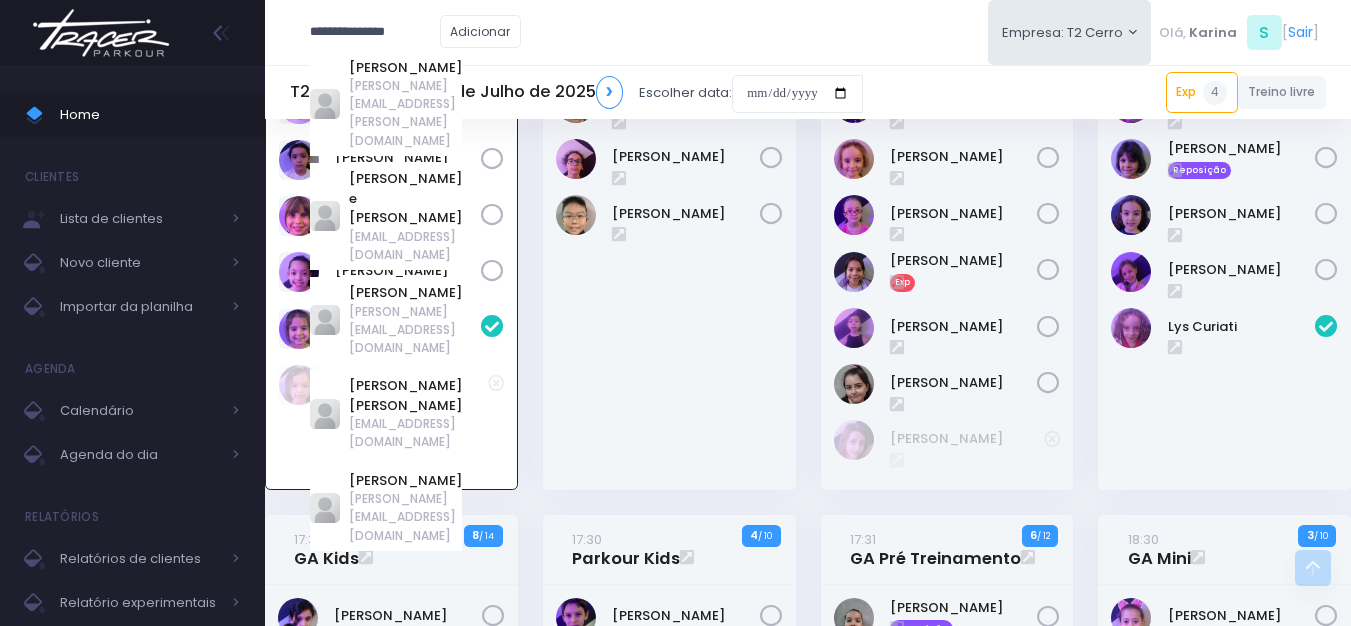 type 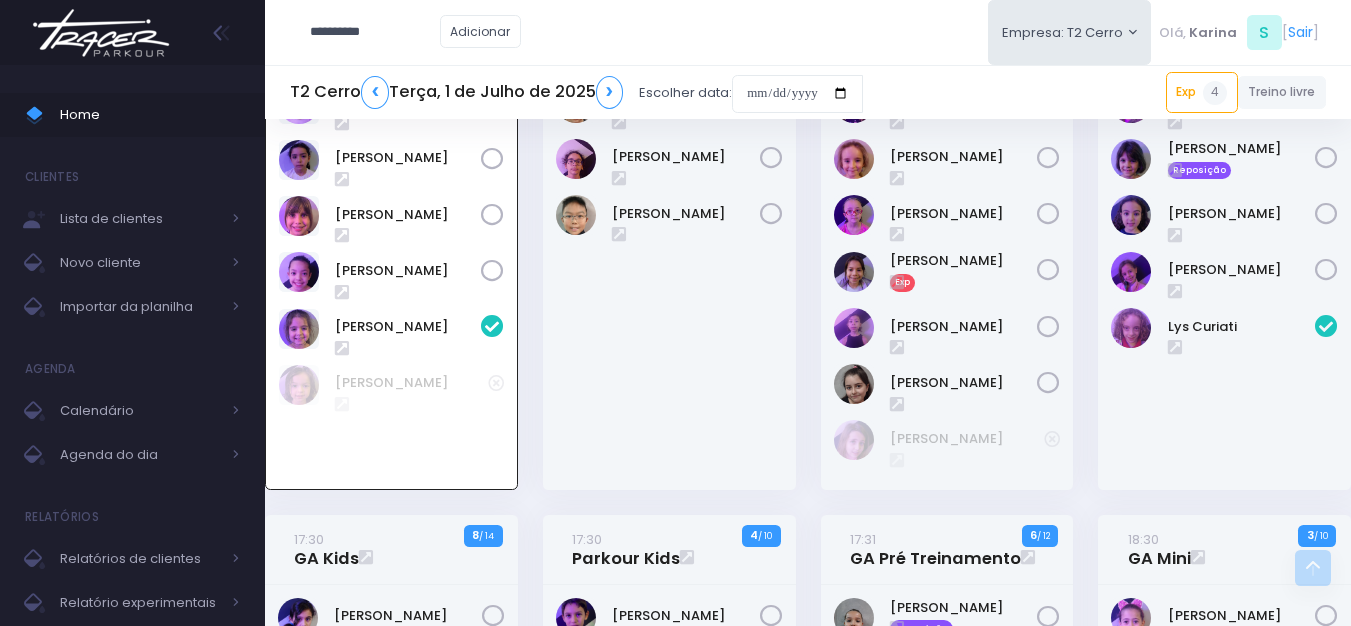 type on "*********" 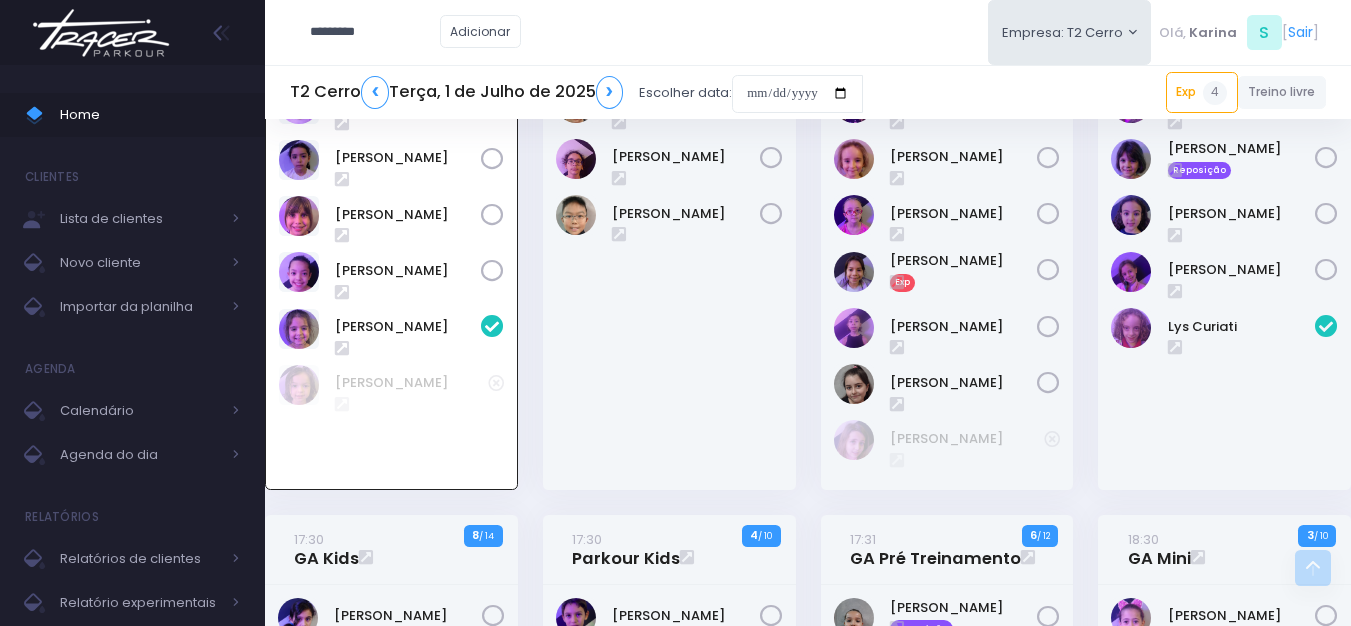 type on "**********" 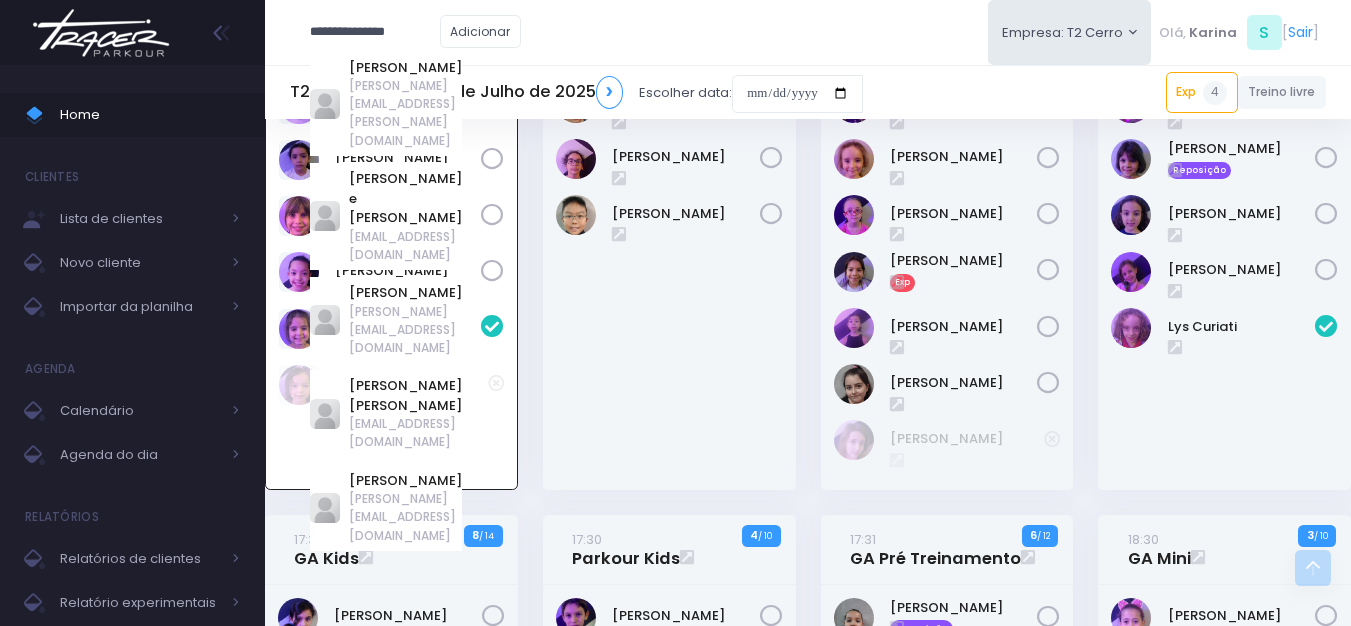 type 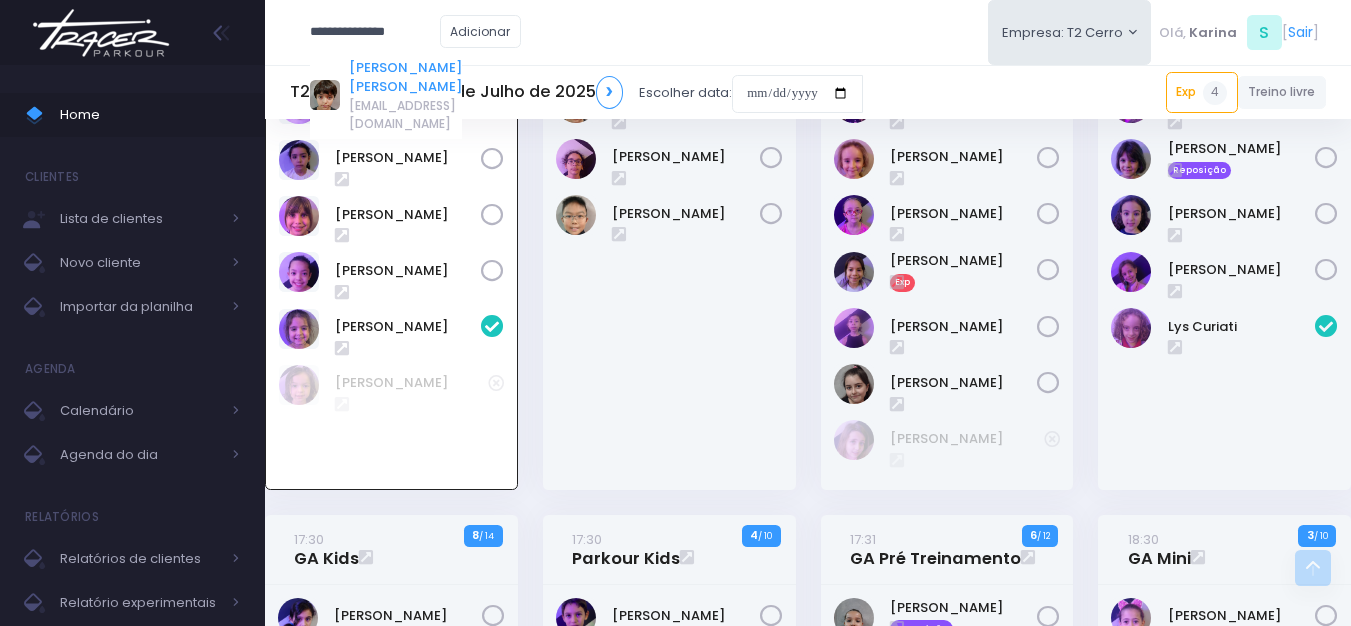 click on "Antônio Martins Marques" at bounding box center [405, 77] 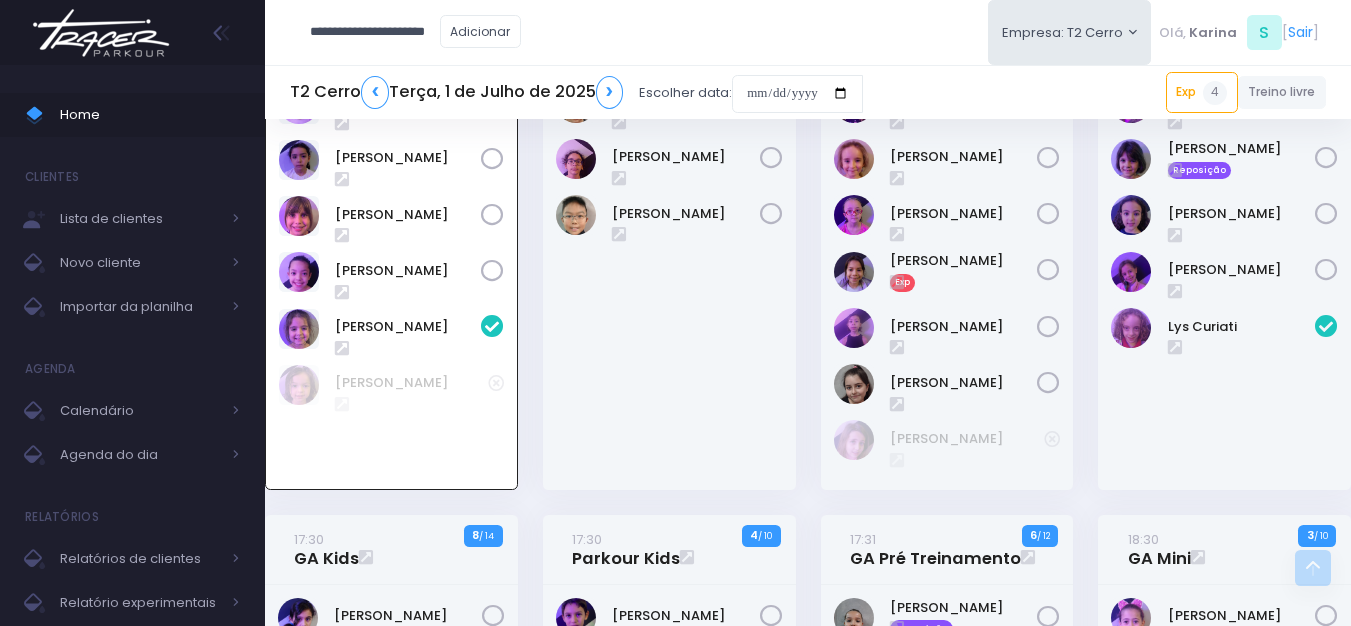 scroll, scrollTop: 0, scrollLeft: 0, axis: both 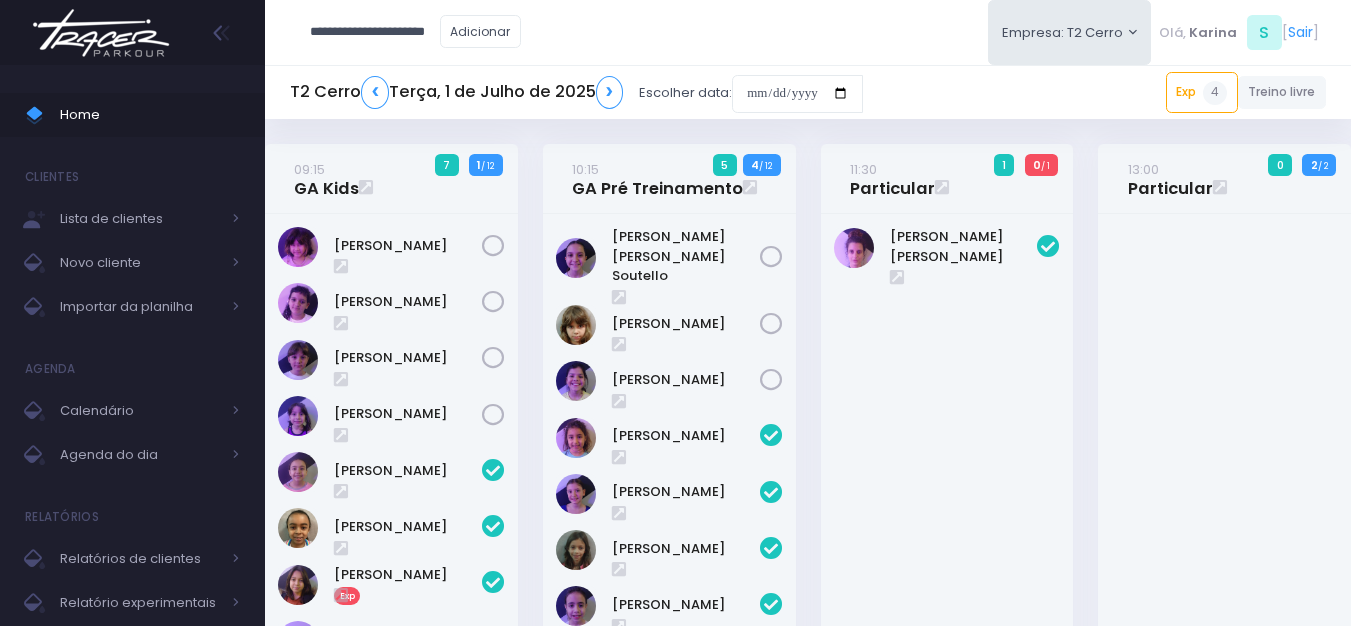 type on "**********" 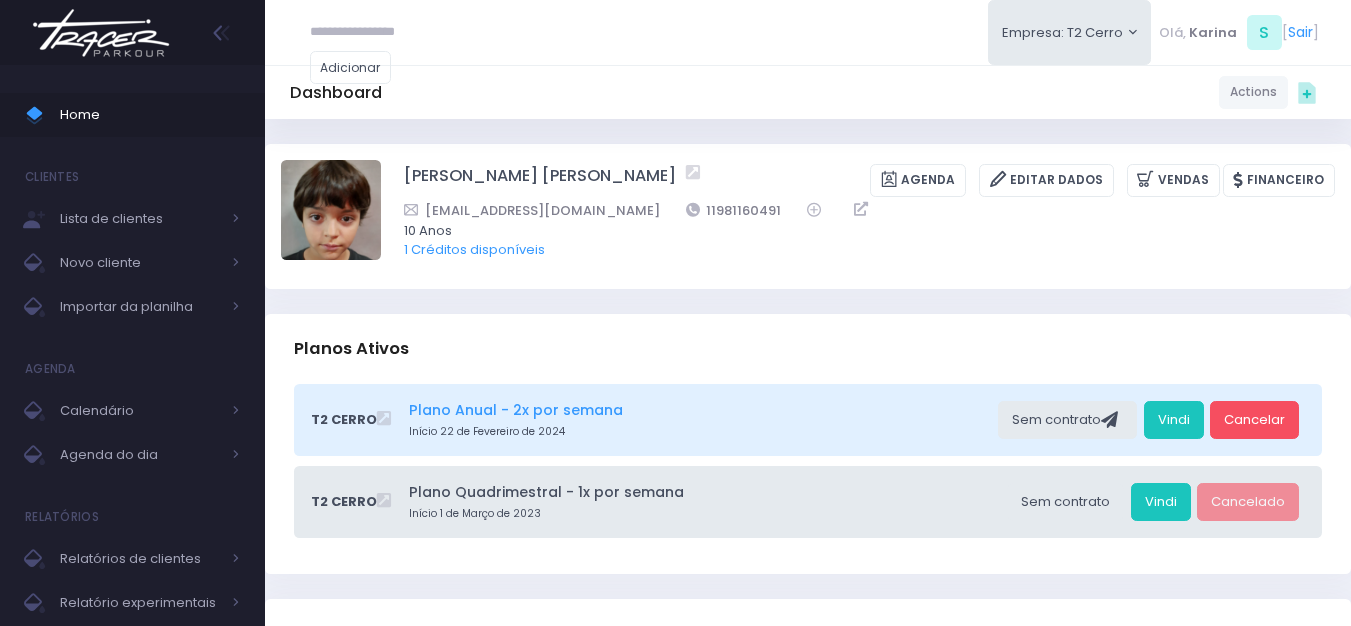 scroll, scrollTop: 100, scrollLeft: 0, axis: vertical 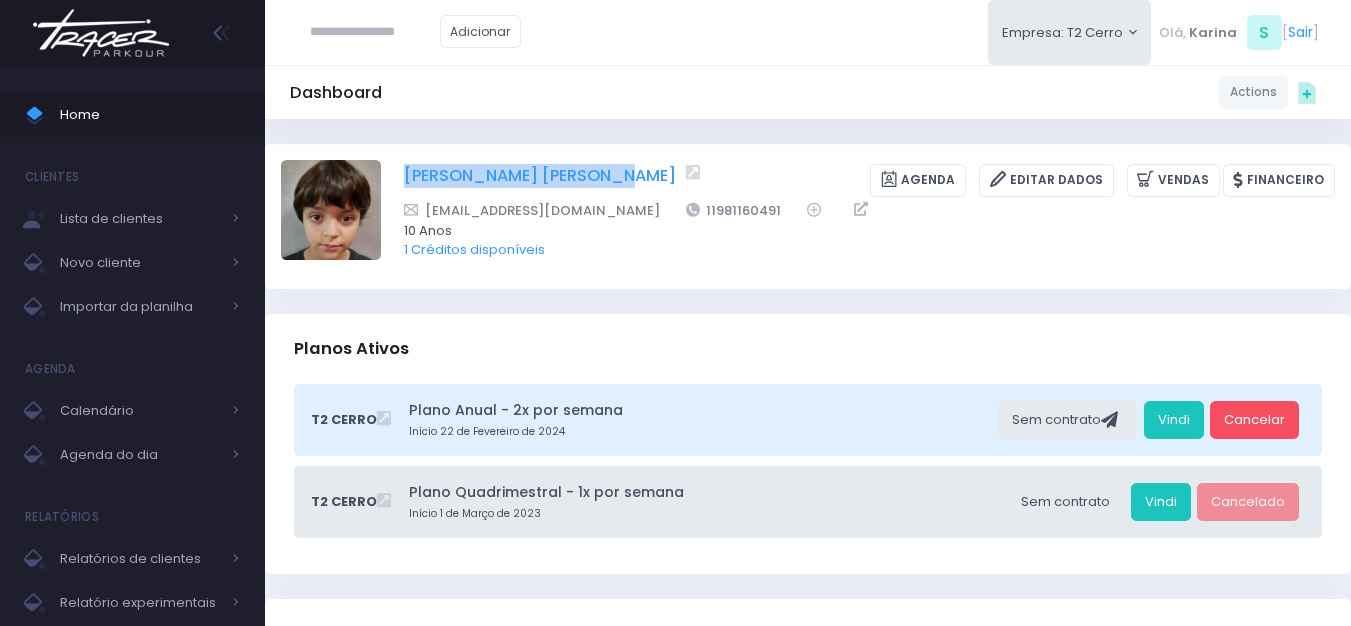 drag, startPoint x: 394, startPoint y: 170, endPoint x: 607, endPoint y: 183, distance: 213.39635 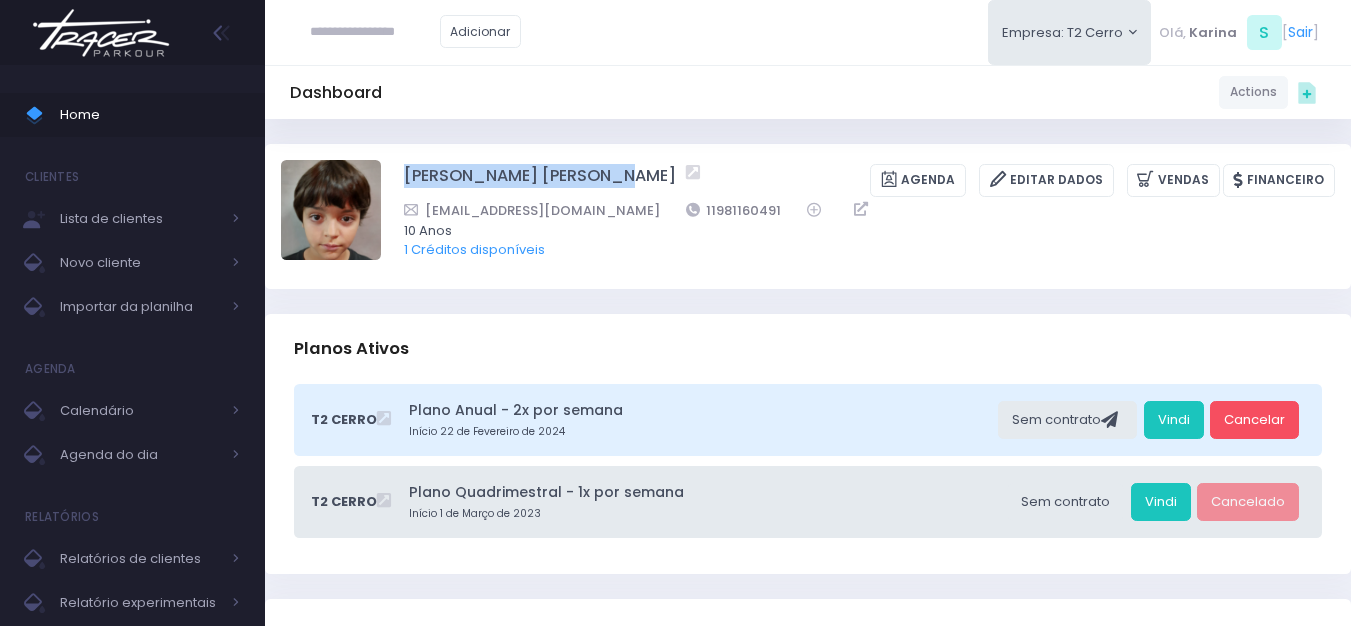 copy on "[PERSON_NAME]" 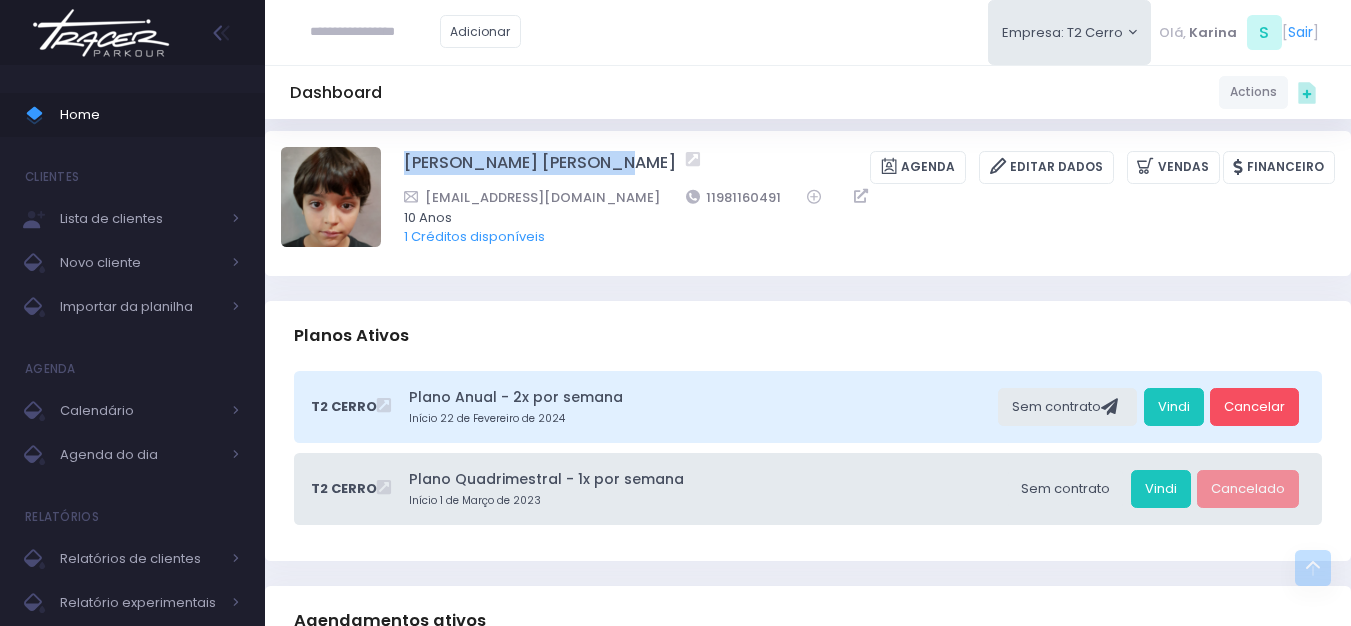 scroll, scrollTop: 0, scrollLeft: 0, axis: both 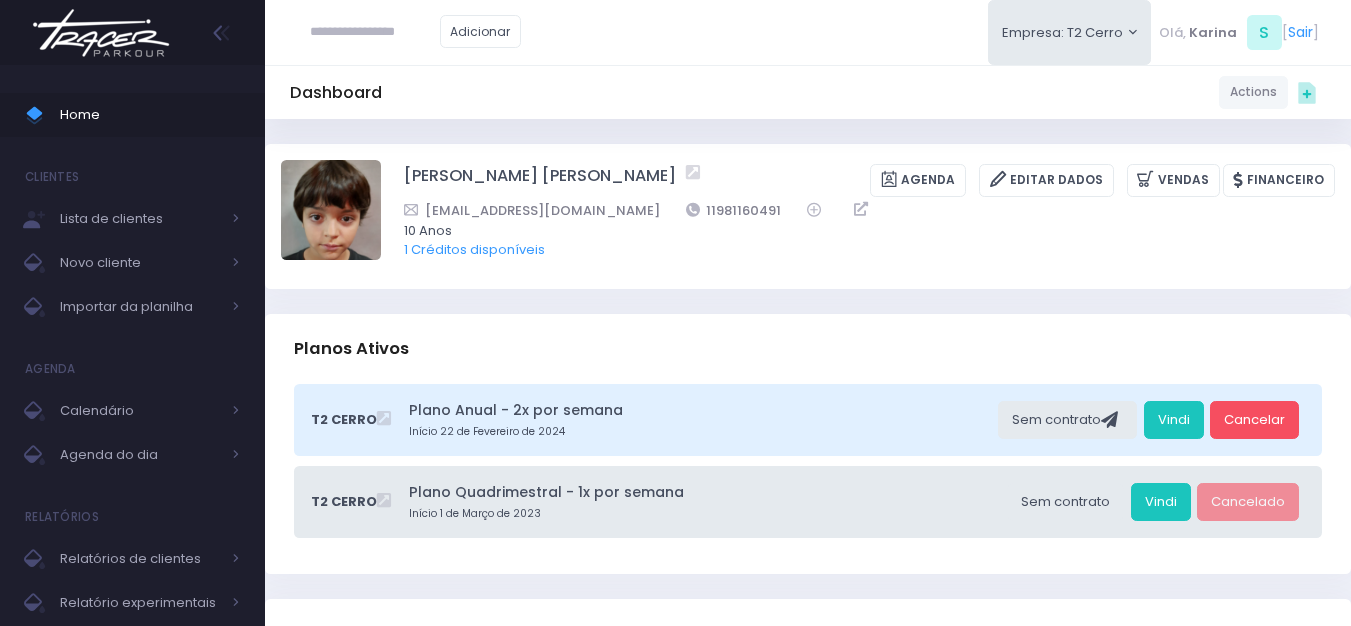 click on "Planos Ativos" at bounding box center [808, 349] 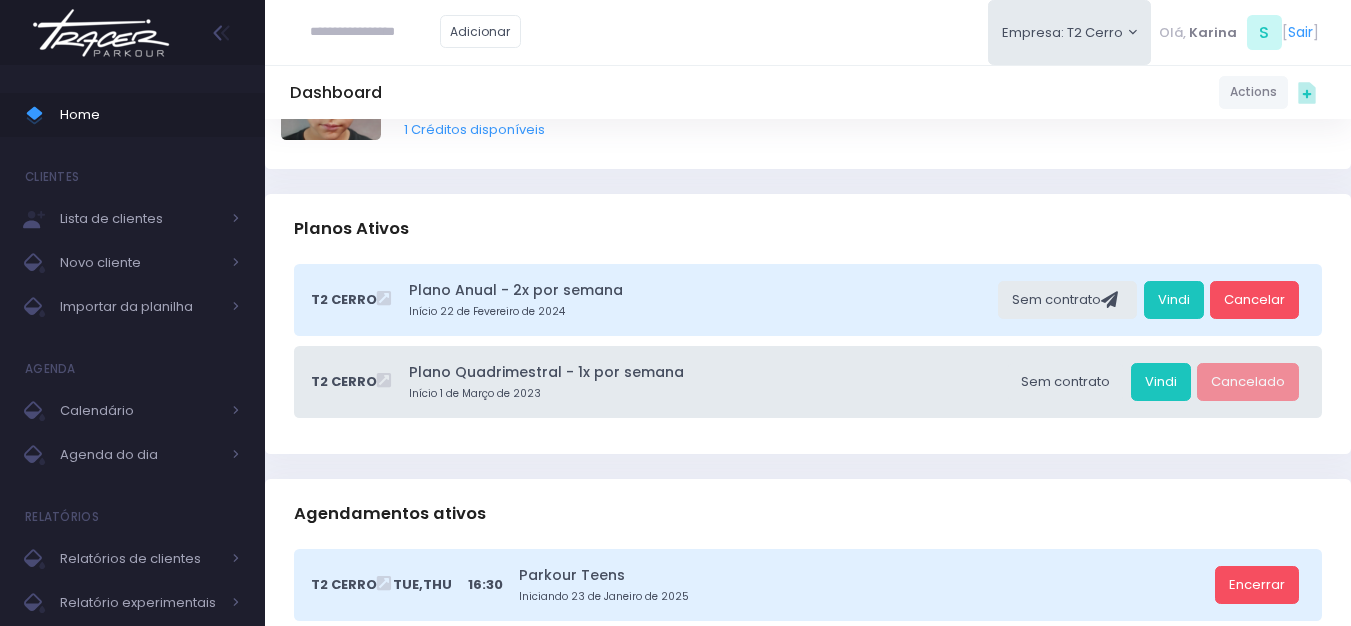 scroll, scrollTop: 400, scrollLeft: 0, axis: vertical 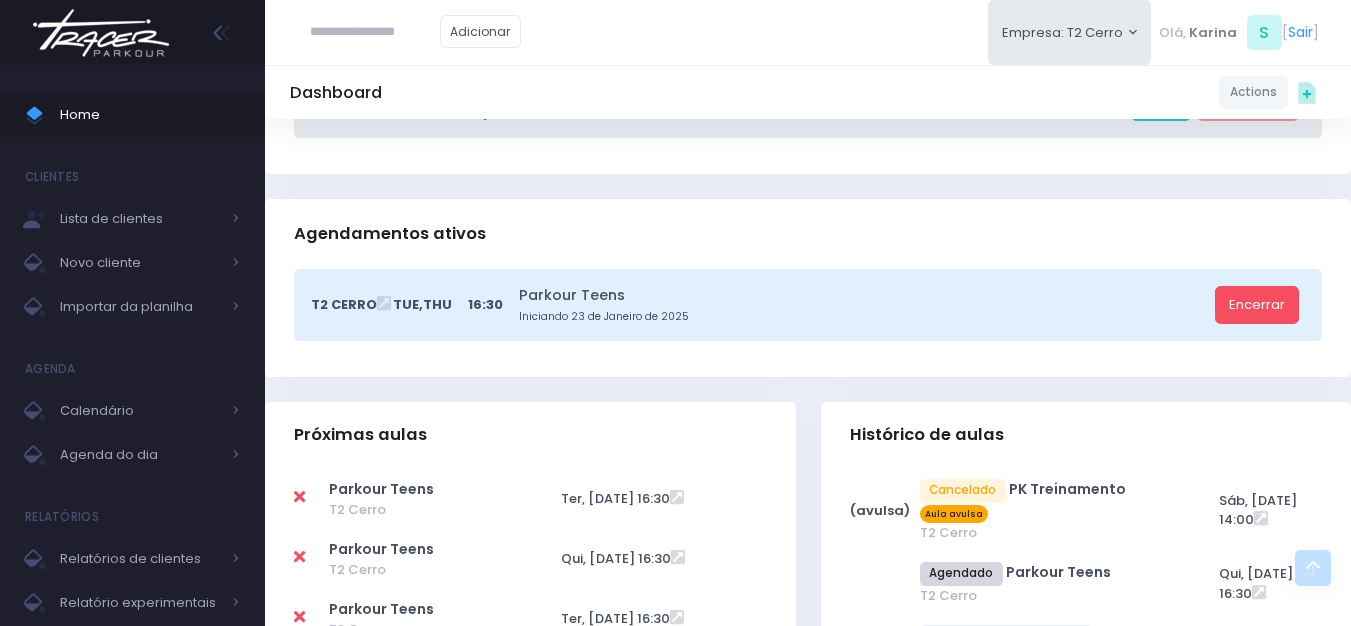 click on "Agendamentos ativos" at bounding box center (808, 234) 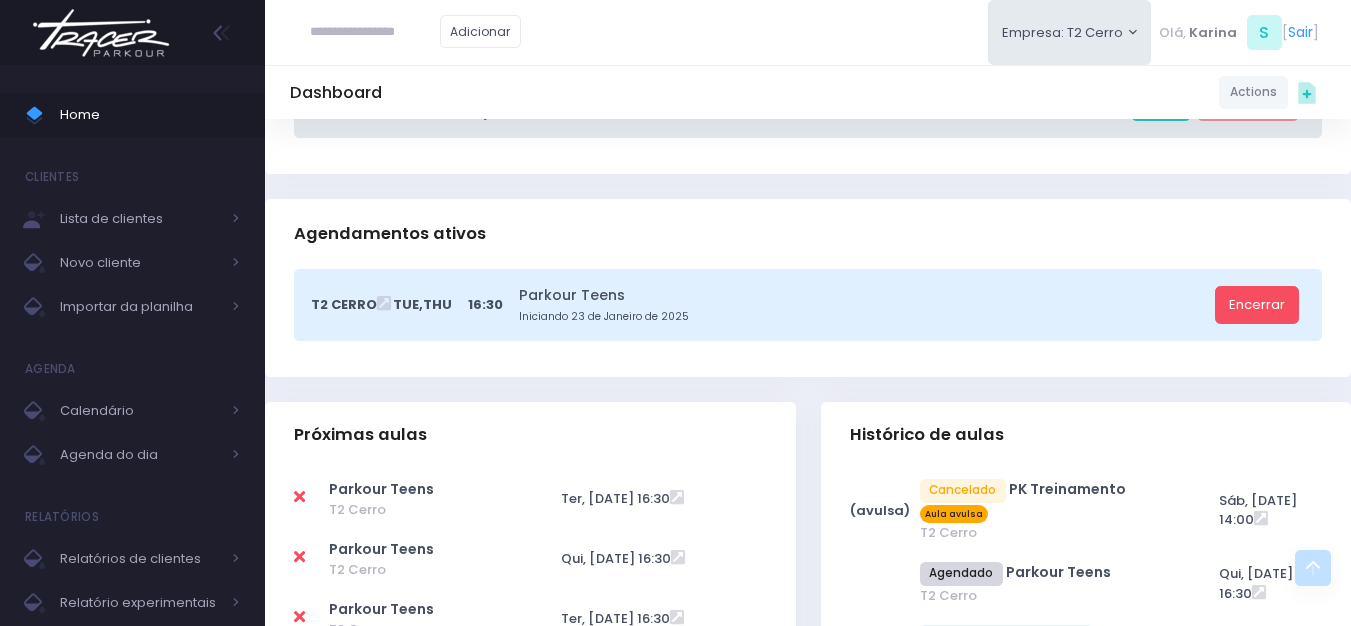click on "Agendamentos ativos" at bounding box center [808, 234] 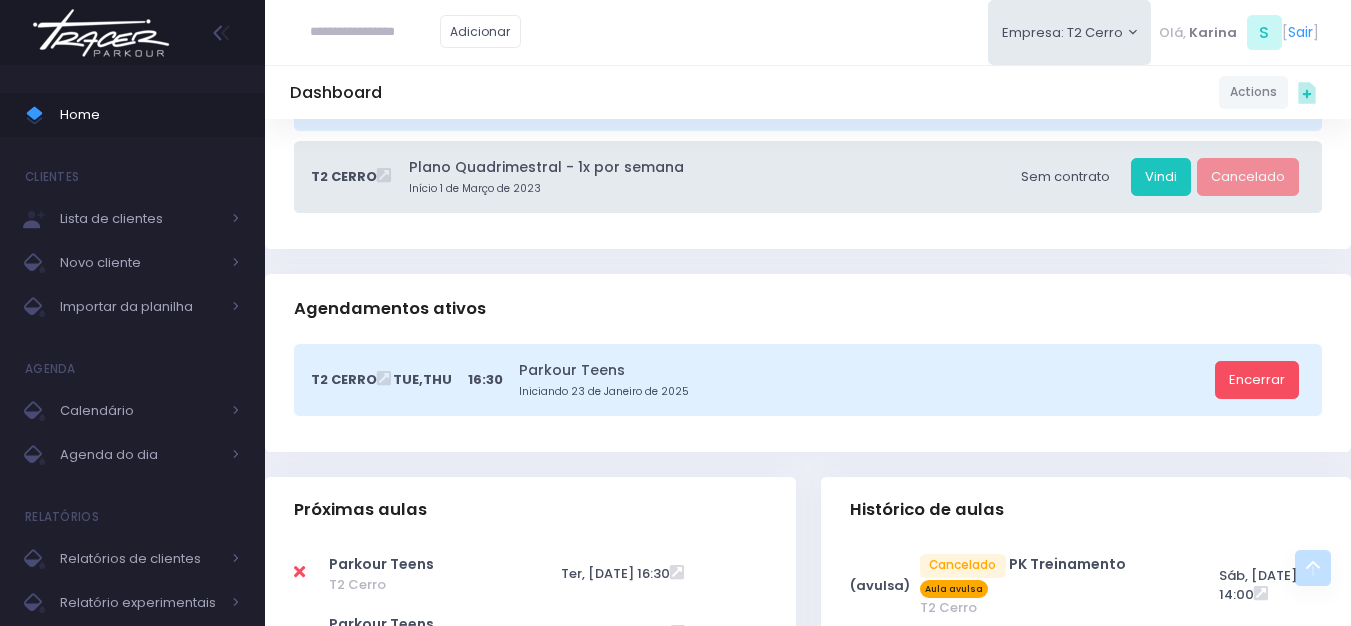 scroll, scrollTop: 0, scrollLeft: 0, axis: both 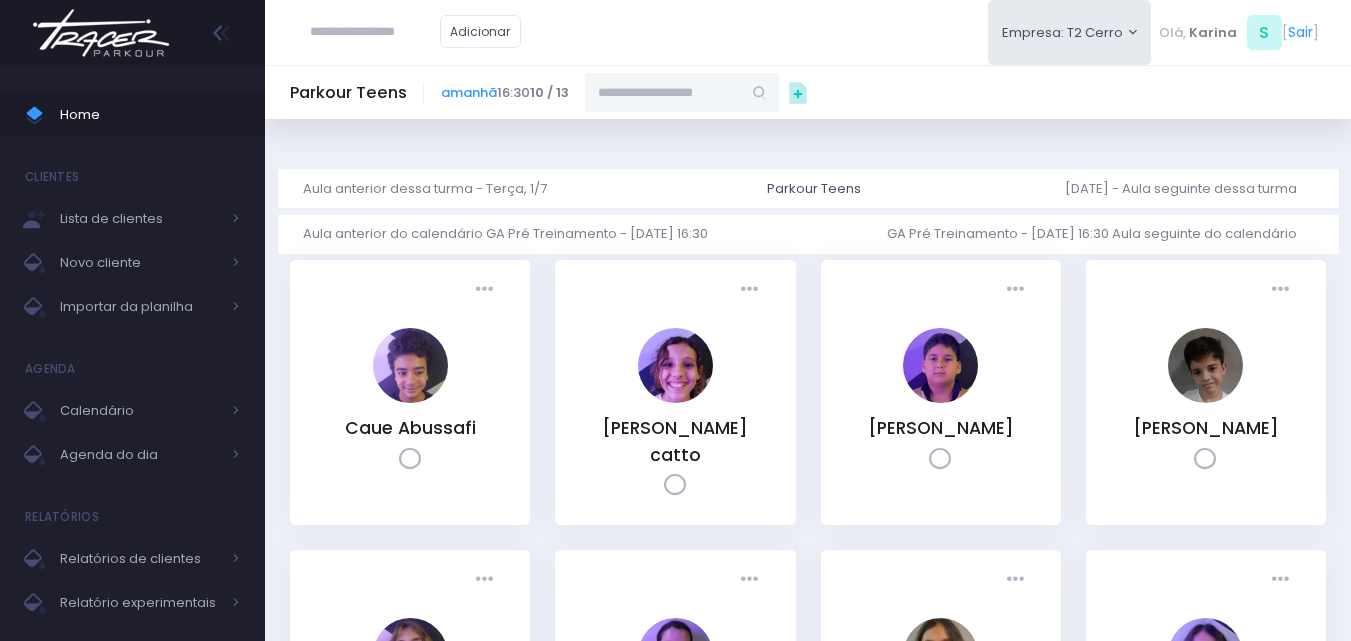 click at bounding box center (663, 92) 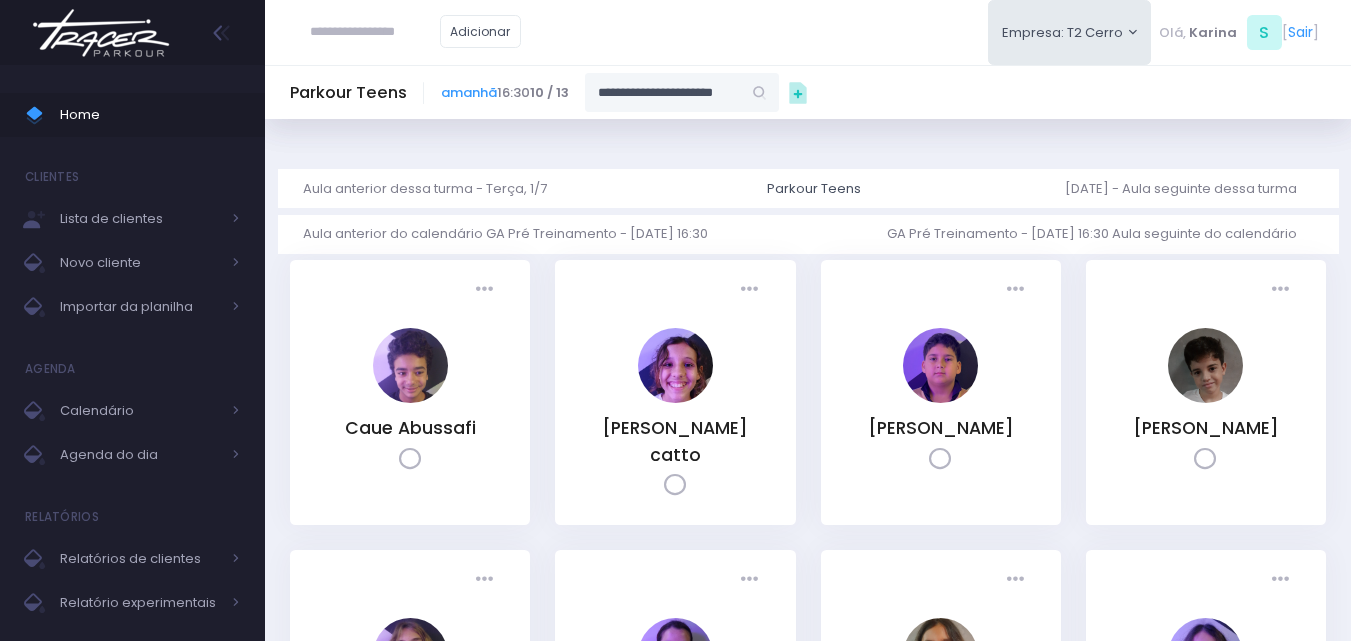 scroll, scrollTop: 0, scrollLeft: 3, axis: horizontal 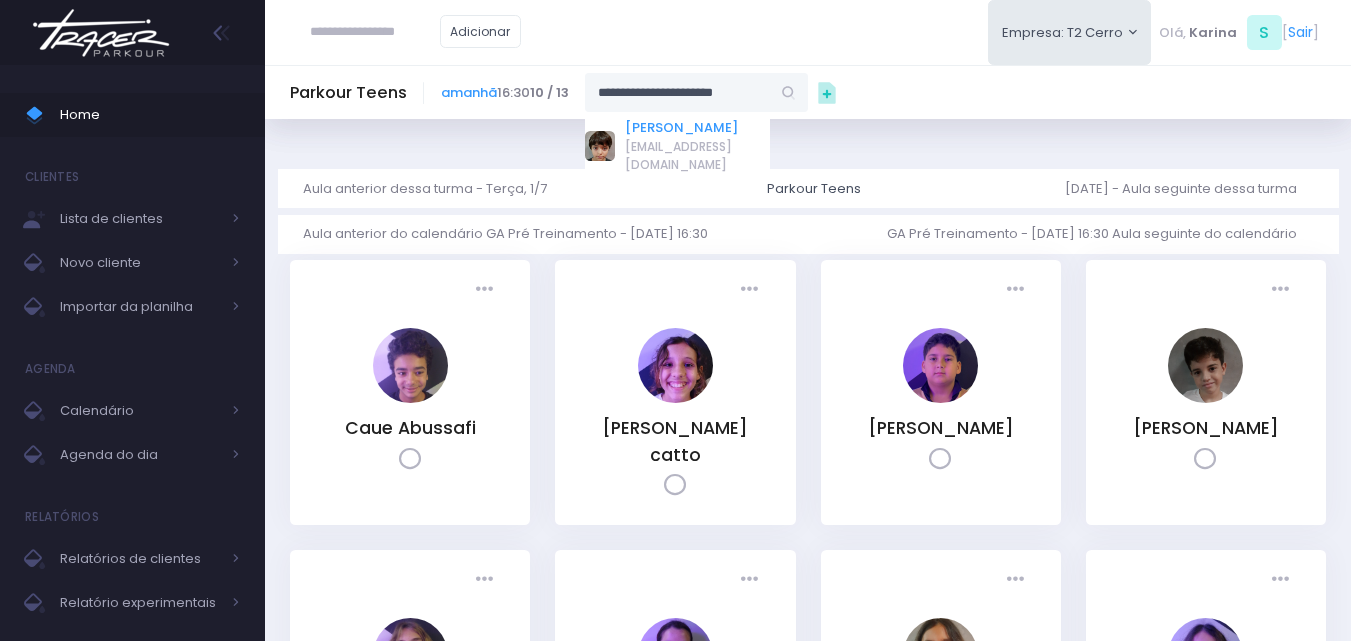 click on "[PERSON_NAME]" at bounding box center (697, 128) 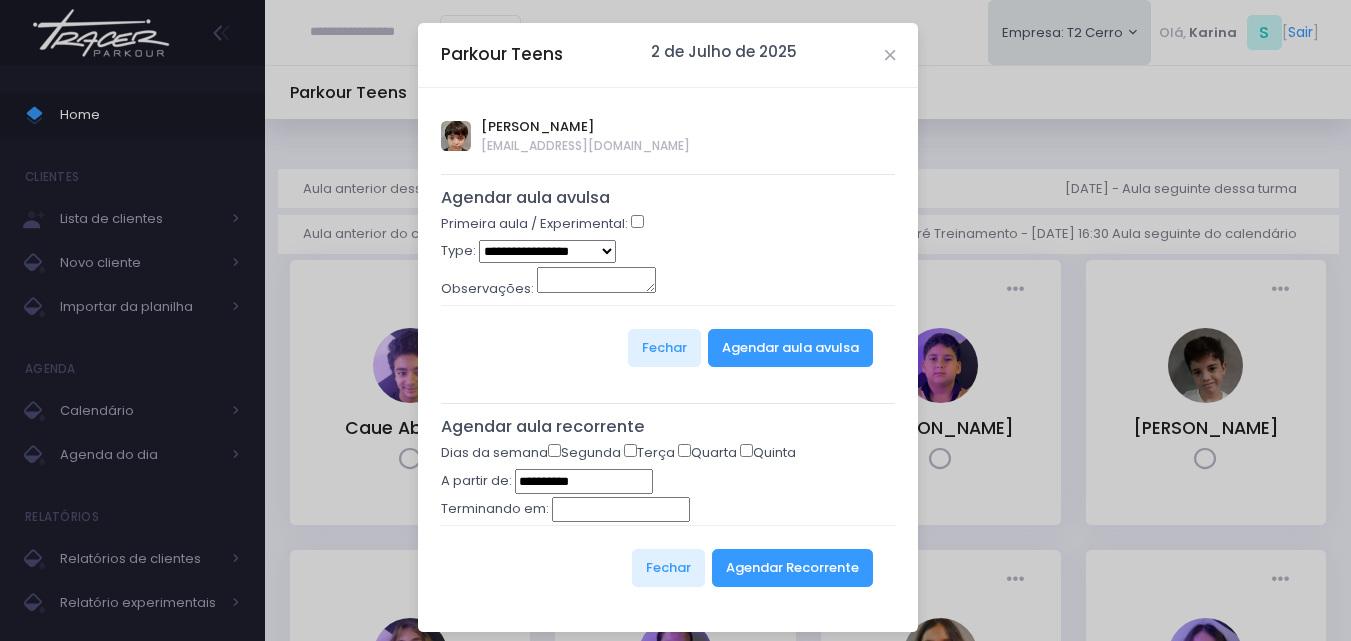 type on "**********" 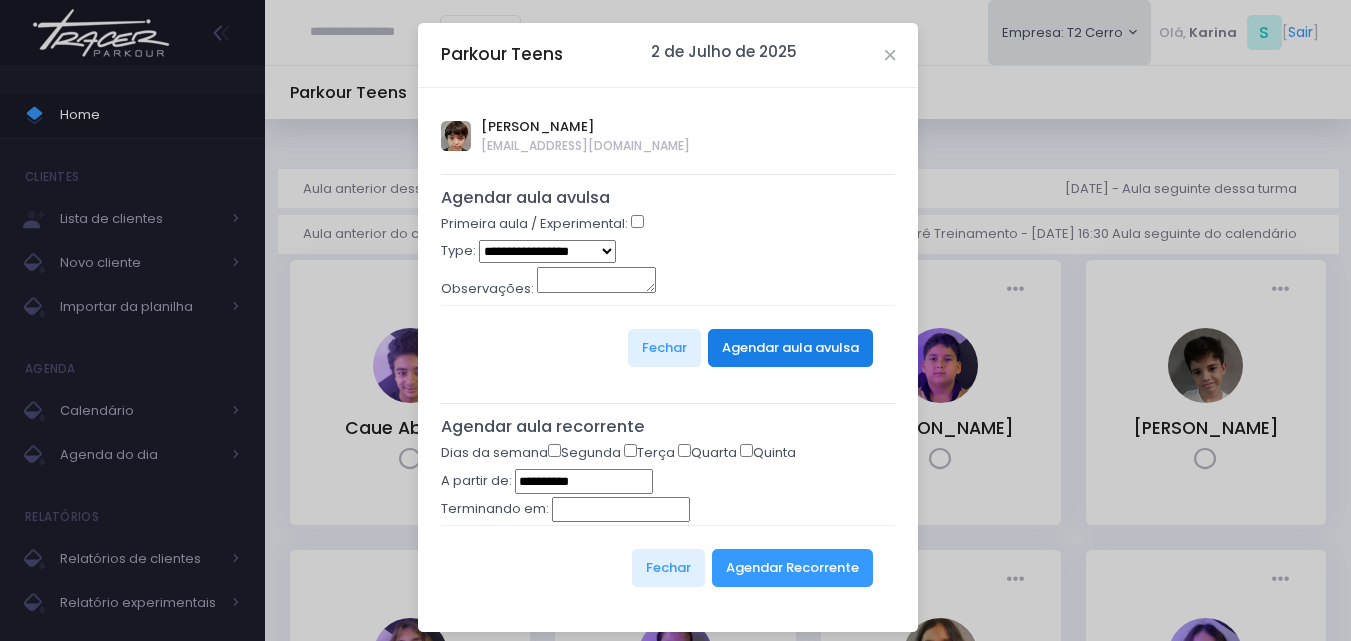 click on "Agendar aula avulsa" at bounding box center (790, 348) 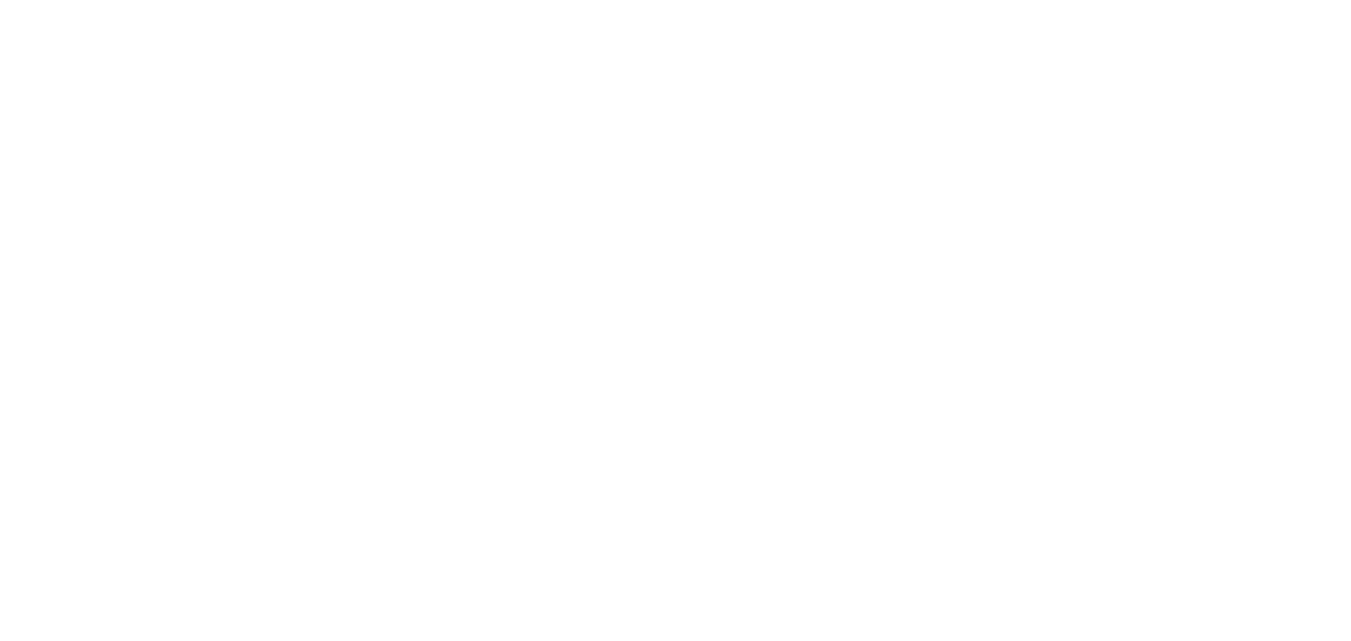 scroll, scrollTop: 0, scrollLeft: 0, axis: both 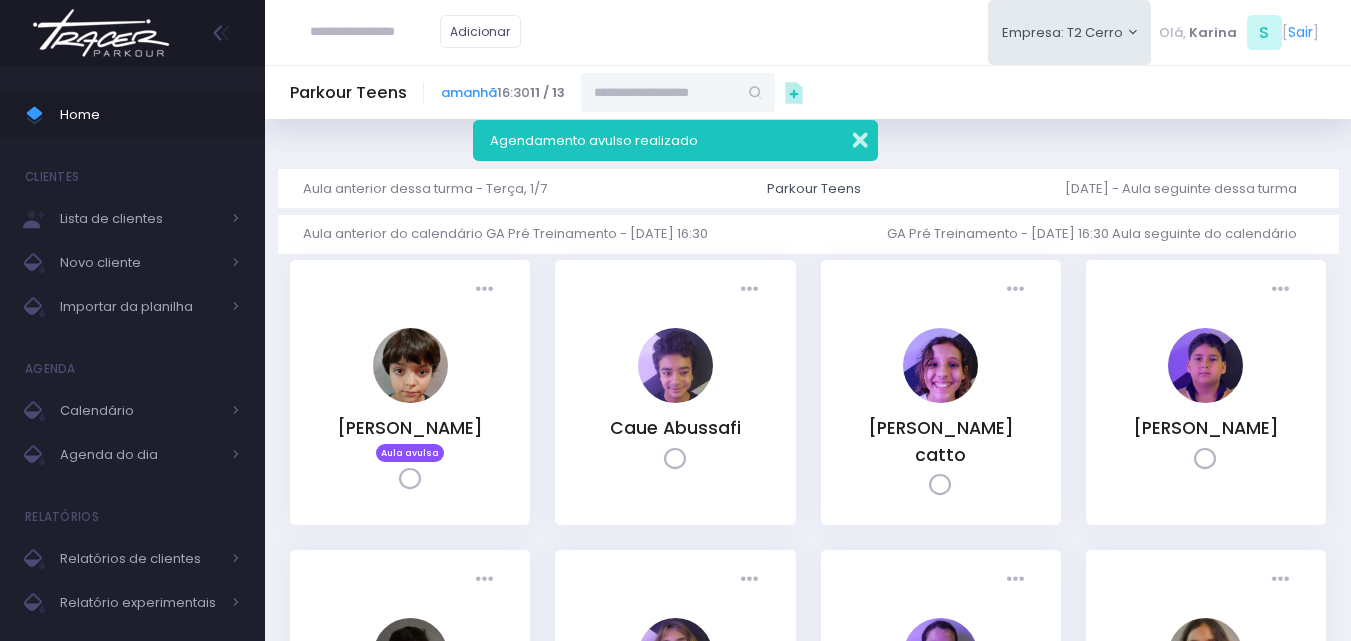 click at bounding box center (847, 137) 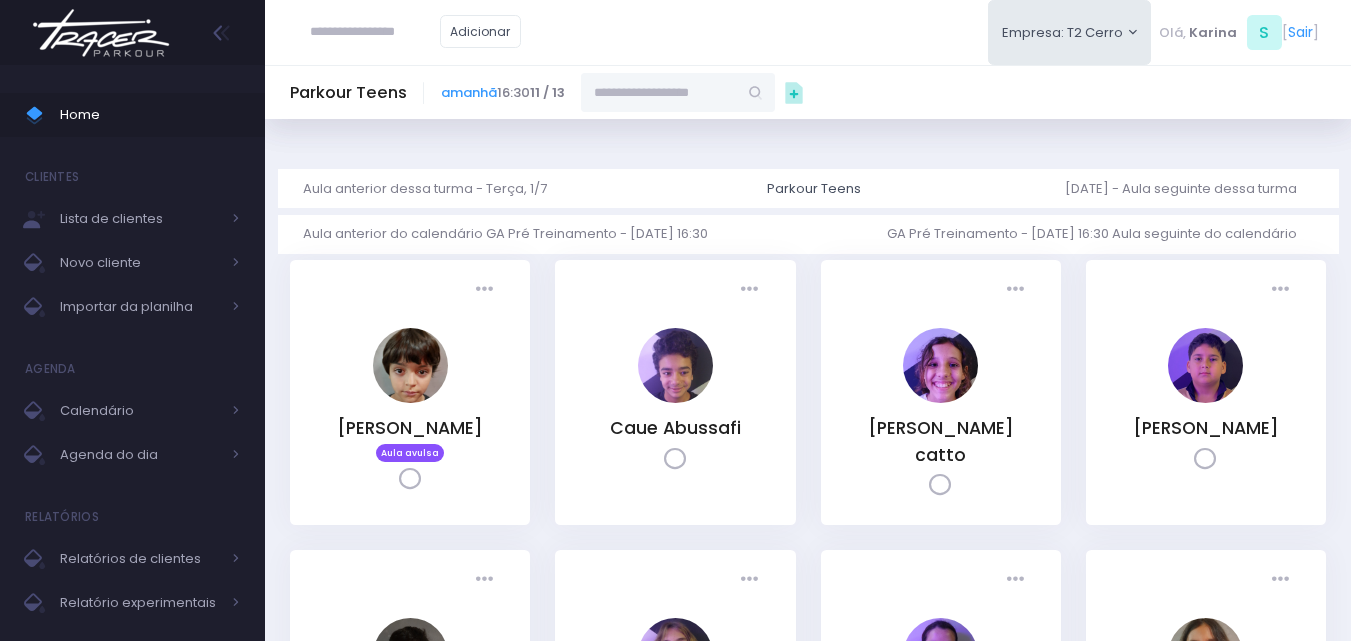 click on "Dashboard
Actions
Choose Label:
Customer
Partner
Suplier
Member
Staff
Add new" at bounding box center [808, 636] 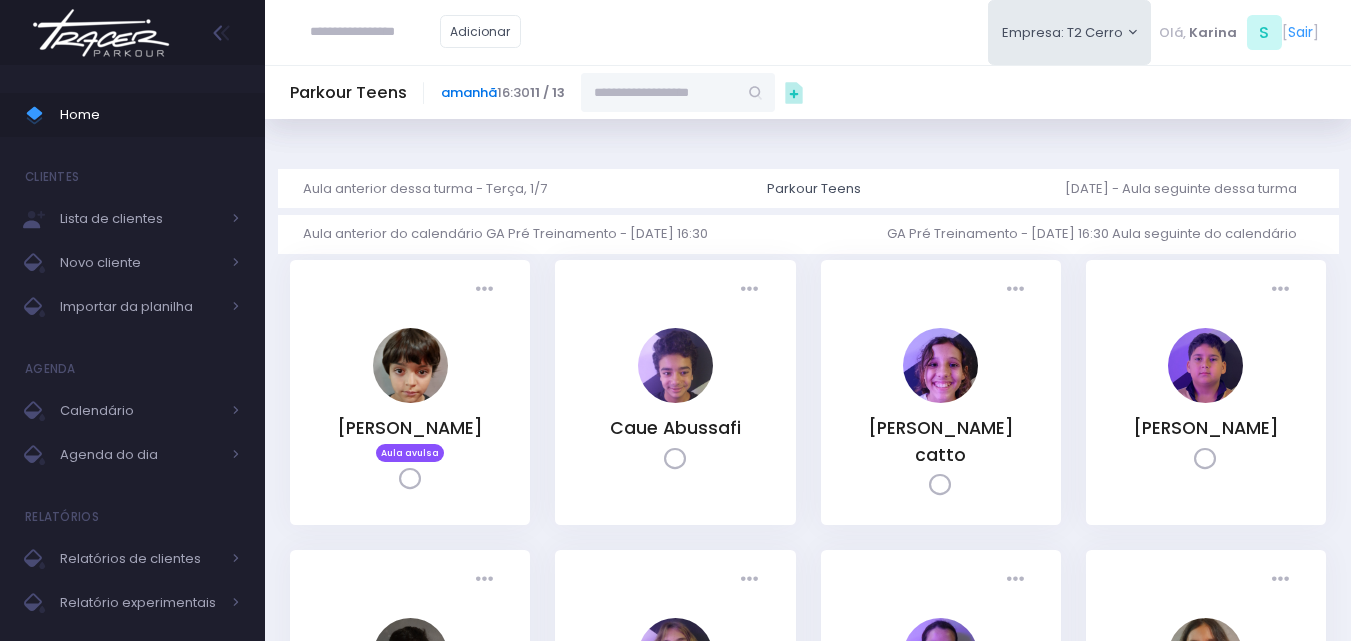 click on "amanhã" at bounding box center (469, 92) 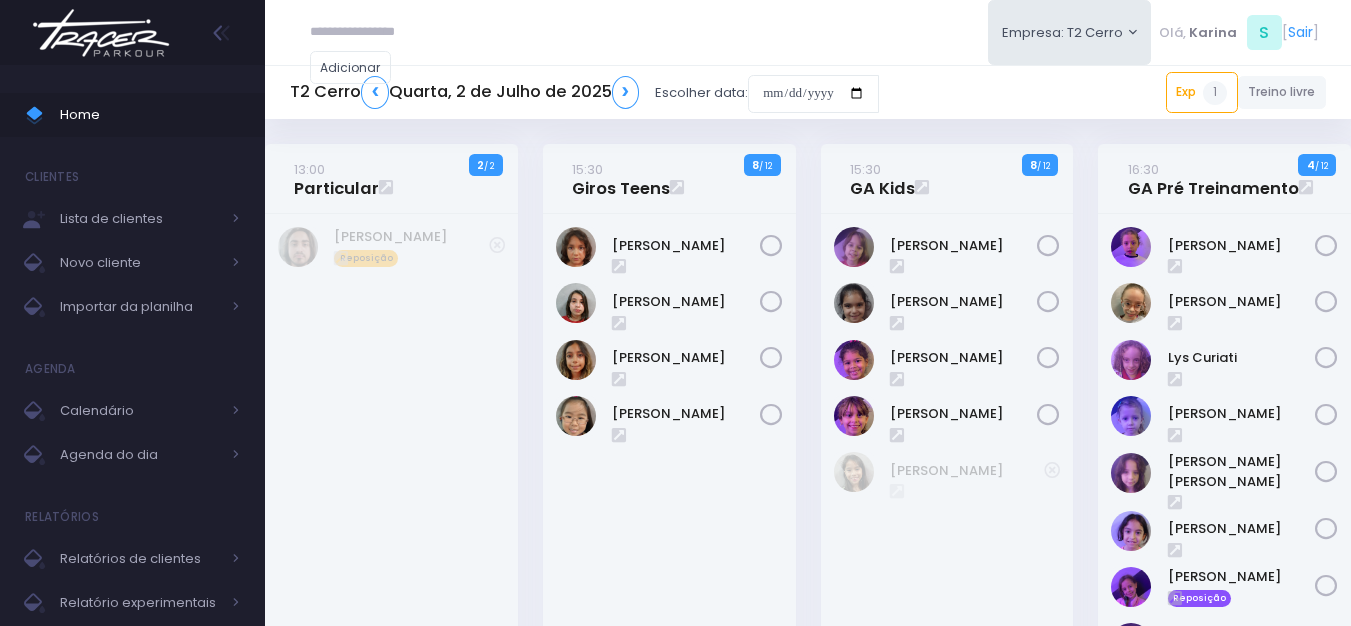 scroll, scrollTop: 0, scrollLeft: 0, axis: both 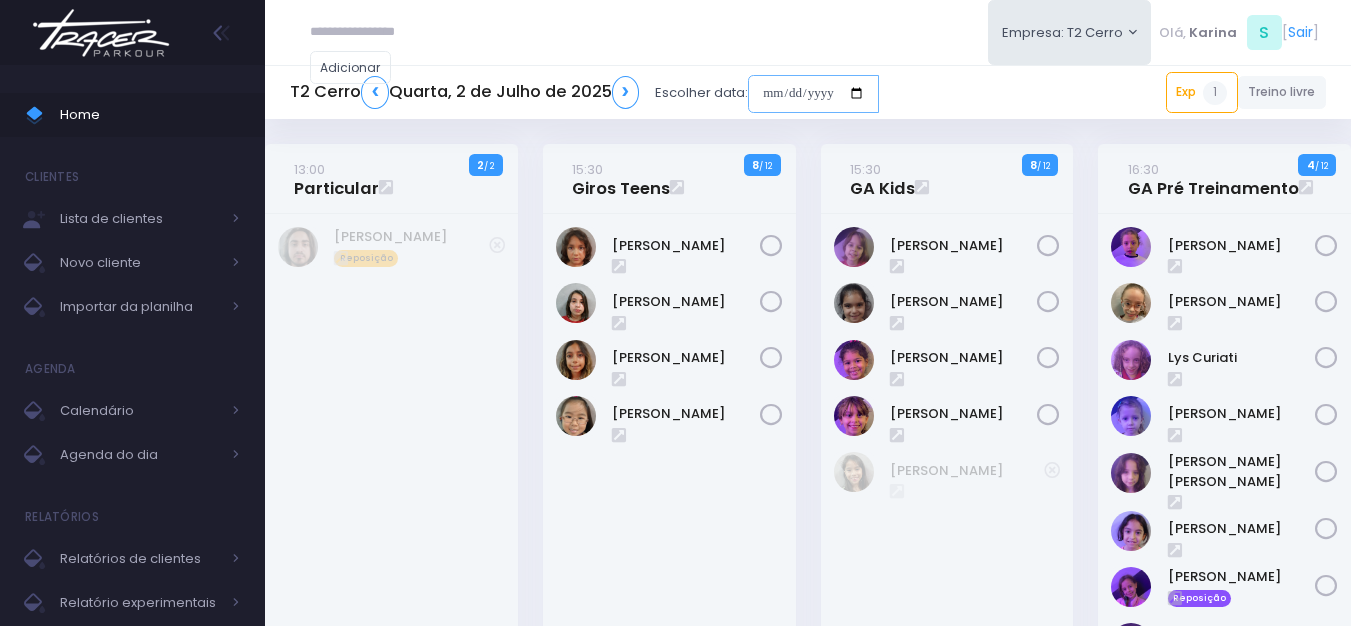 click at bounding box center [813, 94] 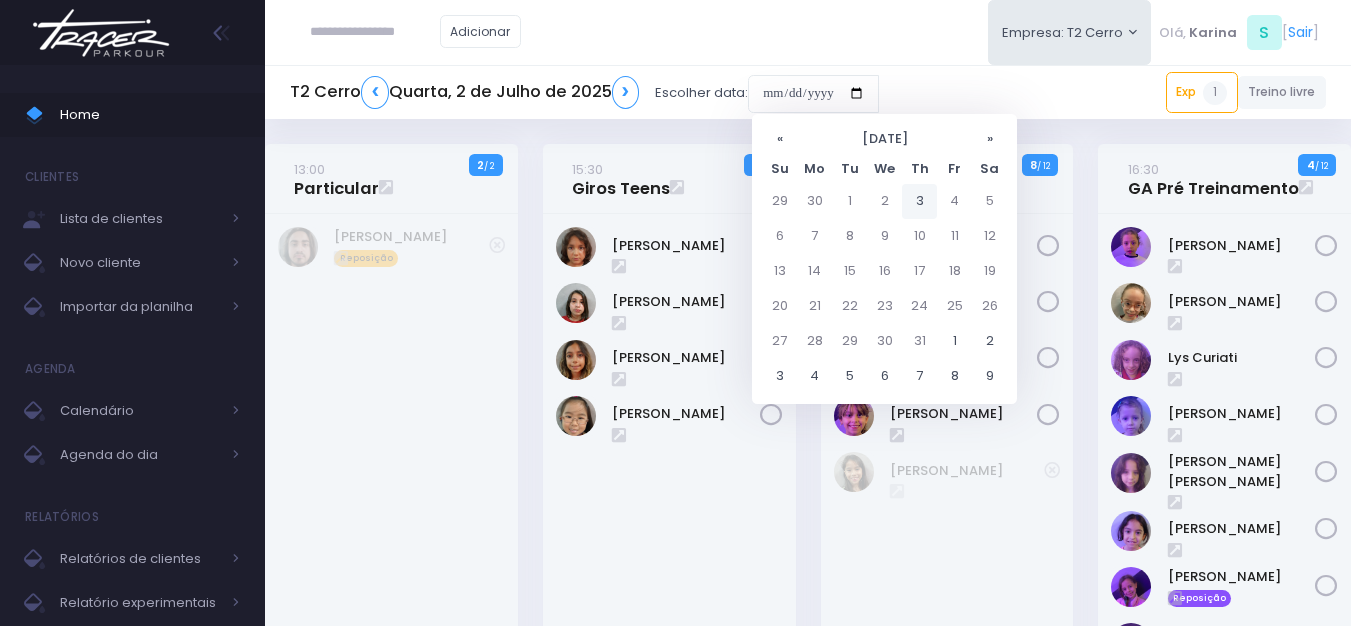click on "3" at bounding box center (919, 201) 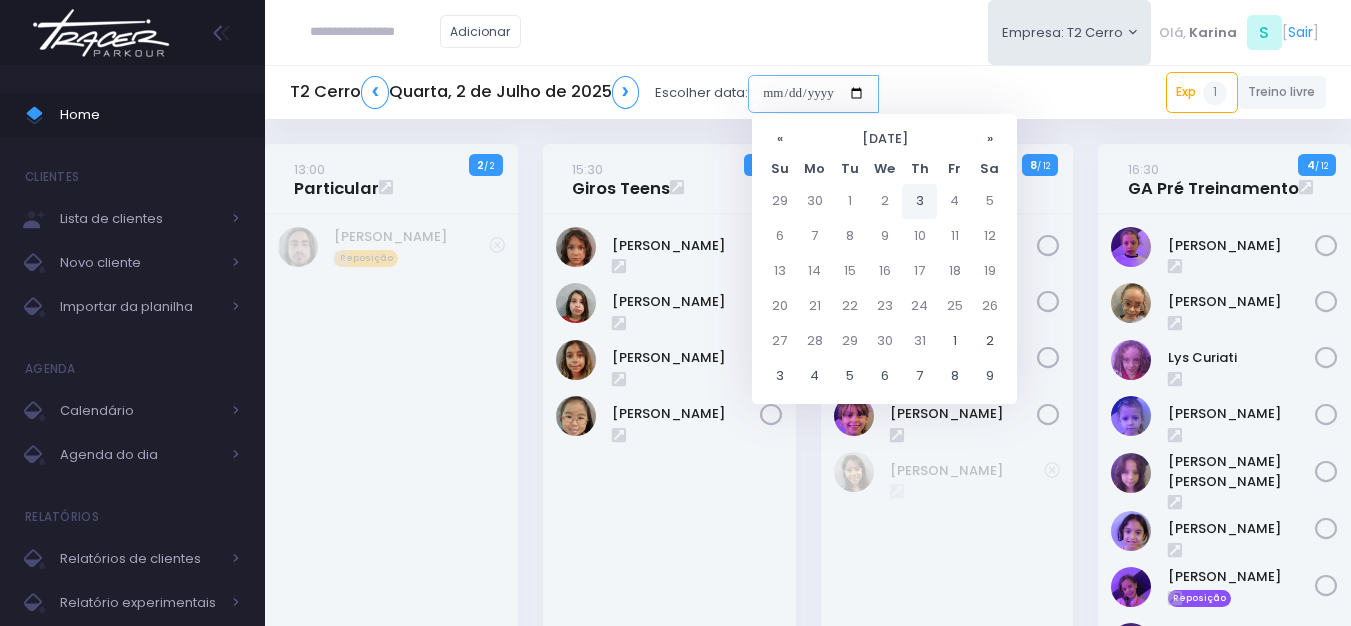 type on "**********" 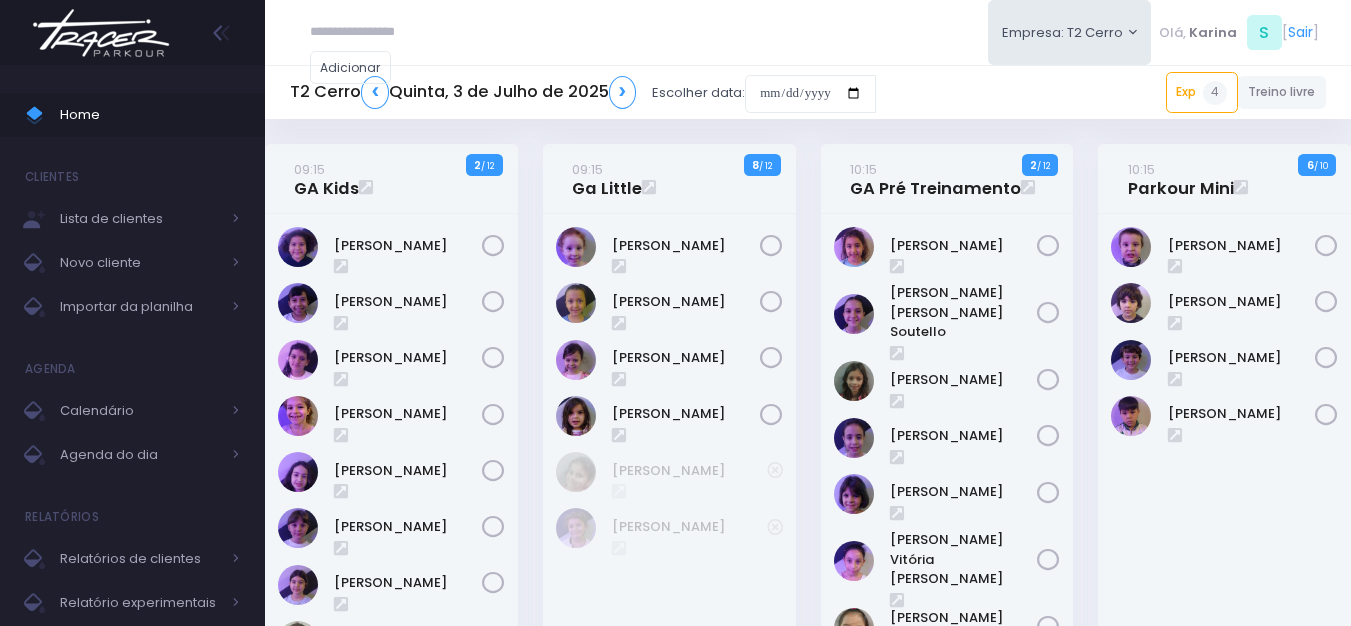 scroll, scrollTop: 283, scrollLeft: 0, axis: vertical 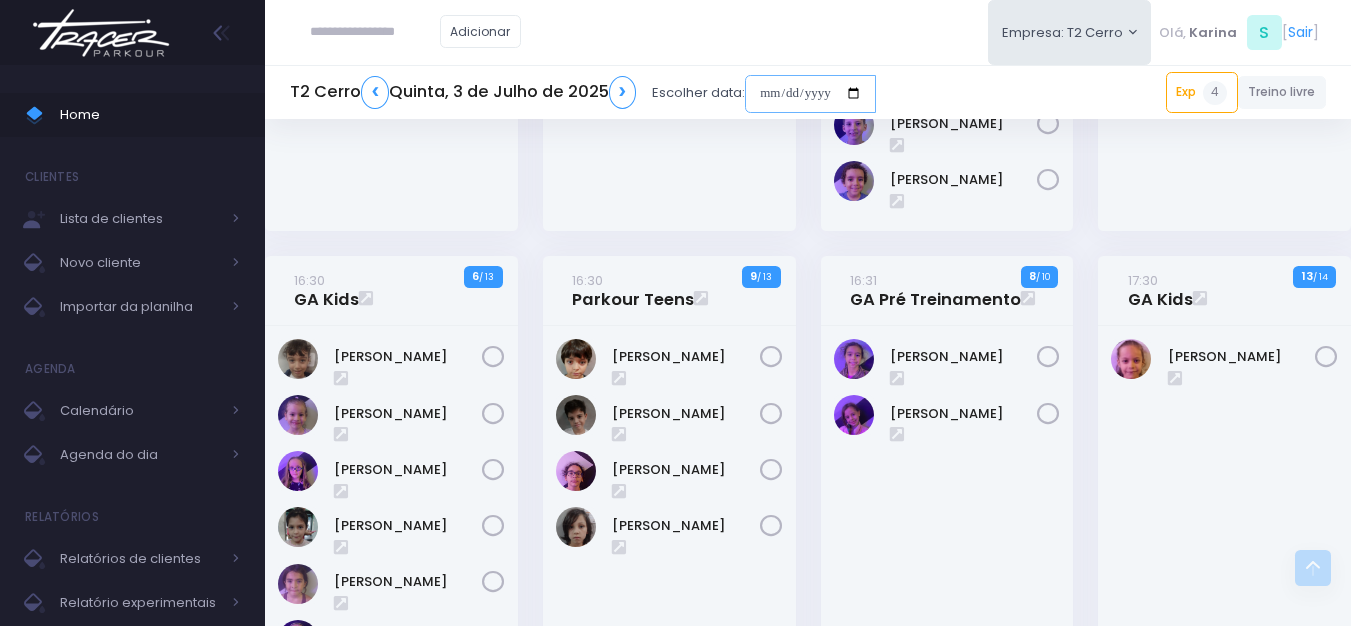 click at bounding box center (810, 94) 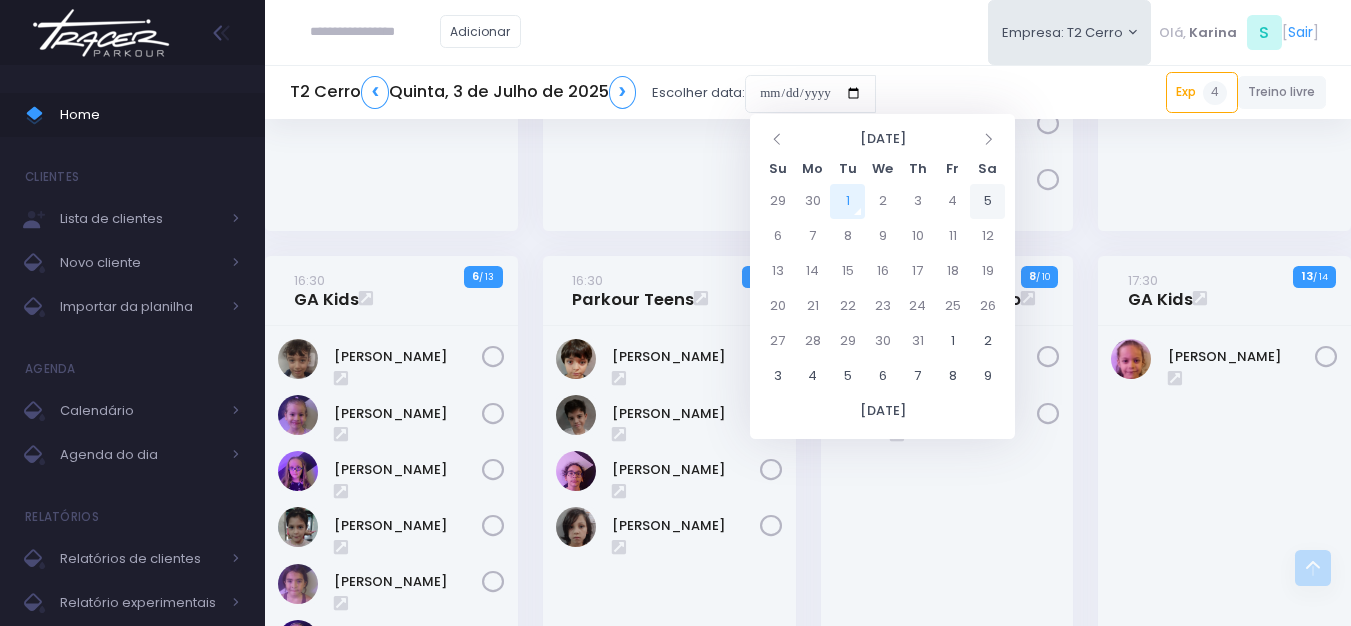 click on "5" at bounding box center (987, 201) 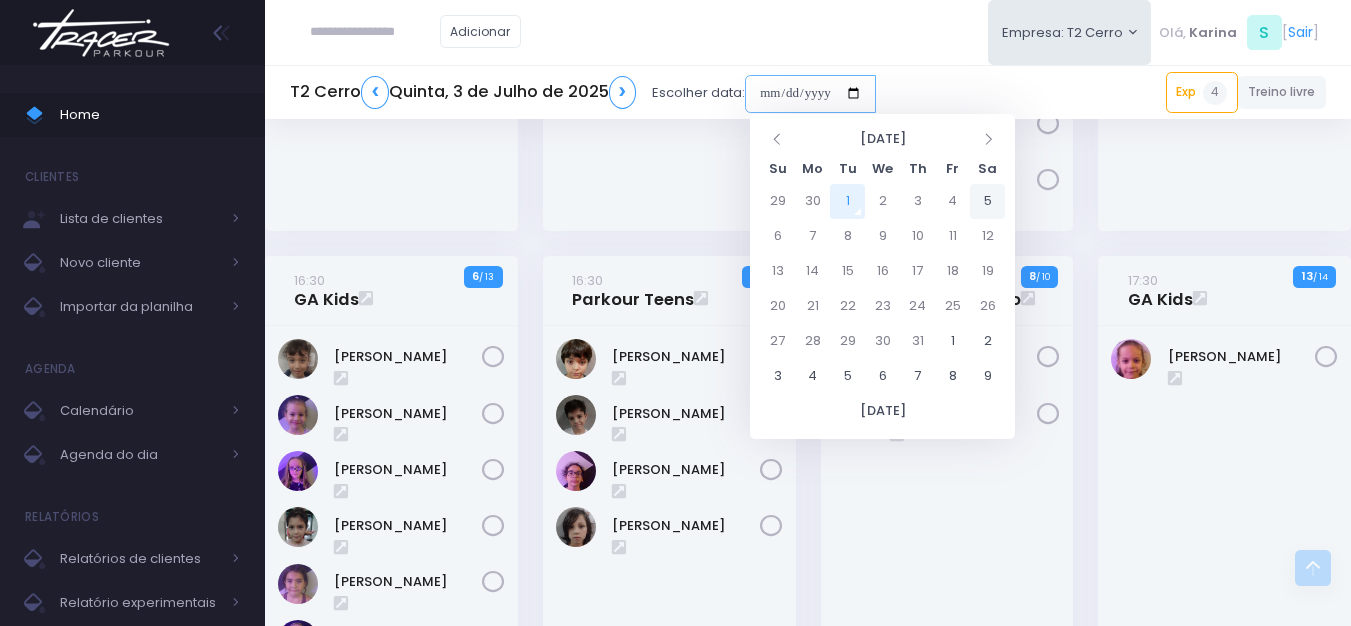 type on "**********" 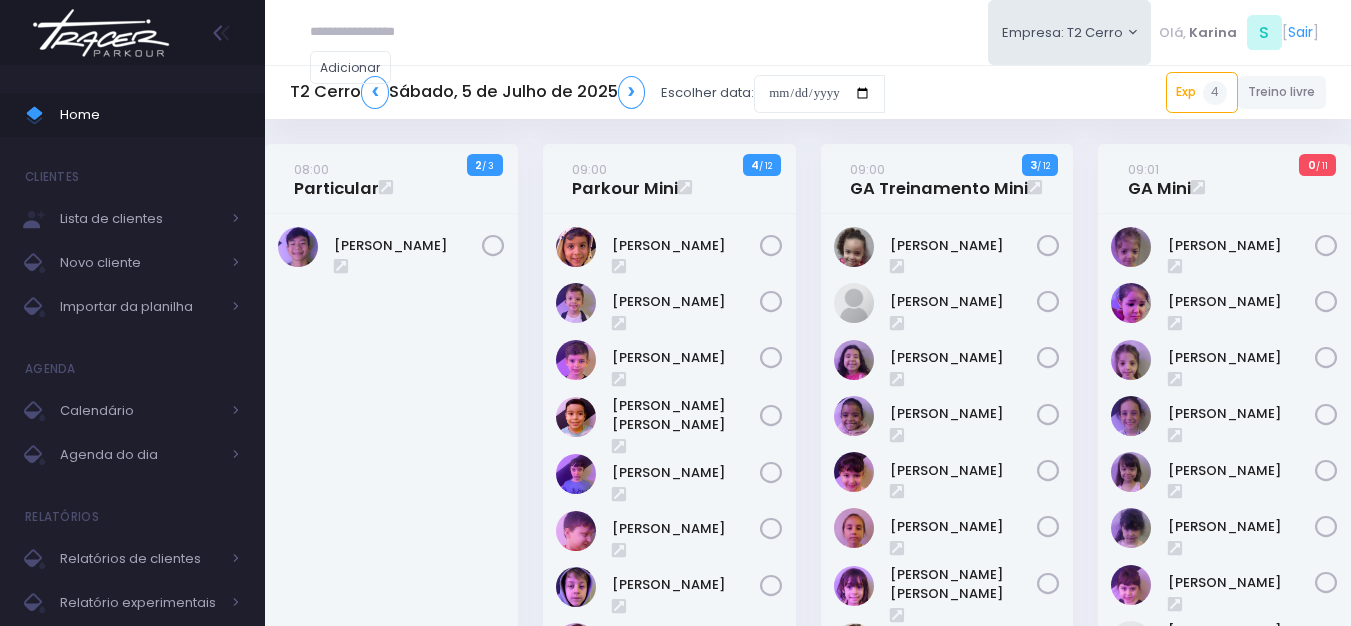 scroll, scrollTop: 0, scrollLeft: 0, axis: both 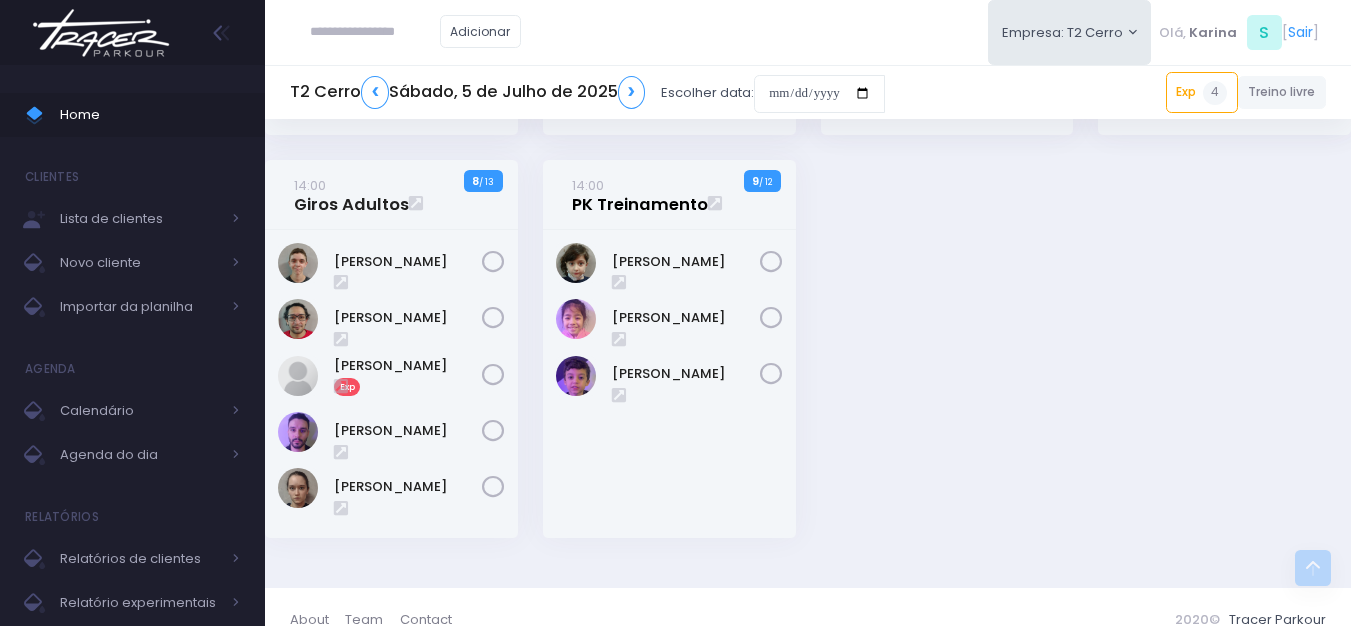 click on "14:00 PK Treinamento" at bounding box center (640, 195) 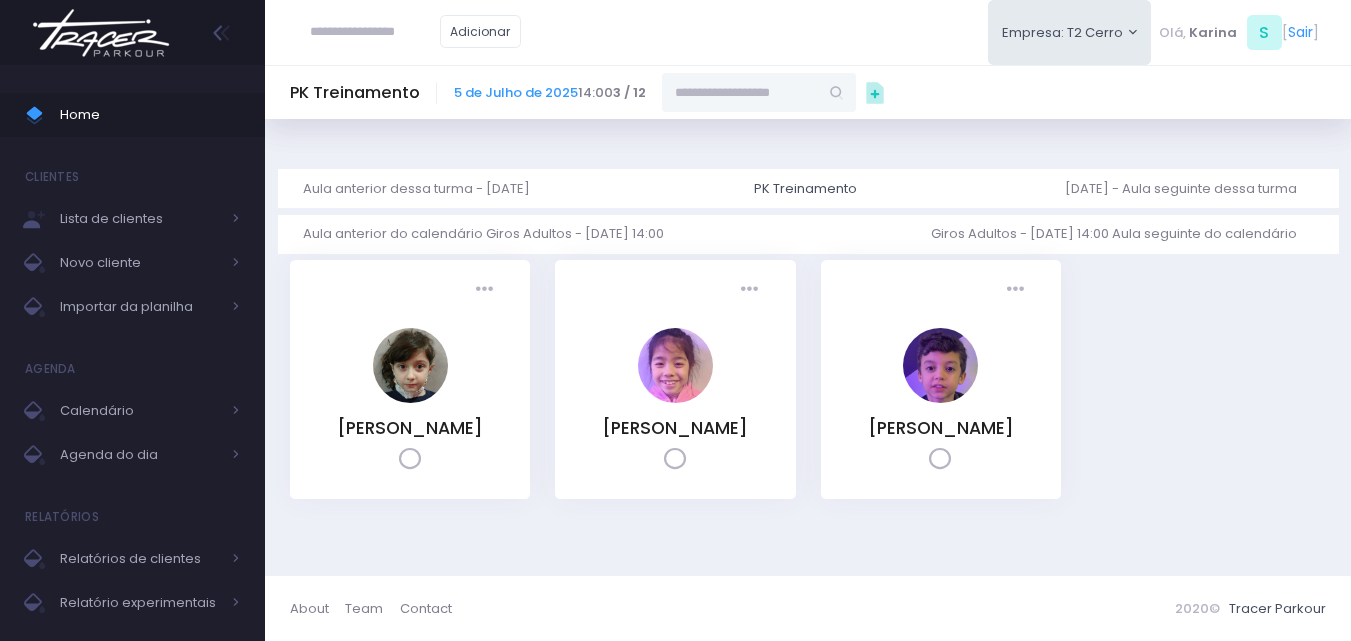 scroll, scrollTop: 0, scrollLeft: 0, axis: both 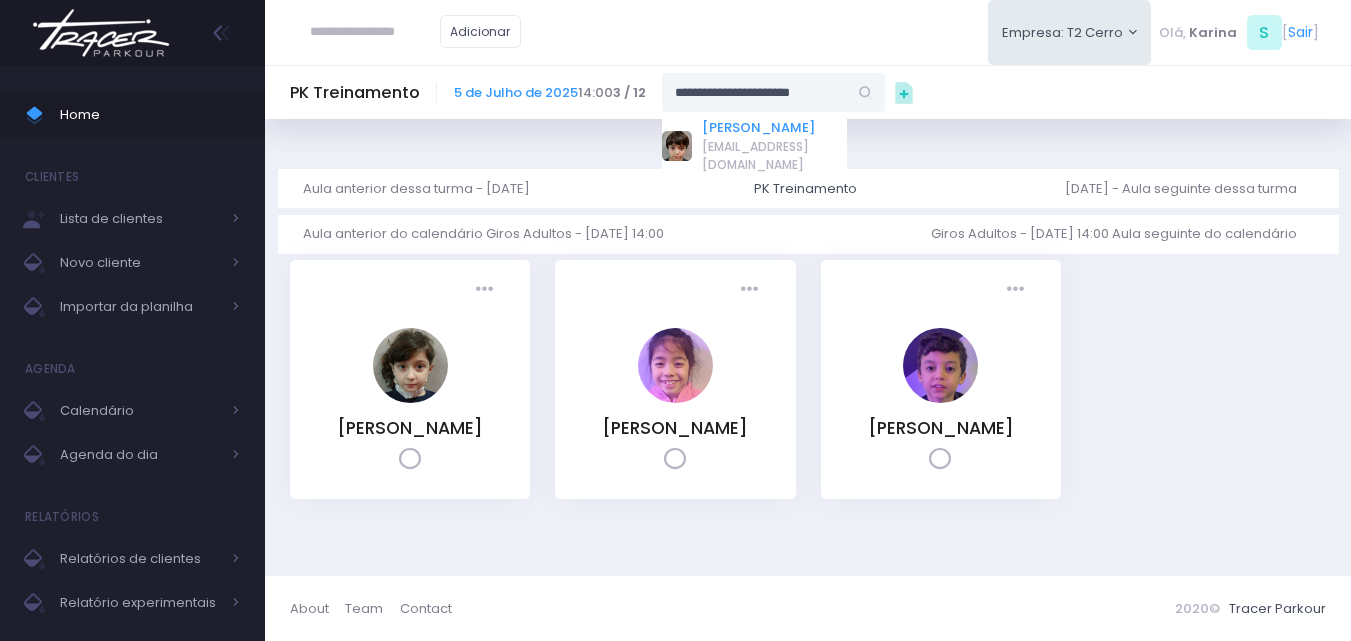 click on "[PERSON_NAME]" at bounding box center [774, 128] 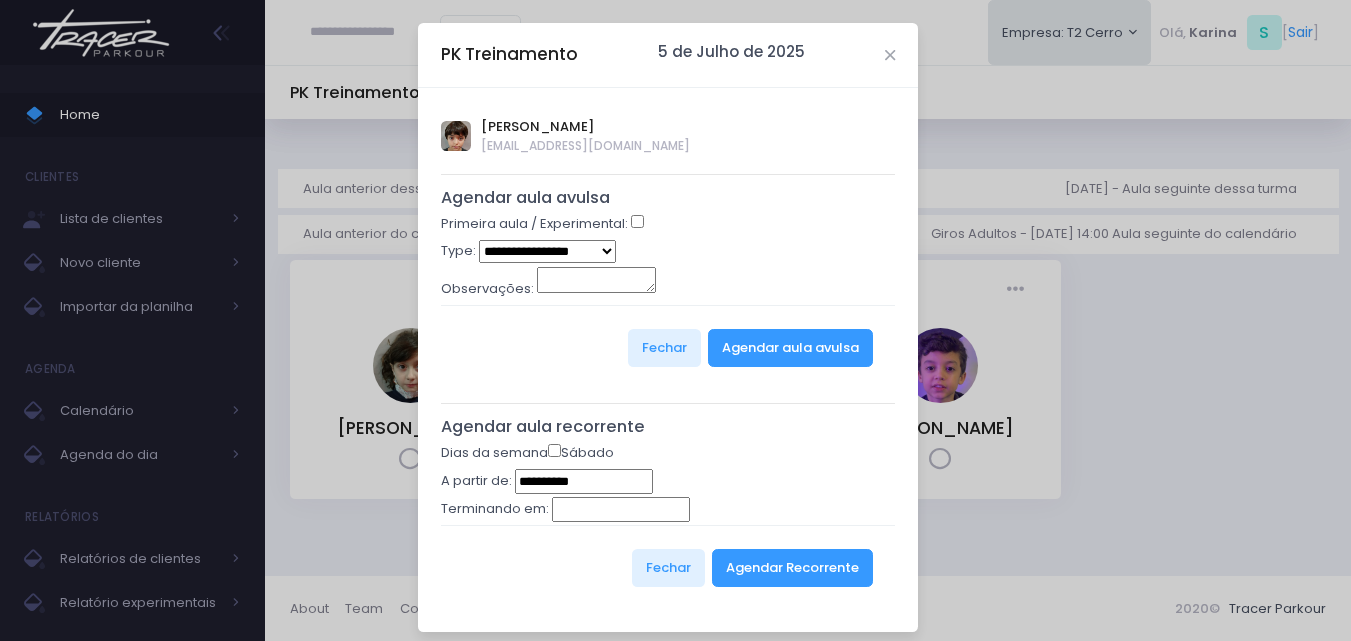 type on "**********" 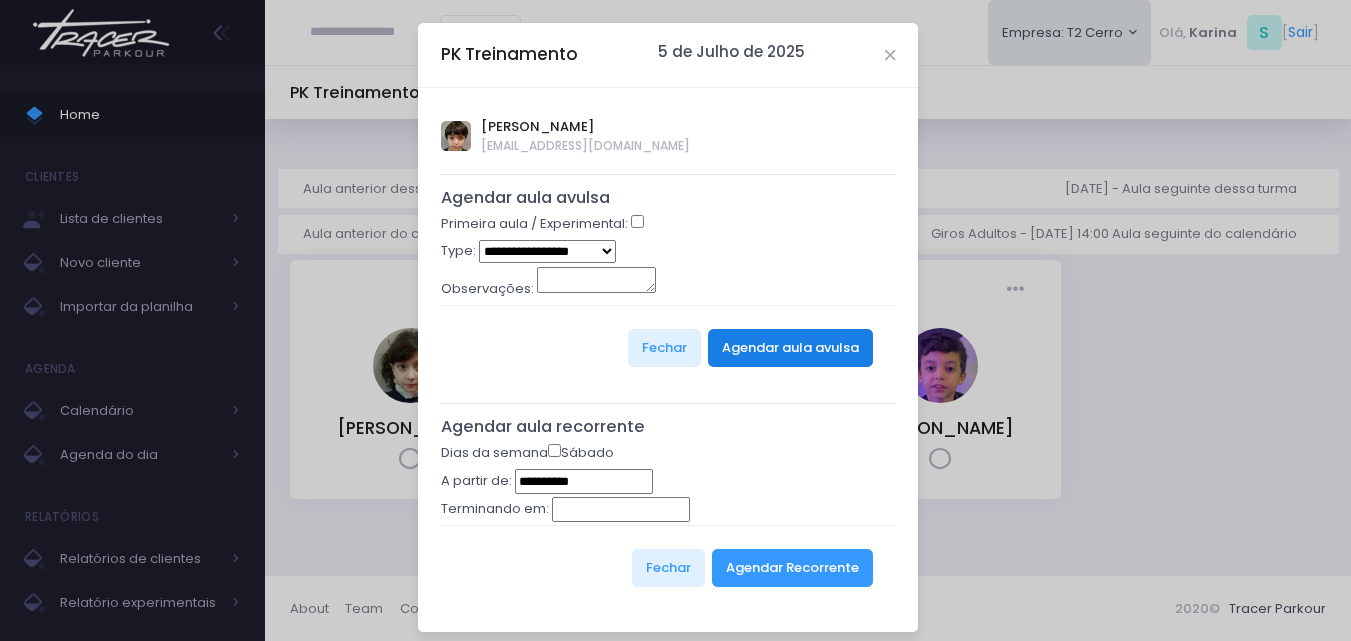 click on "Agendar aula avulsa" at bounding box center [790, 348] 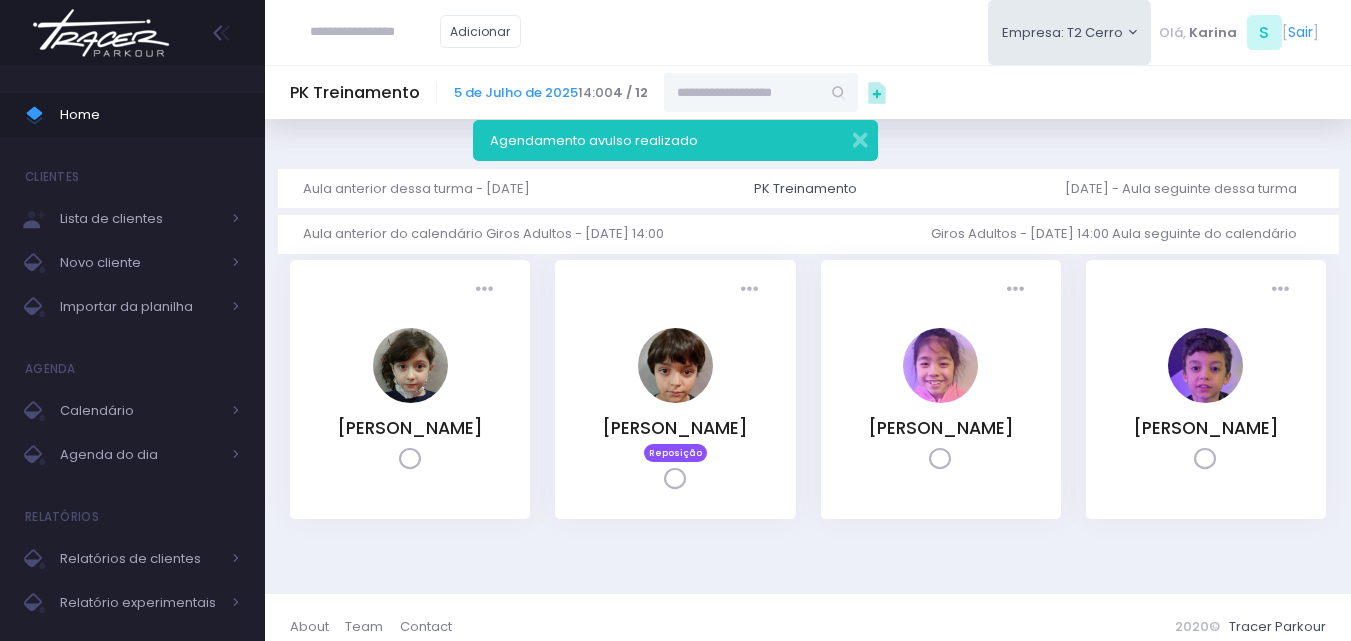 scroll, scrollTop: 0, scrollLeft: 0, axis: both 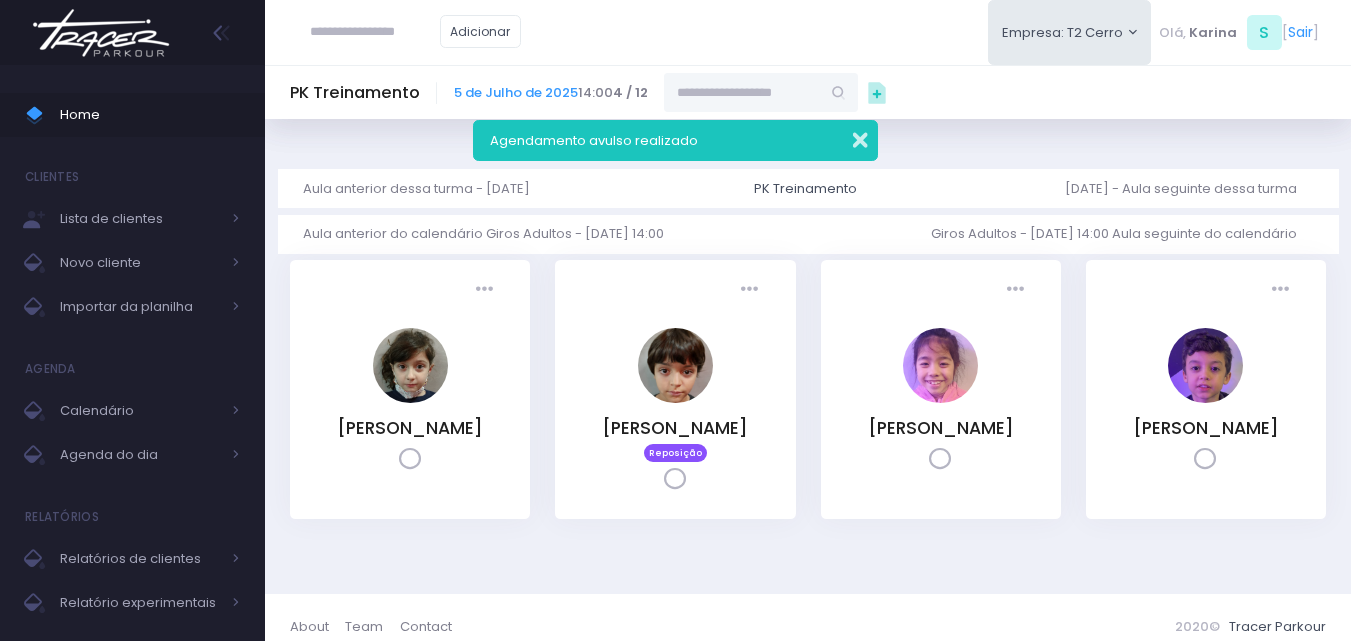 click at bounding box center [847, 137] 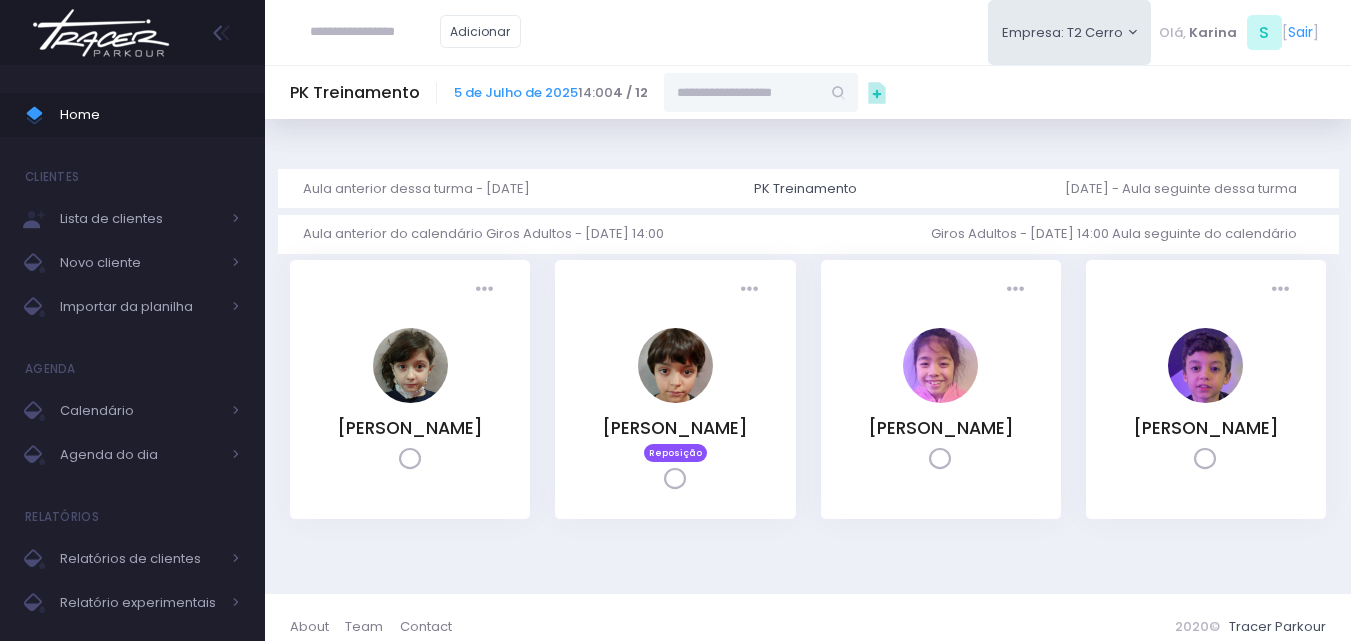 click on "Adicionar
Empresa: T2 Cerro
T1 Faria T2 Cerro T3 Santana T4 Pompeia" at bounding box center [808, 32] 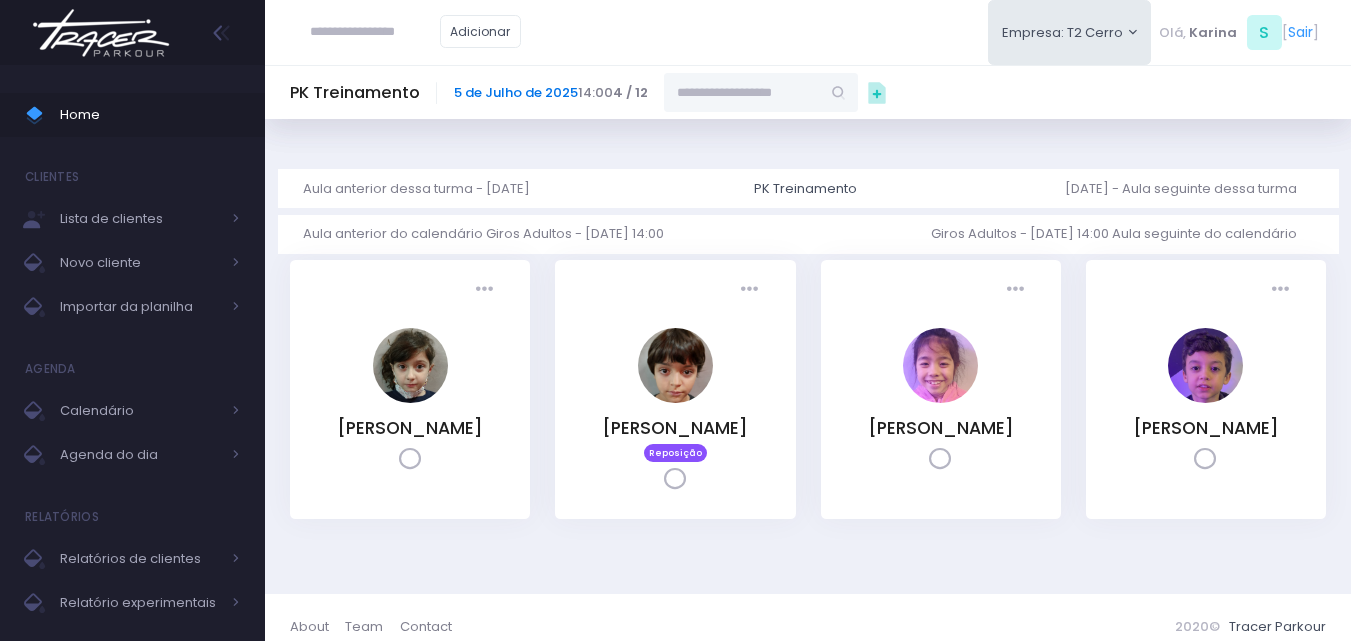 click on "5 de Julho de 2025" at bounding box center [516, 92] 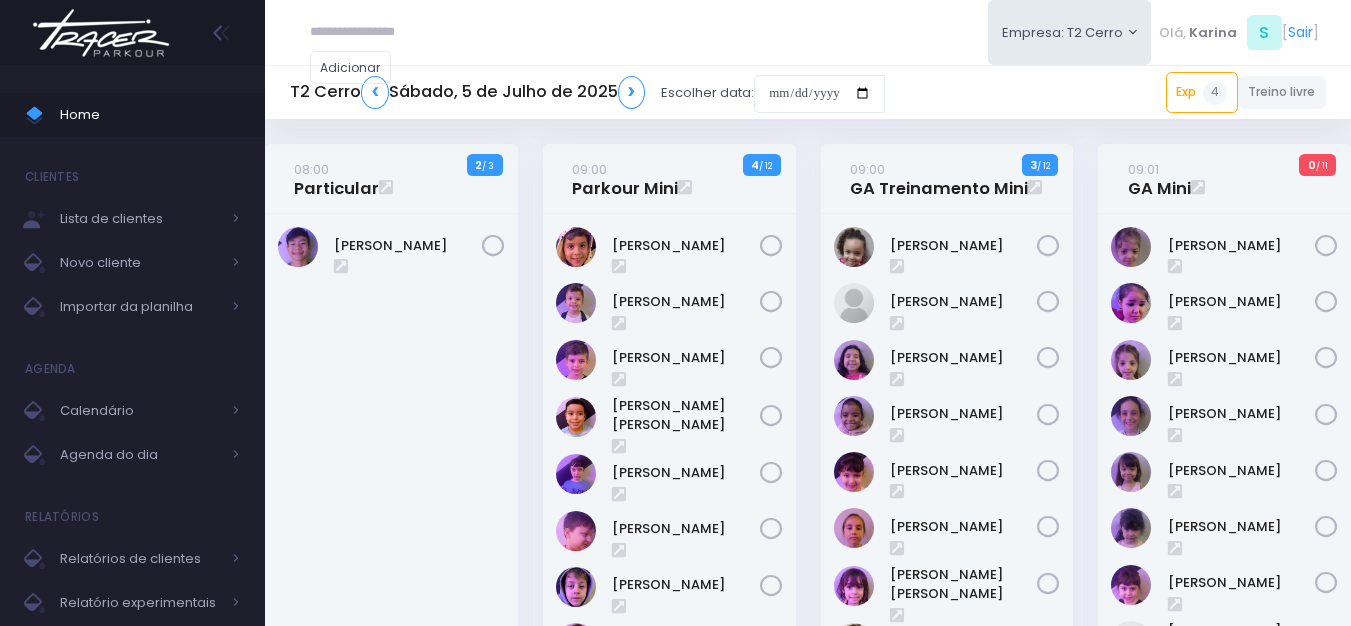scroll, scrollTop: 0, scrollLeft: 0, axis: both 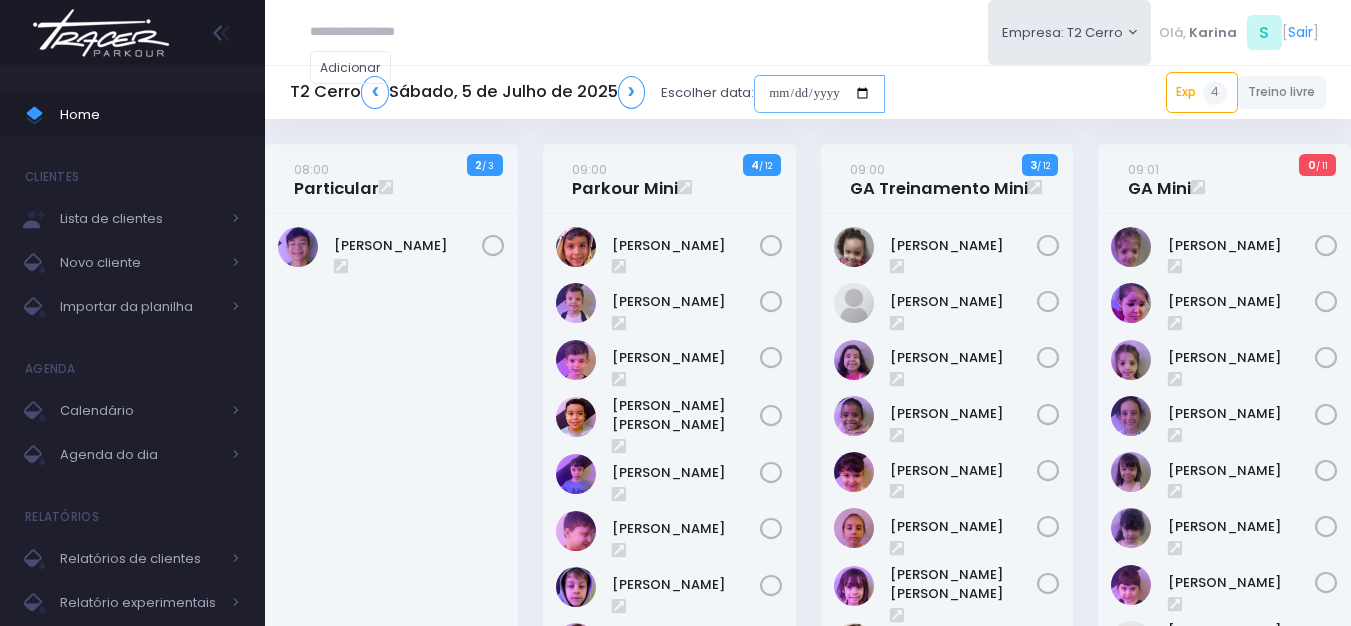 click at bounding box center [819, 94] 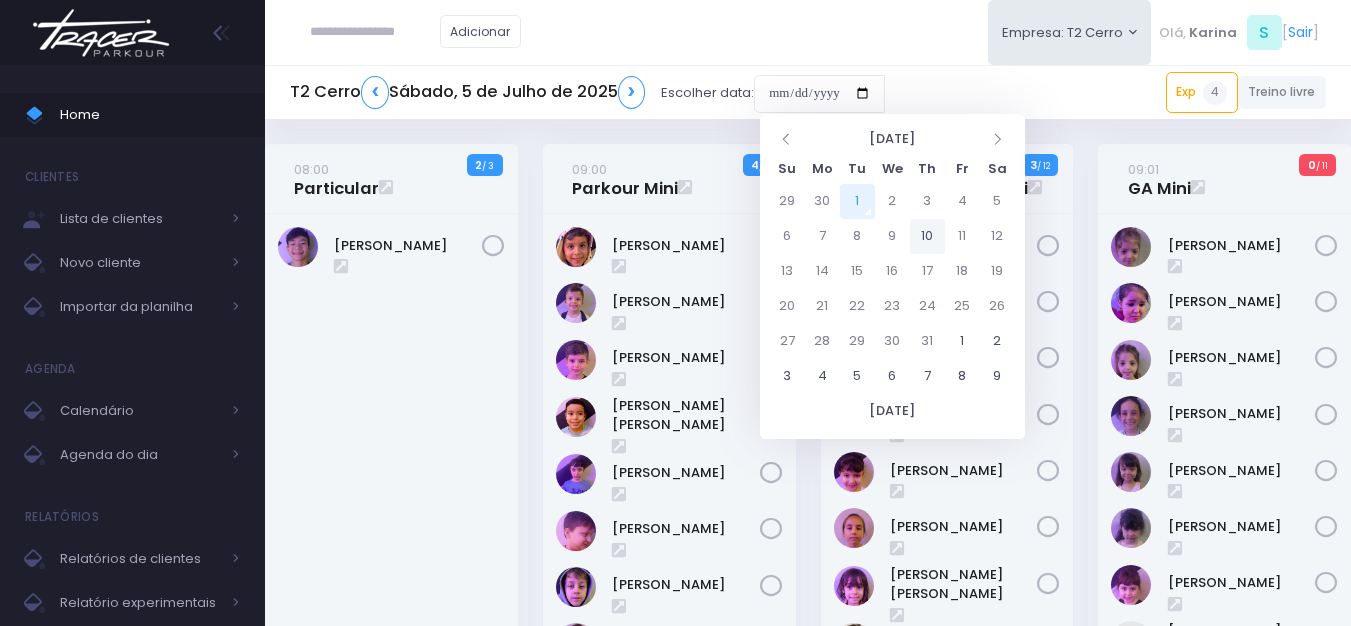 click on "10" at bounding box center (927, 236) 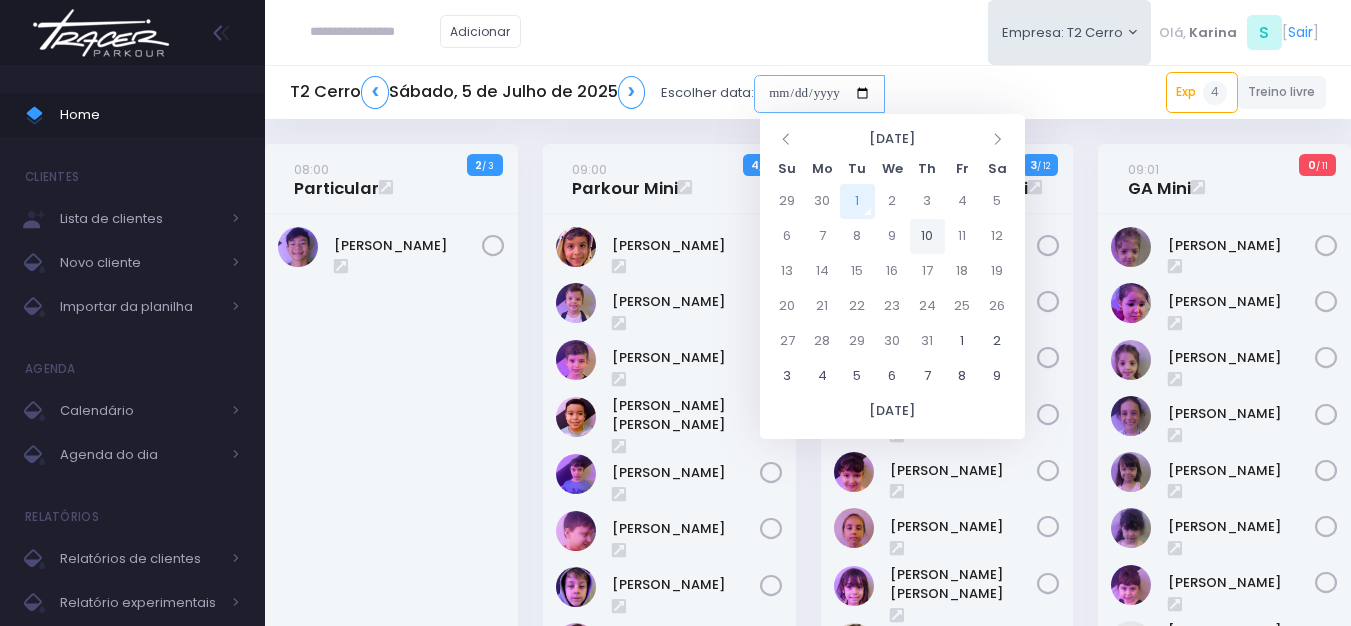 type on "**********" 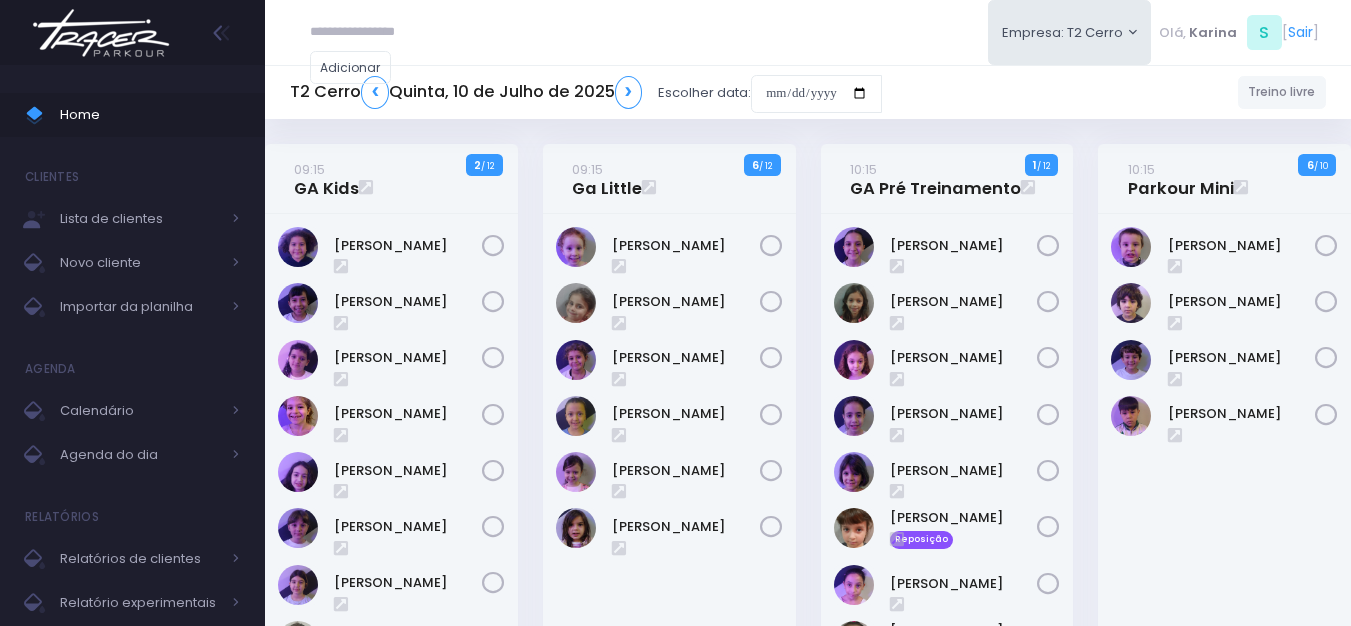 scroll, scrollTop: 0, scrollLeft: 0, axis: both 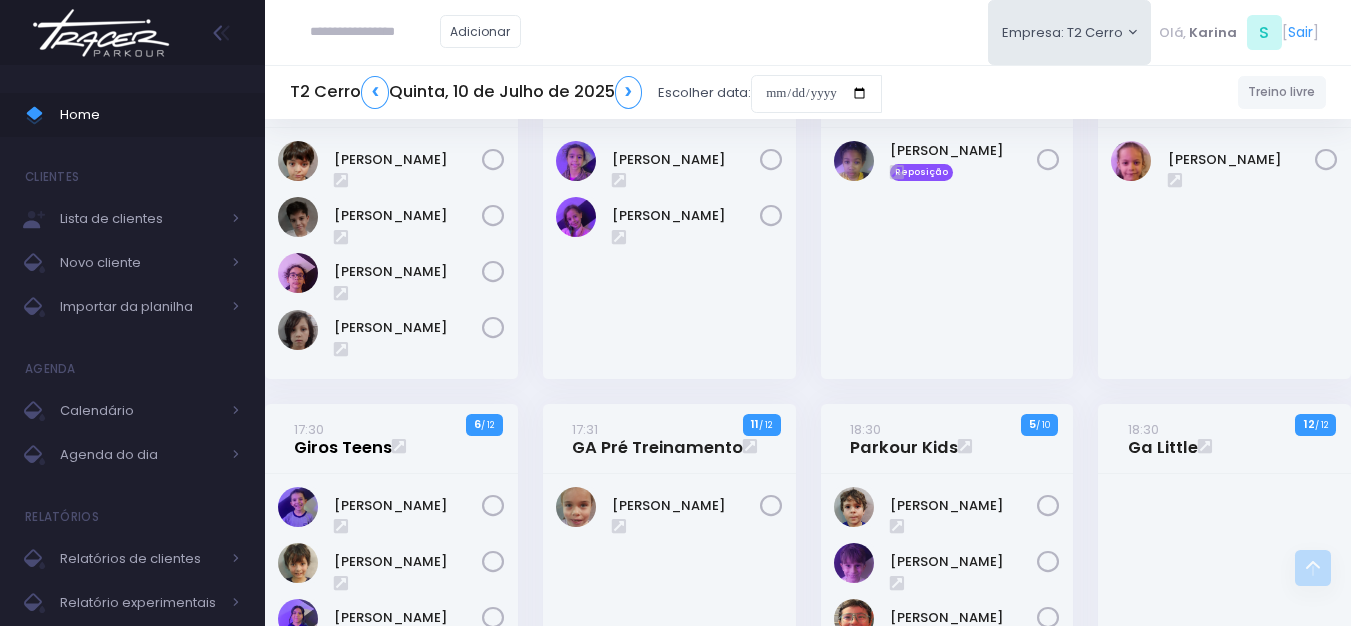 click on "17:30 Giros Teens" at bounding box center [343, 439] 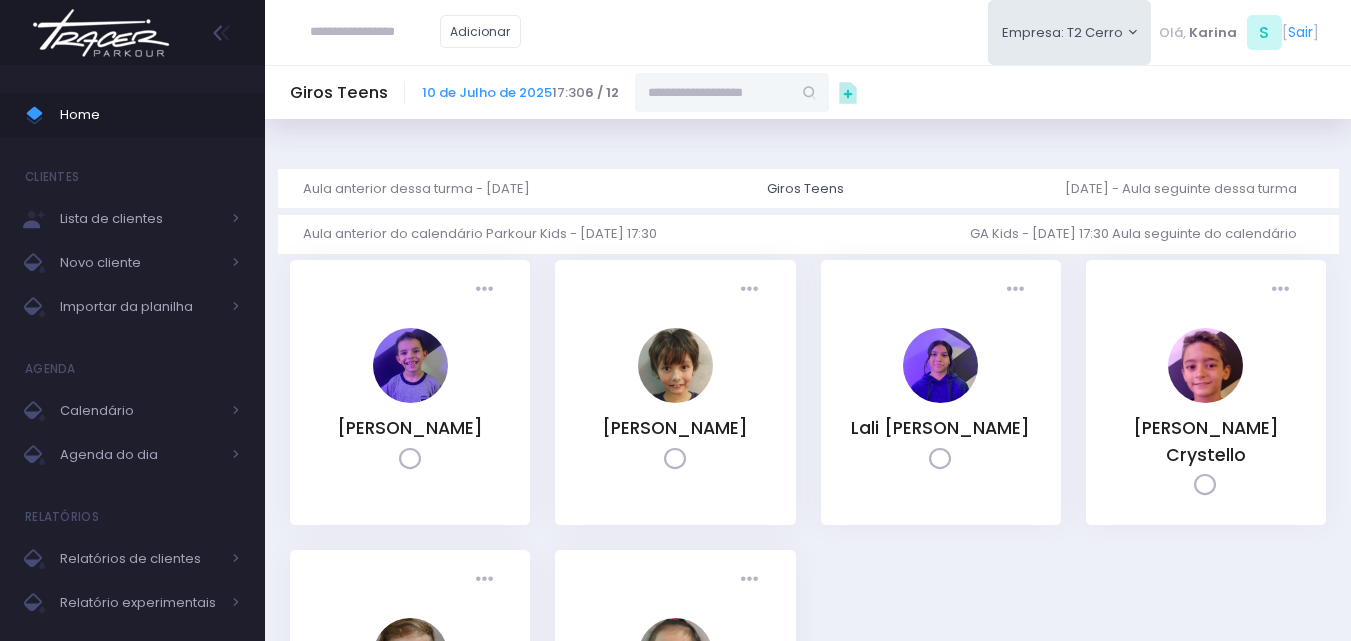 scroll, scrollTop: 0, scrollLeft: 0, axis: both 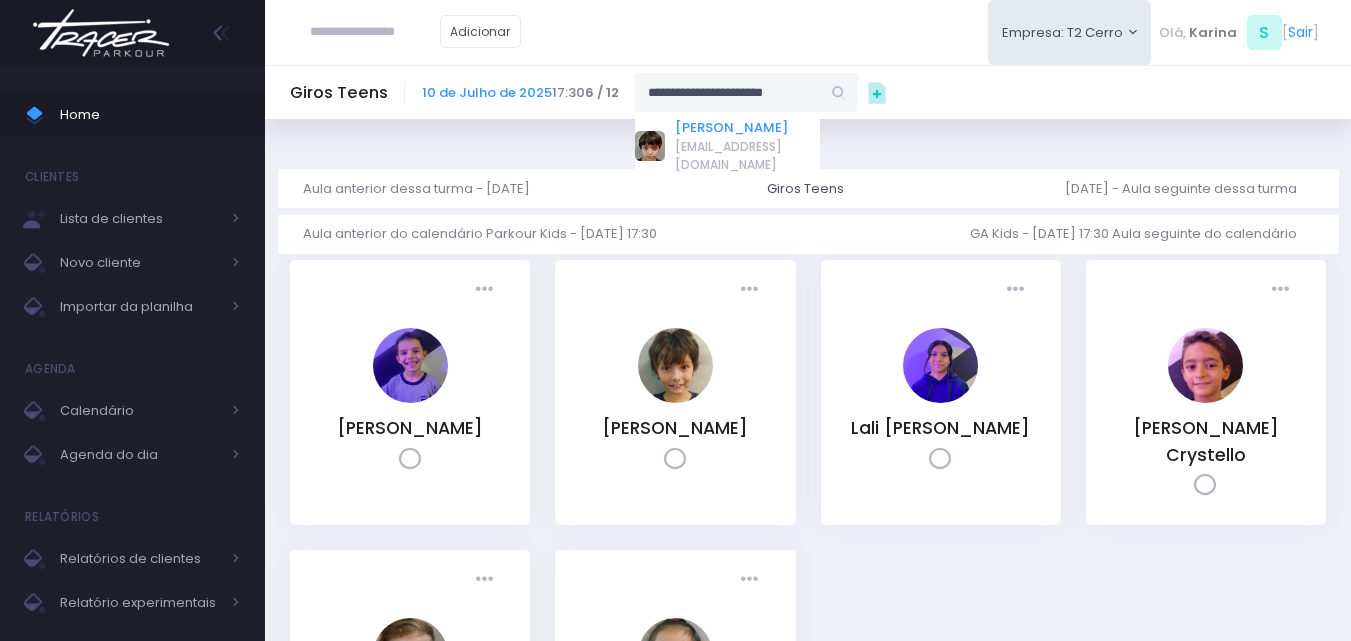 click on "Antônio Martins Marques" at bounding box center (747, 128) 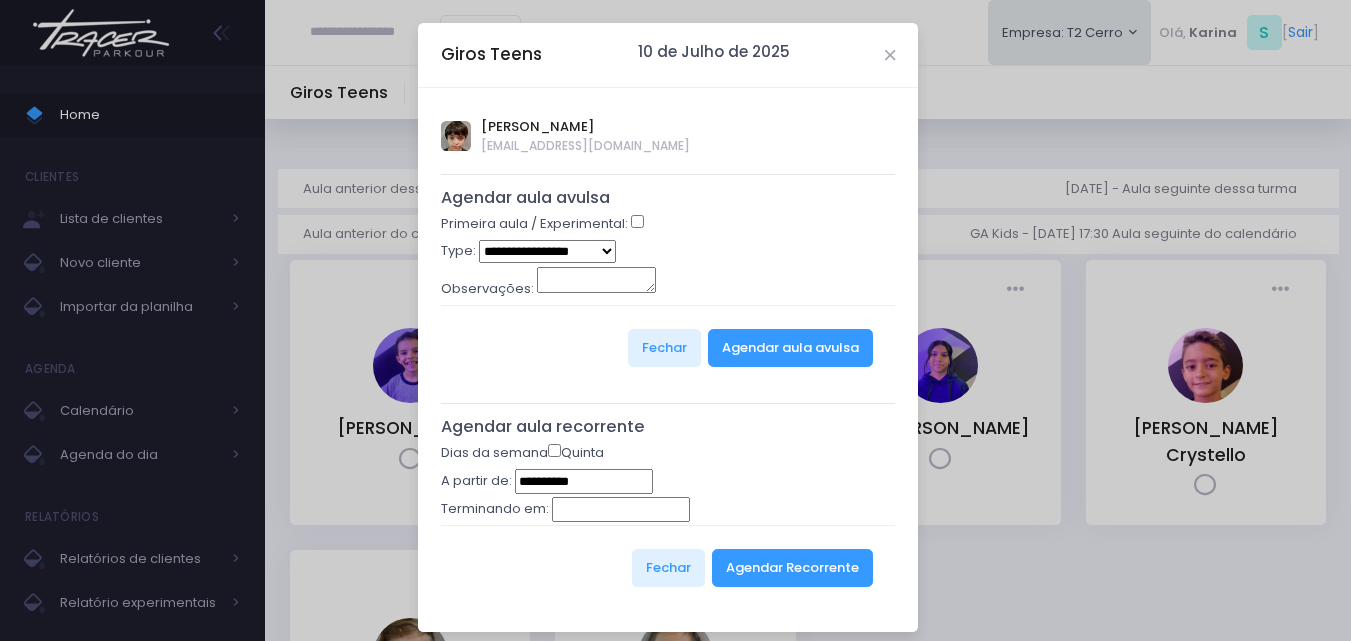 type on "**********" 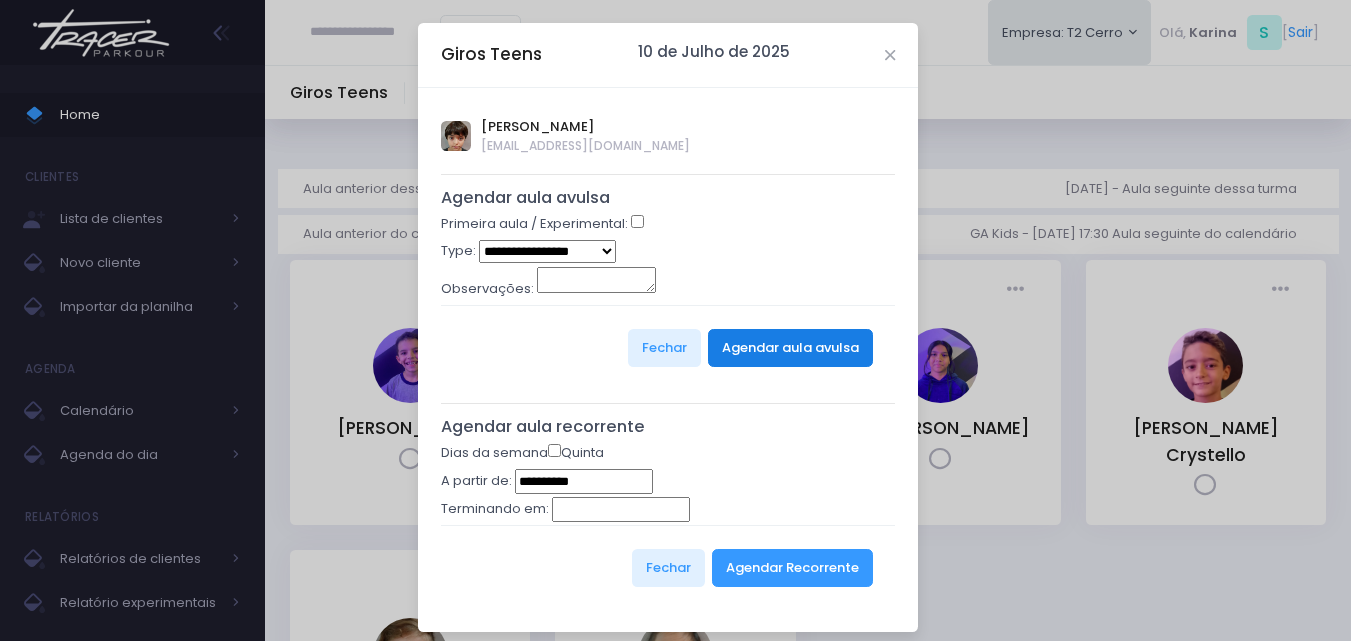 click on "Agendar aula avulsa" at bounding box center (790, 348) 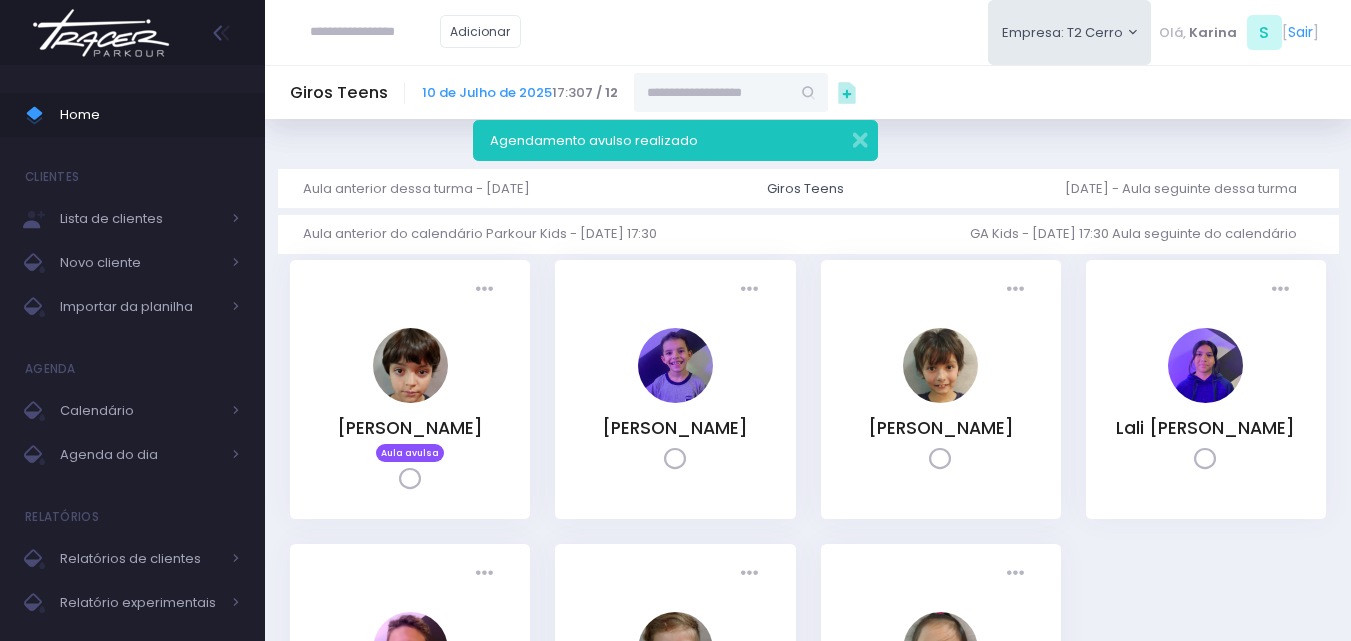 scroll, scrollTop: 0, scrollLeft: 0, axis: both 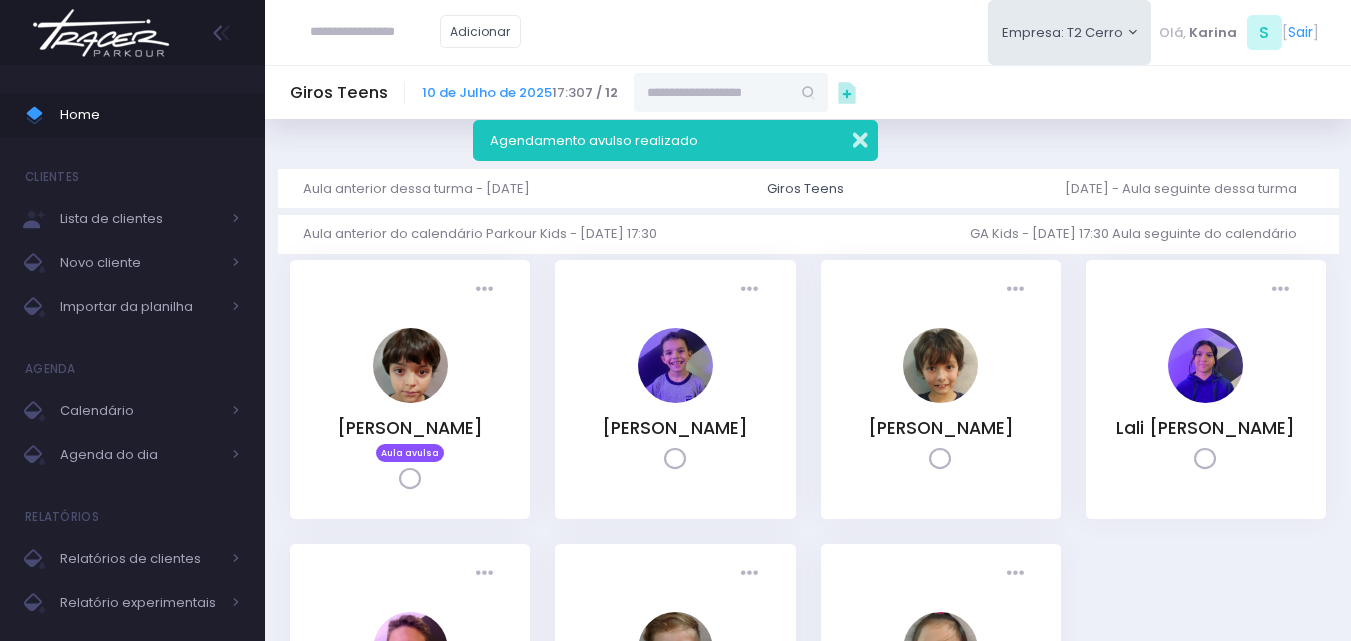 click at bounding box center (847, 137) 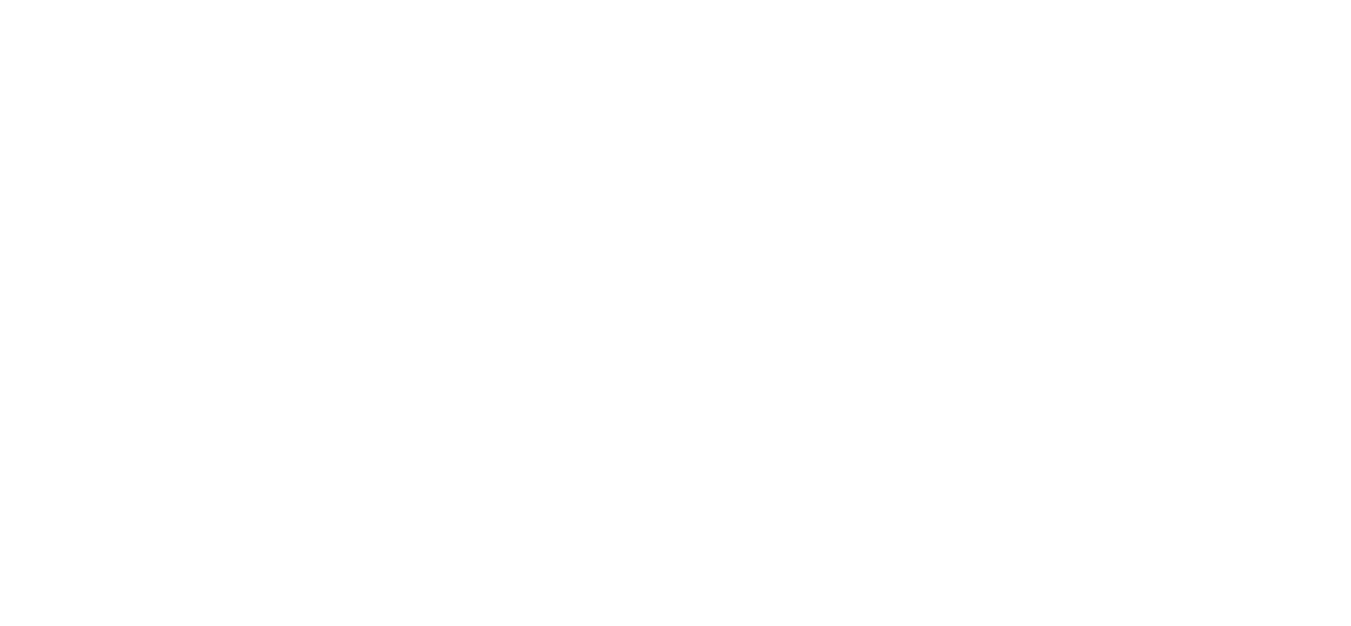 scroll, scrollTop: 0, scrollLeft: 0, axis: both 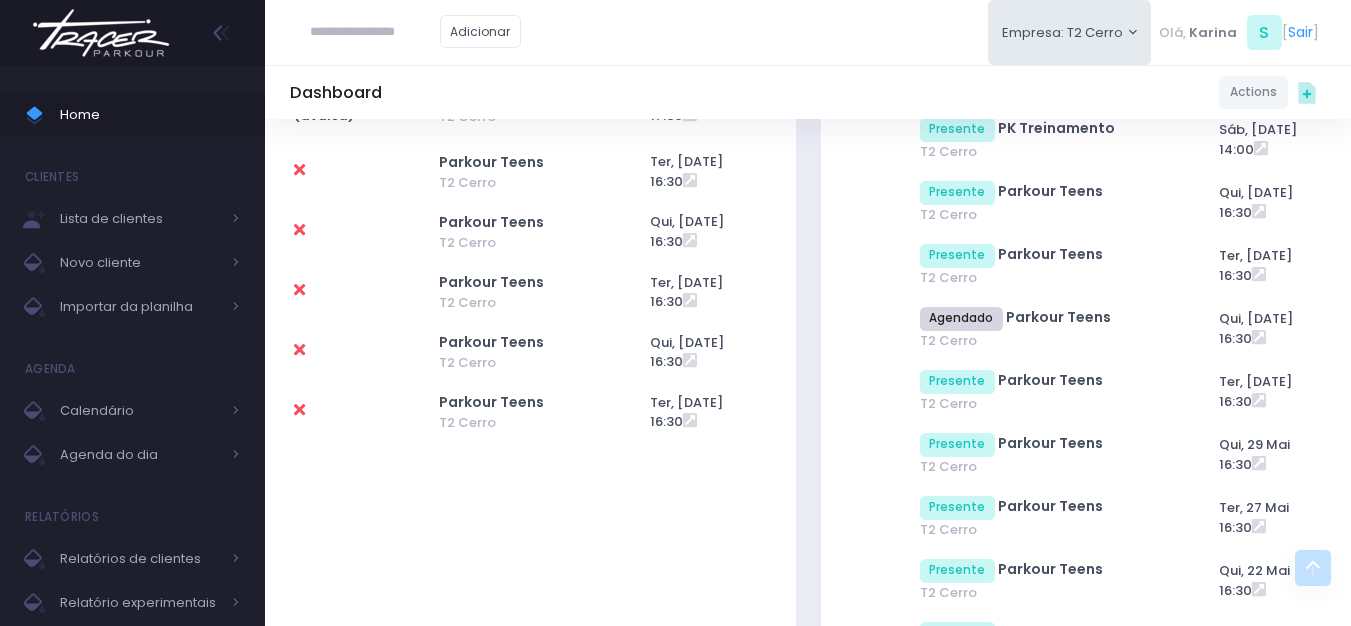click at bounding box center [299, 230] 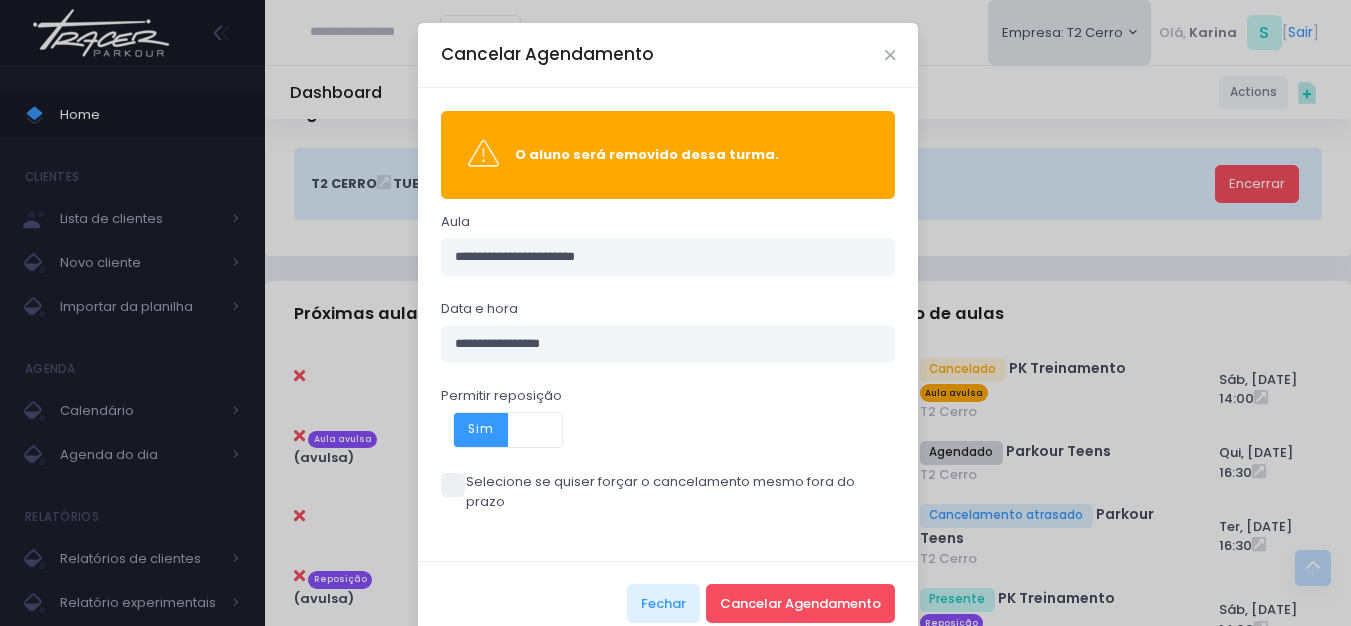 click on "Permitir reposição
Sim   Não" at bounding box center [668, 417] 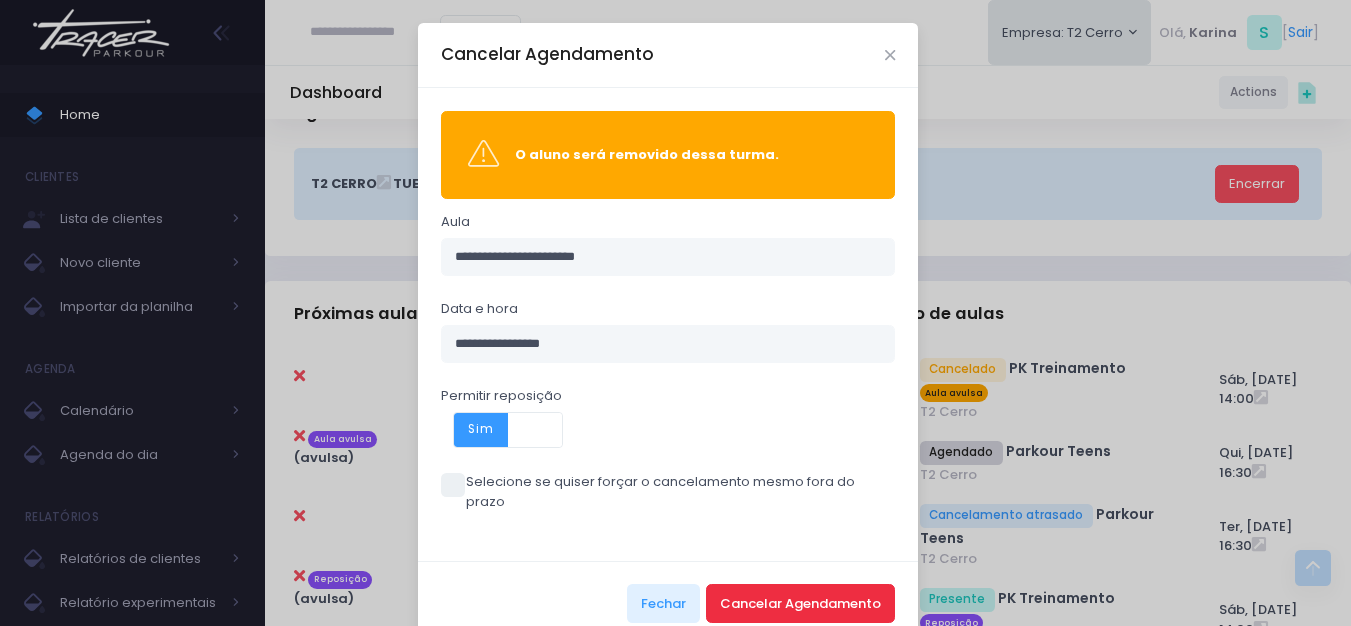 click on "Cancelar Agendamento" at bounding box center (800, 603) 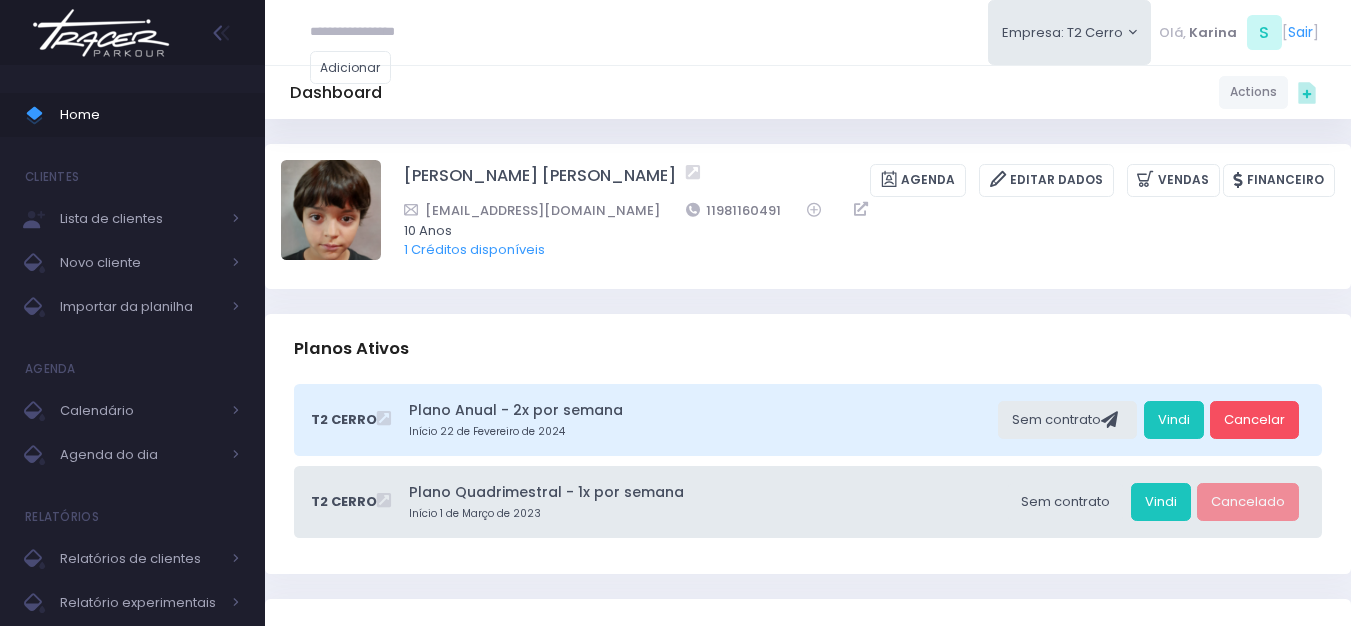 scroll, scrollTop: 0, scrollLeft: 0, axis: both 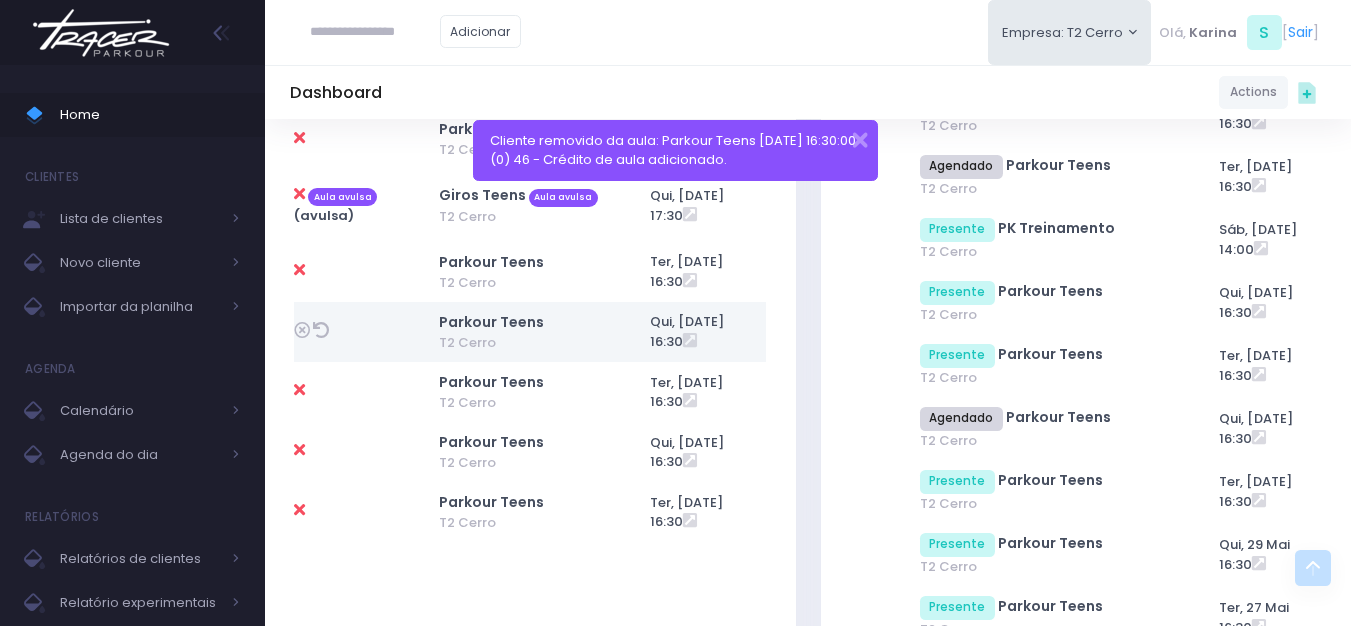 click at bounding box center [299, 390] 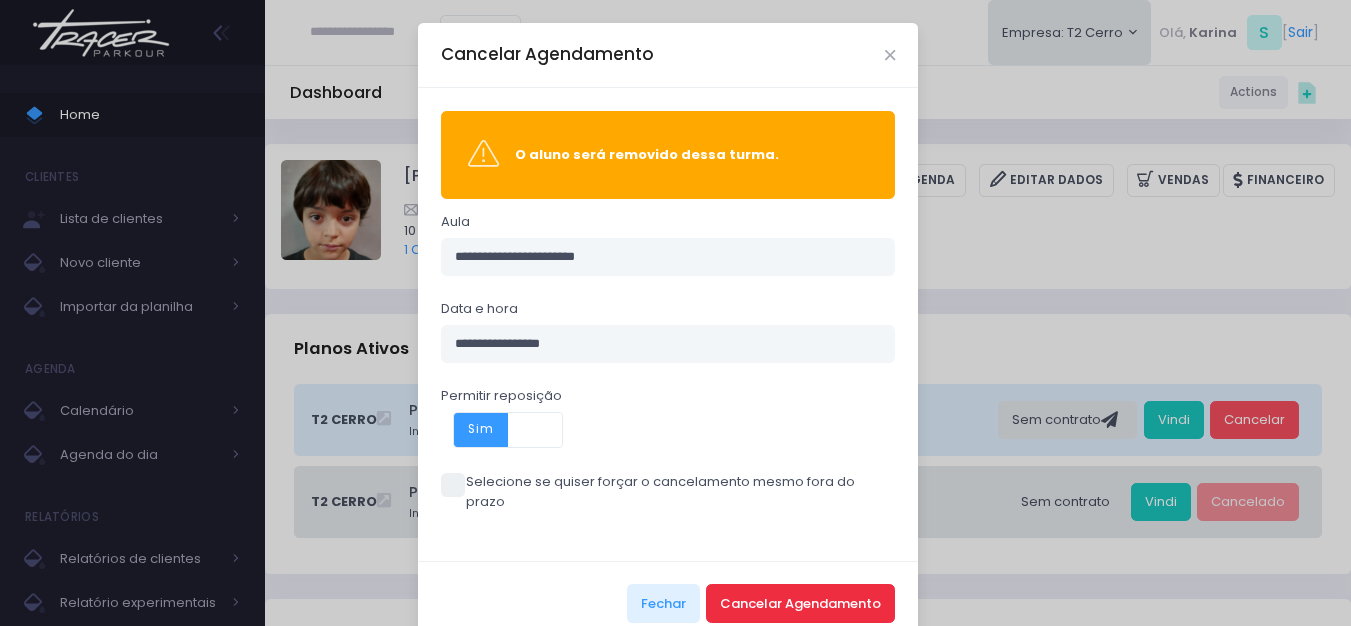 click on "Cancelar Agendamento" at bounding box center (800, 603) 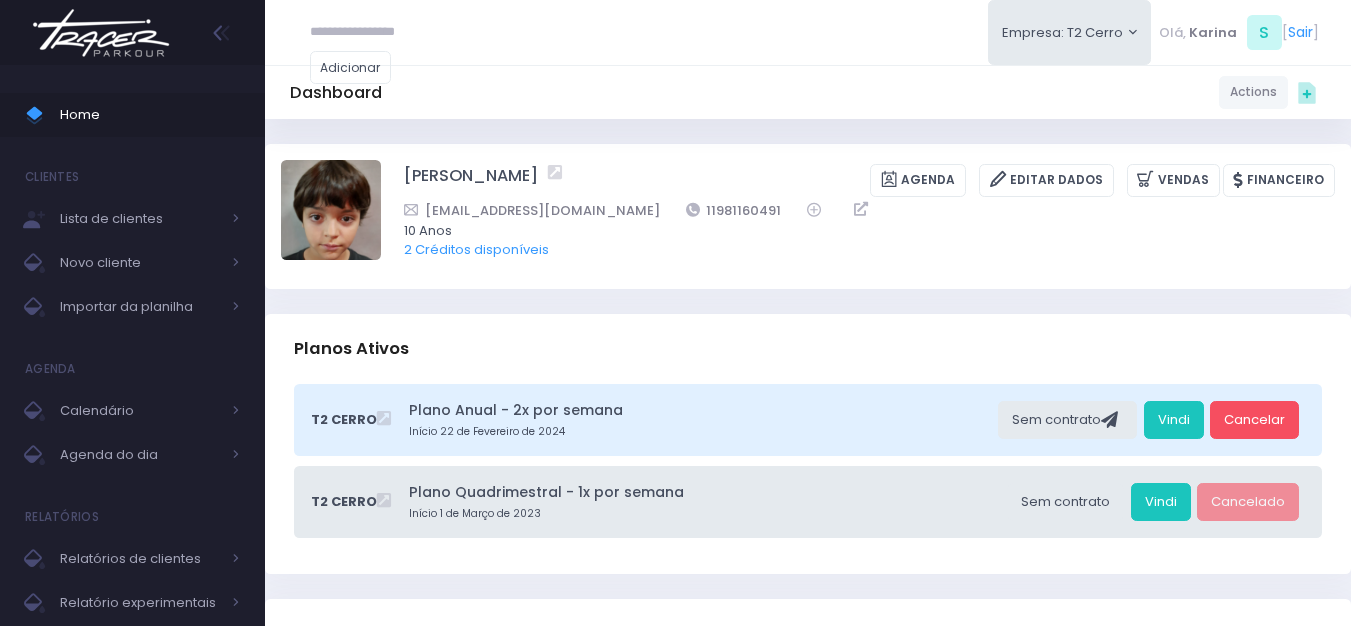 scroll, scrollTop: 0, scrollLeft: 0, axis: both 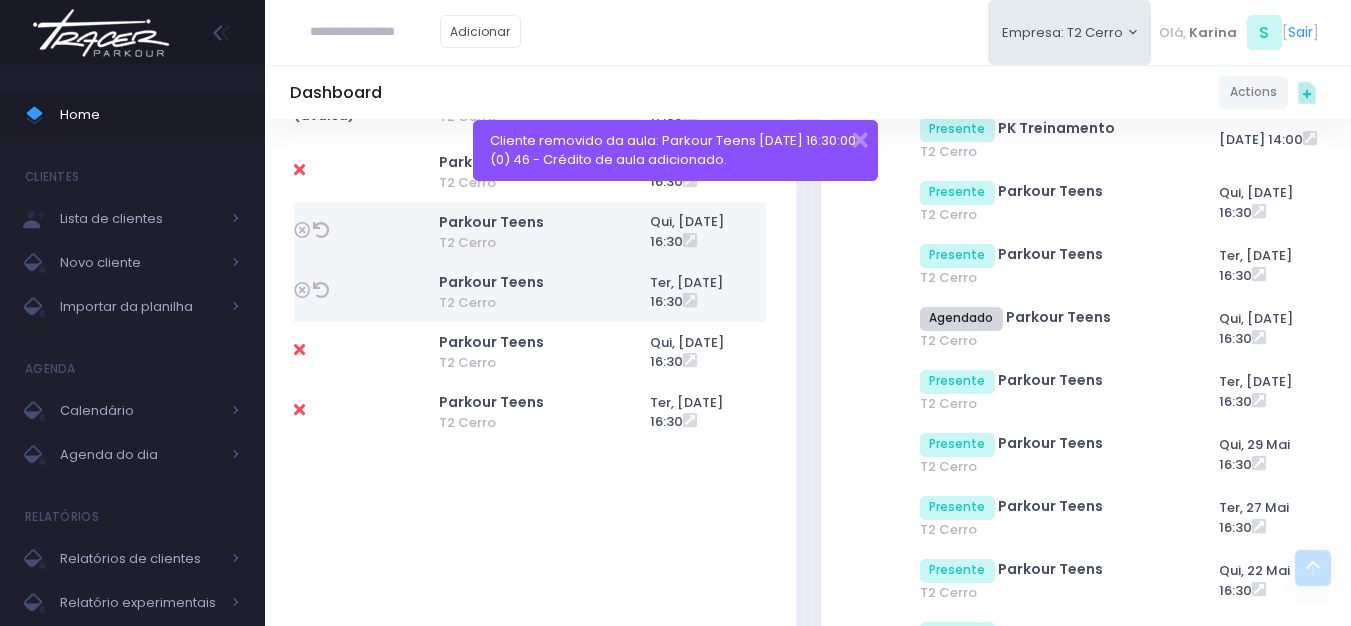 click at bounding box center [299, 350] 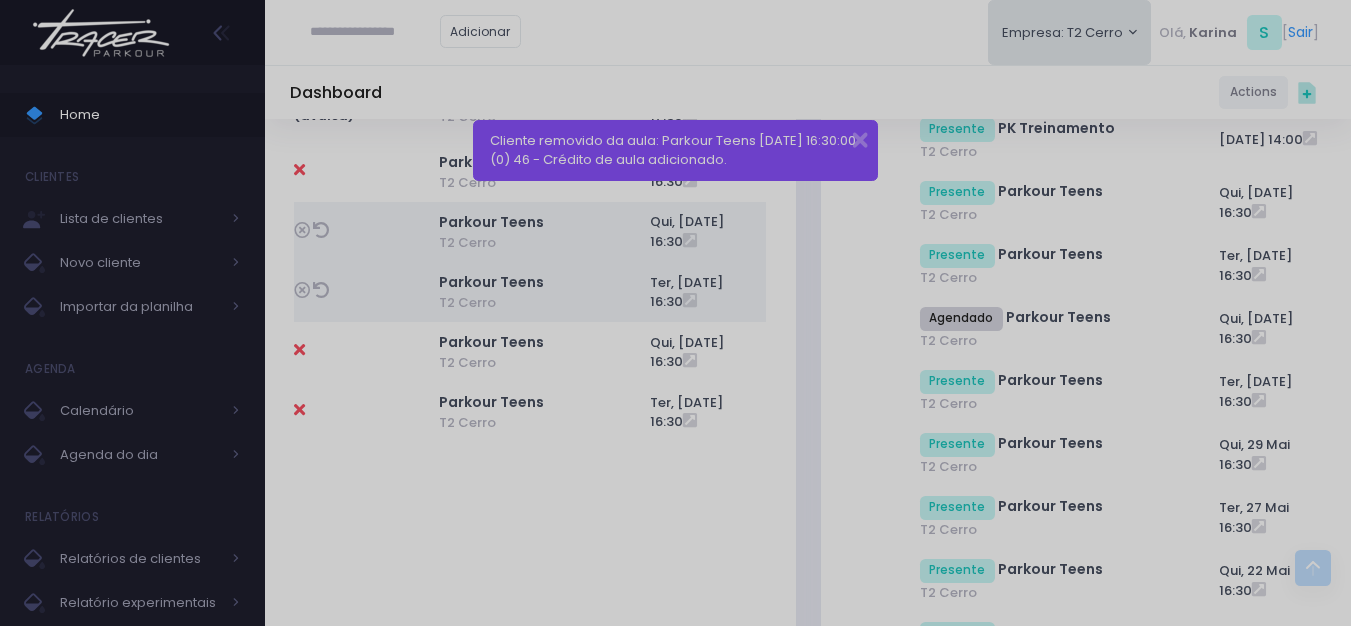 scroll, scrollTop: 0, scrollLeft: 0, axis: both 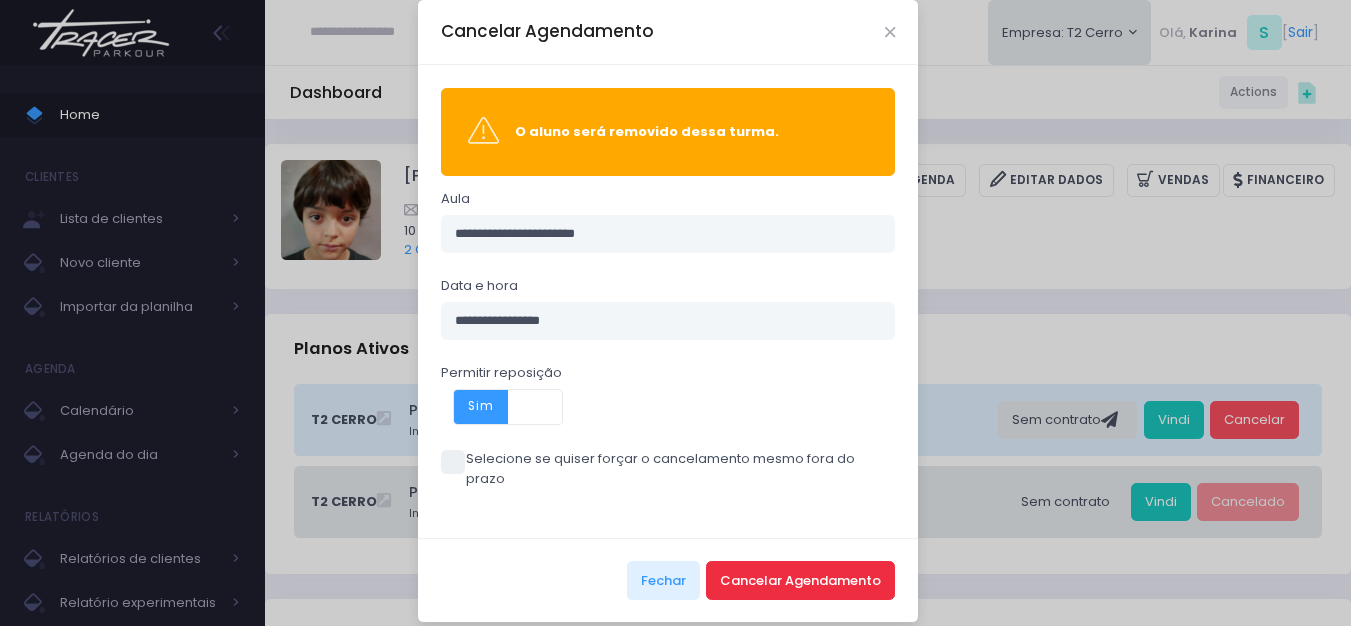 click on "Cancelar Agendamento" at bounding box center (800, 580) 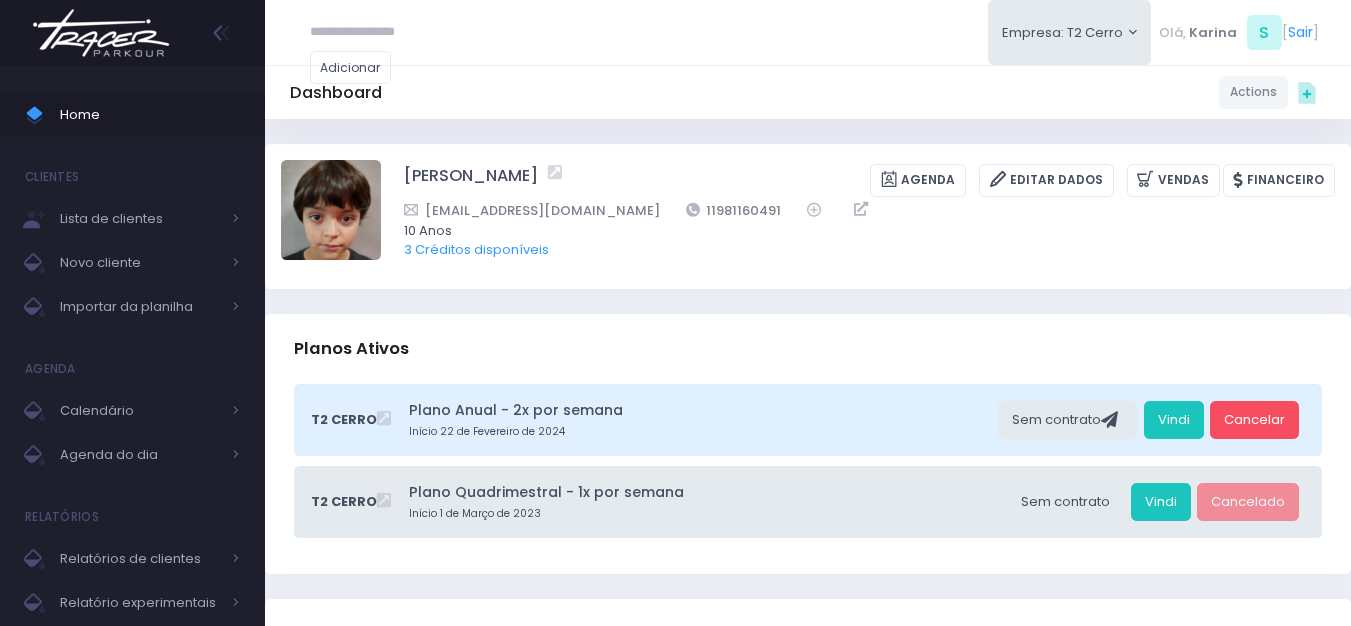 scroll, scrollTop: 0, scrollLeft: 0, axis: both 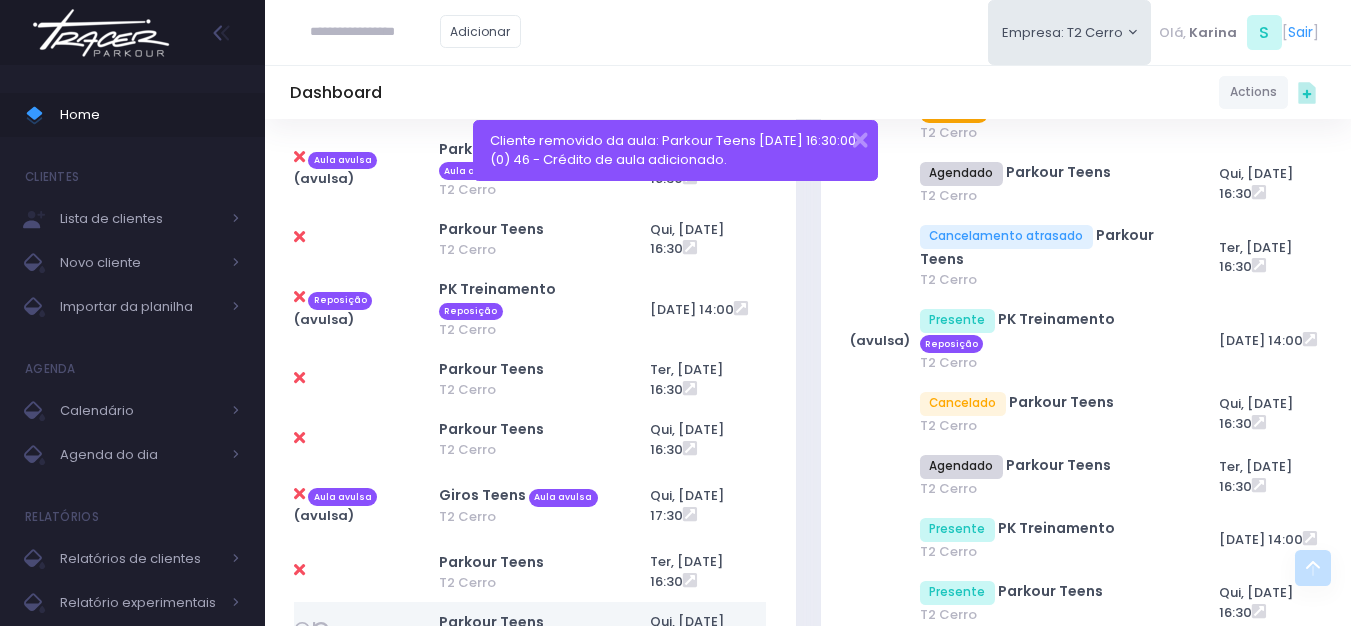 click on "Cliente removido da aula: Parkour Teens 2025-07-24 16:30:00 (0) 46 - Crédito de aula adicionado." at bounding box center (675, 150) 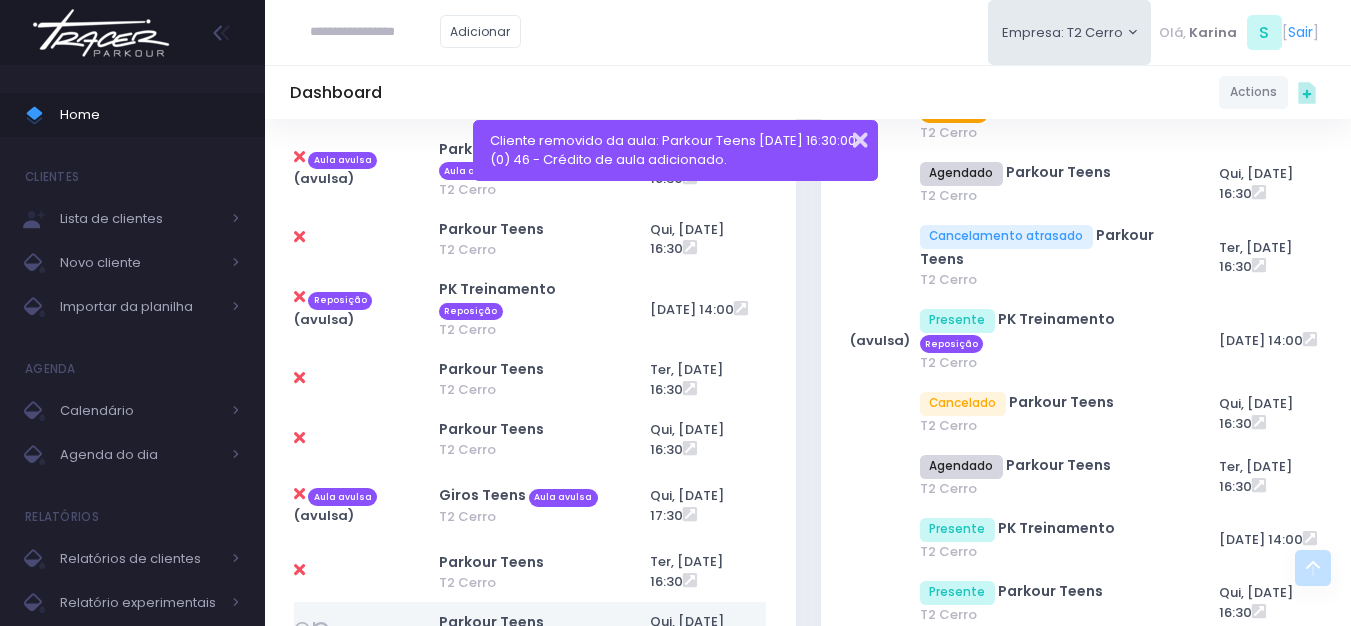 click at bounding box center [847, 137] 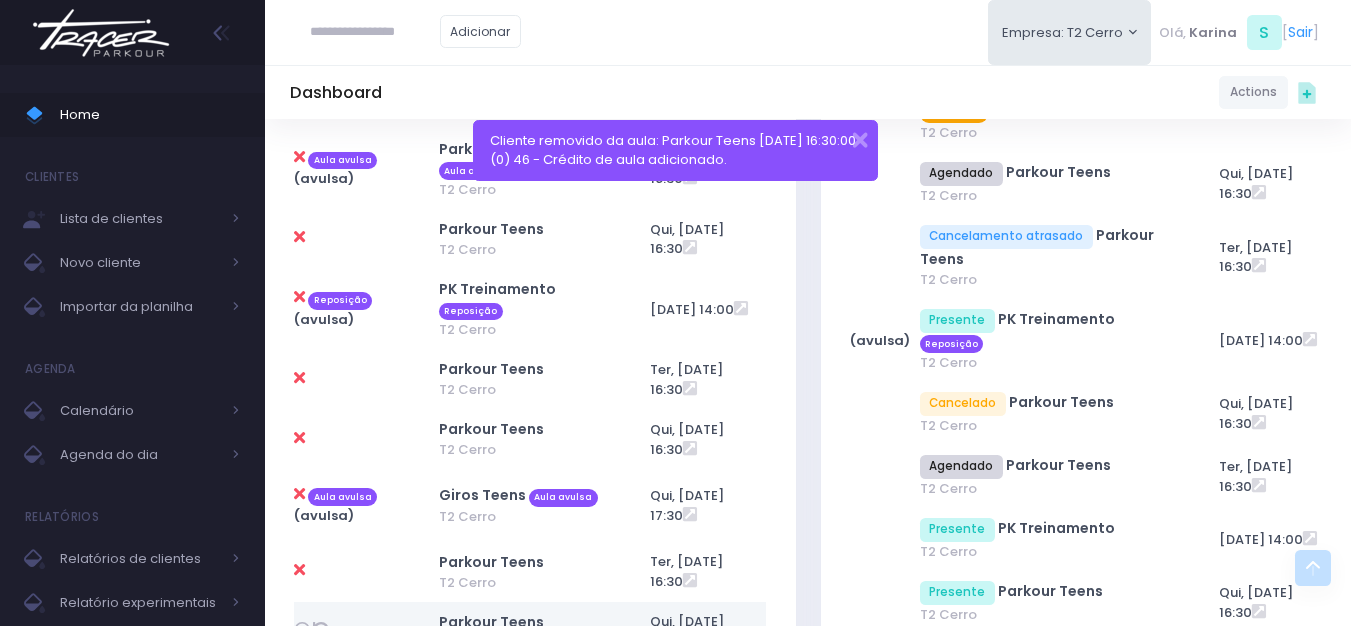 click on "Adicionar
Empresa: T2 Cerro
T1 Faria T2 Cerro T3 Santana T4 Pompeia" at bounding box center (808, 32) 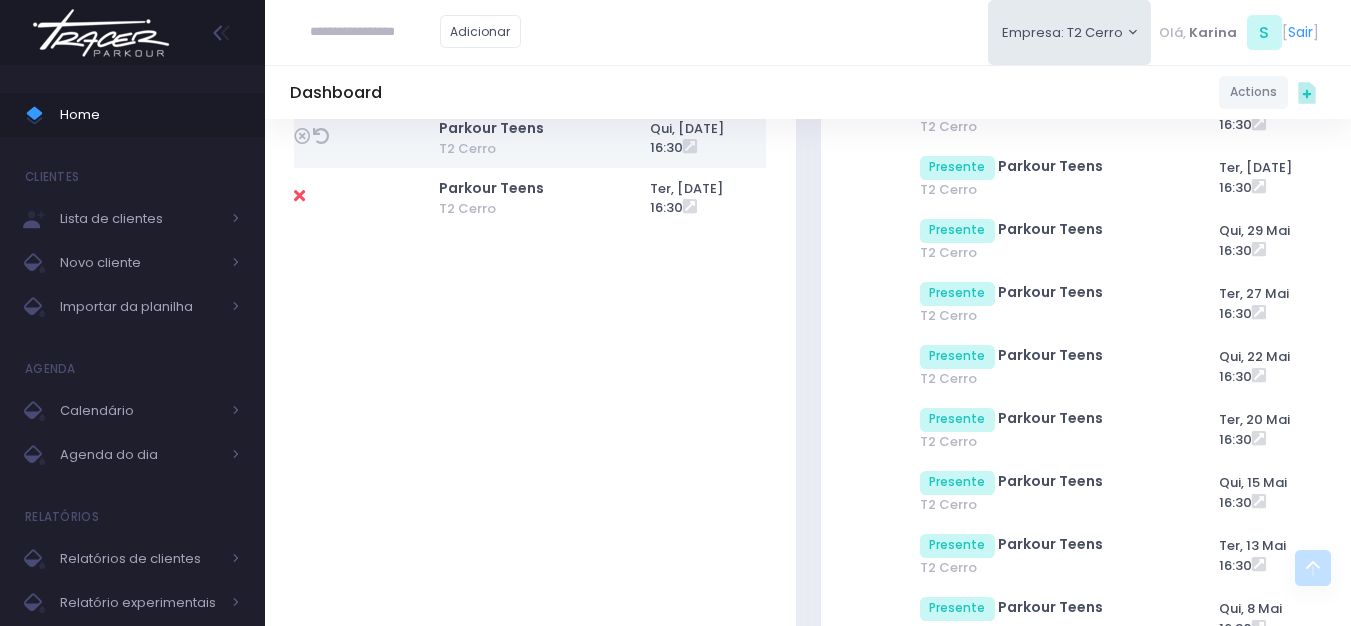 scroll, scrollTop: 1100, scrollLeft: 0, axis: vertical 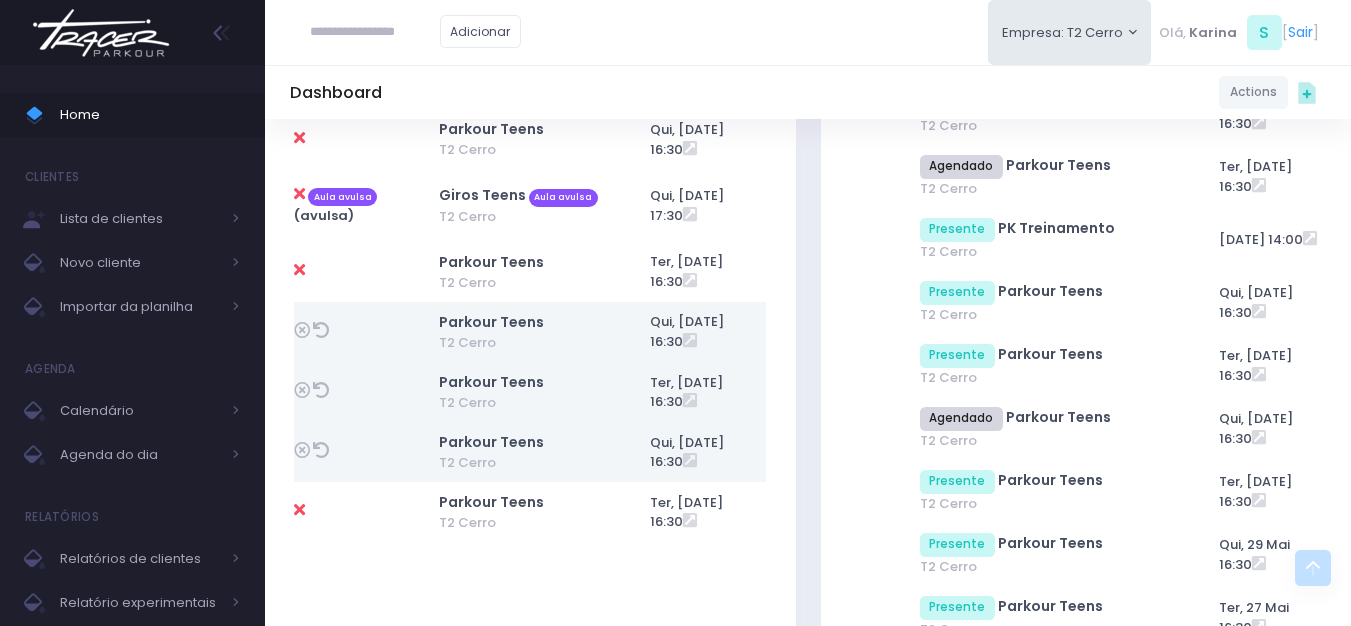 click on "Histórico de aulas
(avulsa)
Cancelado" at bounding box center (1086, 7460) 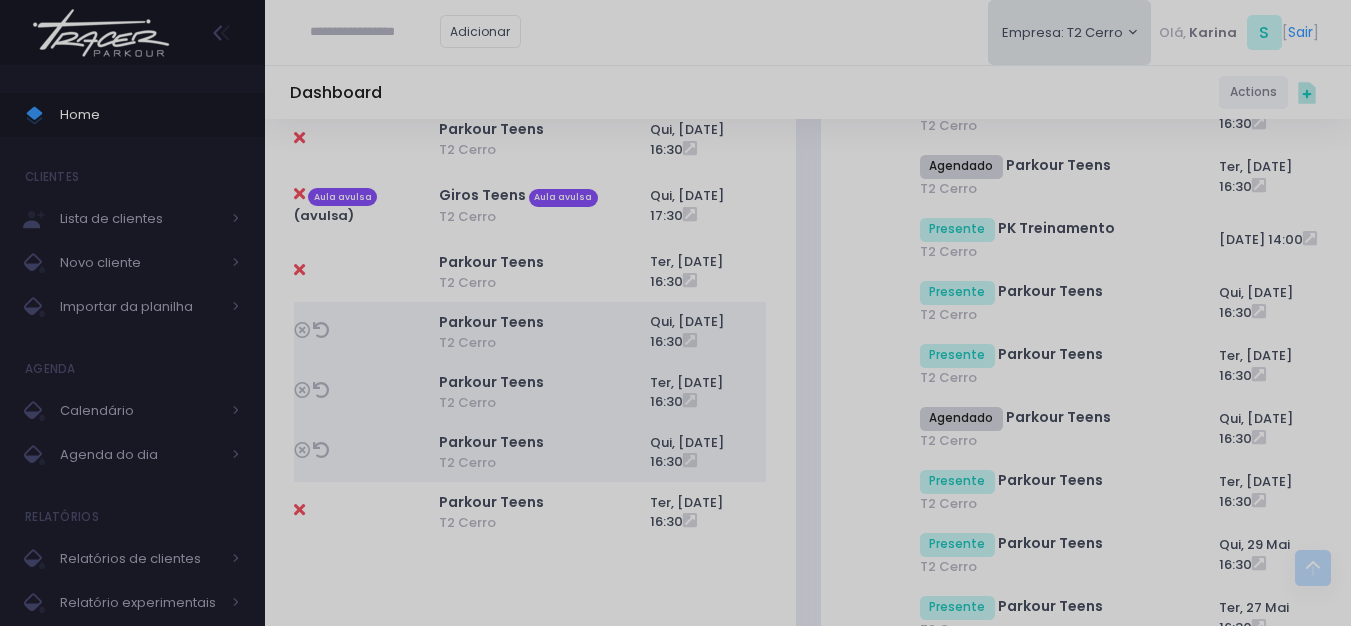scroll, scrollTop: 0, scrollLeft: 0, axis: both 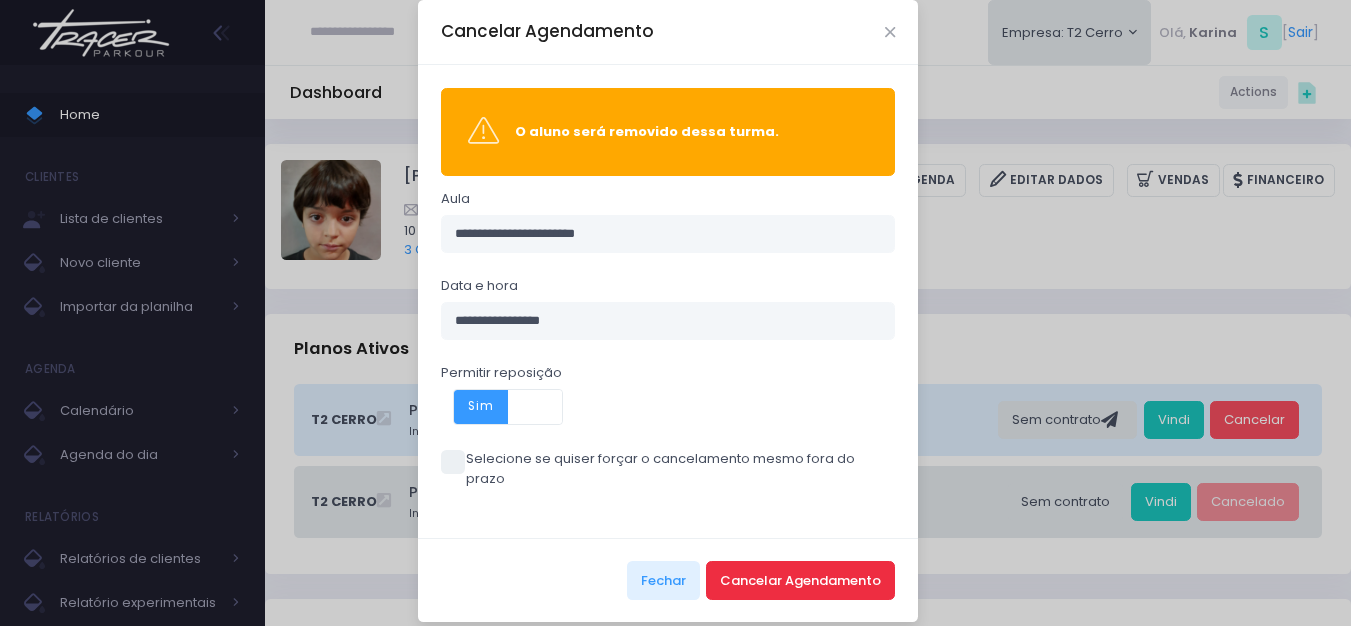 click on "Cancelar Agendamento" at bounding box center [800, 580] 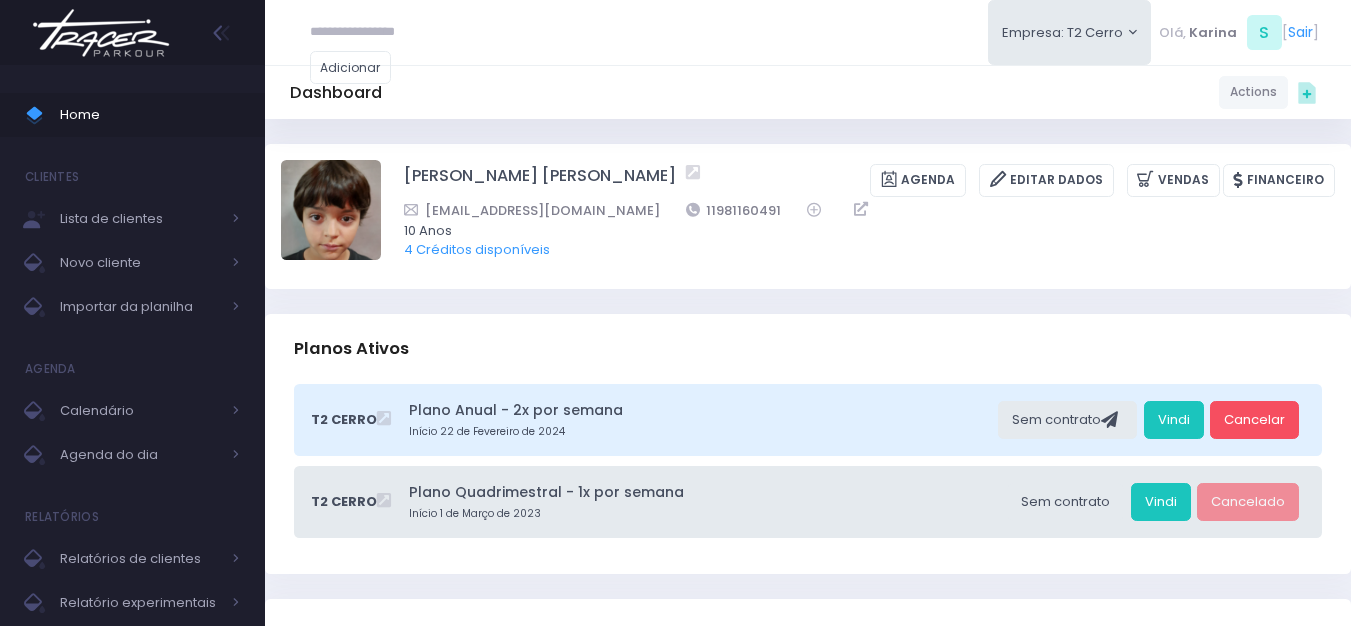 scroll, scrollTop: 0, scrollLeft: 0, axis: both 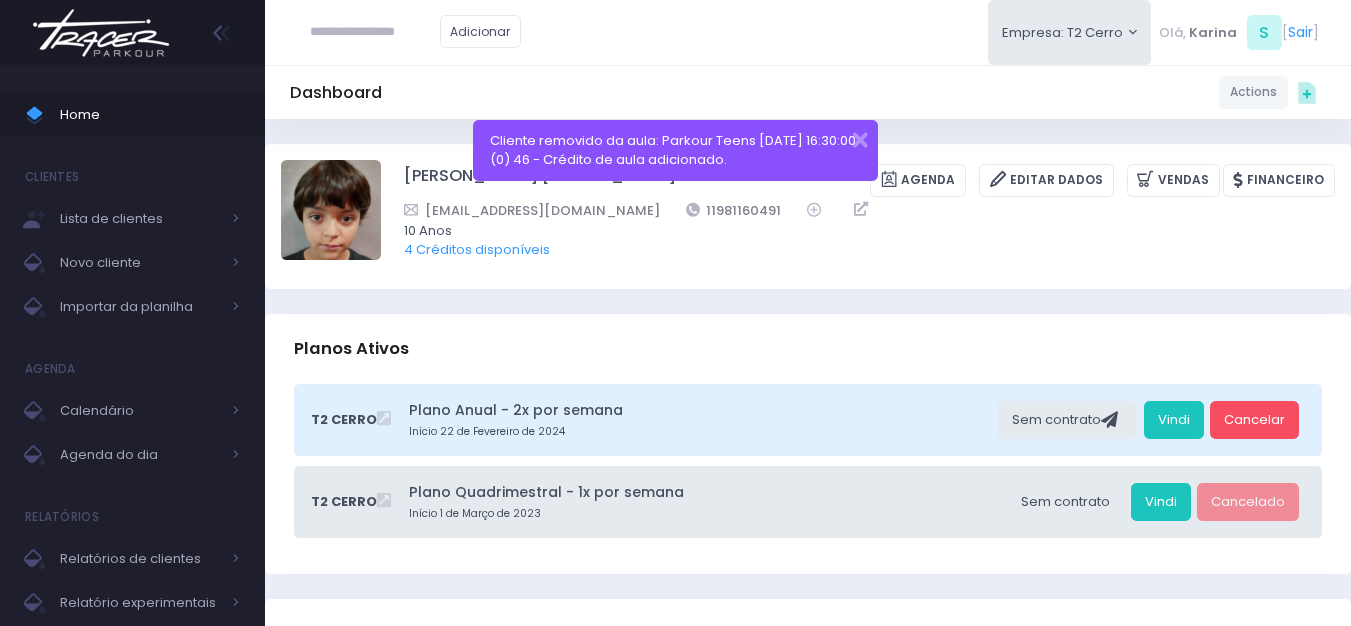 click on "Planos Ativos" at bounding box center (808, 349) 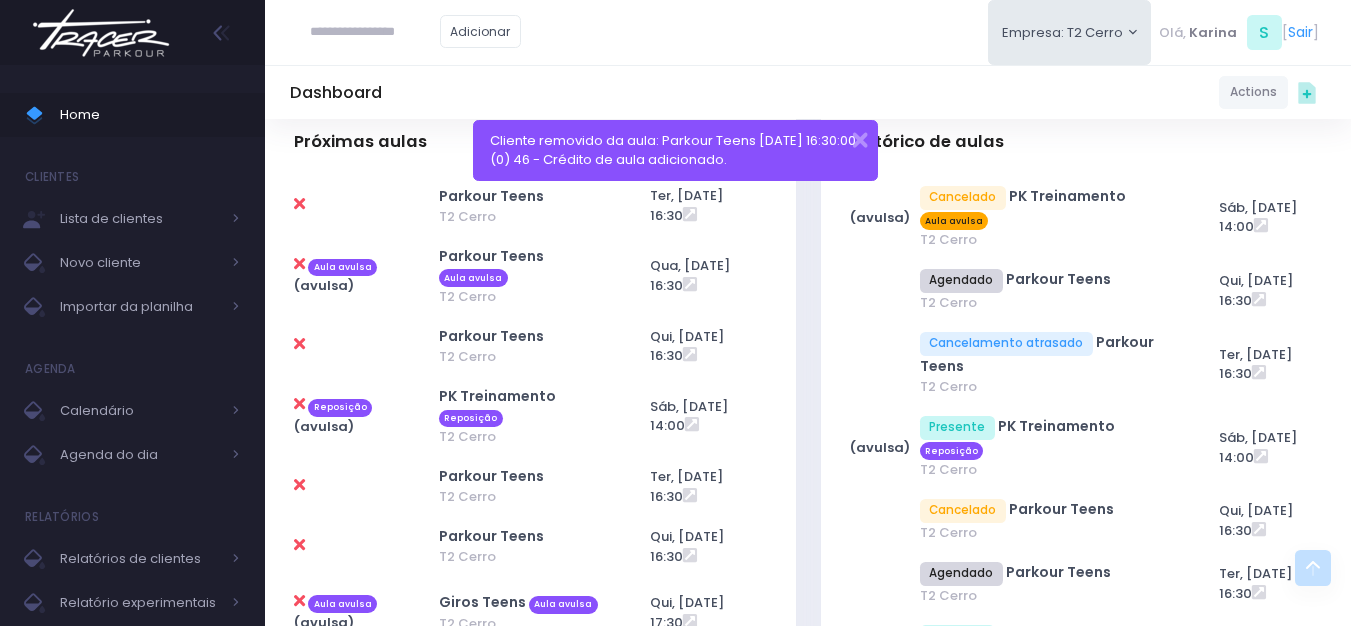scroll, scrollTop: 700, scrollLeft: 0, axis: vertical 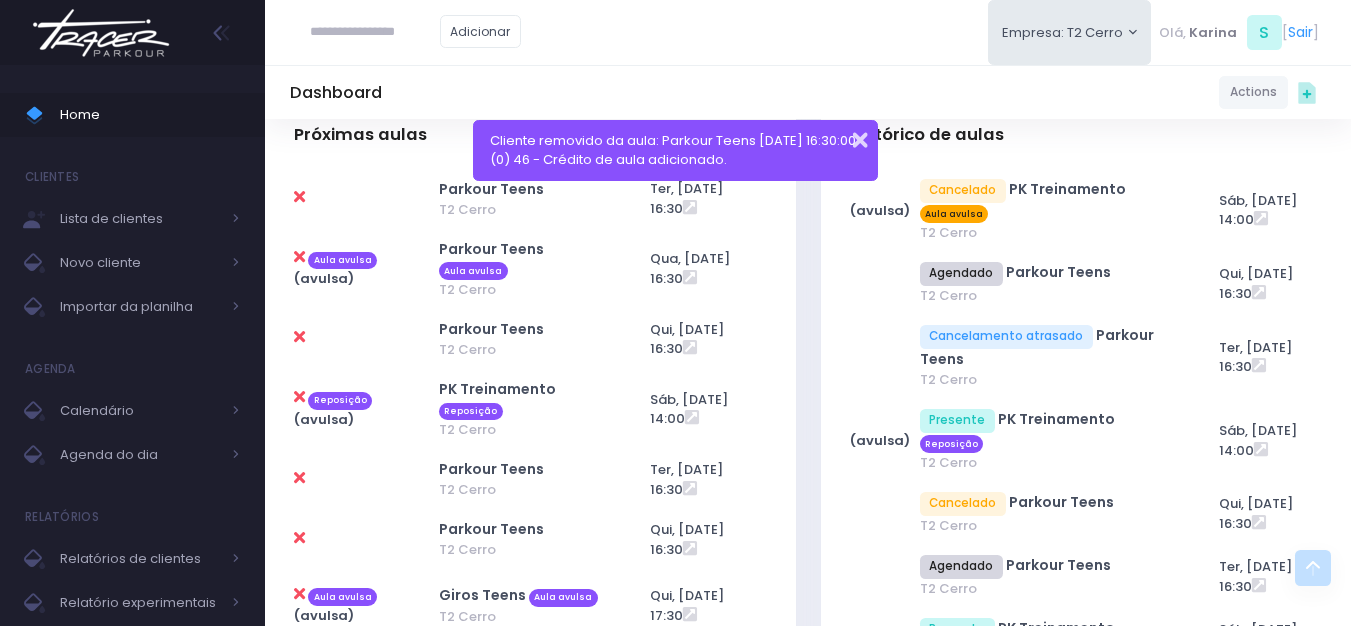 click at bounding box center [847, 137] 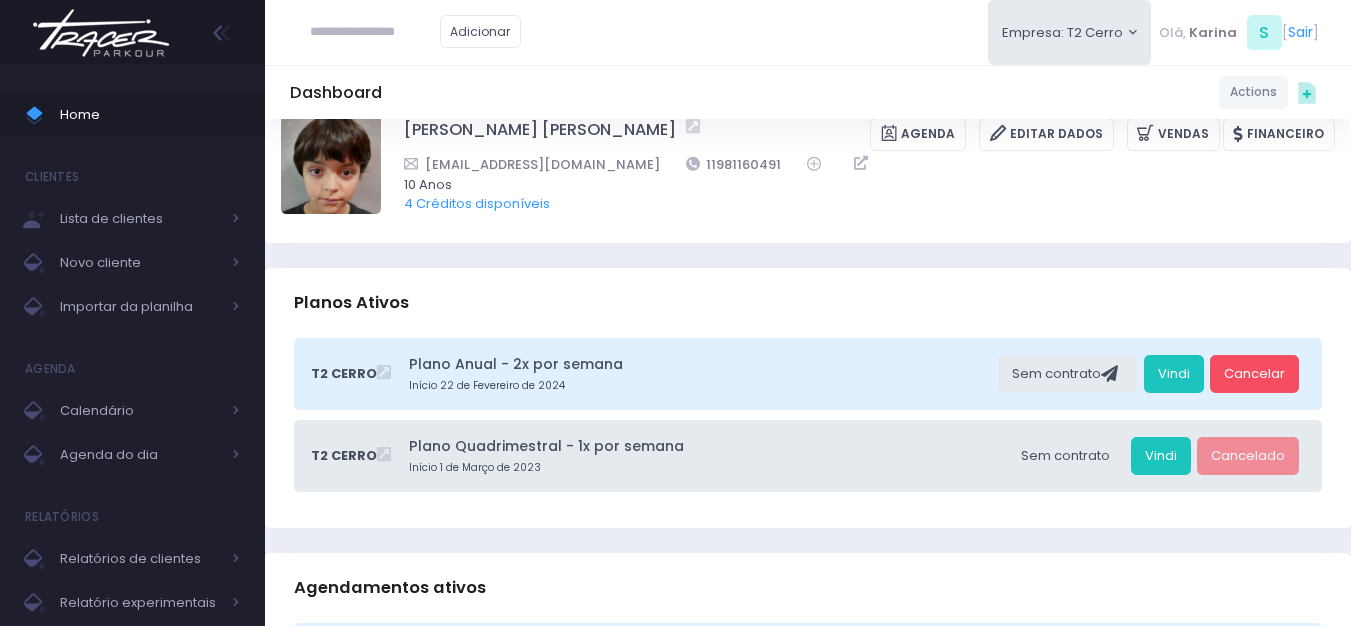 scroll, scrollTop: 0, scrollLeft: 0, axis: both 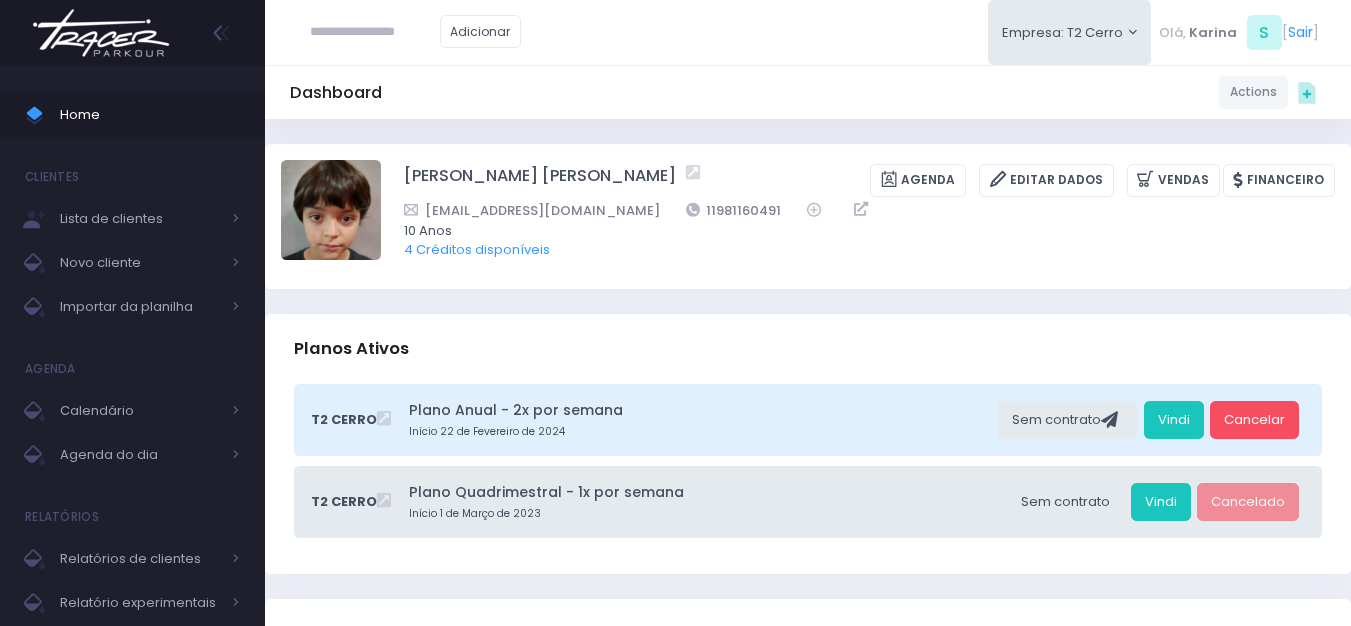 click at bounding box center [375, 32] 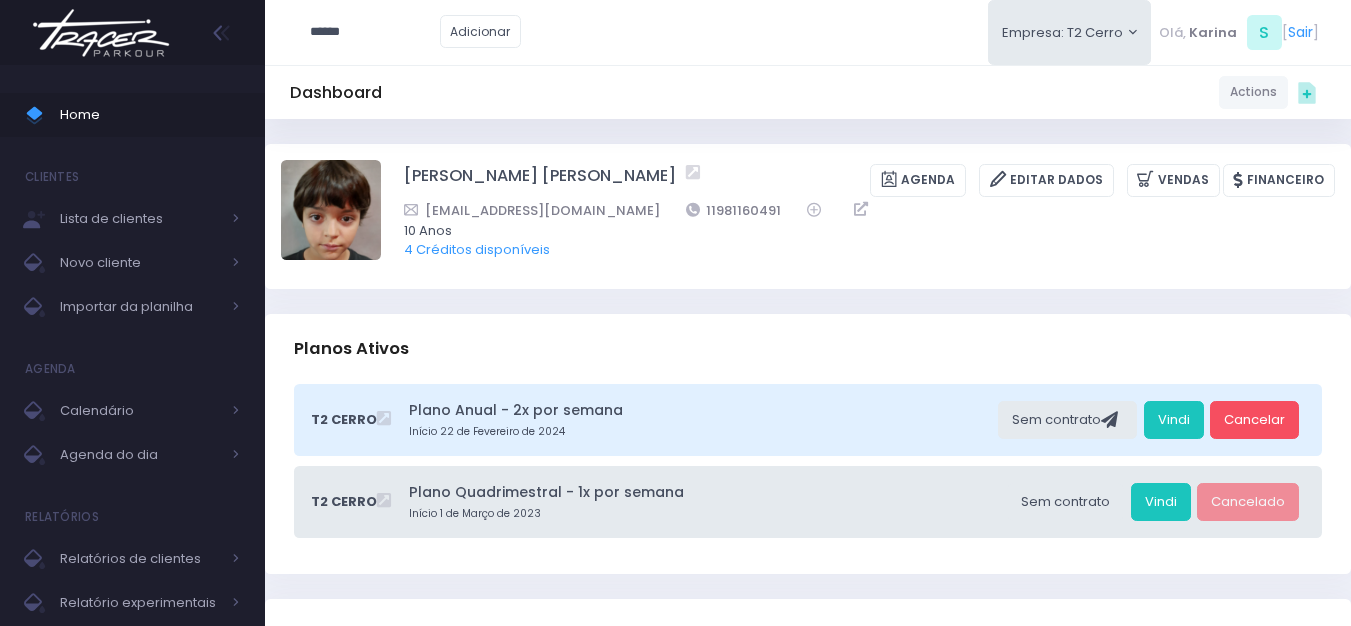 type on "******" 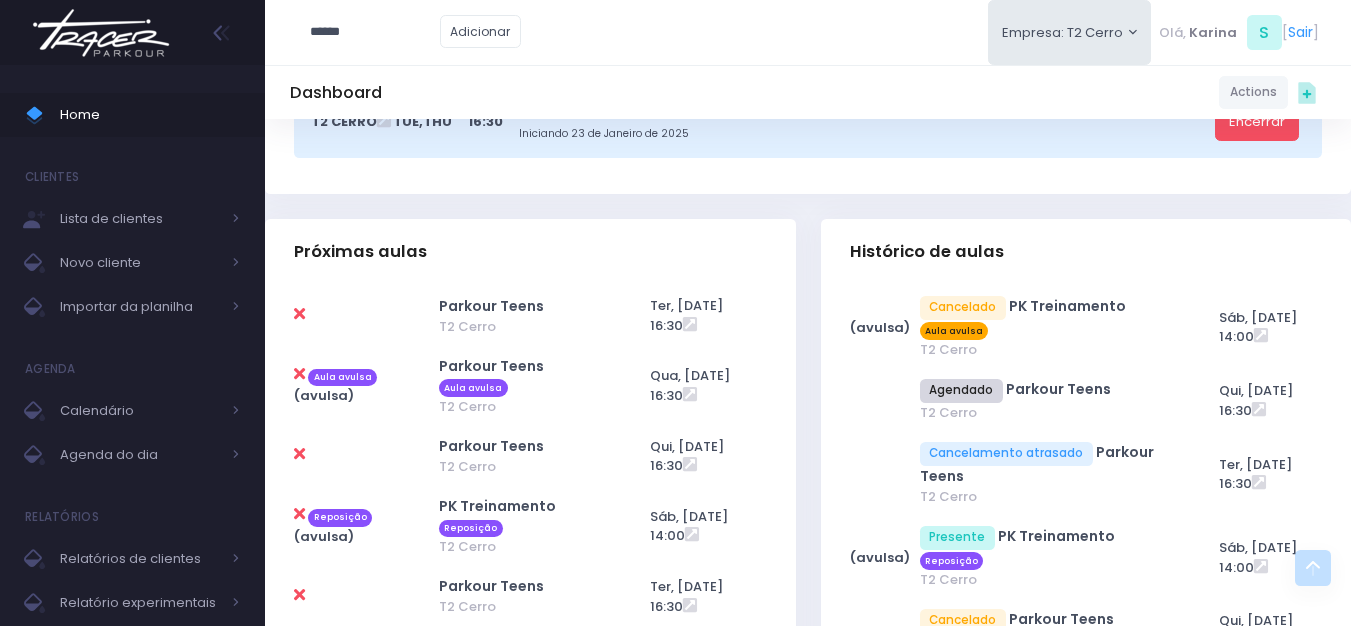 type on "**********" 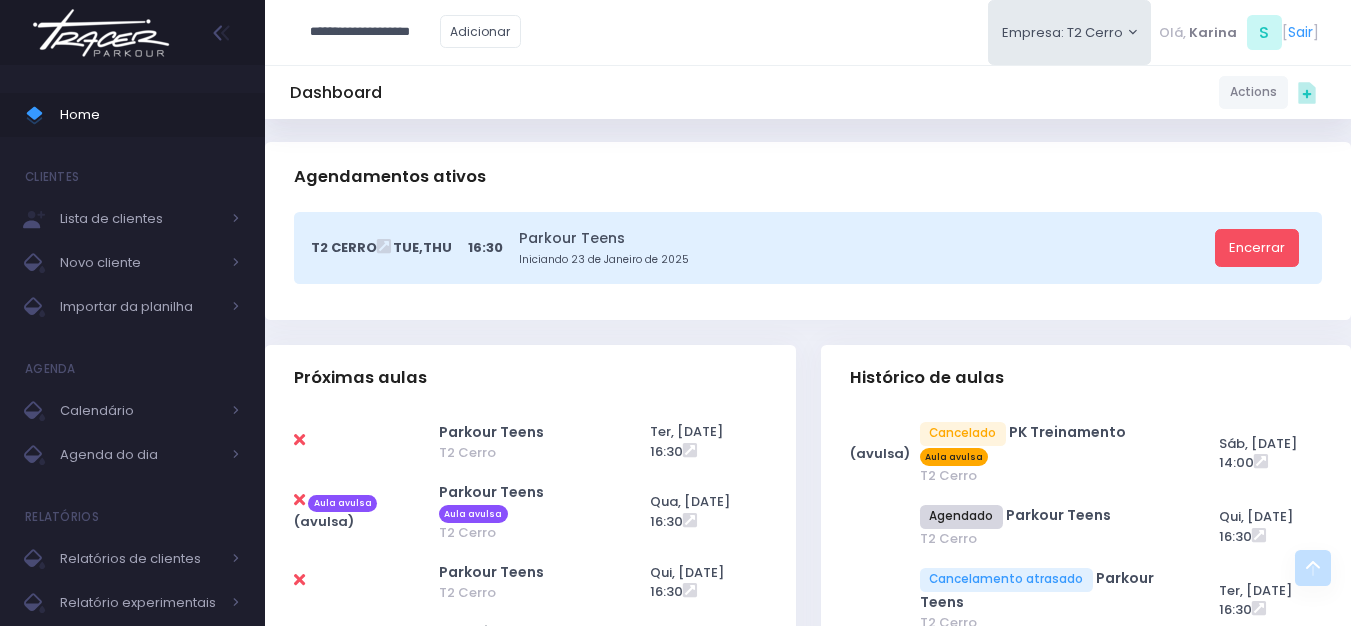 scroll, scrollTop: 454, scrollLeft: 0, axis: vertical 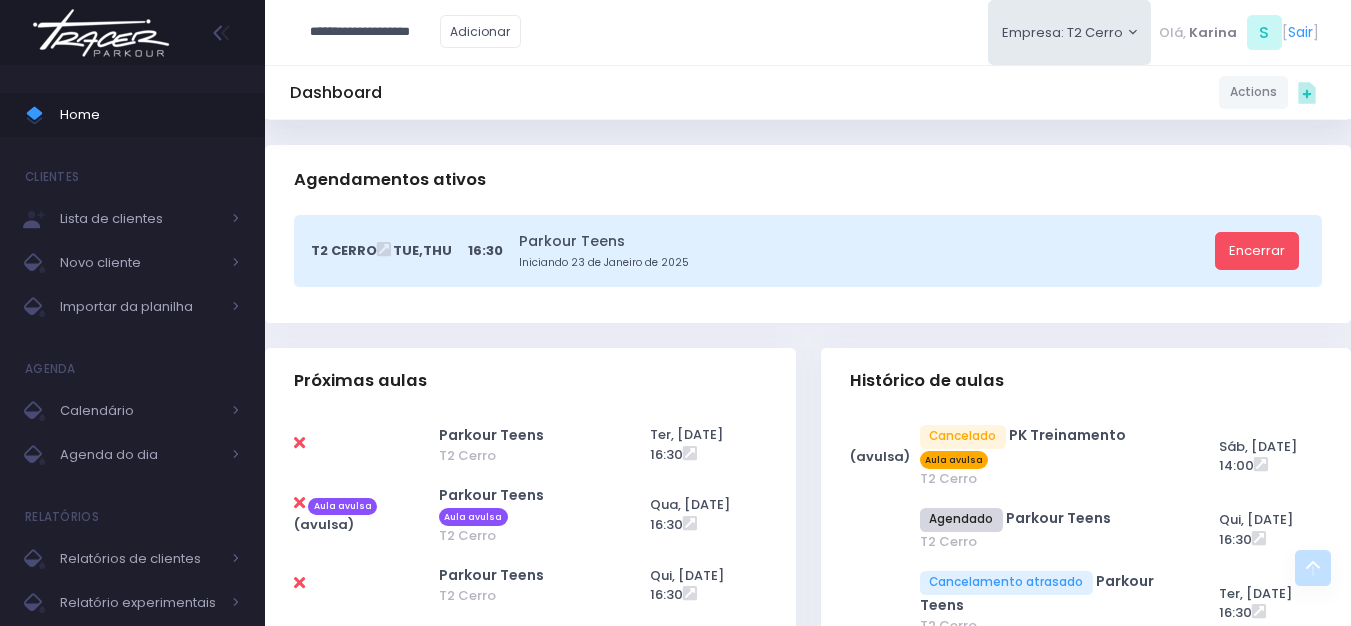 click on "Agendamentos ativos" at bounding box center (808, 180) 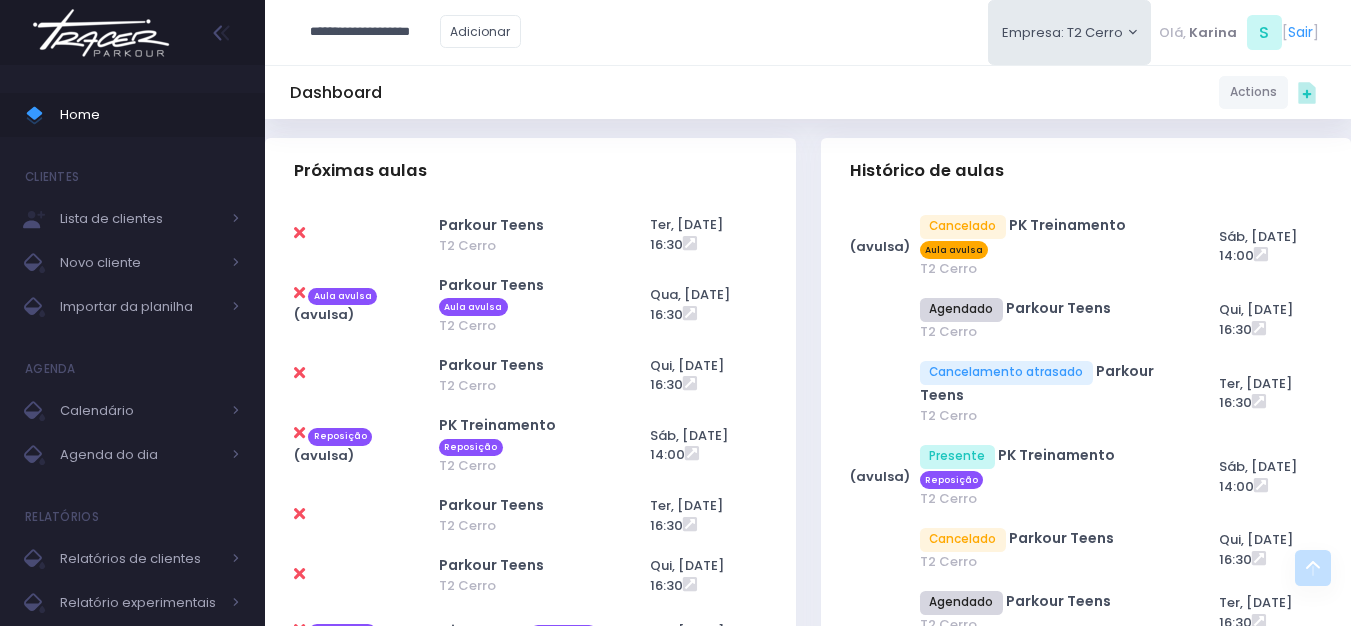 scroll, scrollTop: 654, scrollLeft: 4, axis: both 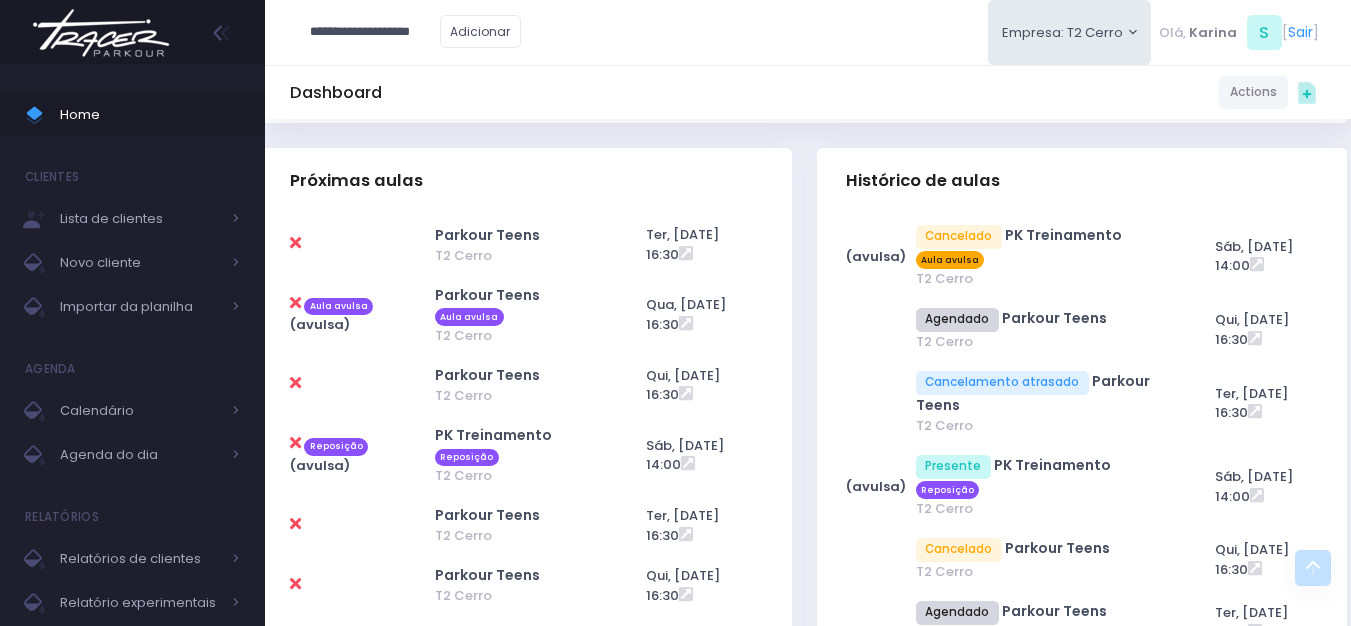 click at bounding box center [295, 303] 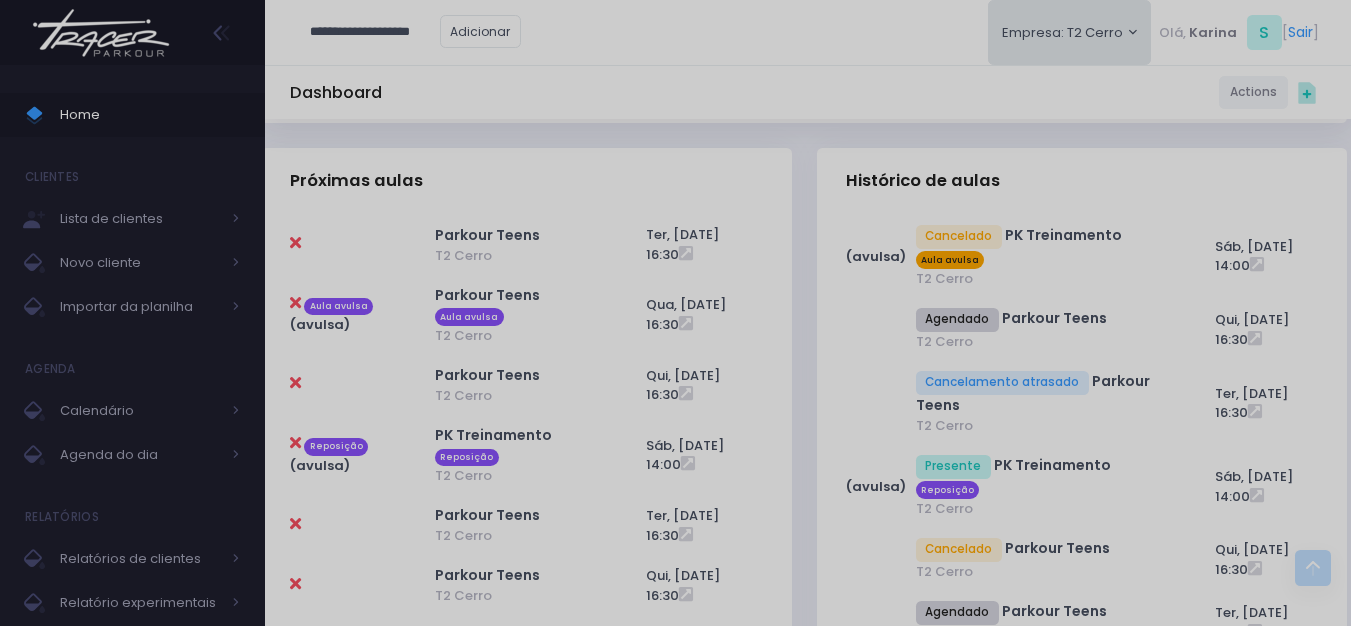 scroll, scrollTop: 0, scrollLeft: 0, axis: both 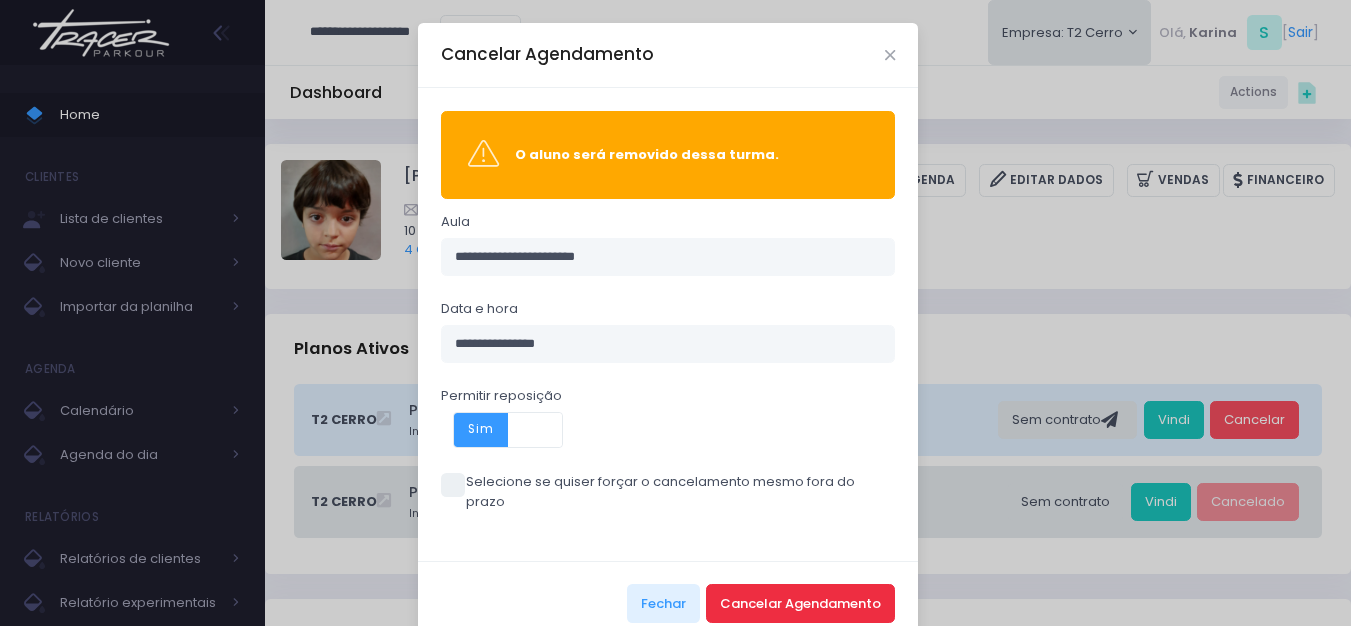 click on "Cancelar Agendamento" at bounding box center [800, 603] 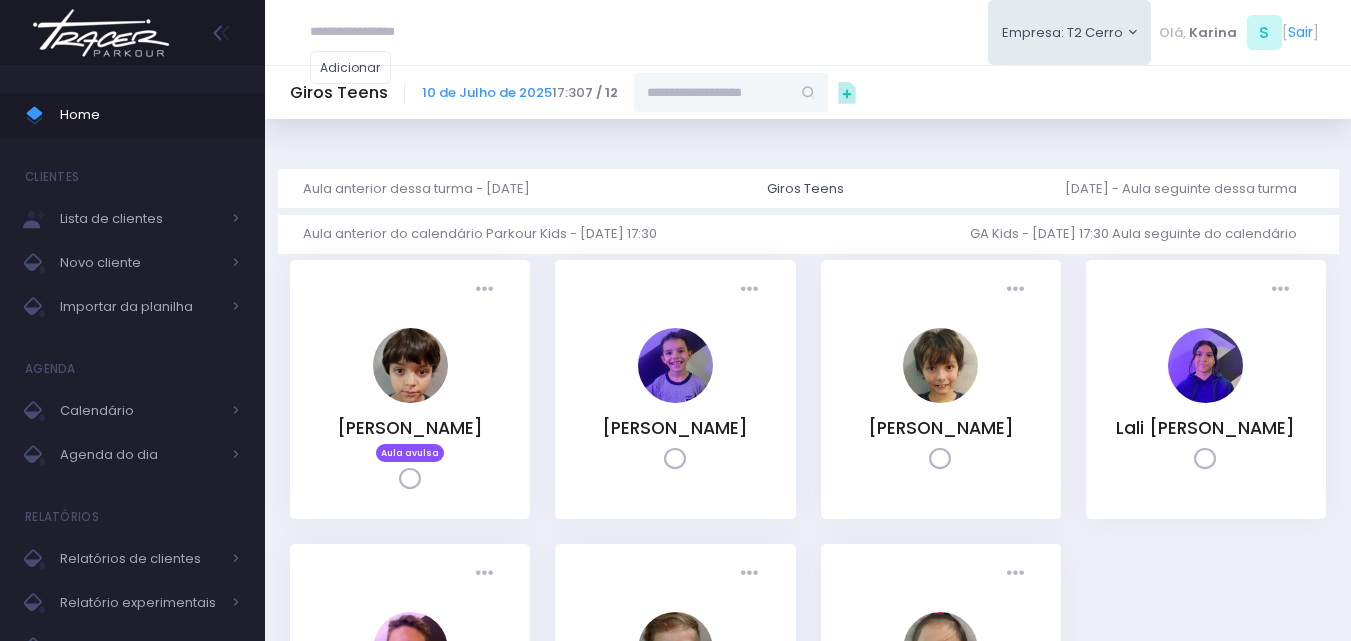 scroll, scrollTop: 0, scrollLeft: 0, axis: both 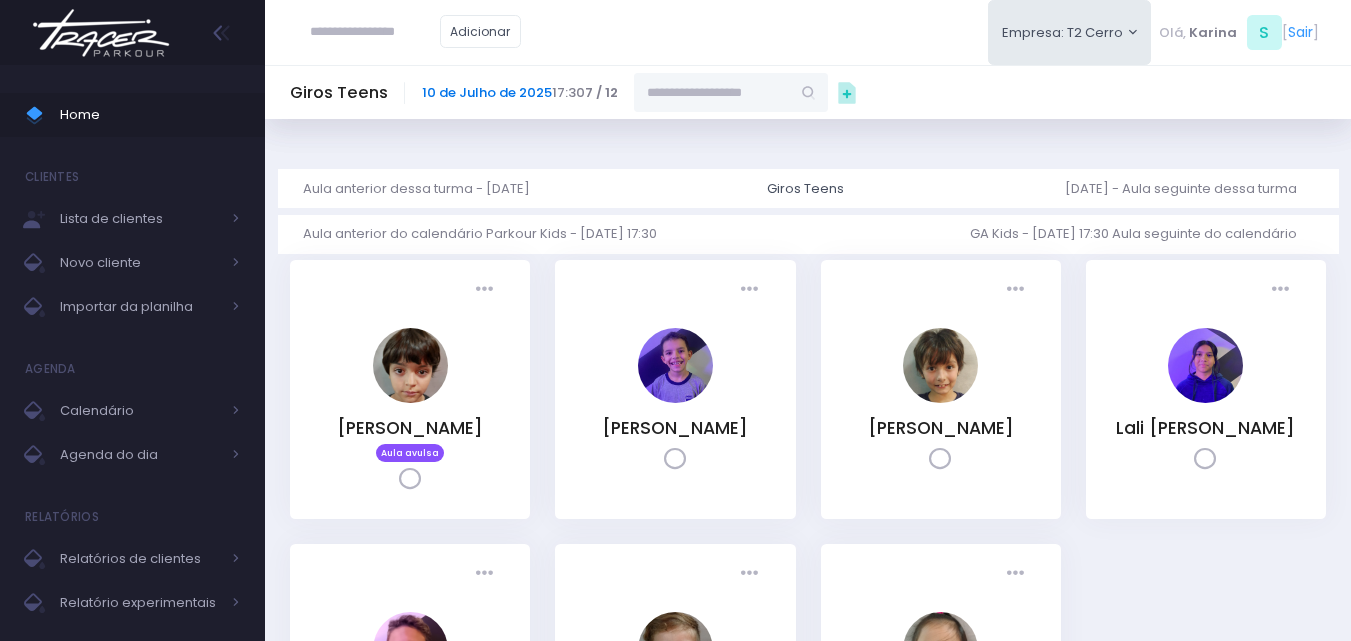 click on "10 de Julho de 2025" at bounding box center (487, 92) 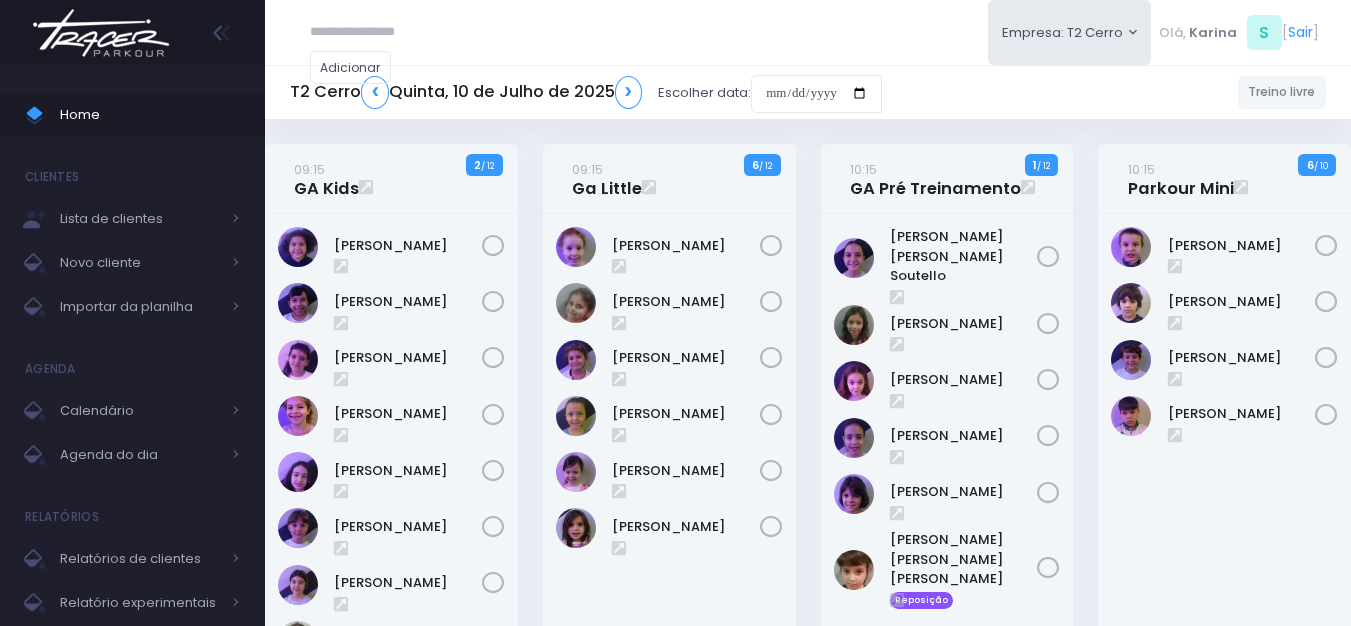 scroll, scrollTop: 0, scrollLeft: 0, axis: both 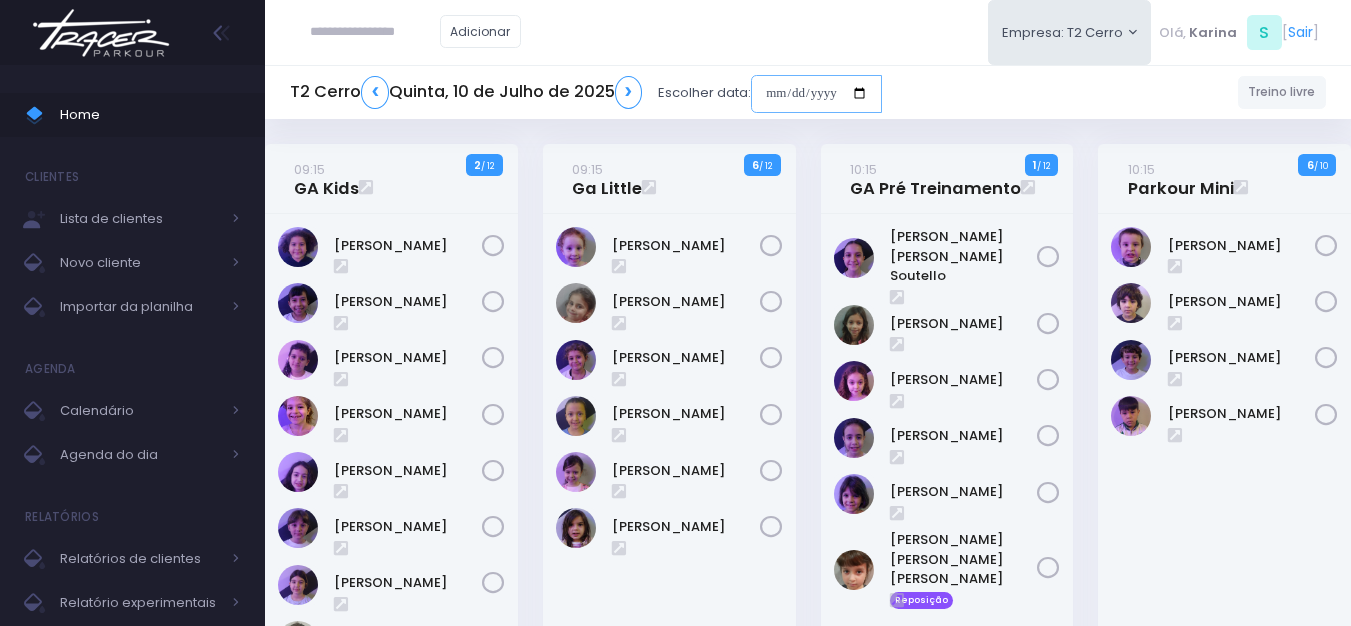 click at bounding box center [816, 94] 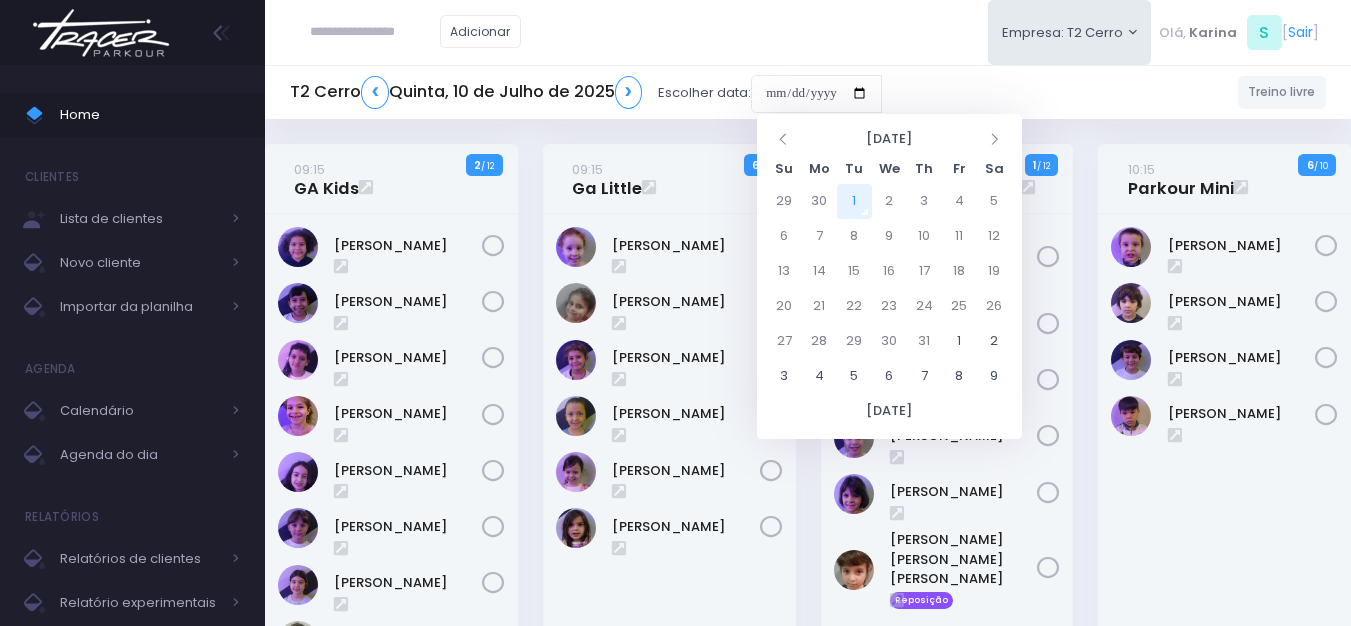 click on "Adicionar
Empresa: T2 Cerro
T1 Faria T2 Cerro T3 Santana T4 Pompeia" at bounding box center [808, 32] 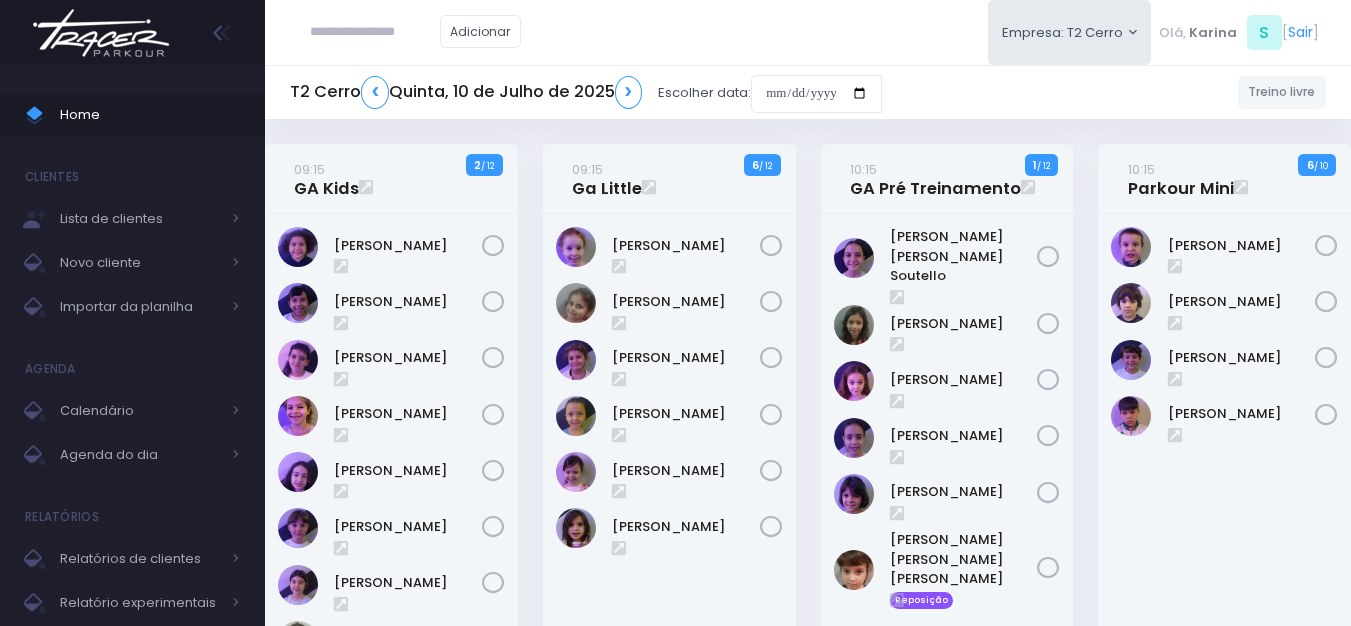 click on "Adicionar
Empresa: T2 Cerro
T1 Faria T2 Cerro T3 Santana T4 Pompeia" at bounding box center (808, 32) 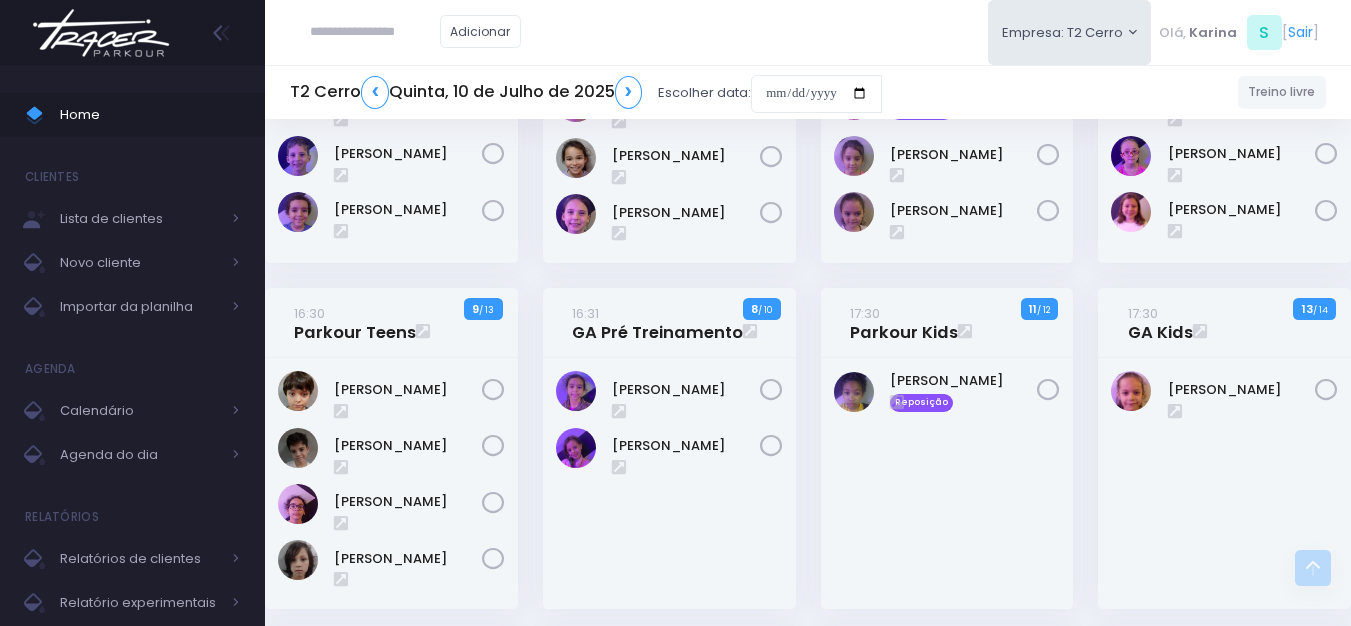 scroll, scrollTop: 1255, scrollLeft: 0, axis: vertical 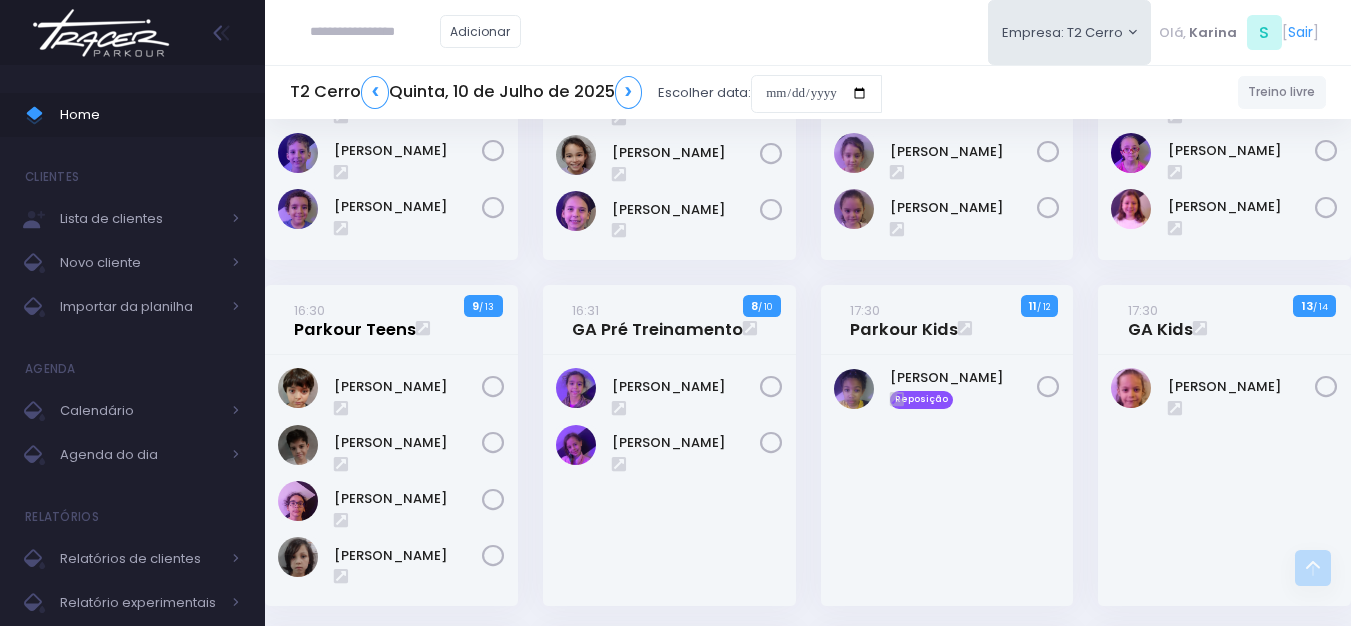 click on "16:30 Parkour Teens" at bounding box center [355, 320] 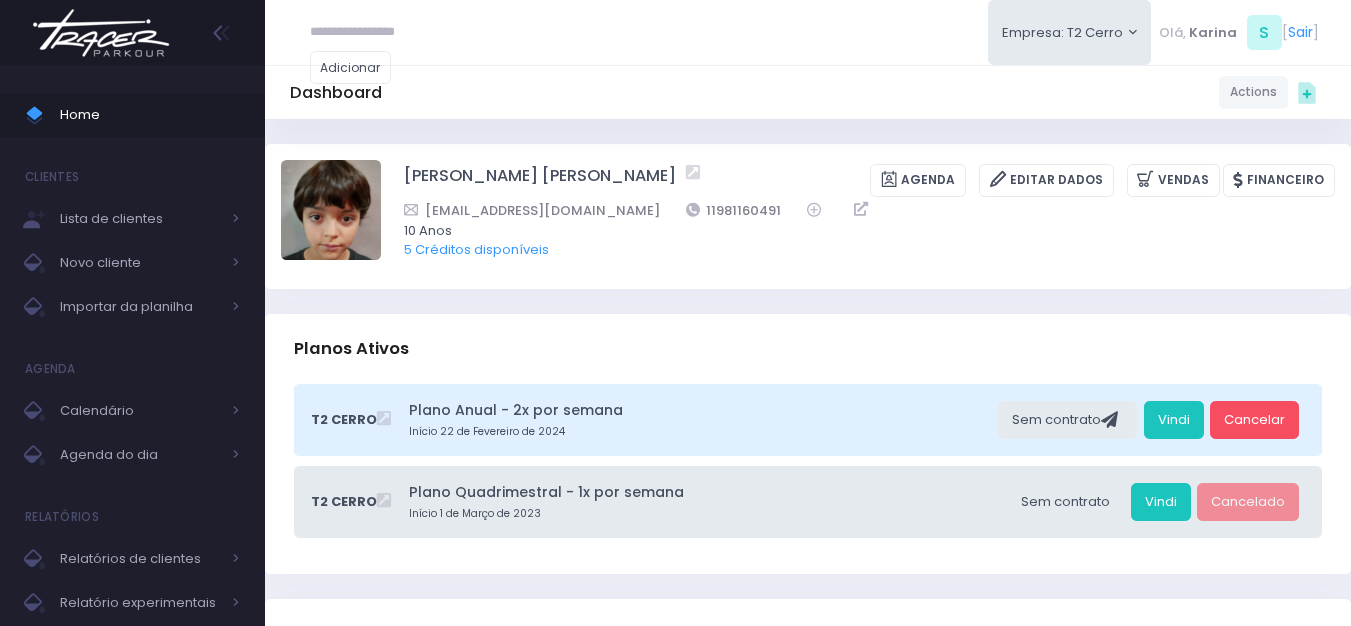 scroll, scrollTop: 0, scrollLeft: 0, axis: both 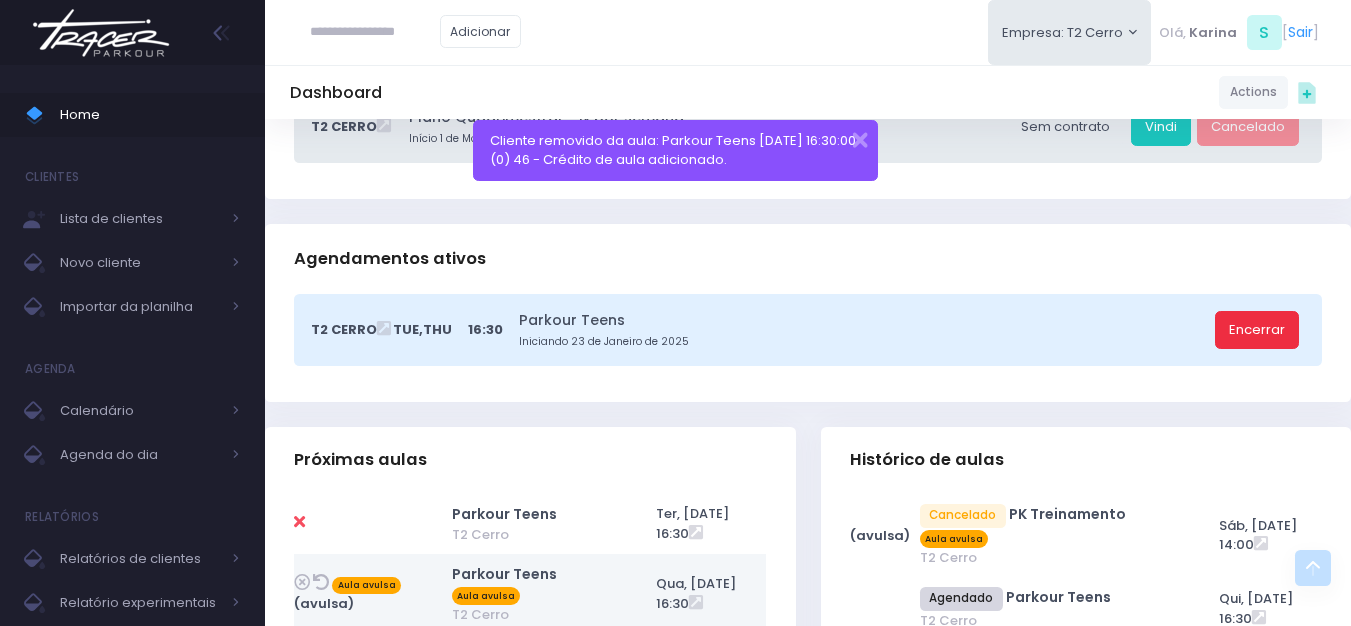 click on "Encerrar" at bounding box center [1257, 330] 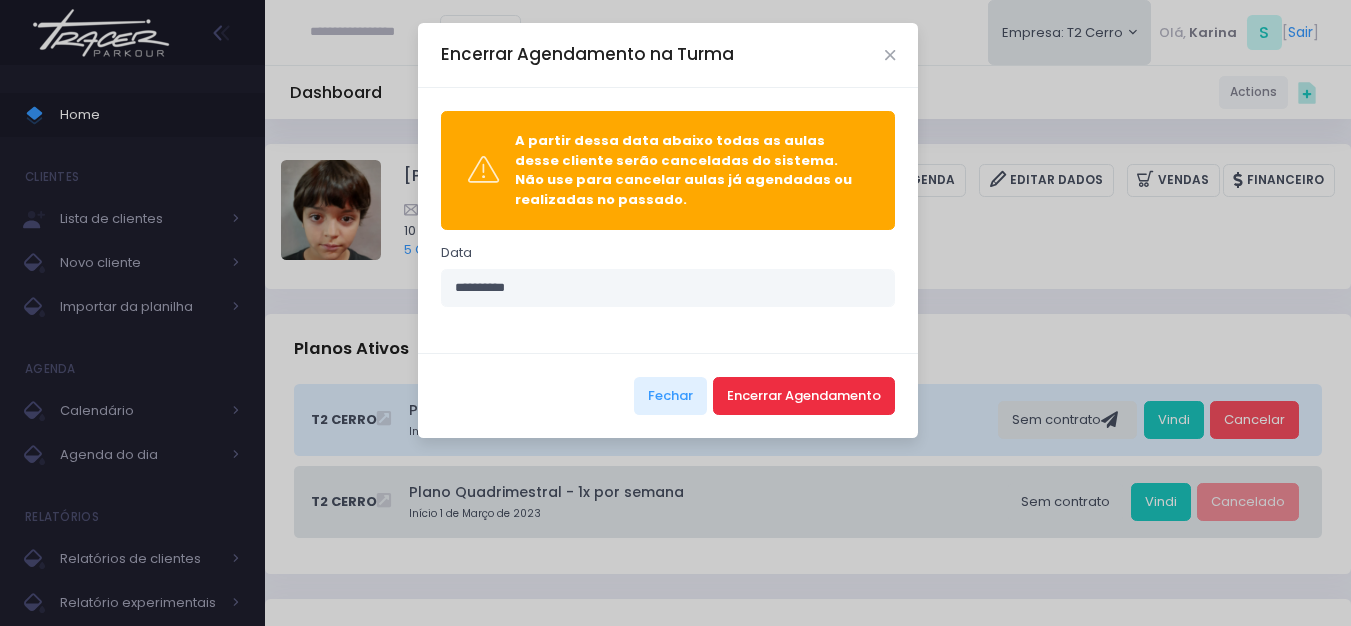 click on "Encerrar Agendamento" at bounding box center (804, 396) 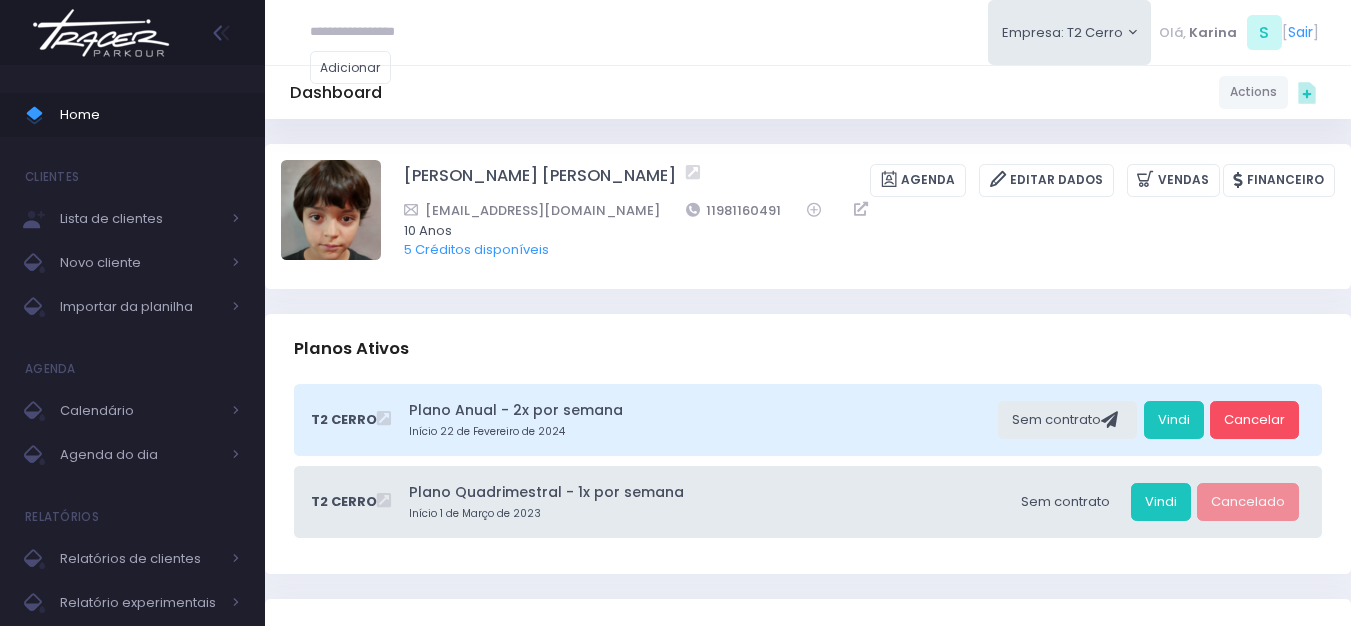 scroll, scrollTop: 0, scrollLeft: 0, axis: both 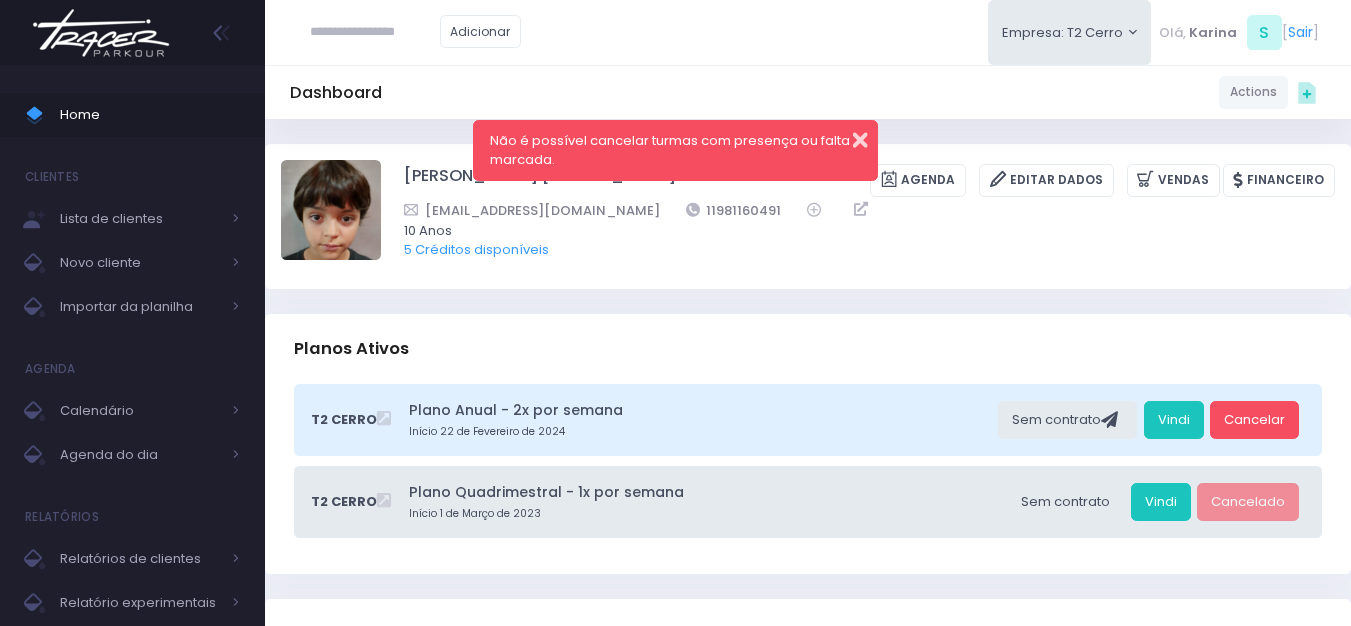 click at bounding box center (847, 137) 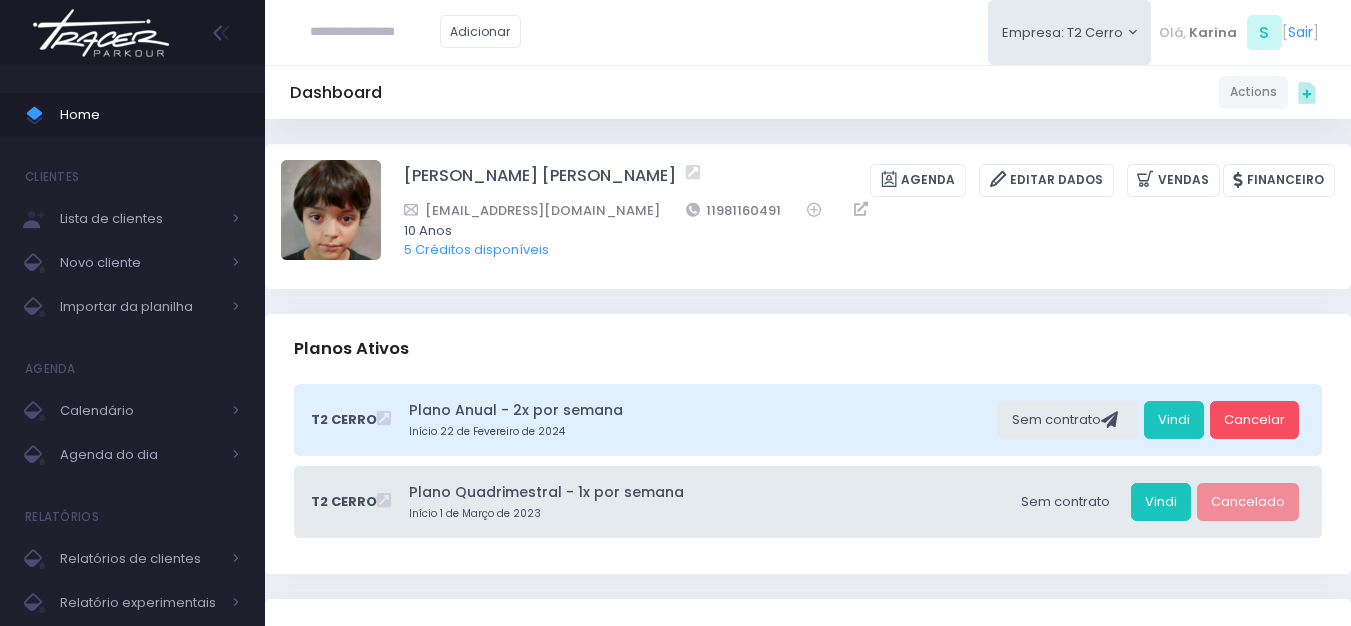 click on "Dashboard
Actions
Choose Label:
Customer
Partner
Suplier
Member
Staff
Add new" at bounding box center (808, 11310) 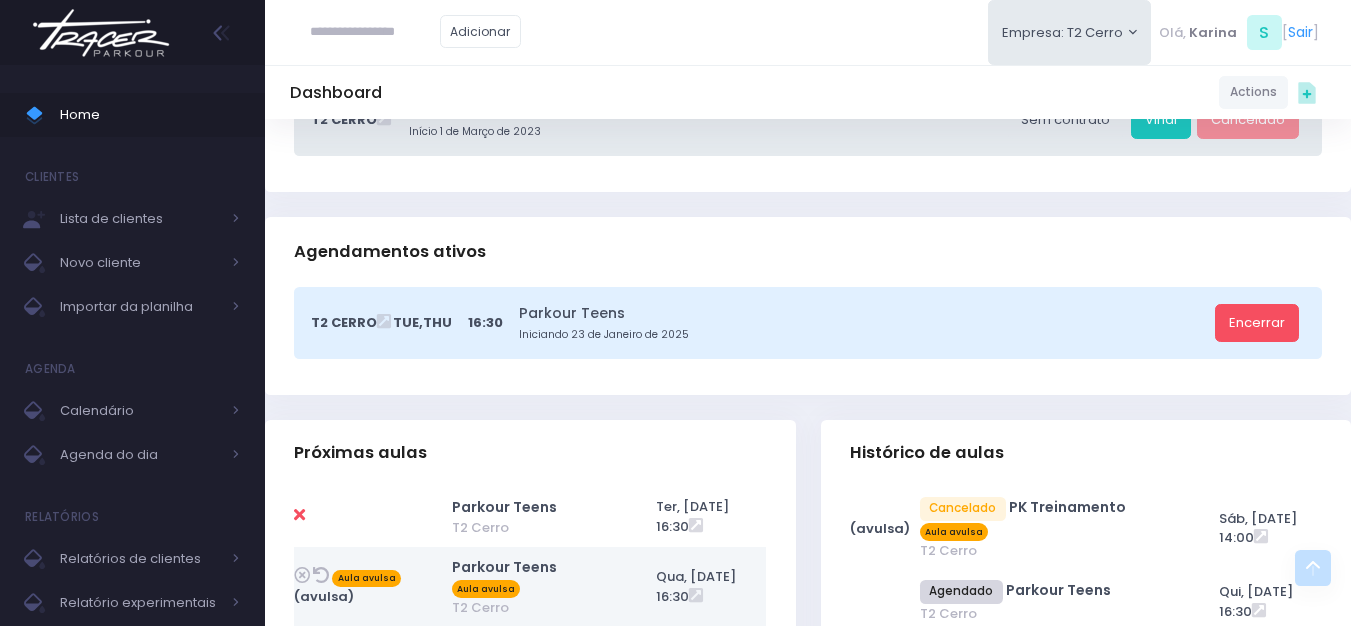 scroll, scrollTop: 367, scrollLeft: 0, axis: vertical 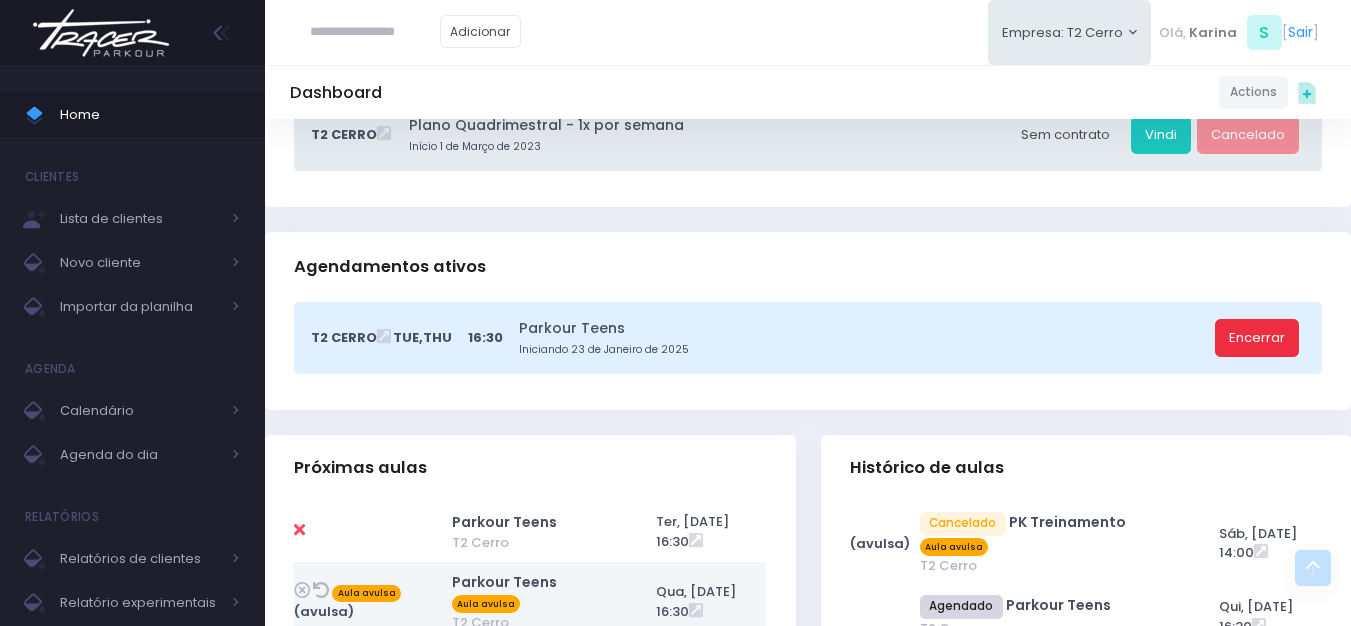 click on "Encerrar" at bounding box center (1257, 338) 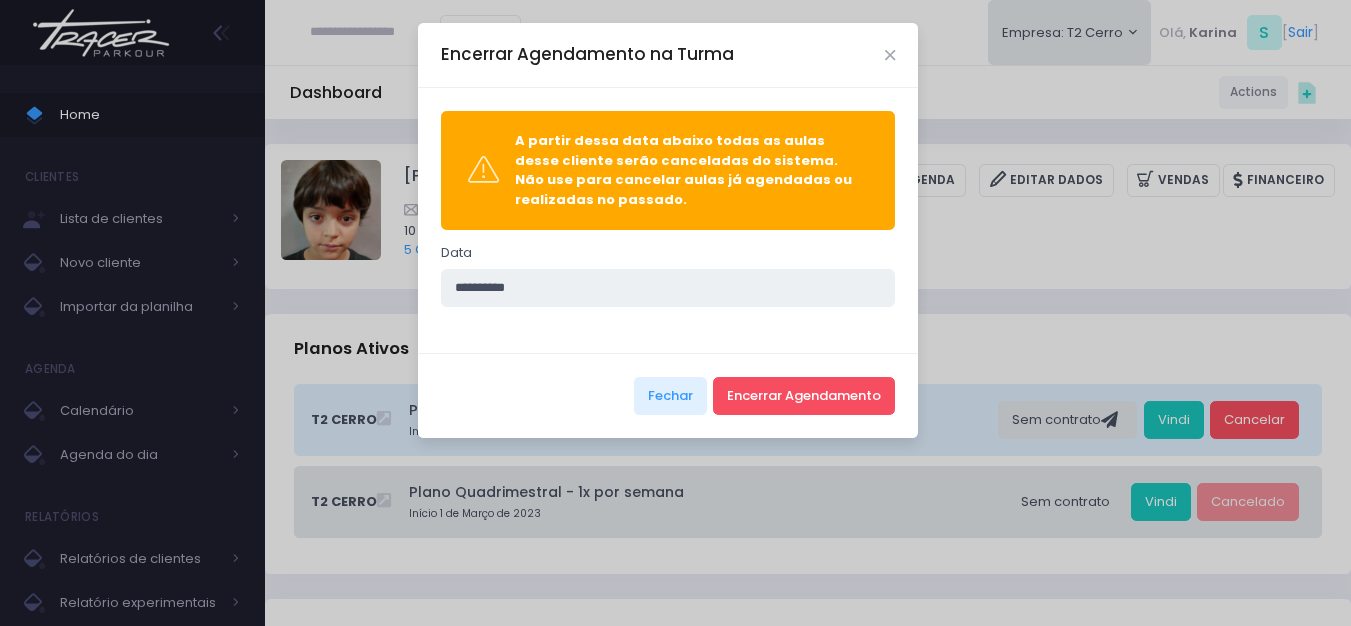 click on "**********" at bounding box center [668, 288] 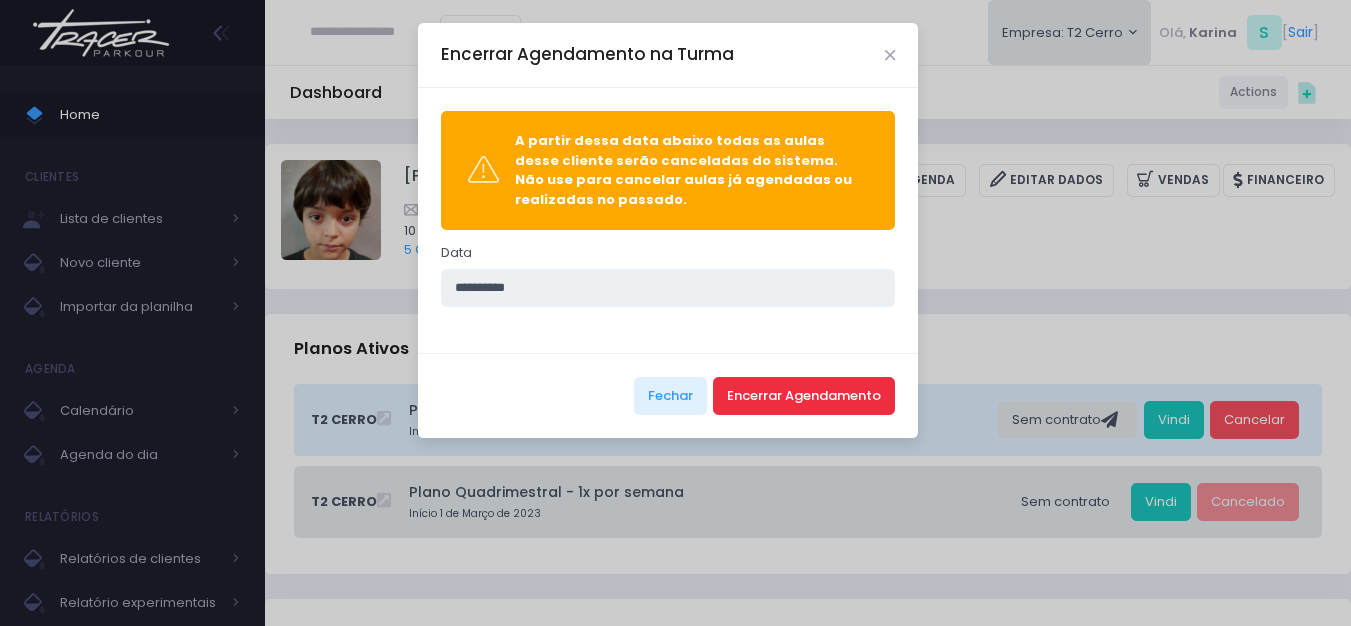type on "**********" 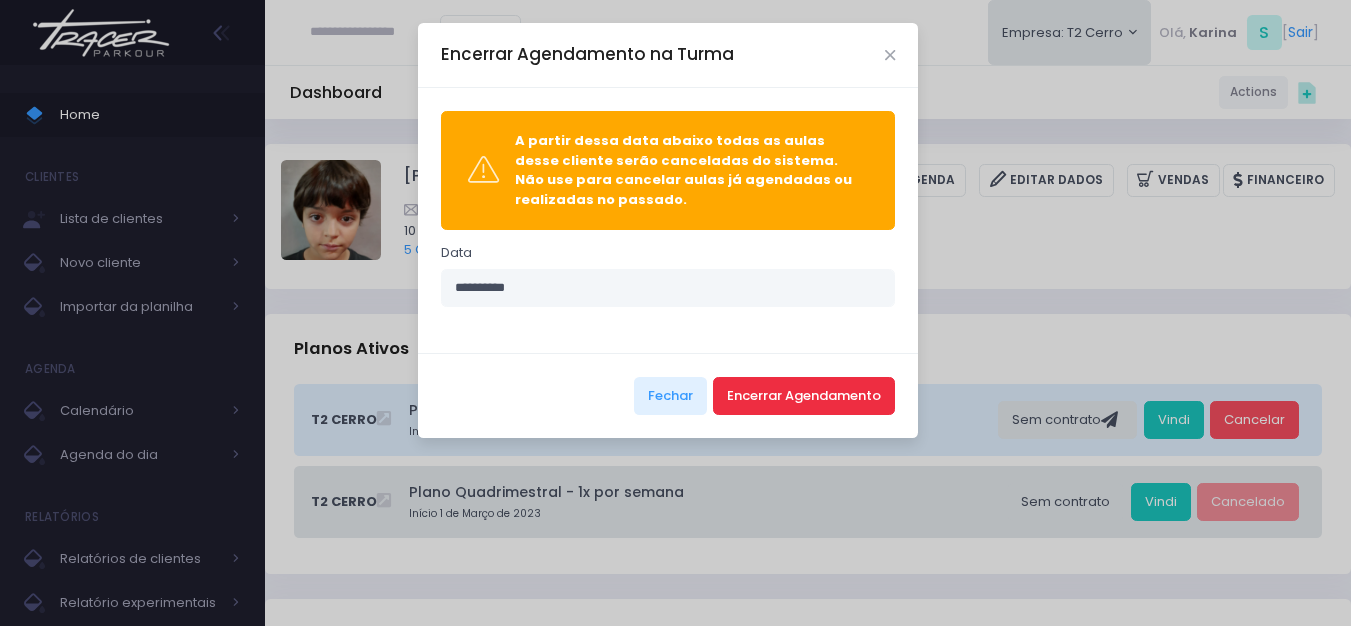 click on "Encerrar Agendamento" at bounding box center [804, 396] 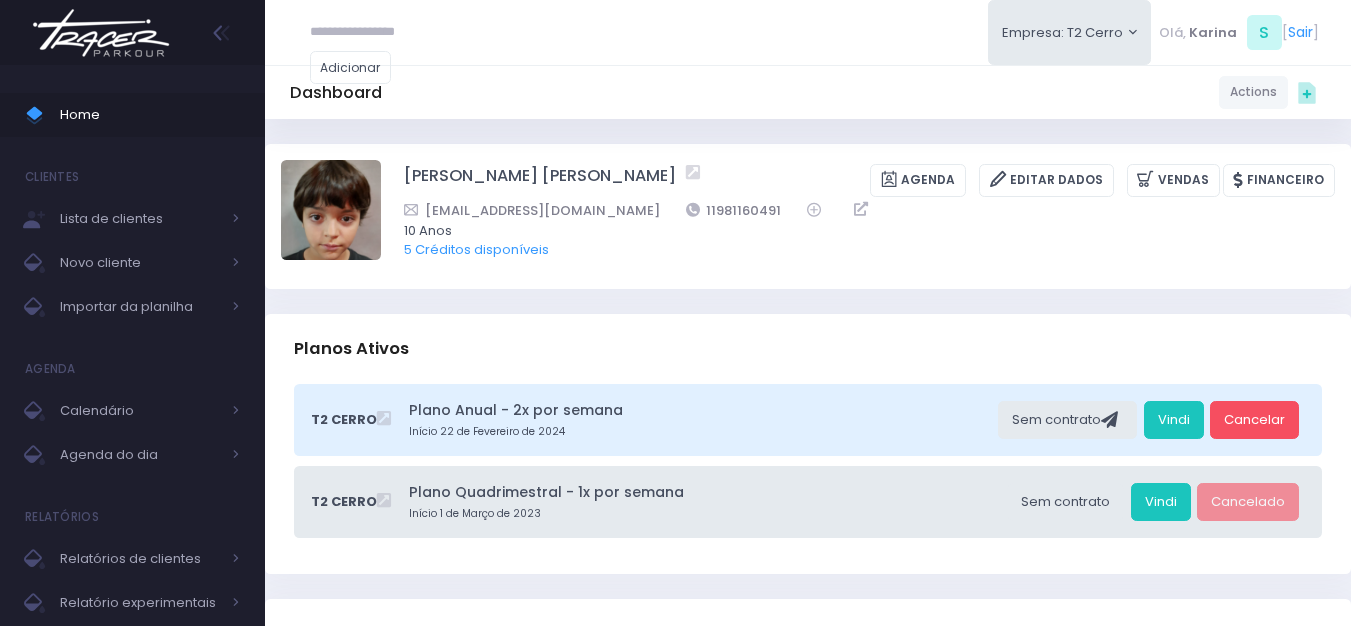 scroll, scrollTop: 0, scrollLeft: 0, axis: both 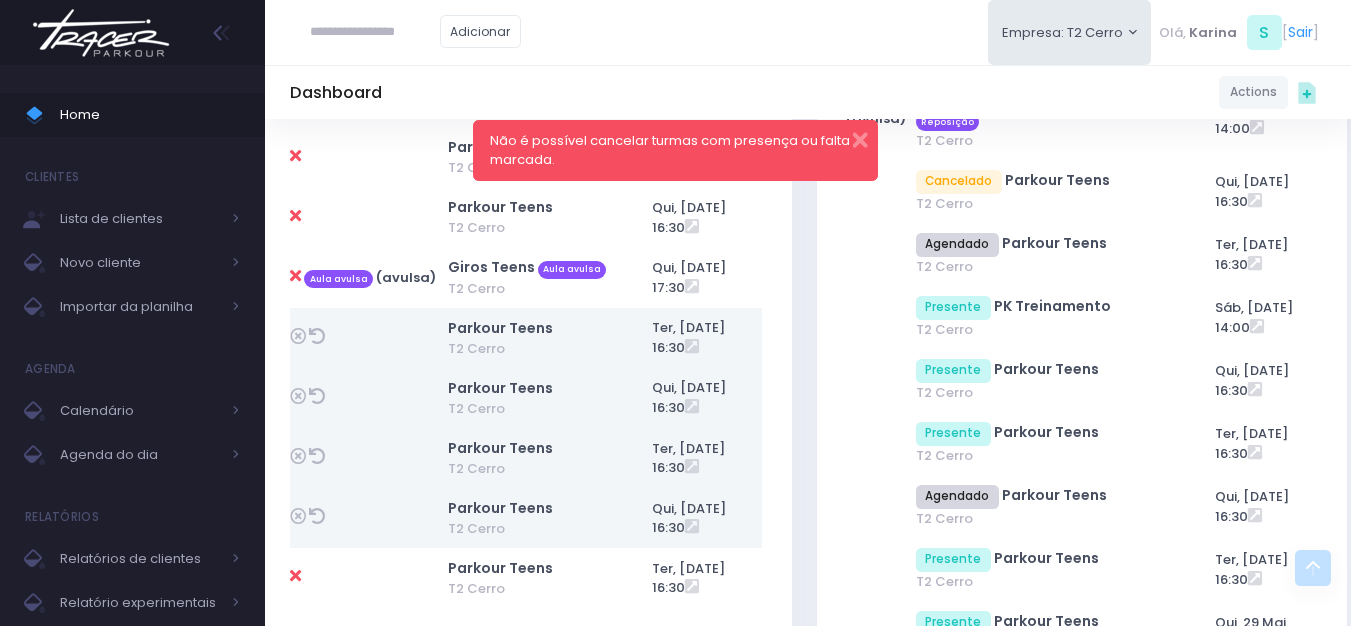 click at bounding box center (317, 336) 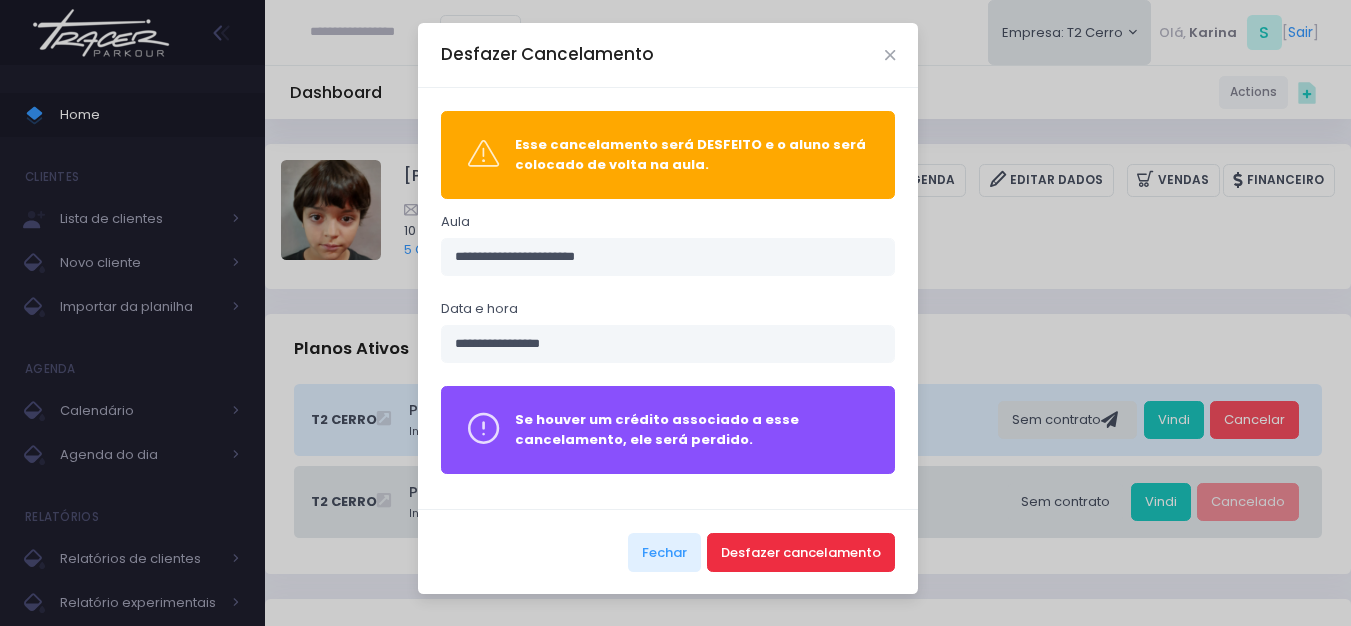 click on "Desfazer cancelamento" at bounding box center (801, 552) 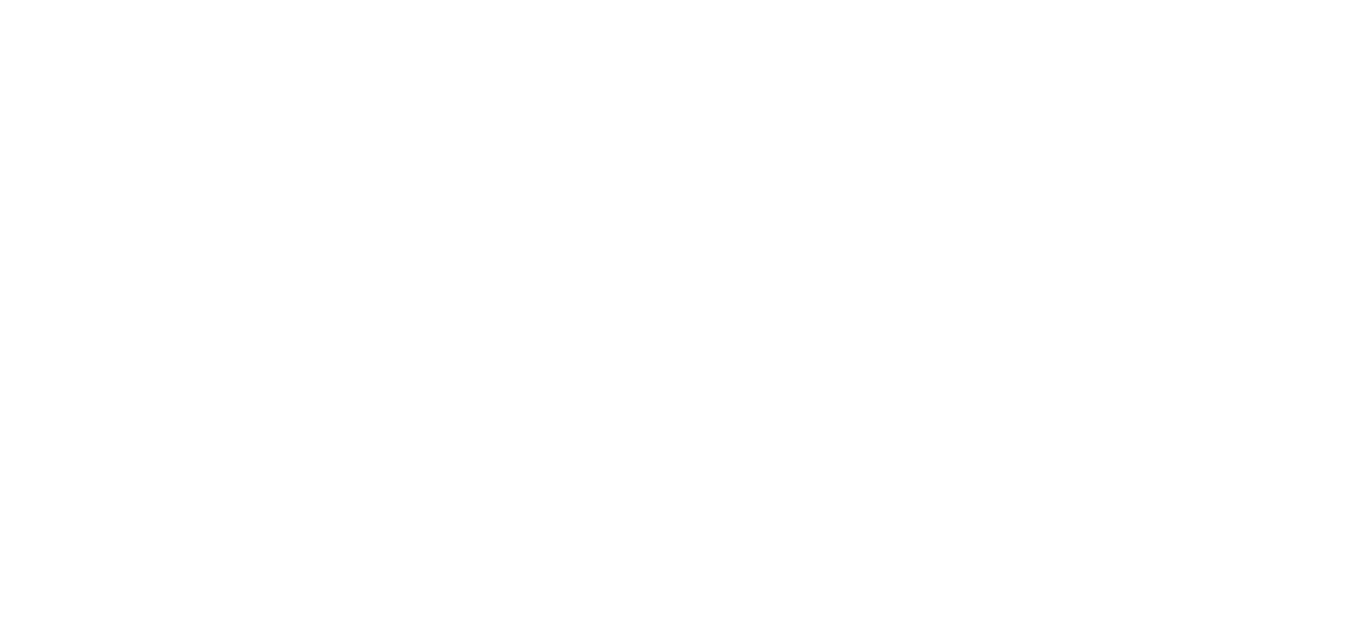 scroll, scrollTop: 0, scrollLeft: 0, axis: both 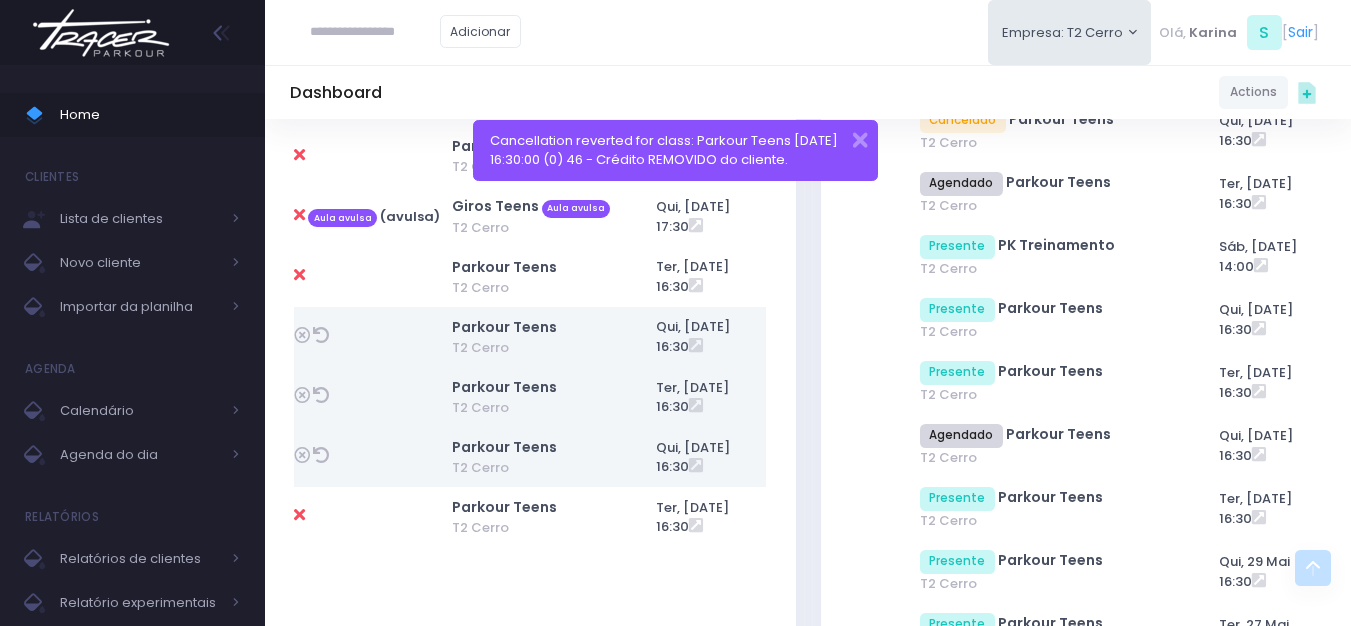 click at bounding box center [299, 275] 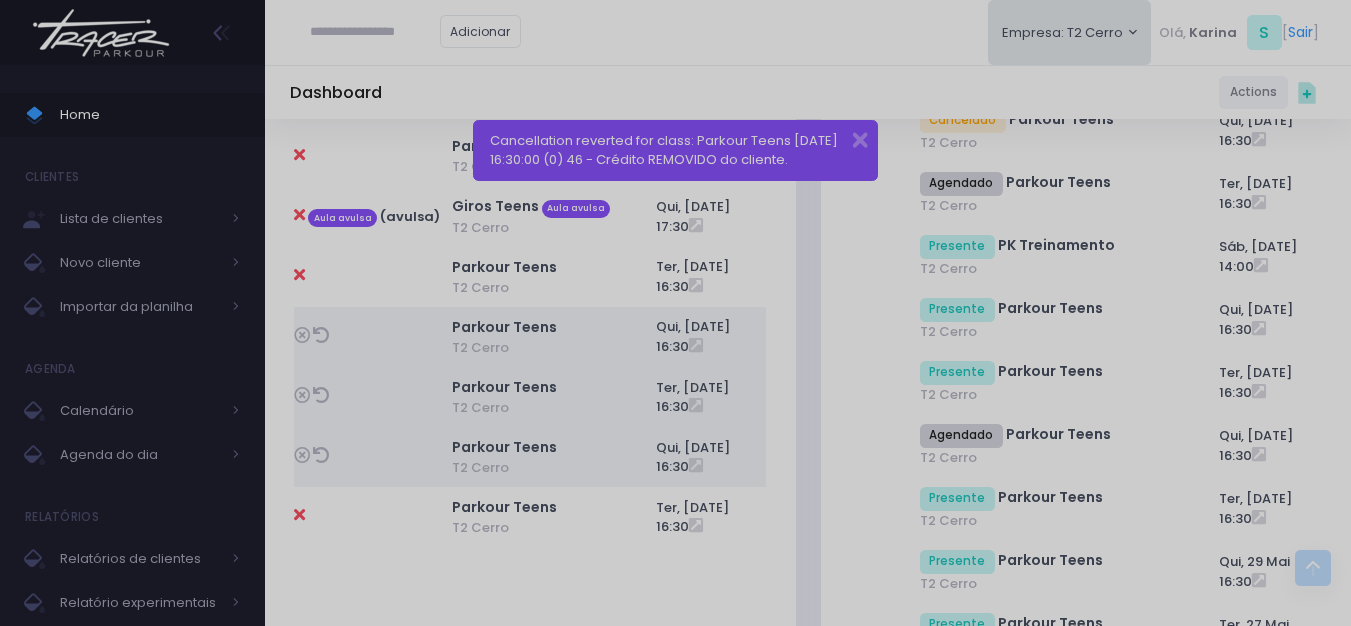 scroll, scrollTop: 0, scrollLeft: 0, axis: both 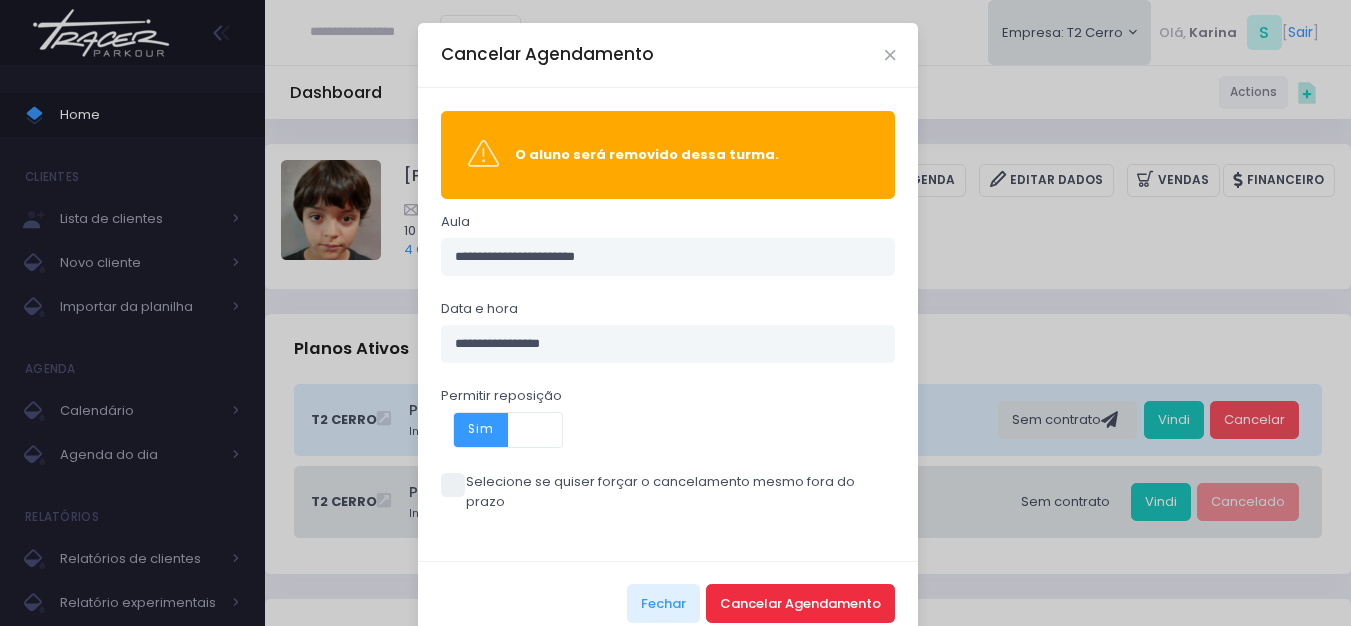 click on "Cancelar Agendamento" at bounding box center (800, 603) 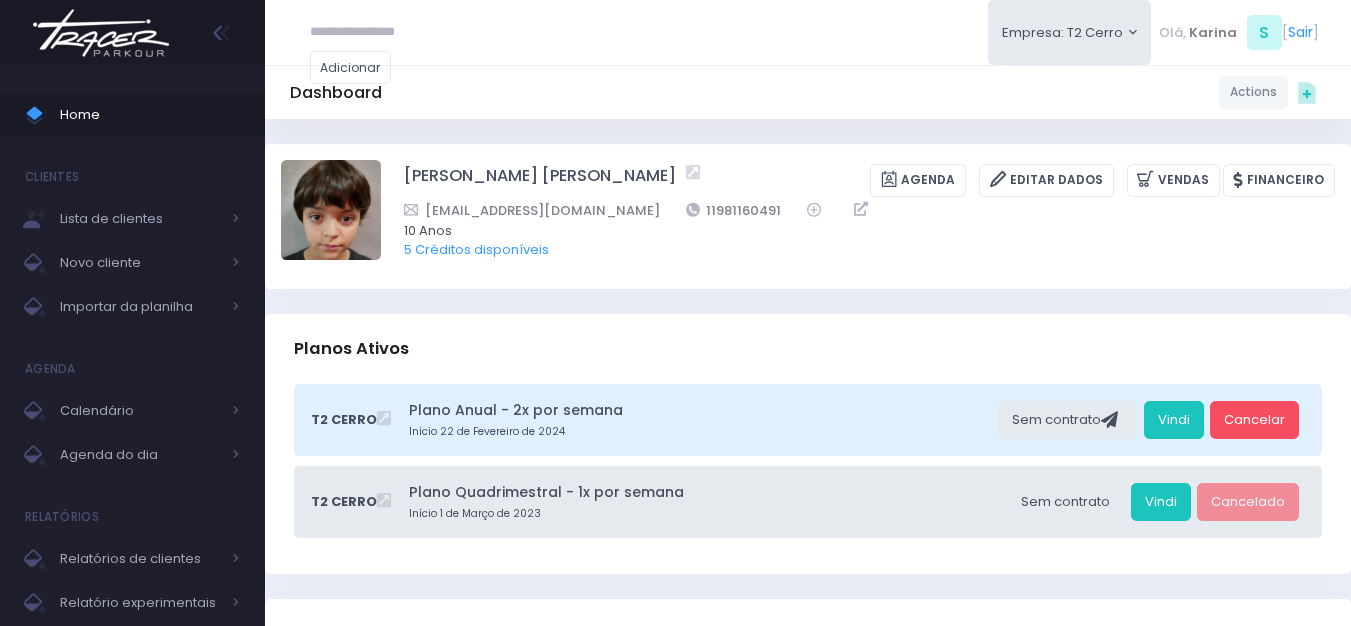 scroll, scrollTop: 0, scrollLeft: 0, axis: both 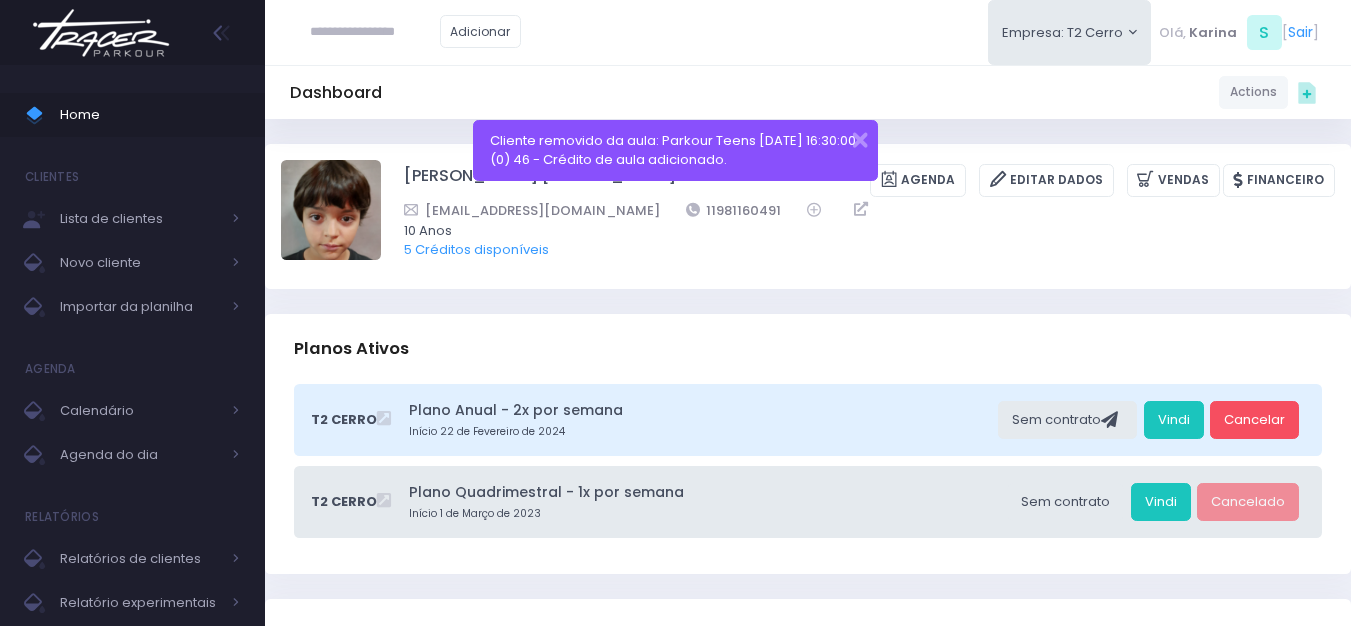 click on "Cliente removido da aula: Parkour Teens [DATE] 16:30:00 (0) 46 - Crédito de aula adicionado." at bounding box center (675, 150) 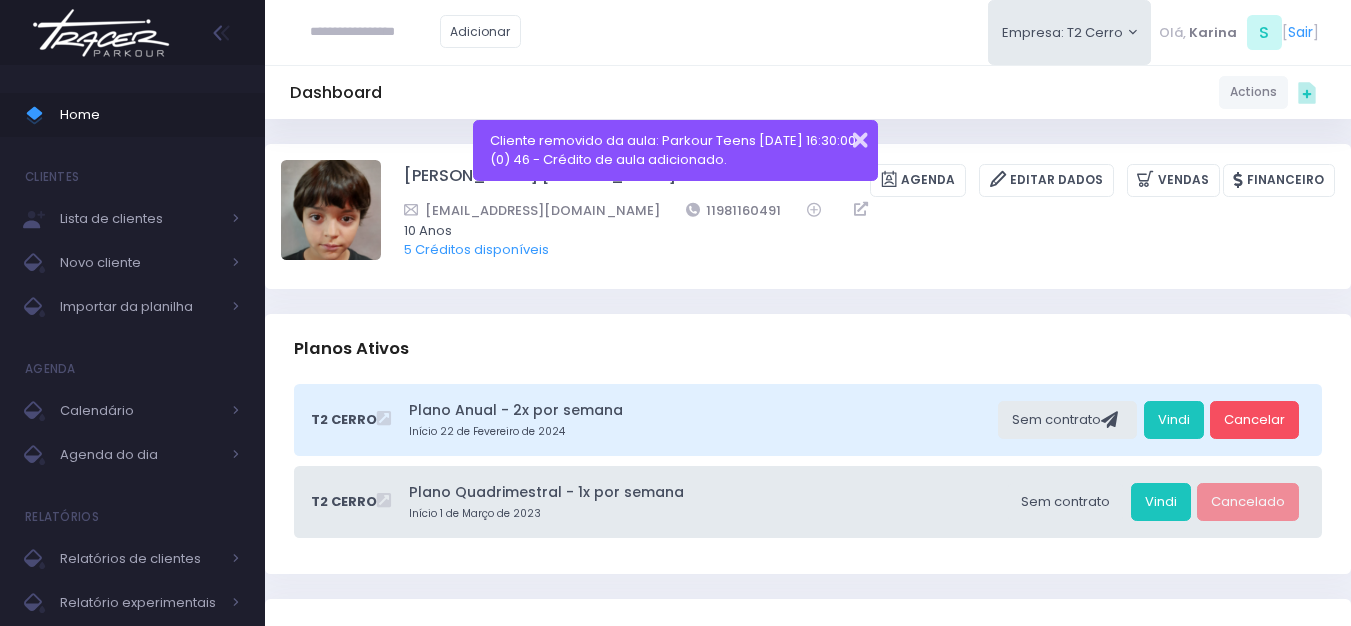click at bounding box center (847, 137) 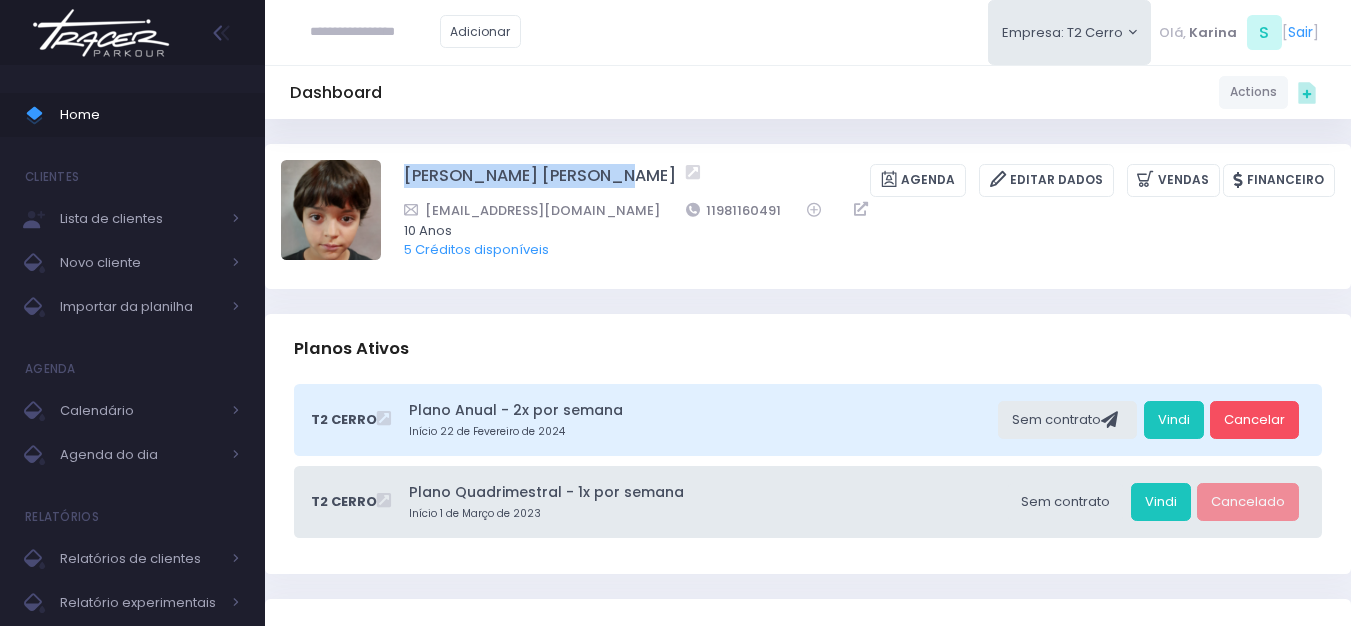 drag, startPoint x: 389, startPoint y: 180, endPoint x: 609, endPoint y: 186, distance: 220.0818 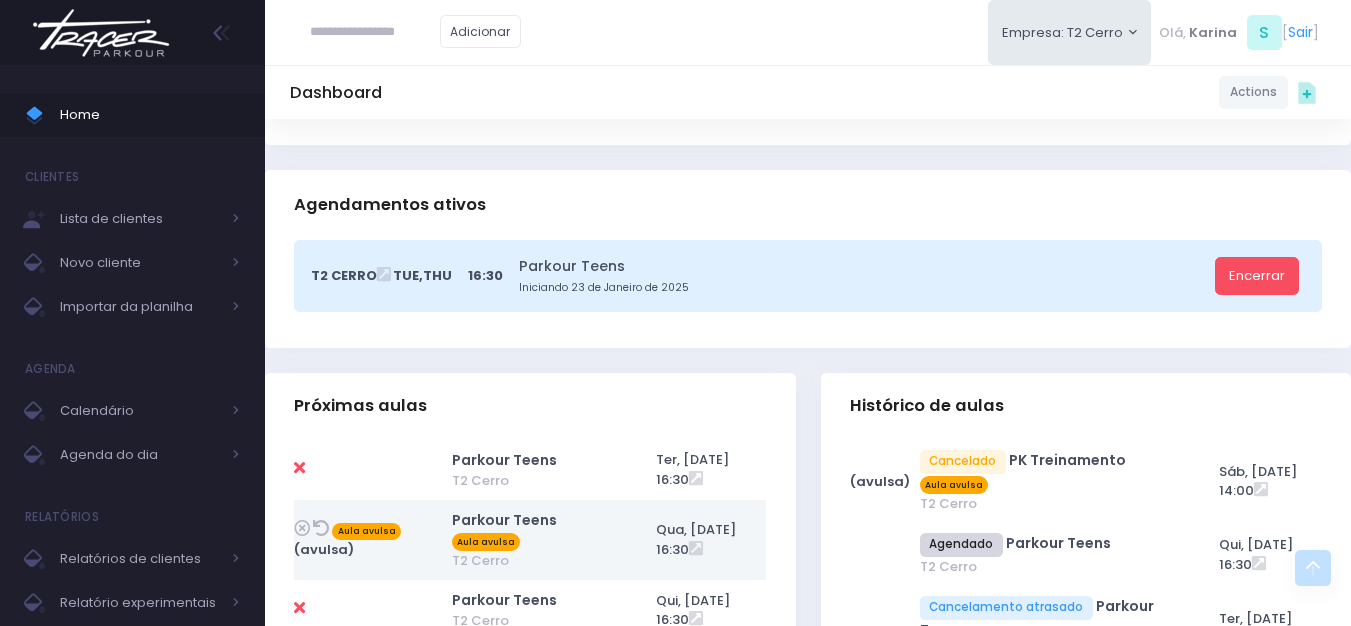 scroll, scrollTop: 428, scrollLeft: 0, axis: vertical 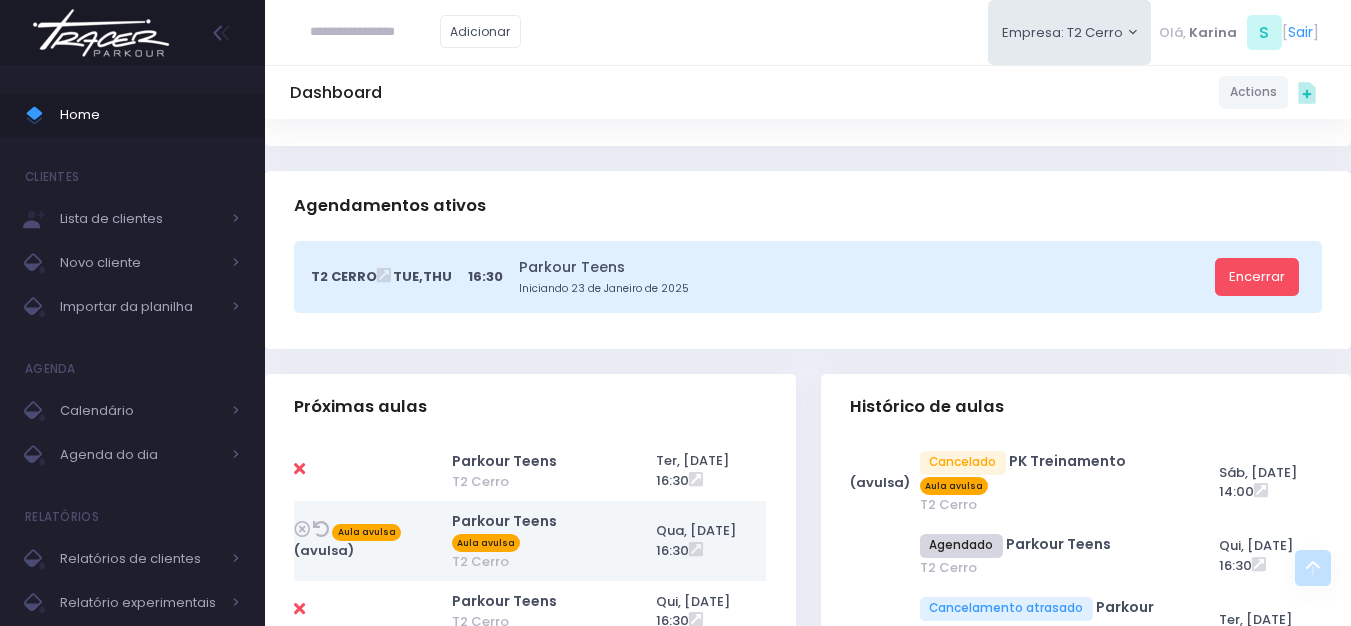 click on "Agendamentos ativos" at bounding box center [808, 206] 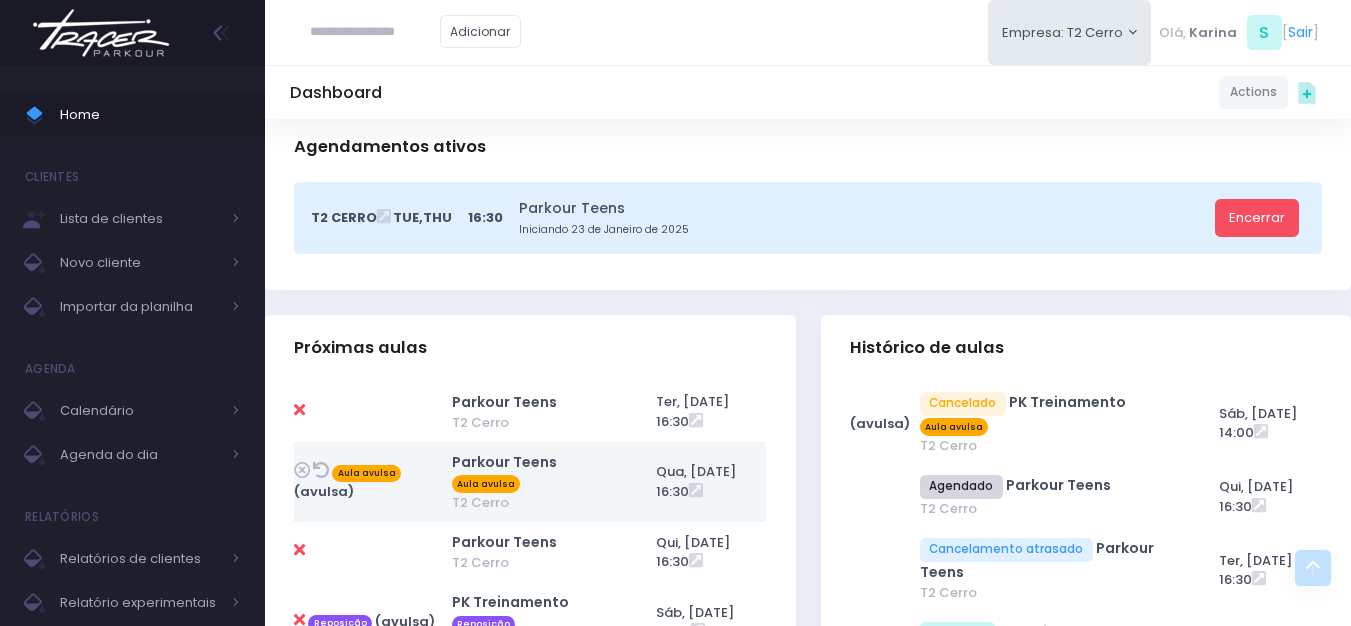 scroll, scrollTop: 486, scrollLeft: 0, axis: vertical 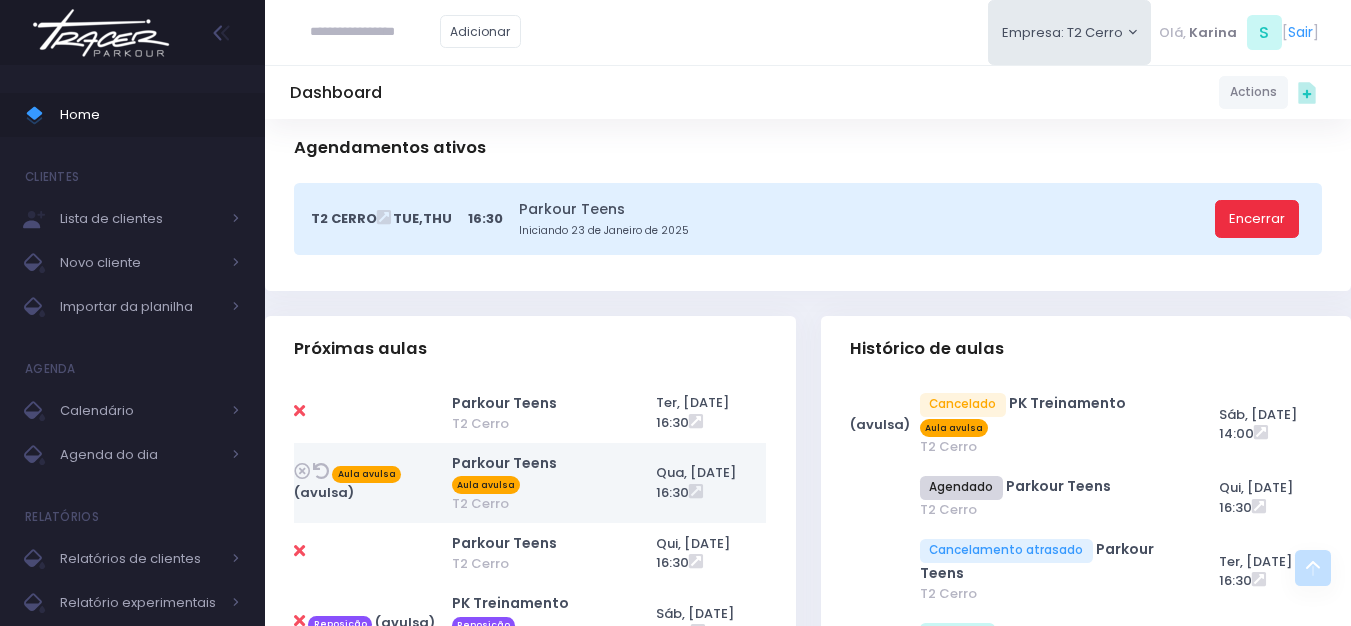 click on "Encerrar" at bounding box center (1257, 219) 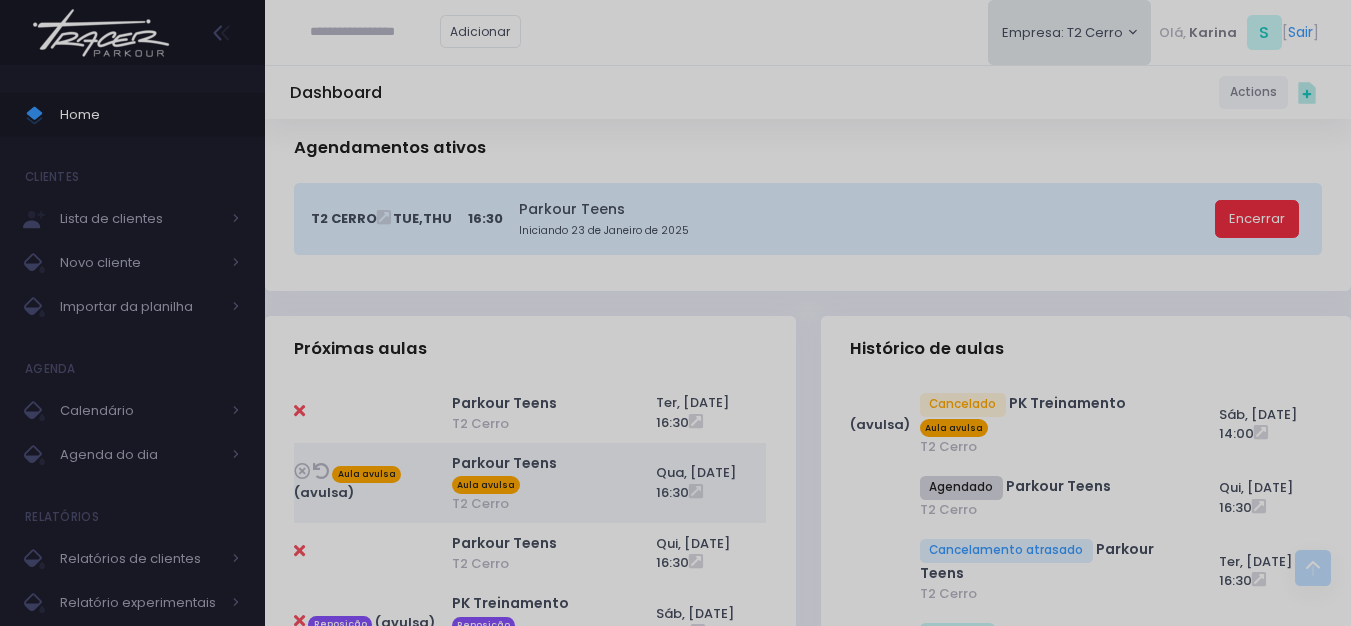 scroll, scrollTop: 0, scrollLeft: 0, axis: both 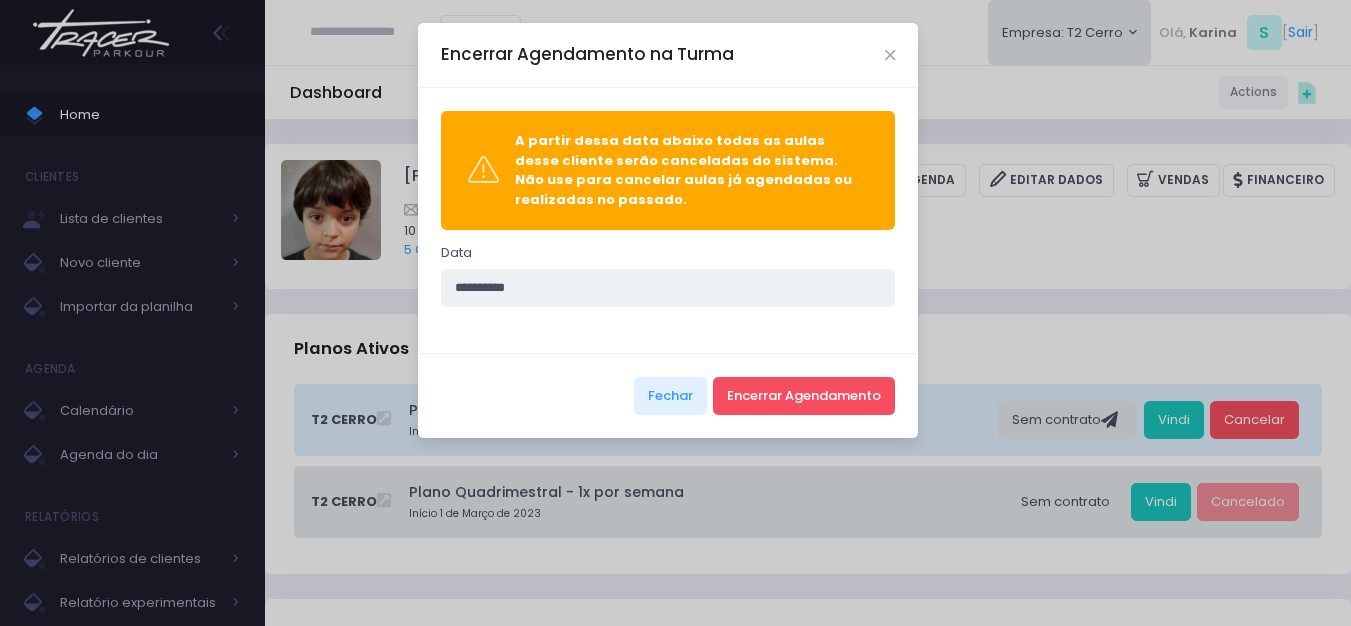 click on "**********" at bounding box center [668, 288] 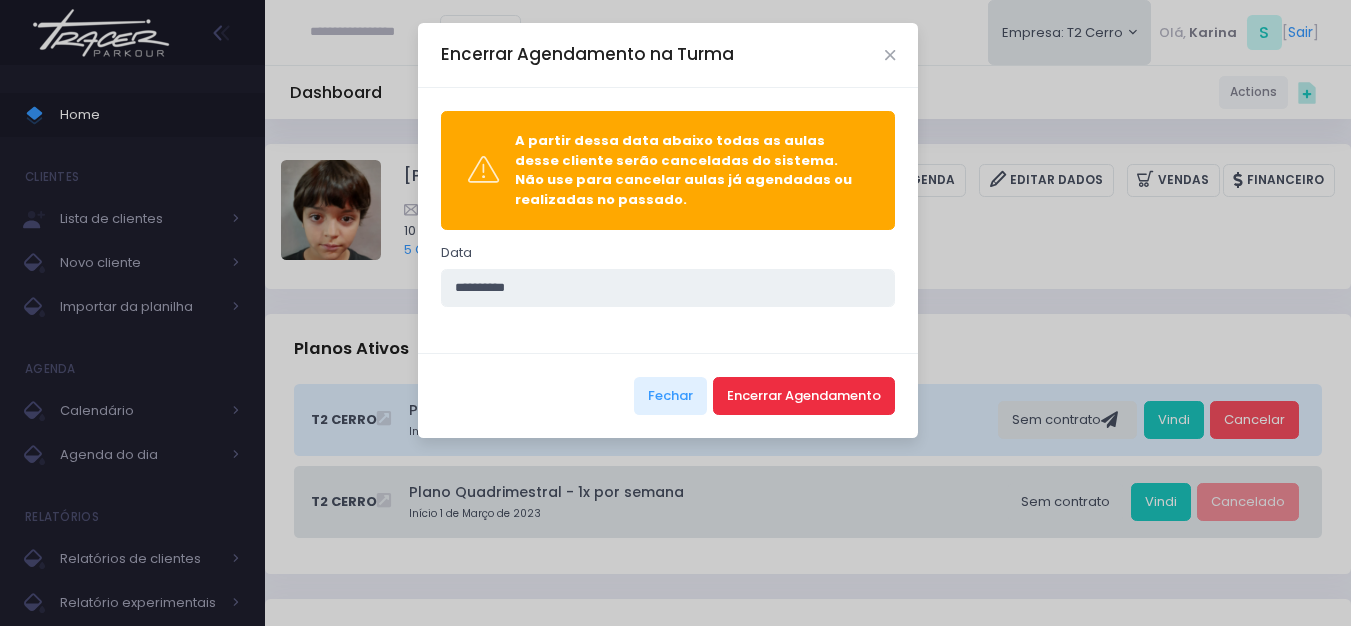 type on "**********" 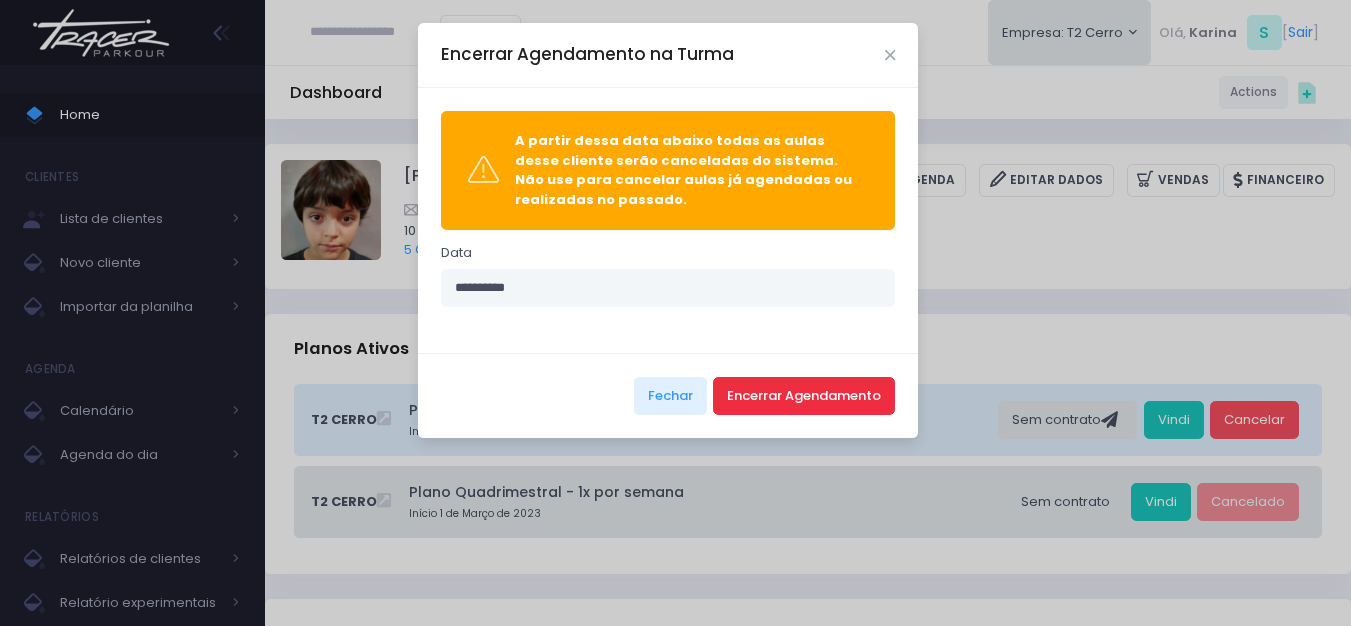 click on "Encerrar Agendamento" at bounding box center (804, 396) 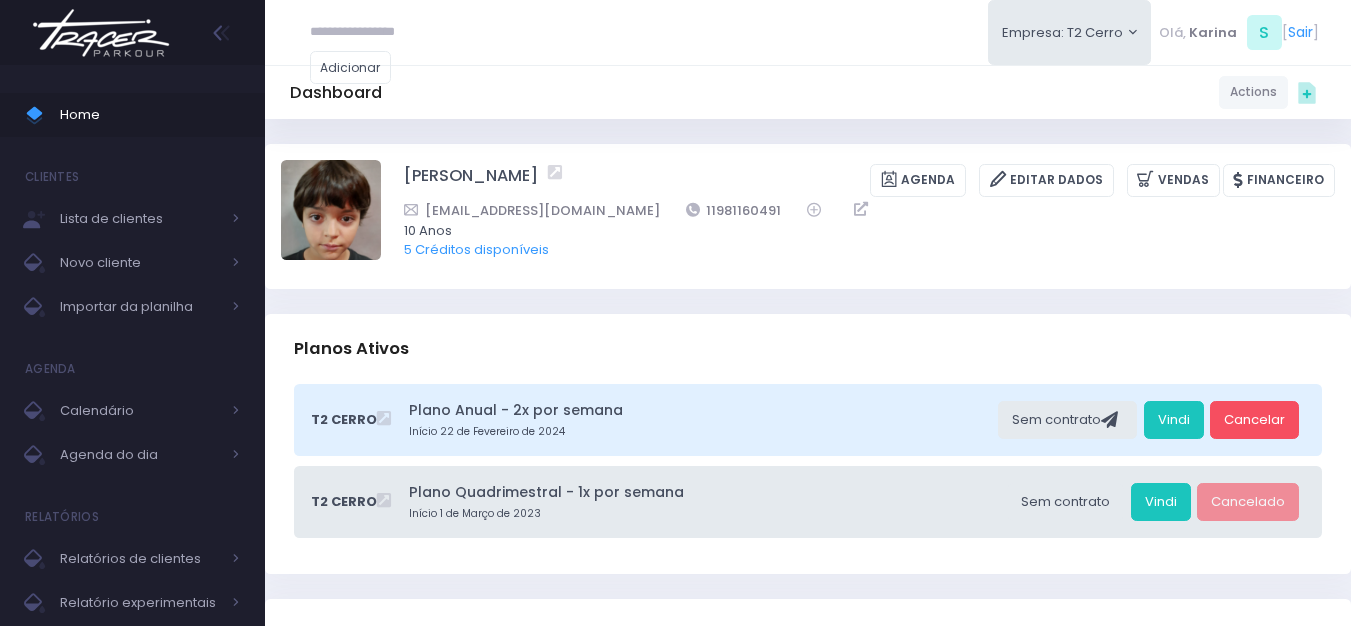 scroll, scrollTop: 0, scrollLeft: 0, axis: both 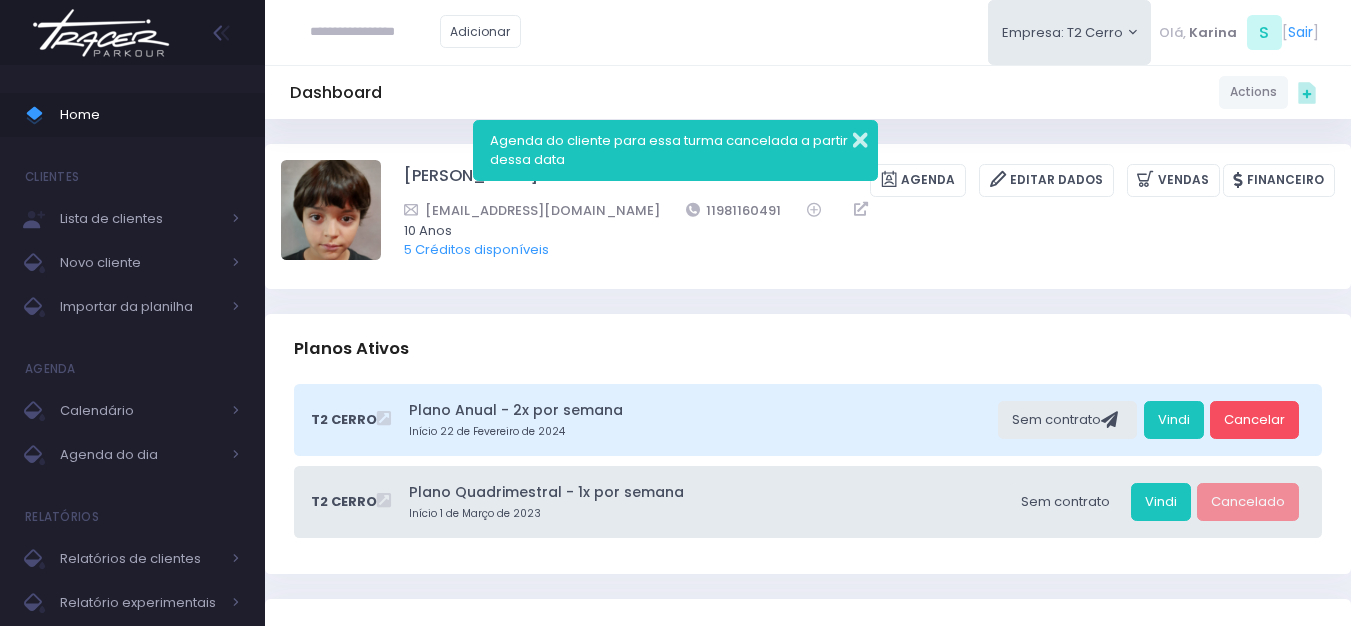 click at bounding box center [847, 137] 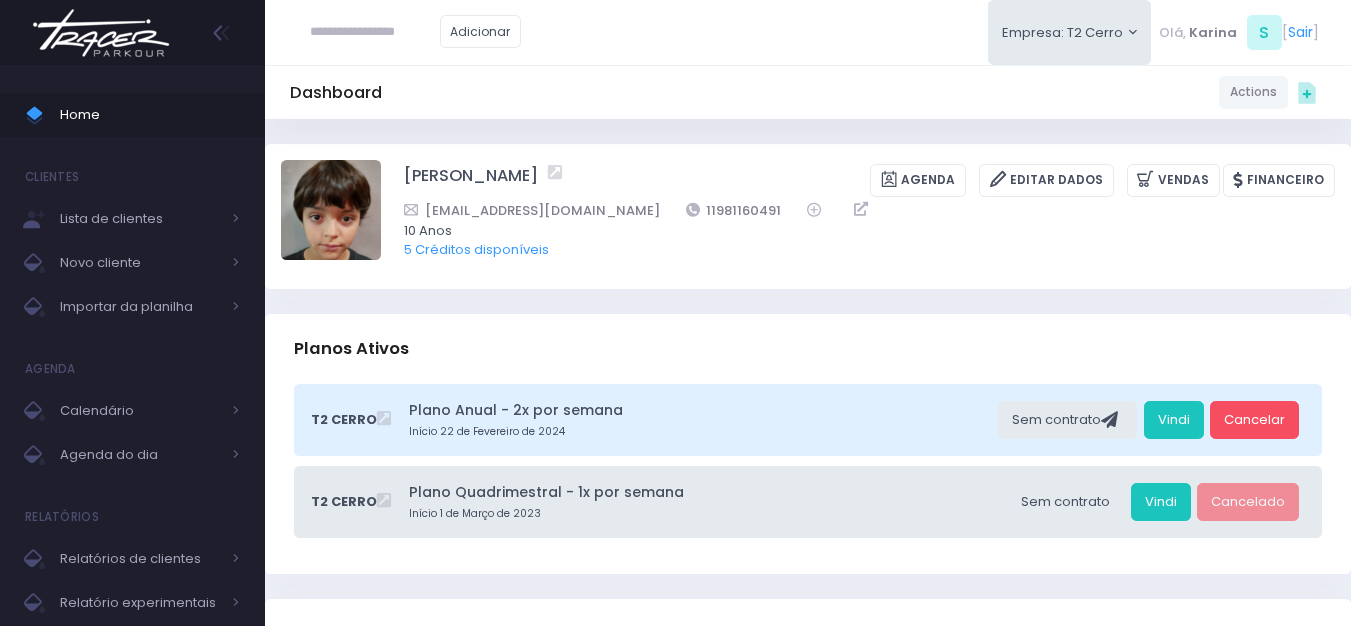 drag, startPoint x: 418, startPoint y: 174, endPoint x: 609, endPoint y: 182, distance: 191.16747 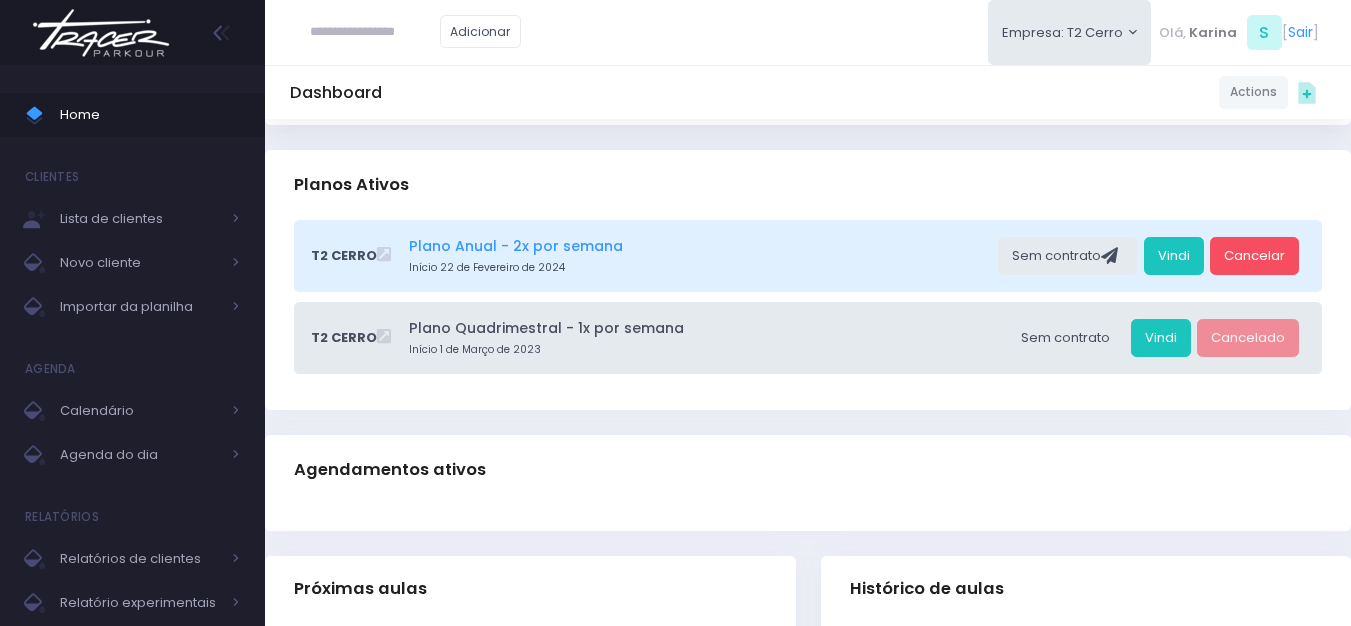 scroll, scrollTop: 342, scrollLeft: 0, axis: vertical 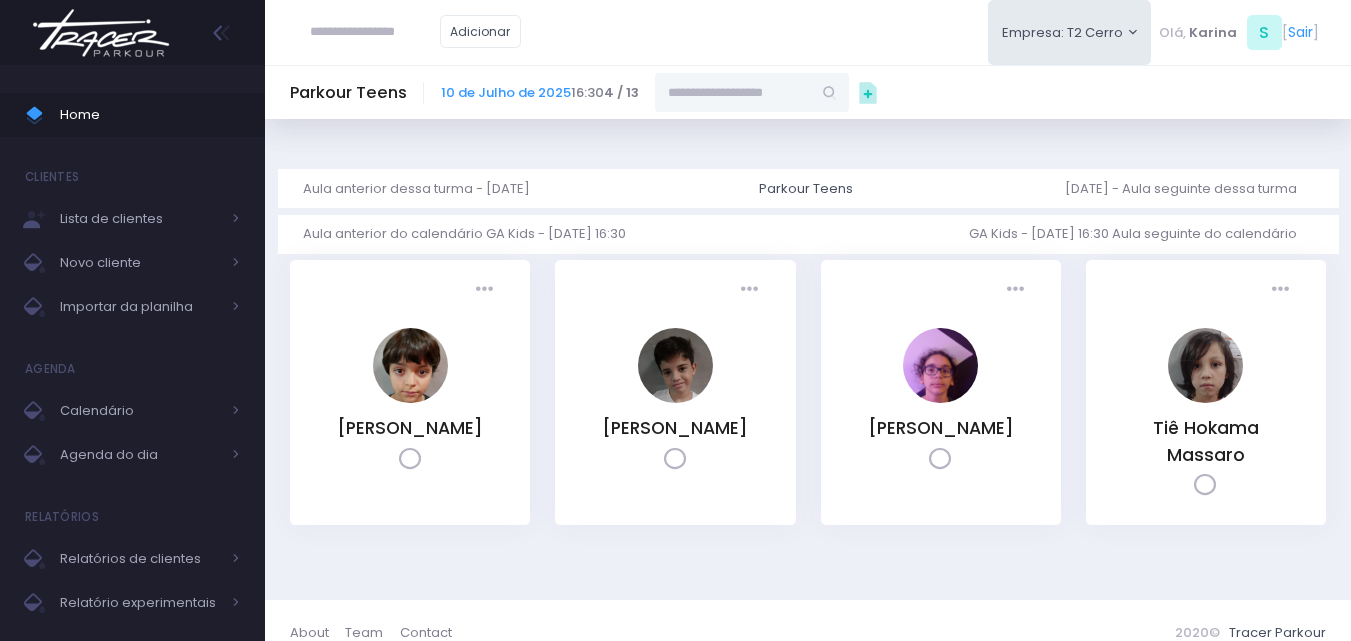 click at bounding box center (733, 92) 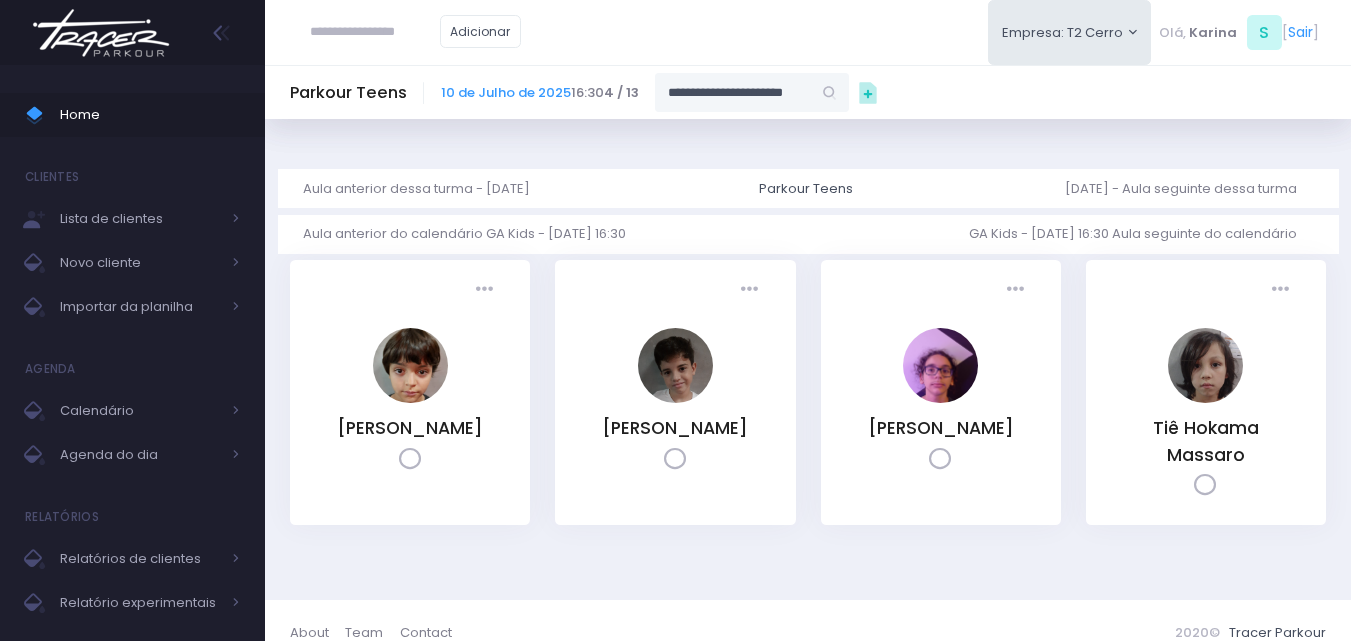 scroll, scrollTop: 0, scrollLeft: 2, axis: horizontal 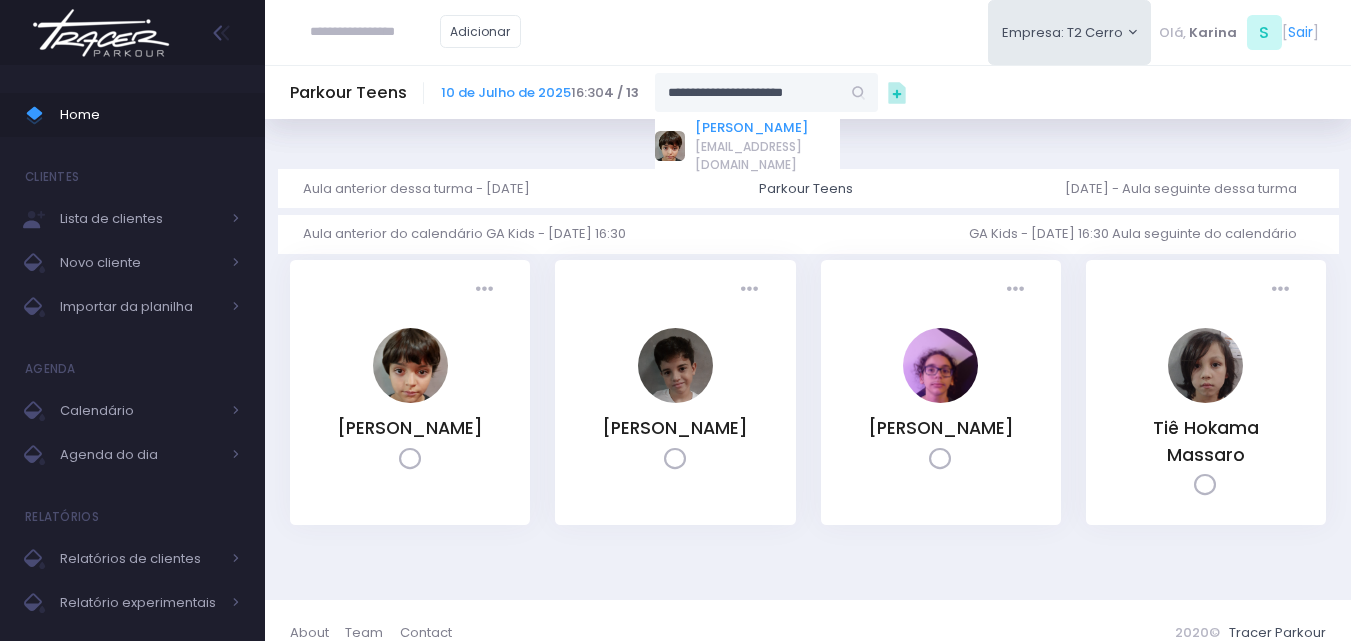 click on "[PERSON_NAME]" at bounding box center [767, 128] 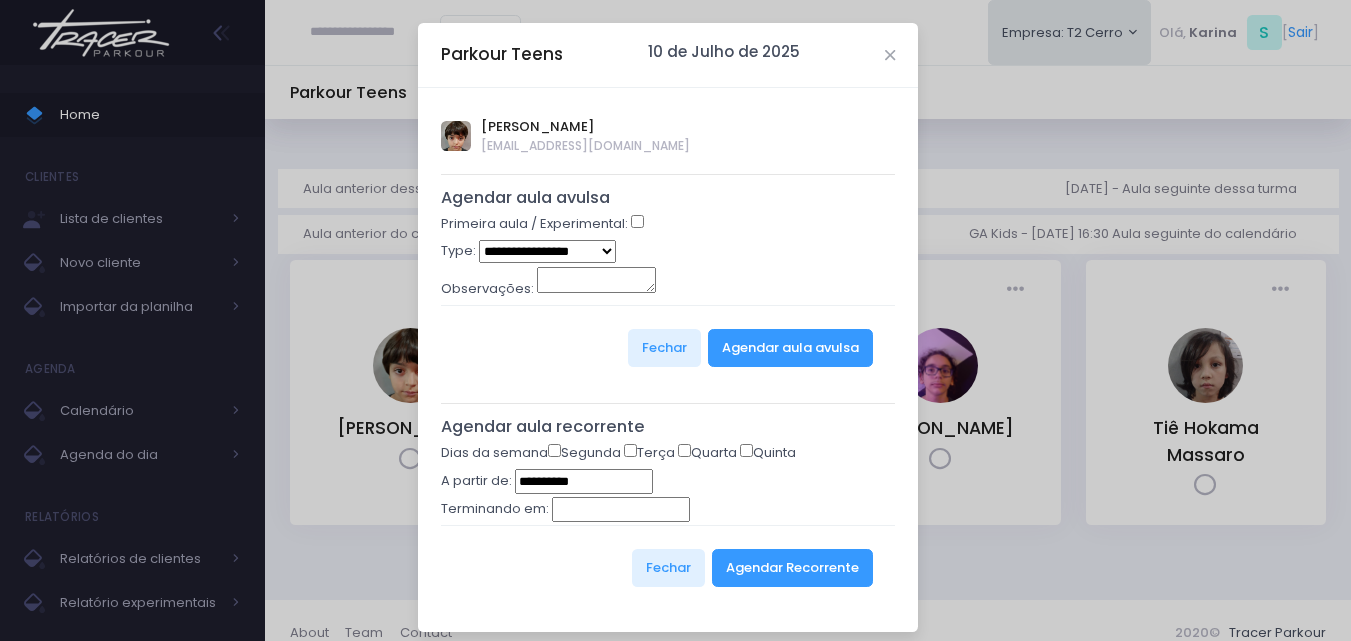 type on "**********" 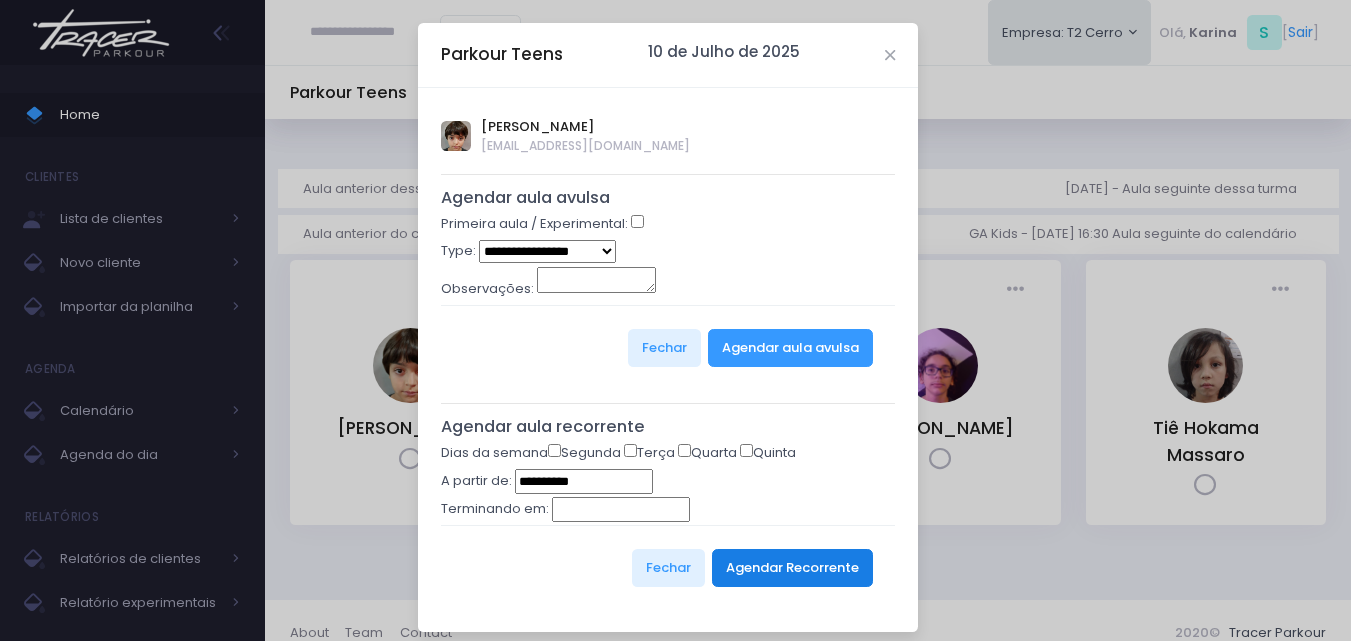 click on "Agendar Recorrente" at bounding box center [792, 568] 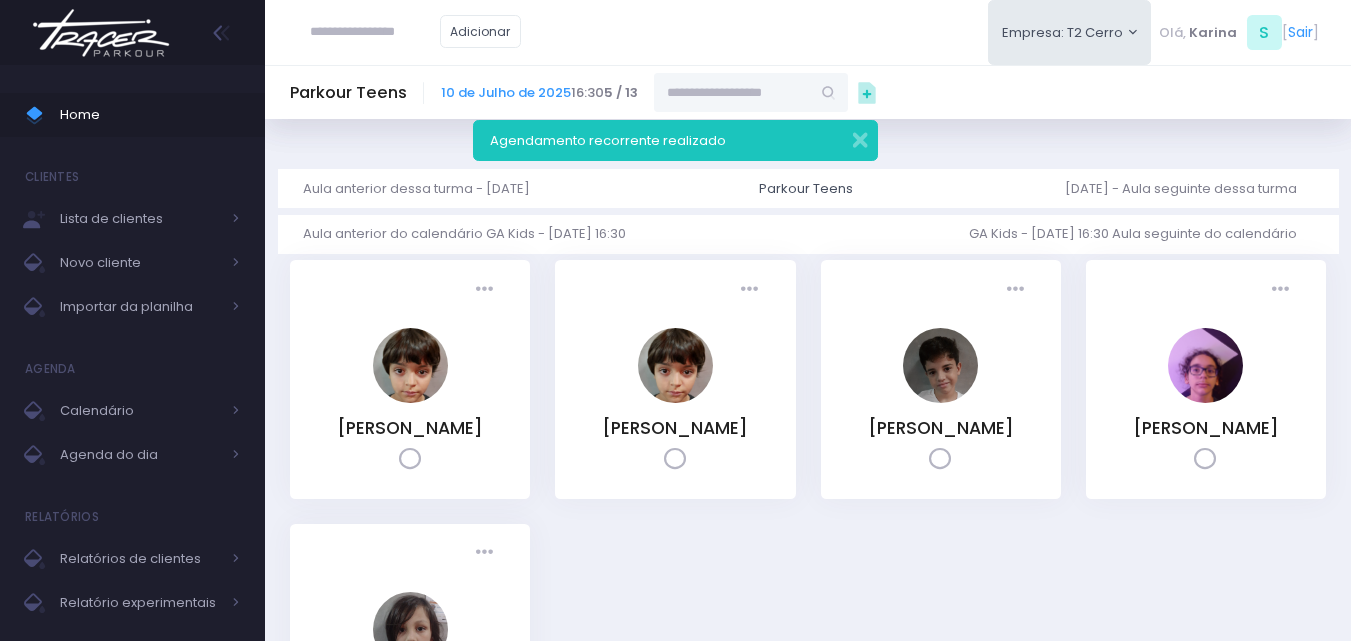 scroll, scrollTop: 0, scrollLeft: 0, axis: both 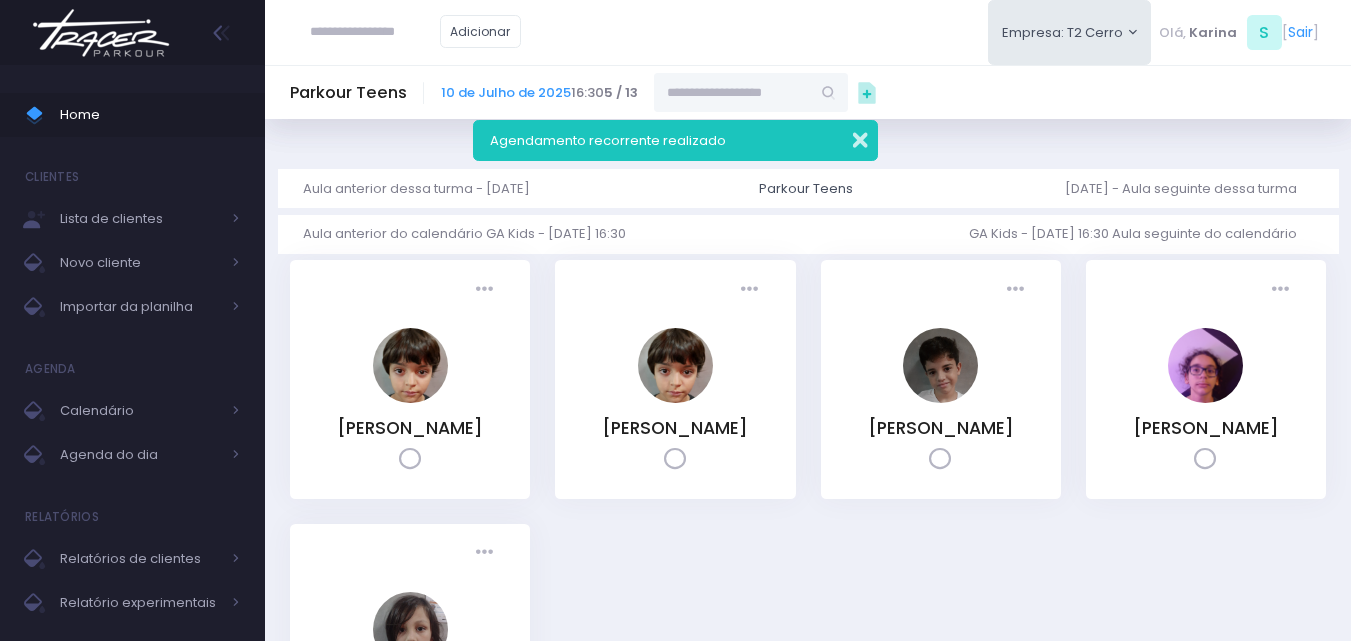 click at bounding box center [847, 137] 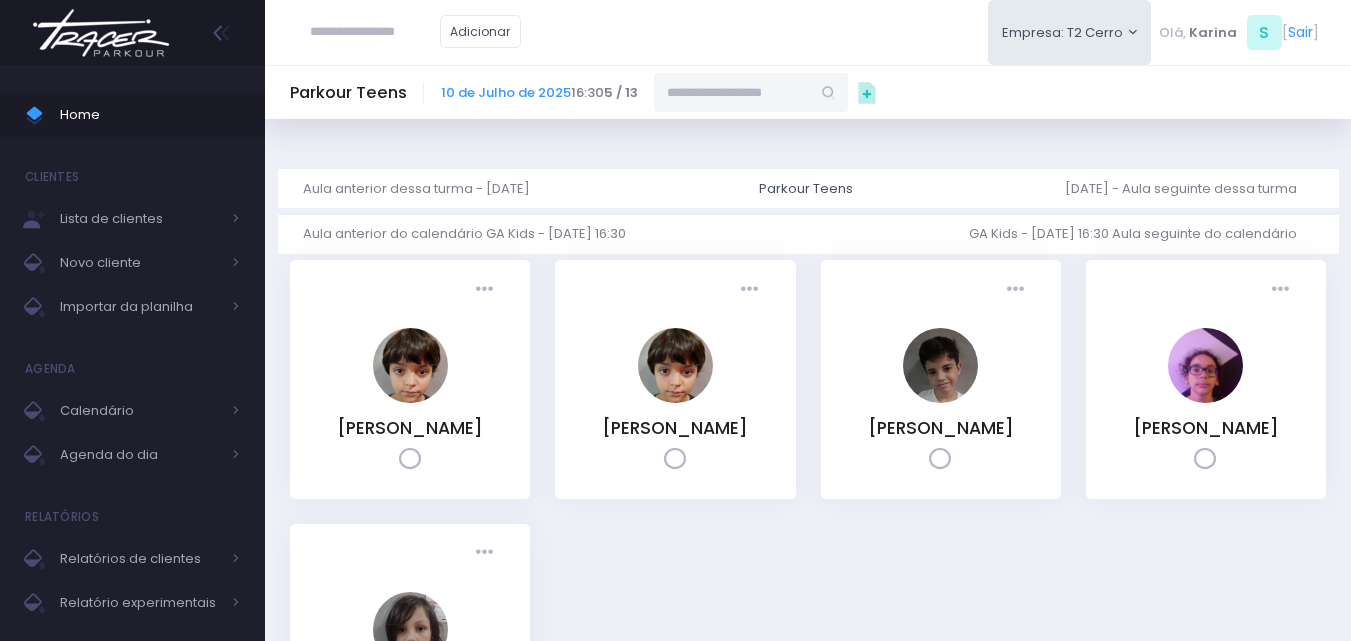 click at bounding box center [732, 92] 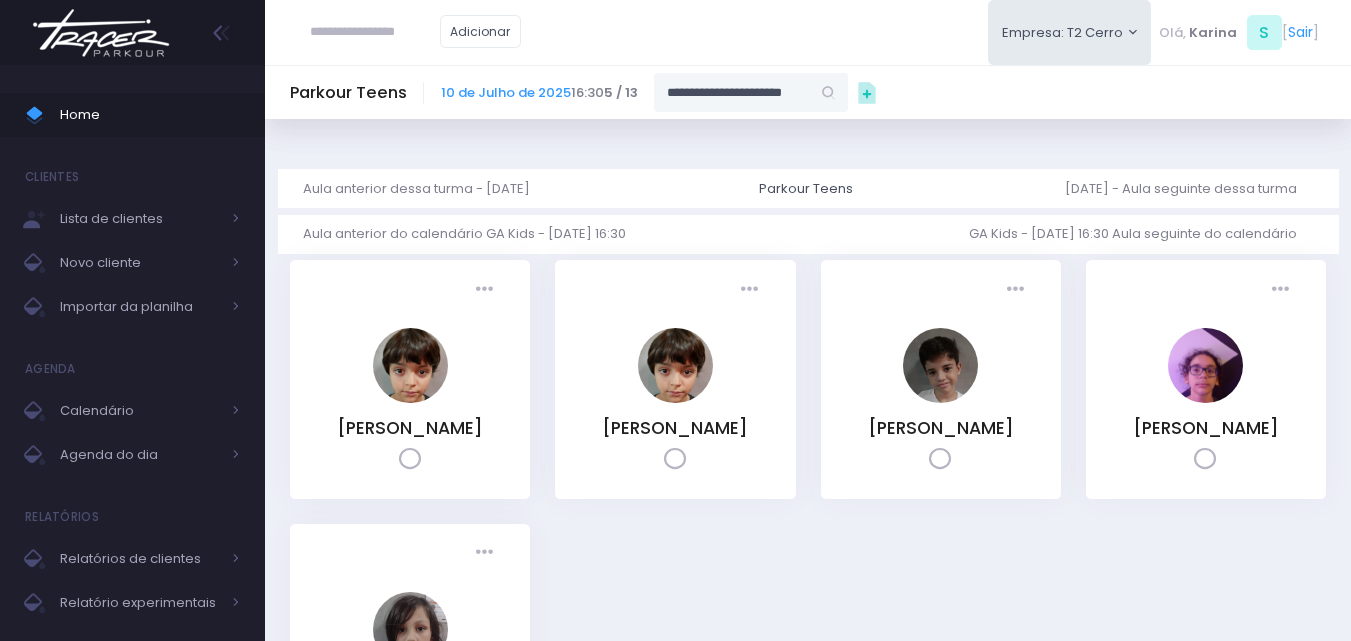 scroll, scrollTop: 0, scrollLeft: 3, axis: horizontal 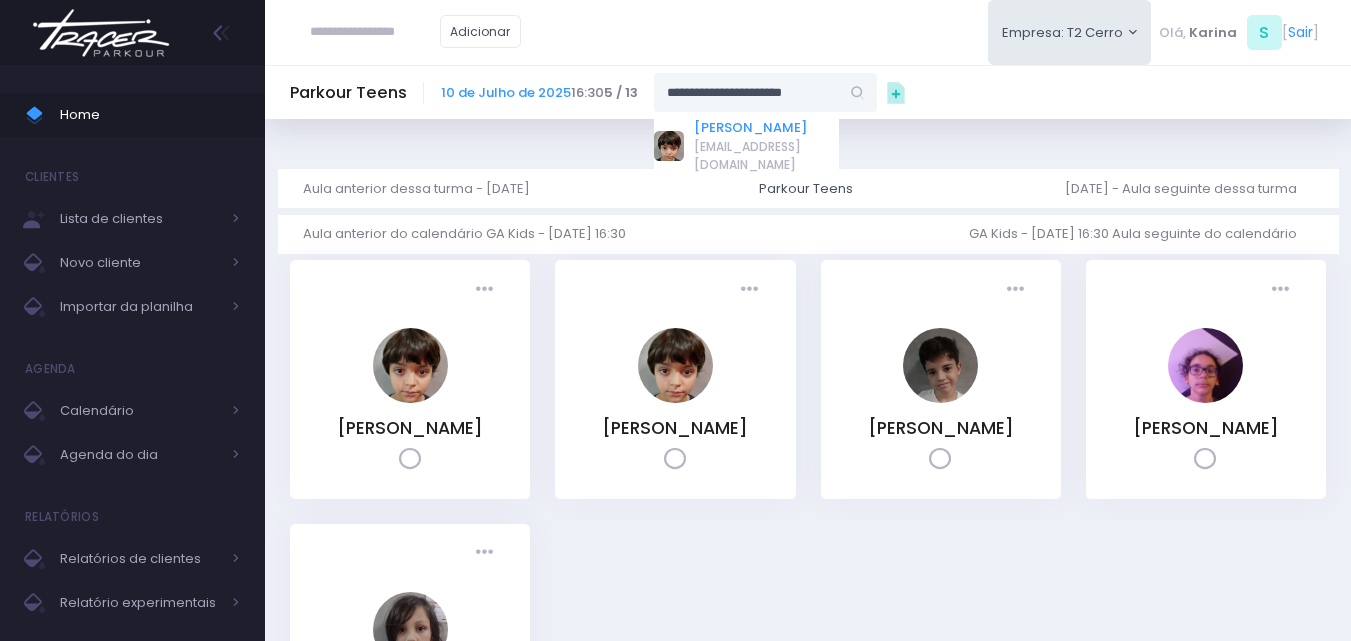 click on "[PERSON_NAME] [PERSON_NAME]" at bounding box center (766, 128) 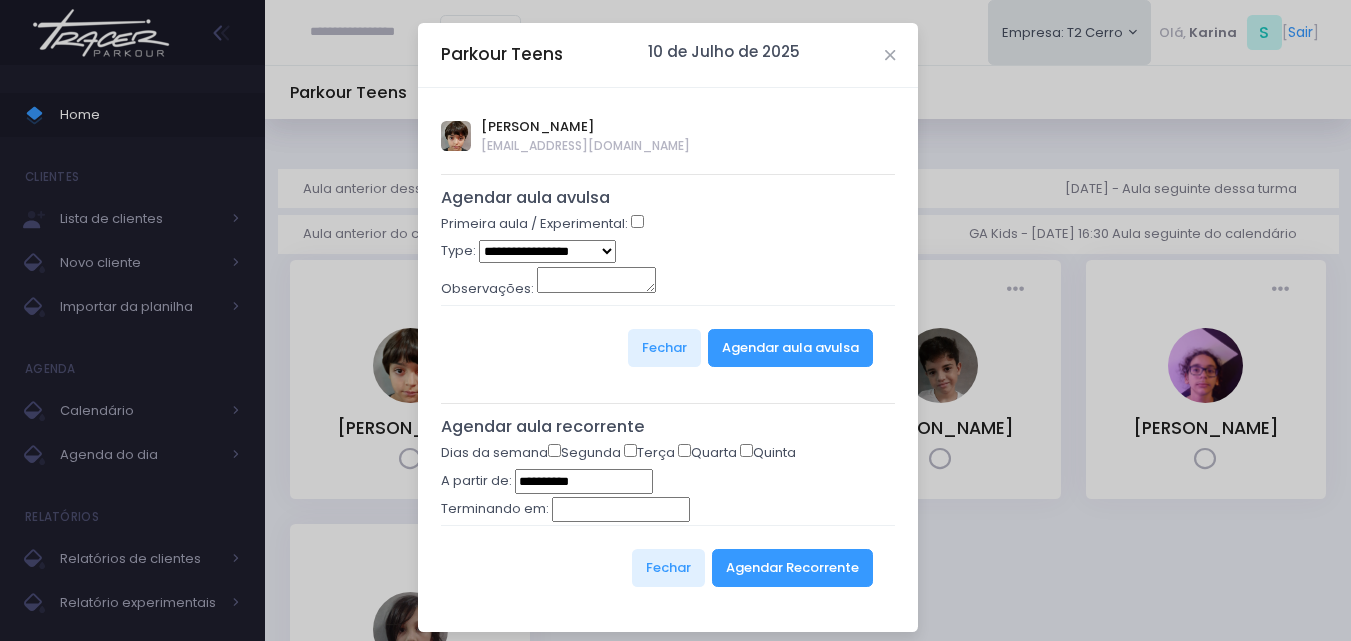 type on "**********" 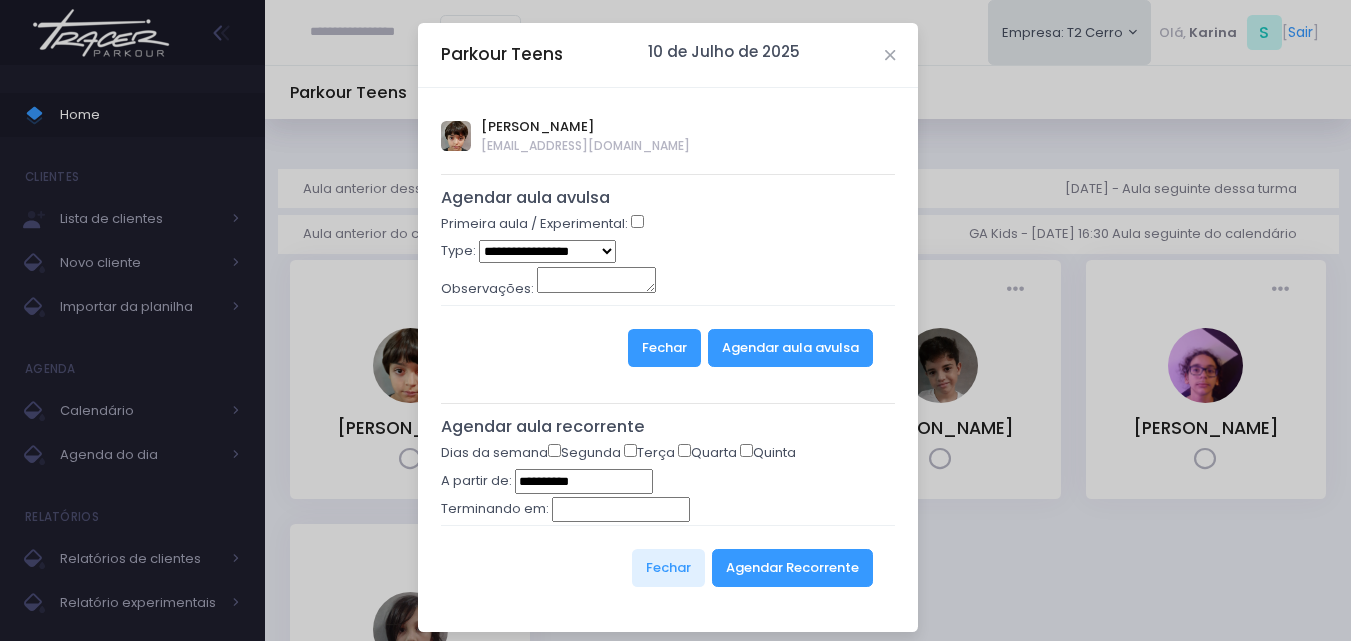 scroll, scrollTop: 0, scrollLeft: 0, axis: both 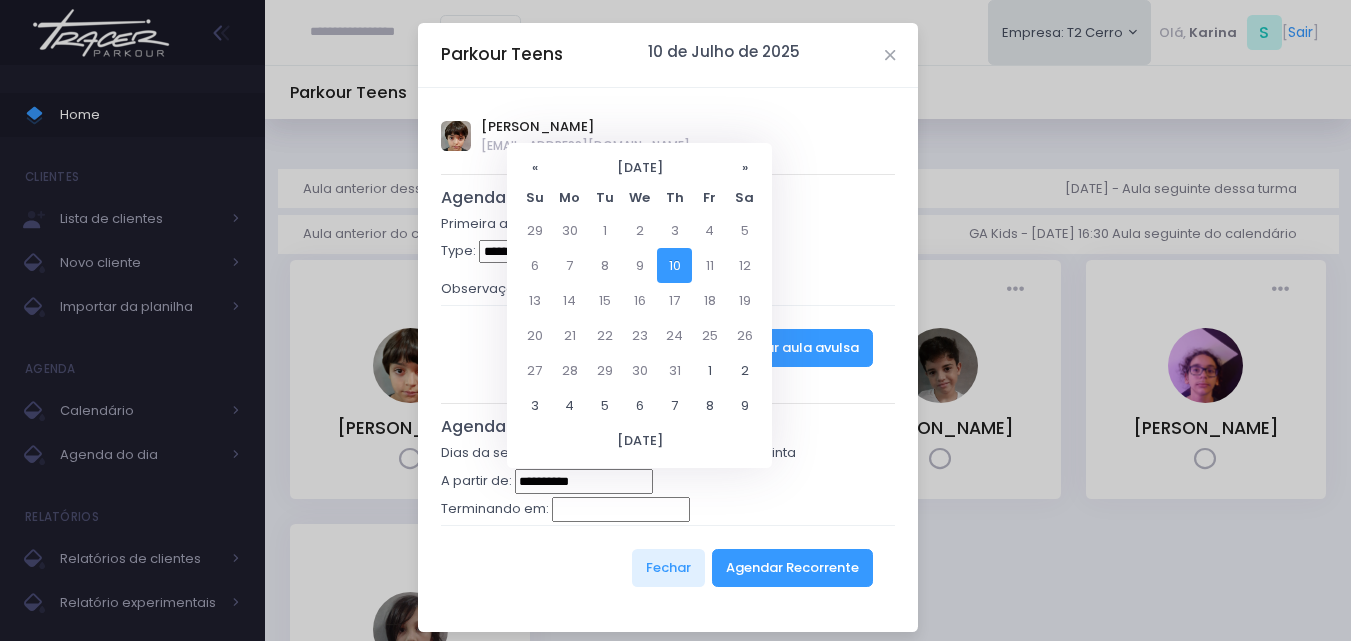 click on "**********" at bounding box center (584, 482) 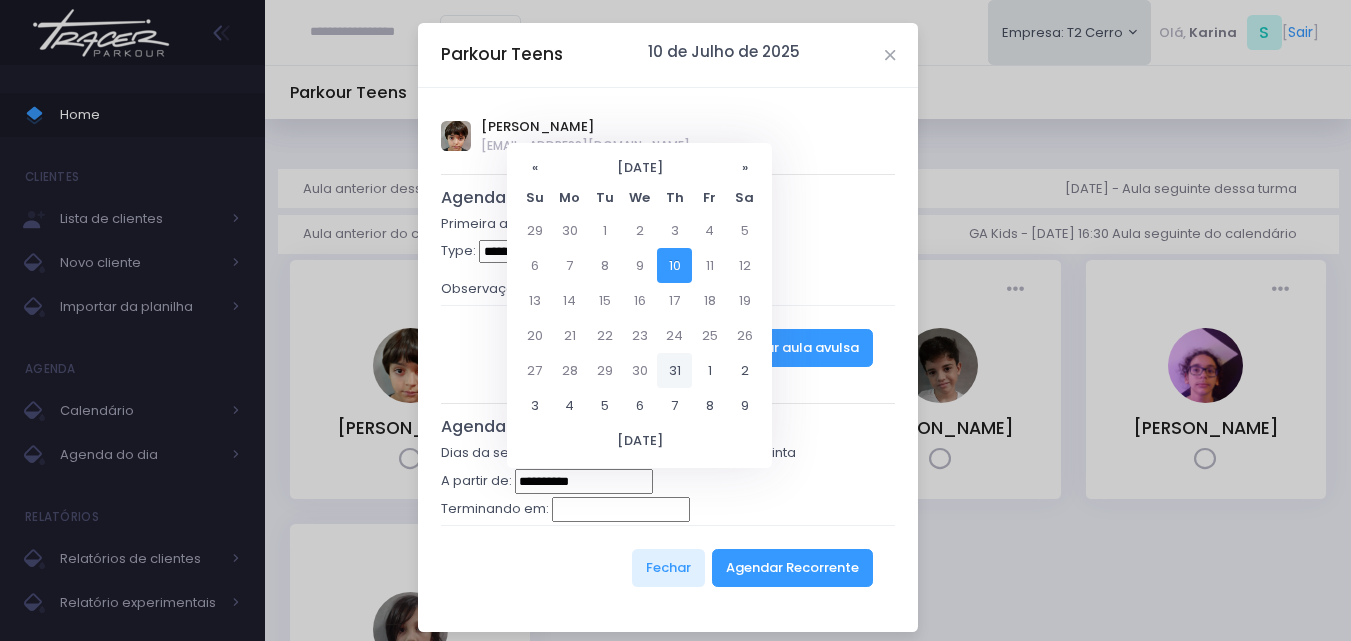click on "31" at bounding box center [674, 370] 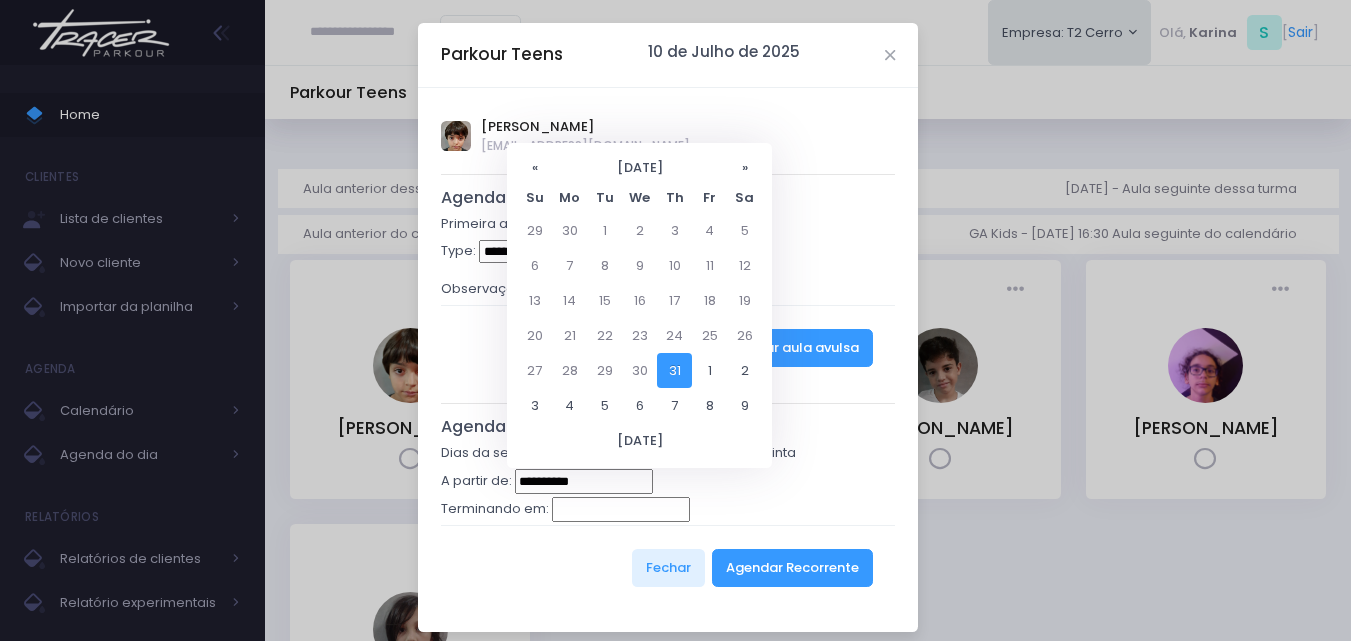 click on "**********" at bounding box center [668, 483] 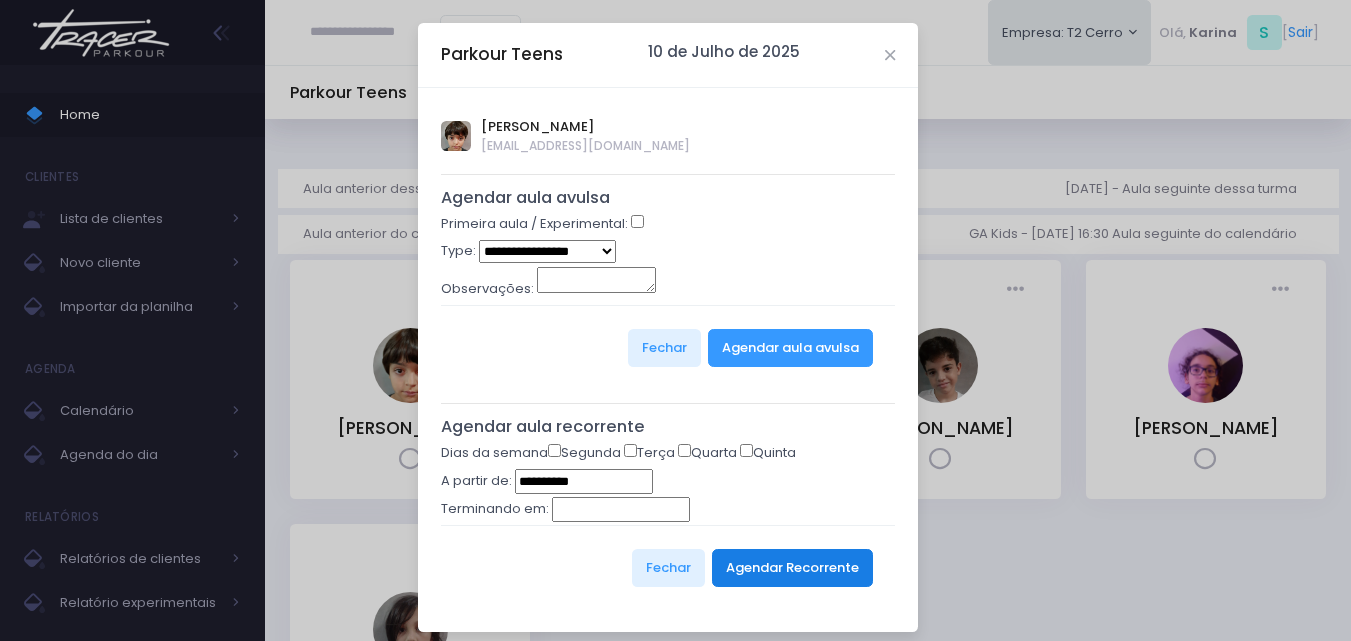 click on "Agendar Recorrente" at bounding box center (792, 568) 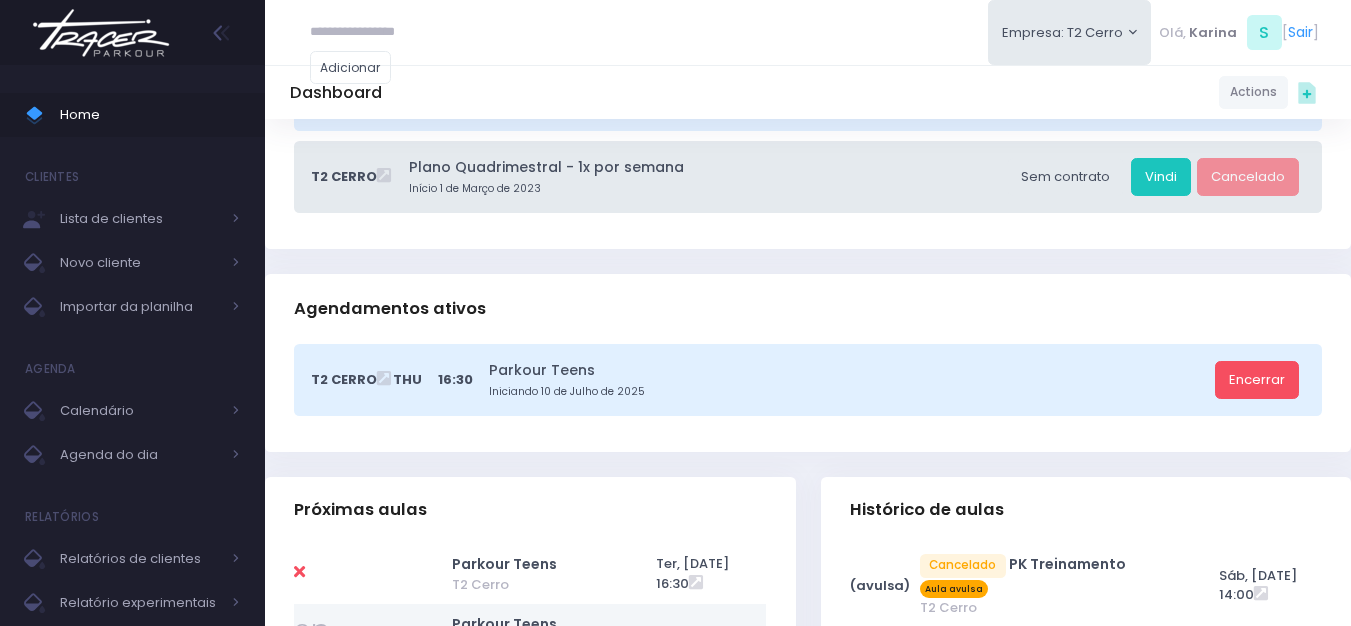 scroll, scrollTop: 325, scrollLeft: 0, axis: vertical 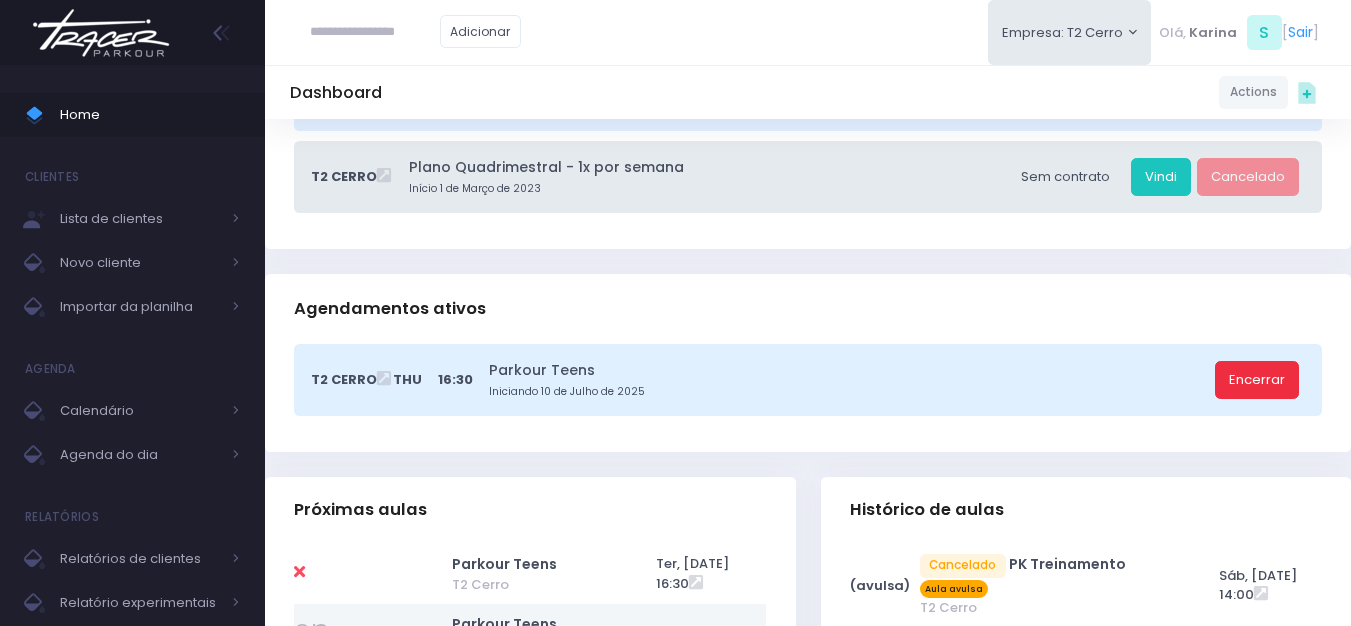 click on "Encerrar" at bounding box center [1257, 380] 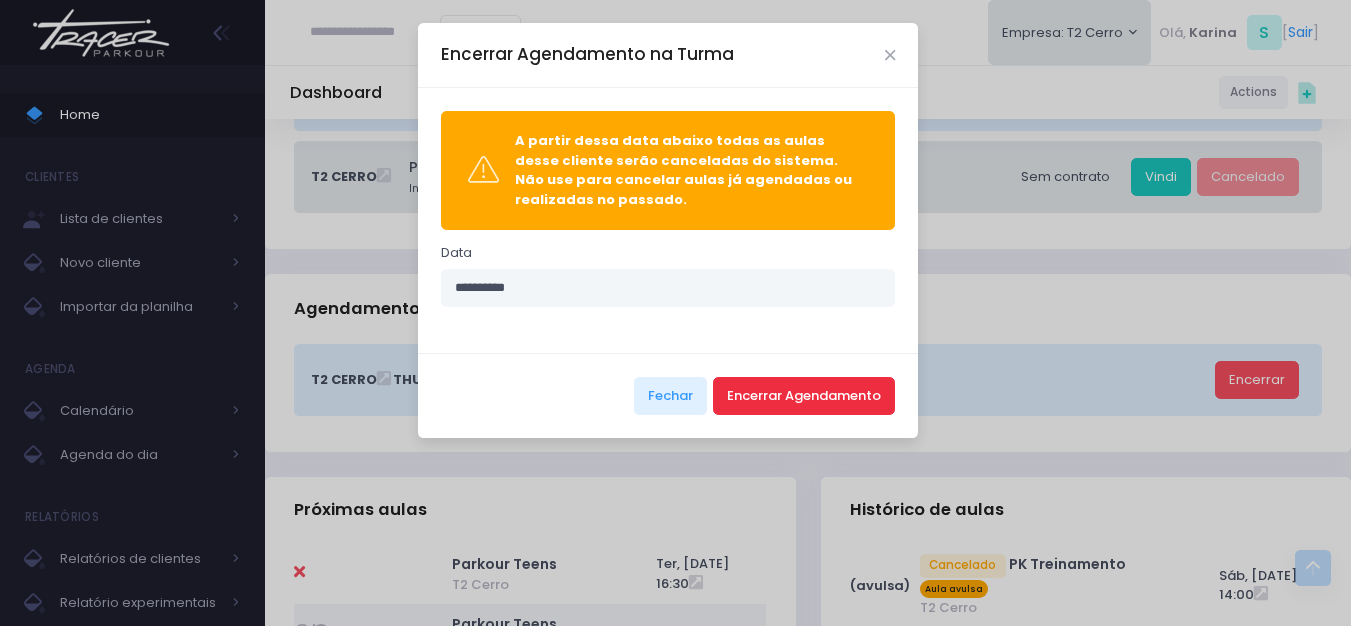 click on "Encerrar Agendamento" at bounding box center (804, 396) 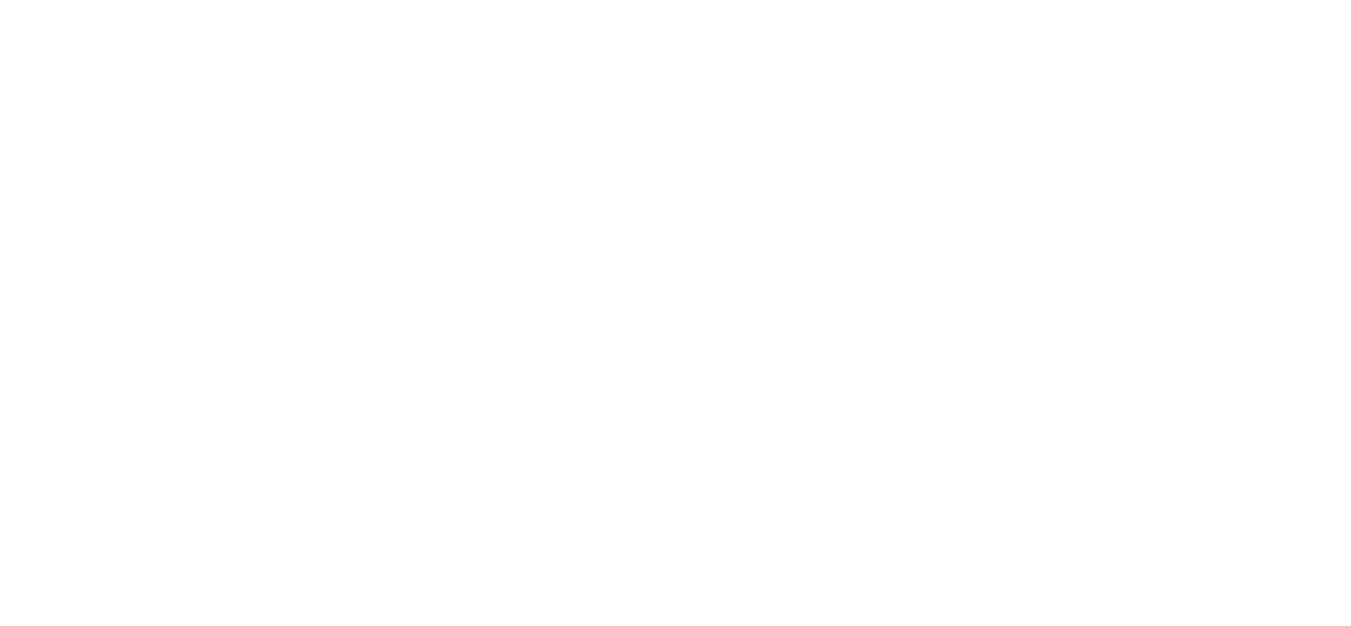scroll, scrollTop: 0, scrollLeft: 0, axis: both 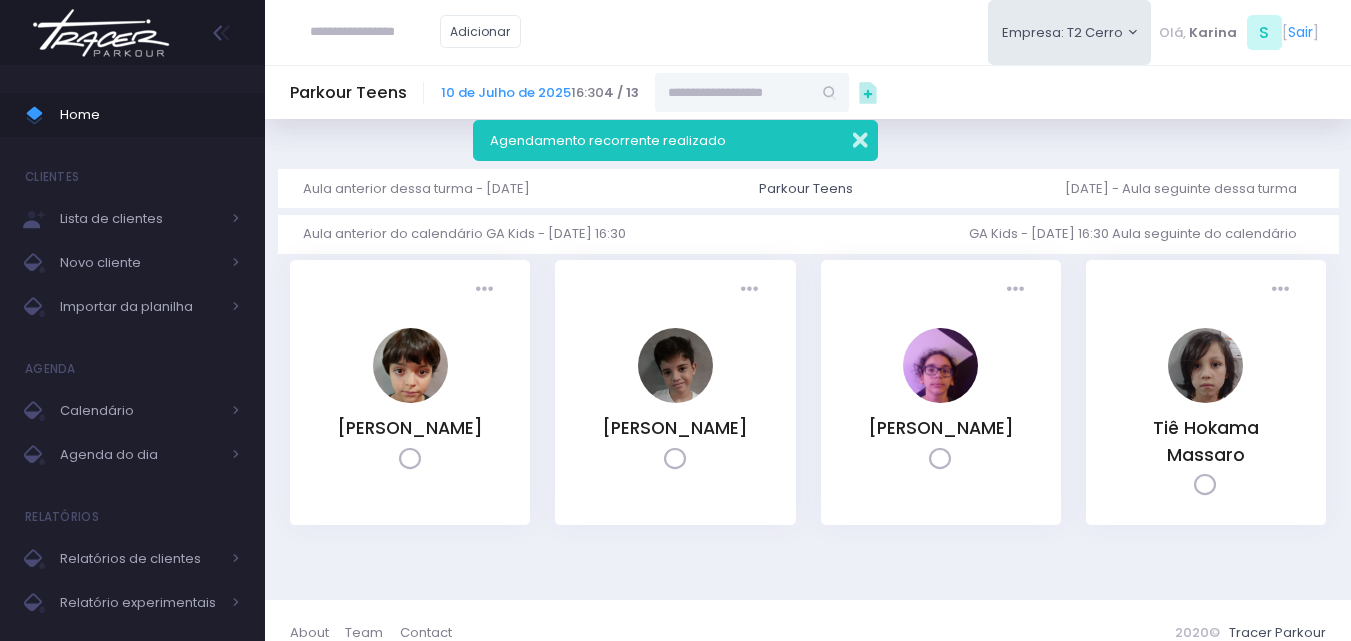 click at bounding box center [847, 137] 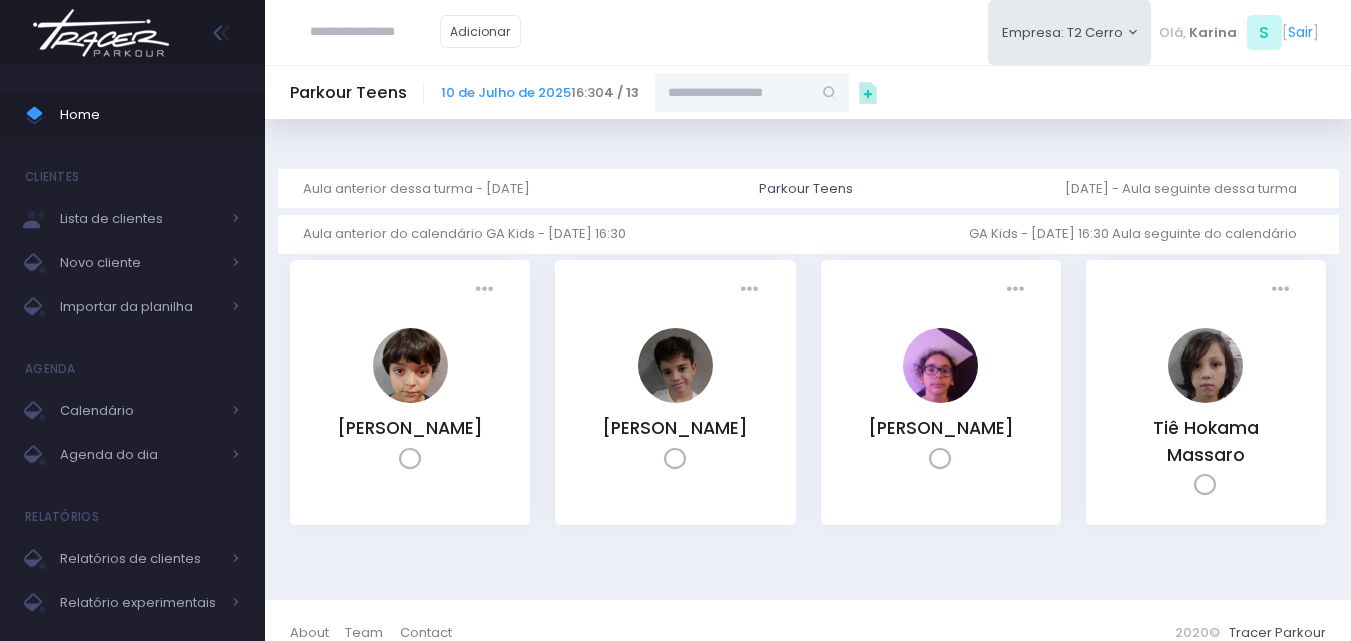 click at bounding box center [101, 33] 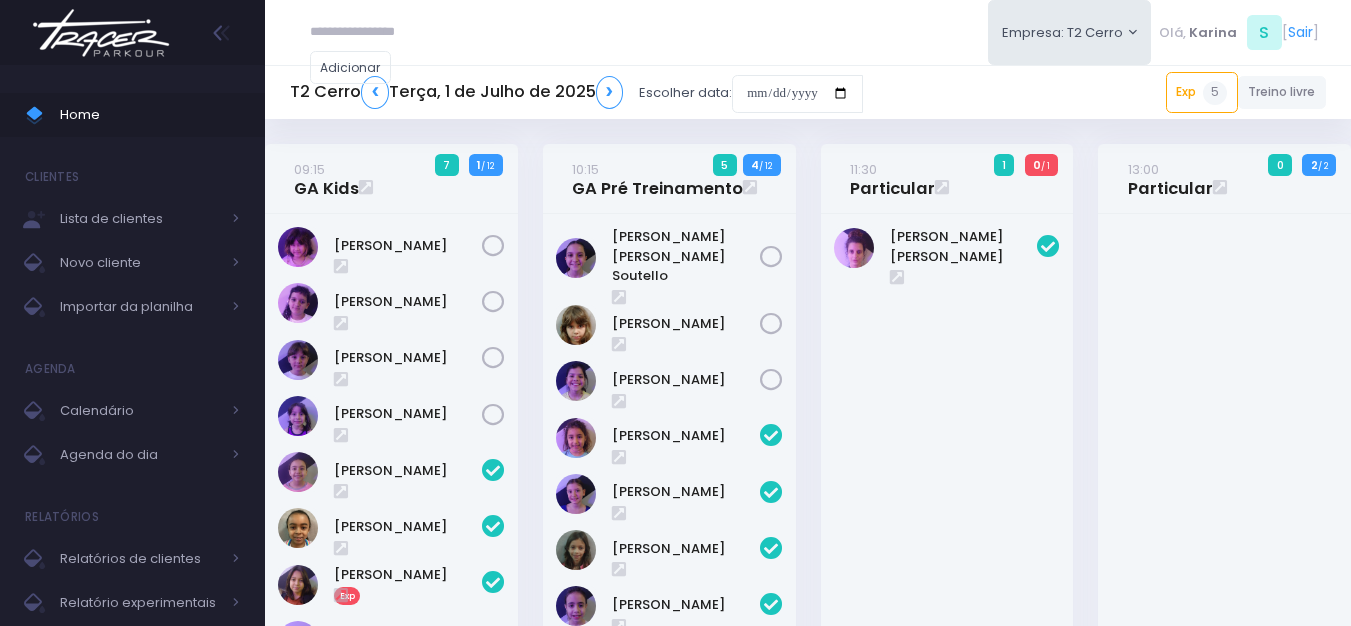scroll, scrollTop: 0, scrollLeft: 0, axis: both 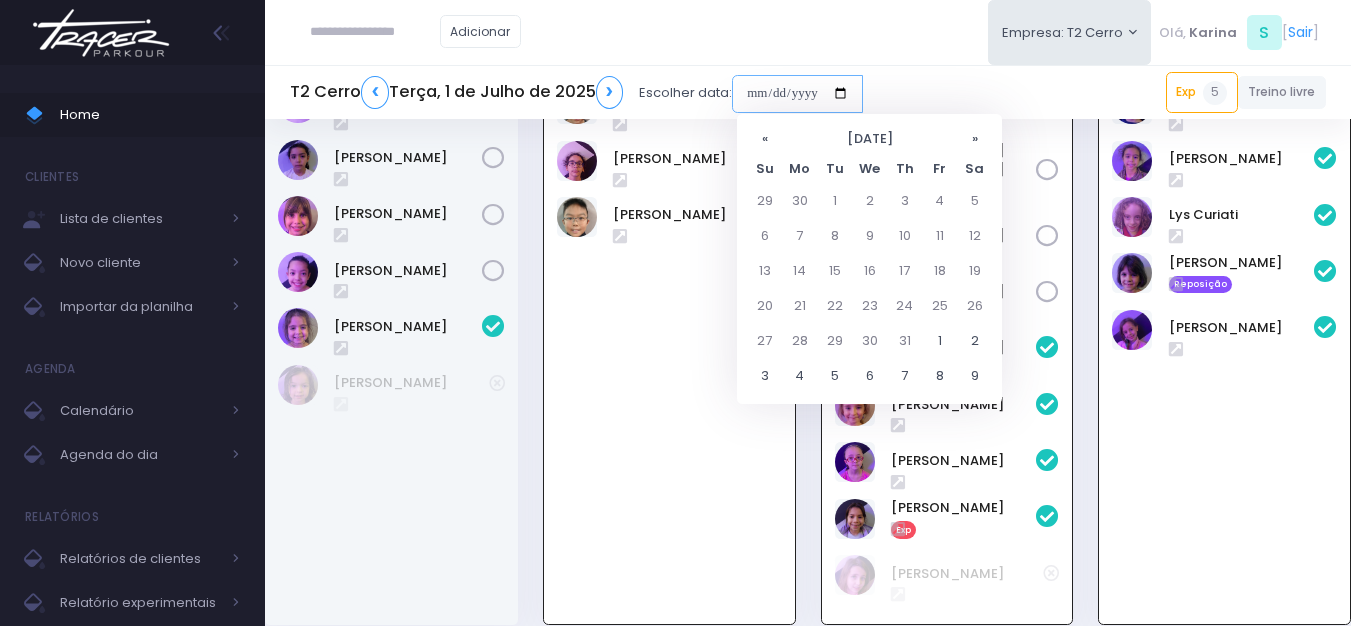 click at bounding box center [797, 94] 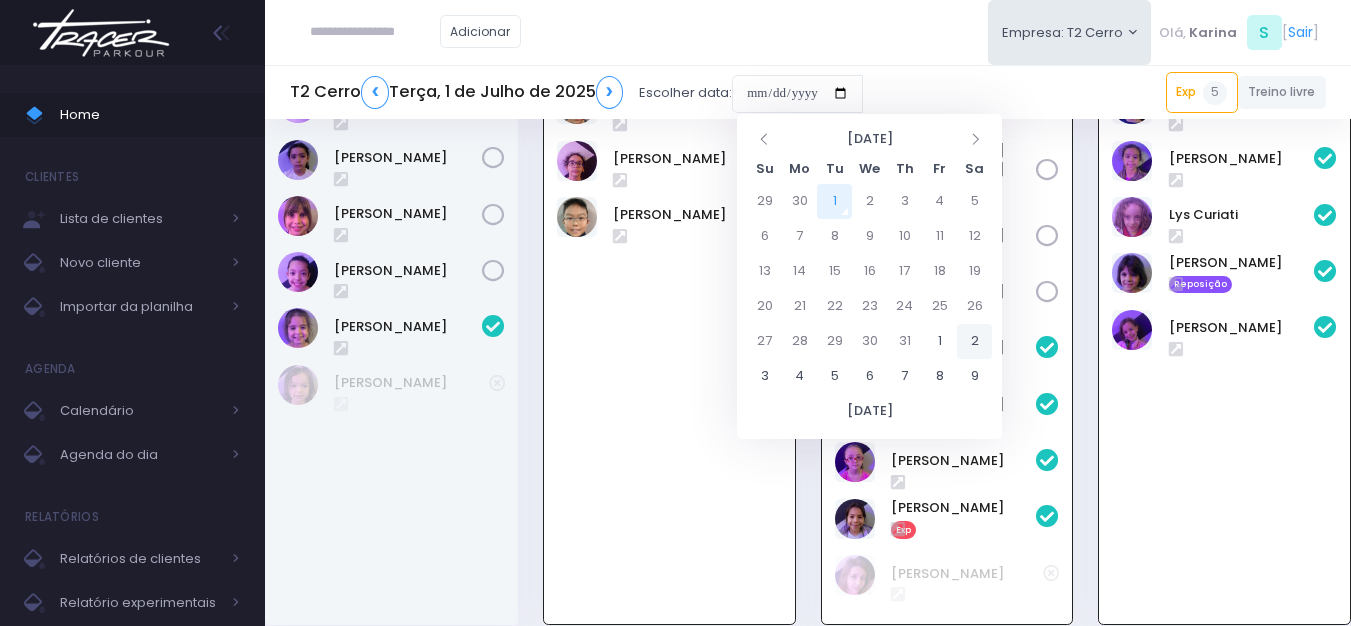 click on "2" at bounding box center [974, 341] 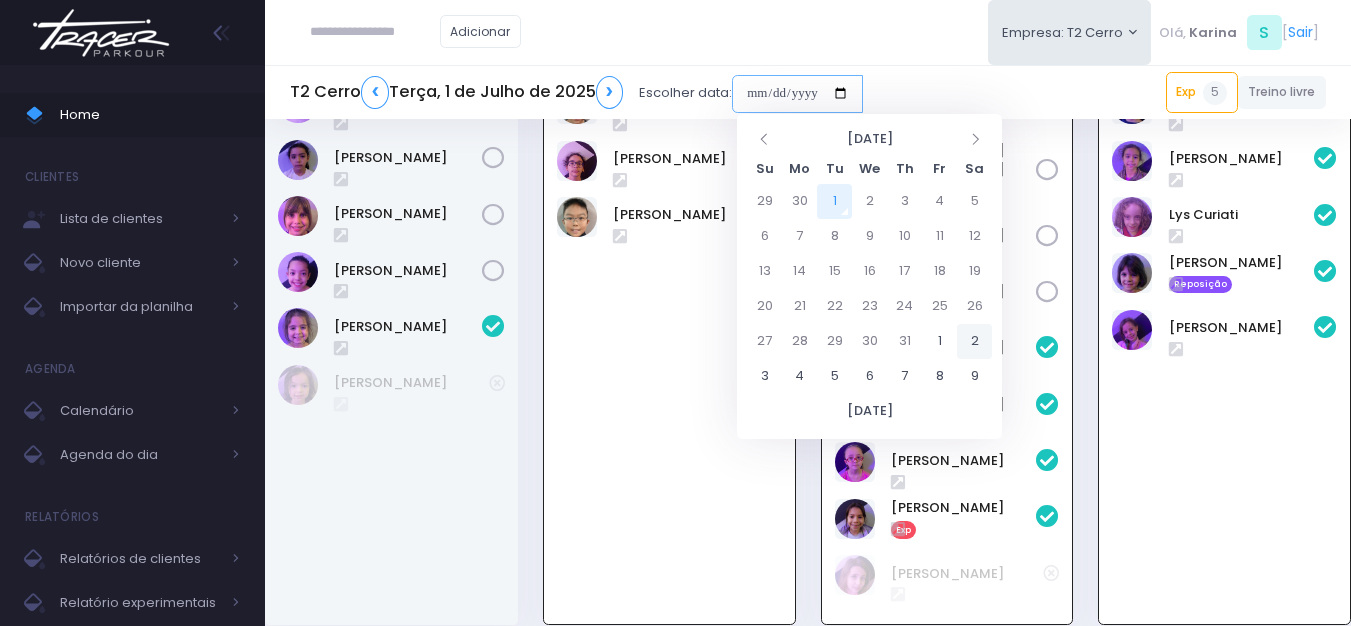 type on "**********" 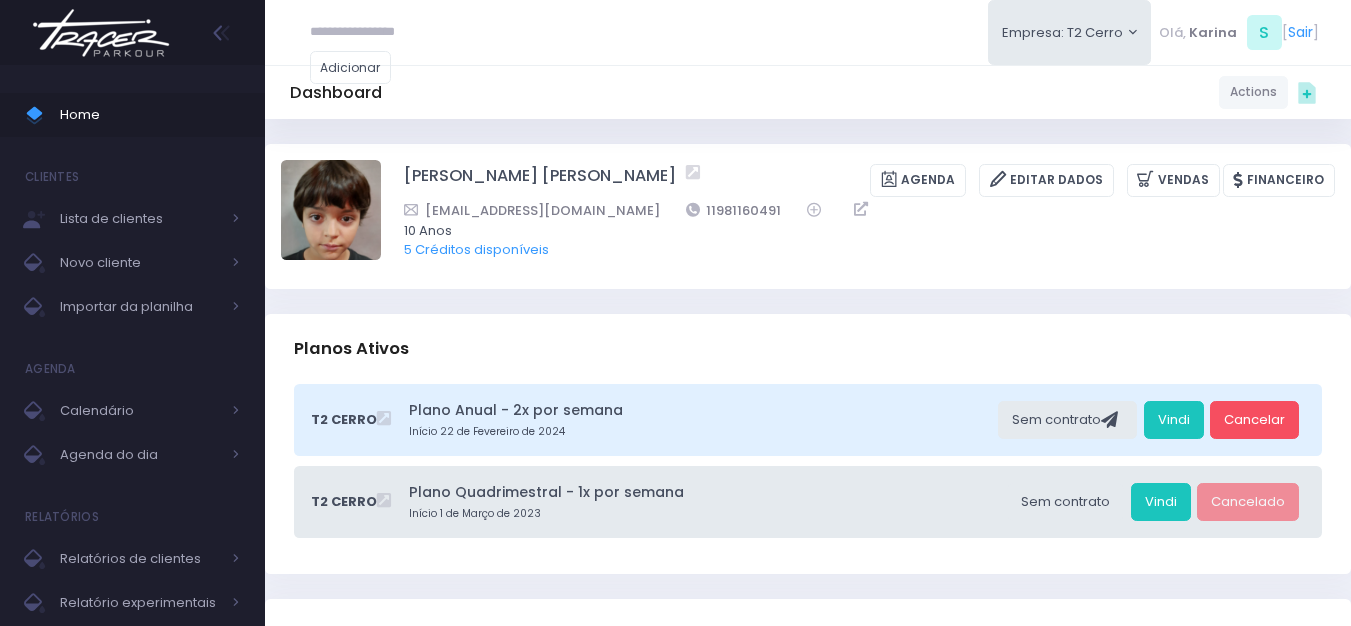scroll, scrollTop: 0, scrollLeft: 0, axis: both 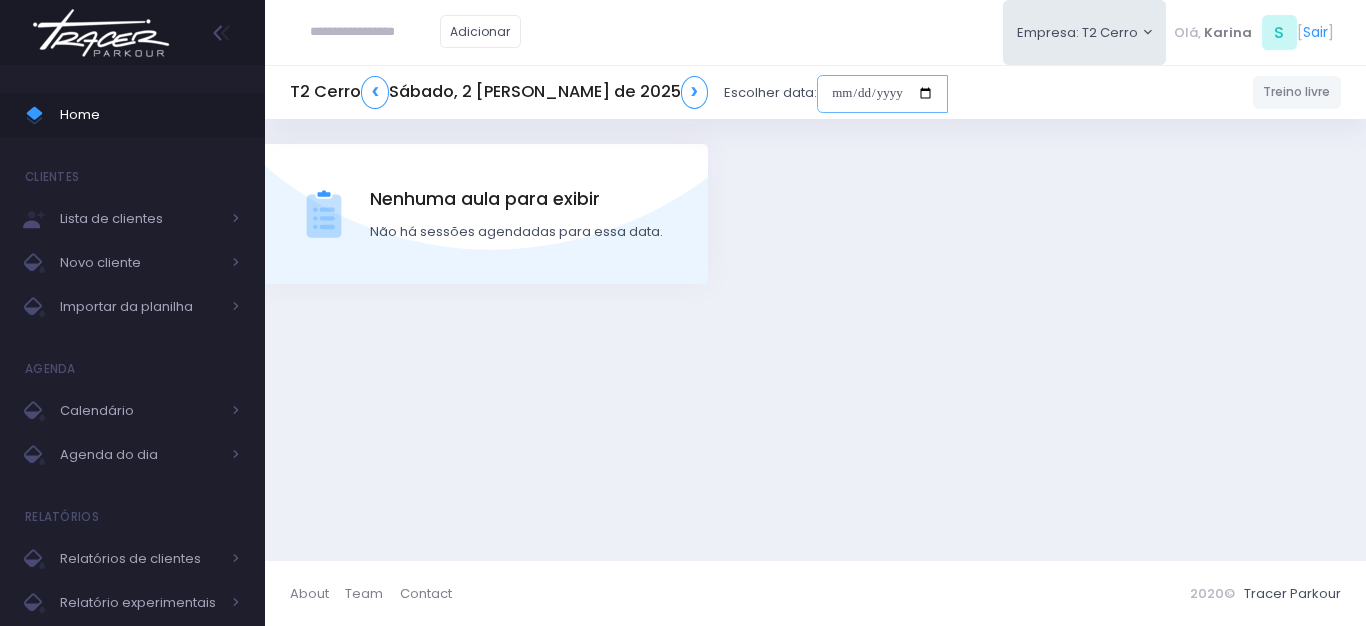 click at bounding box center [882, 94] 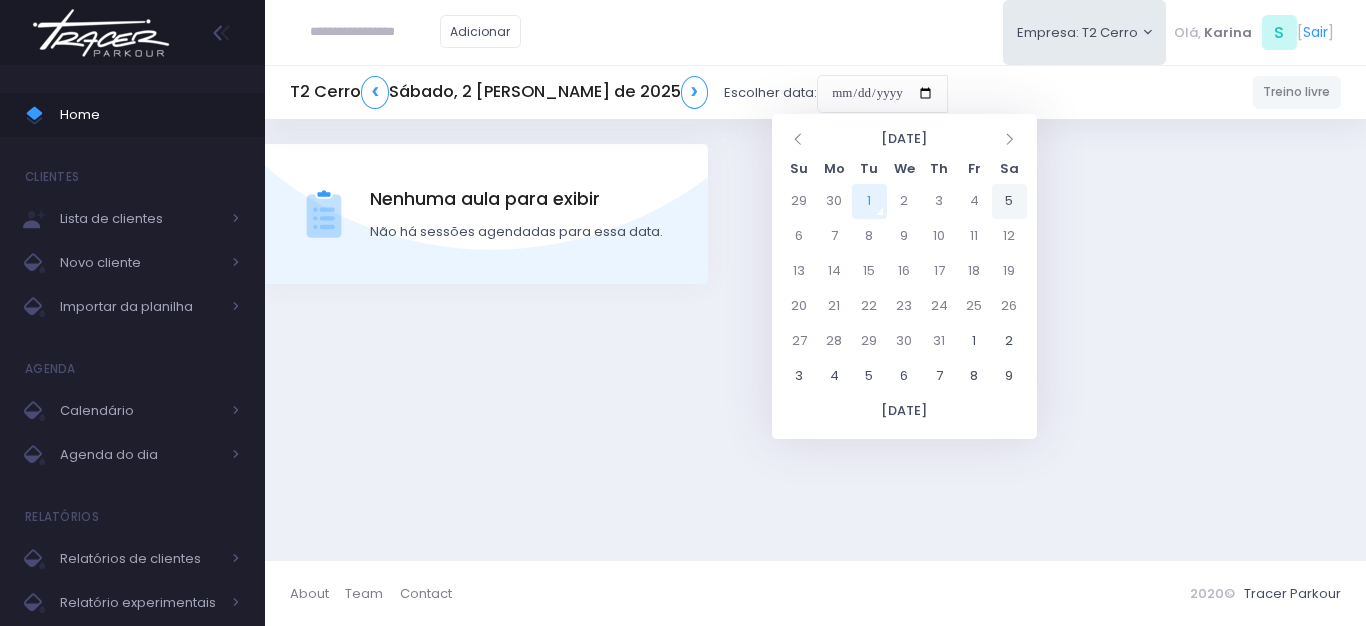 click on "5" at bounding box center [1009, 201] 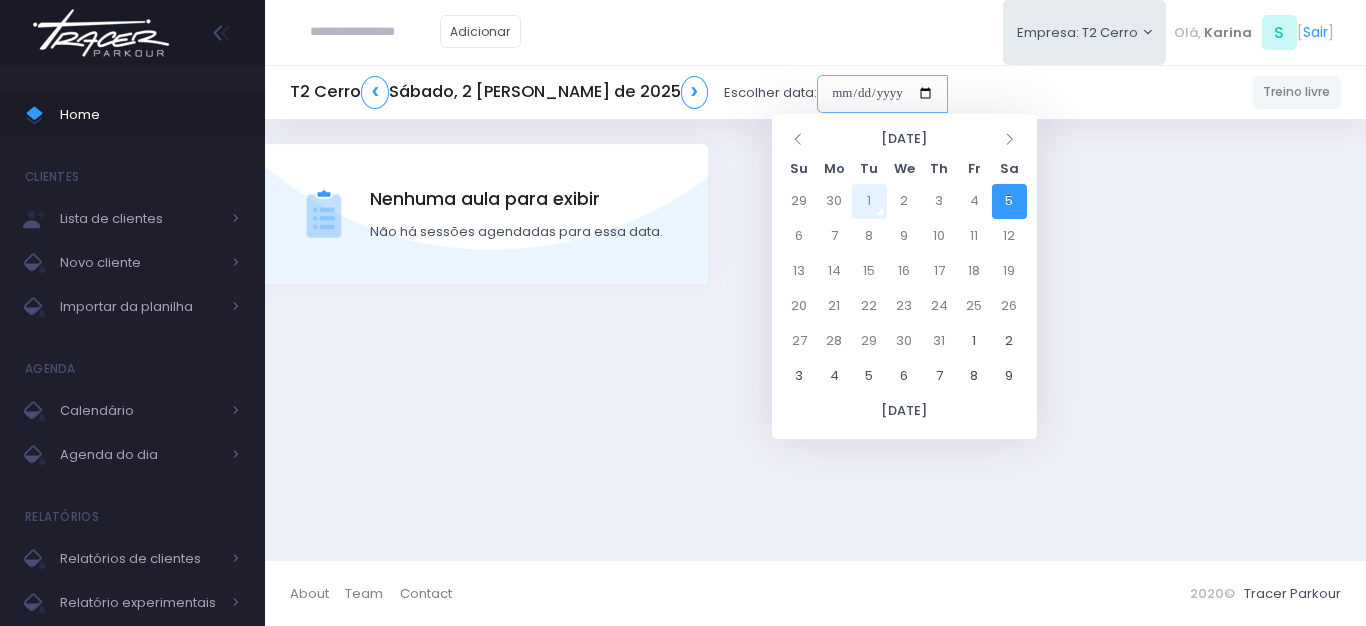type on "**********" 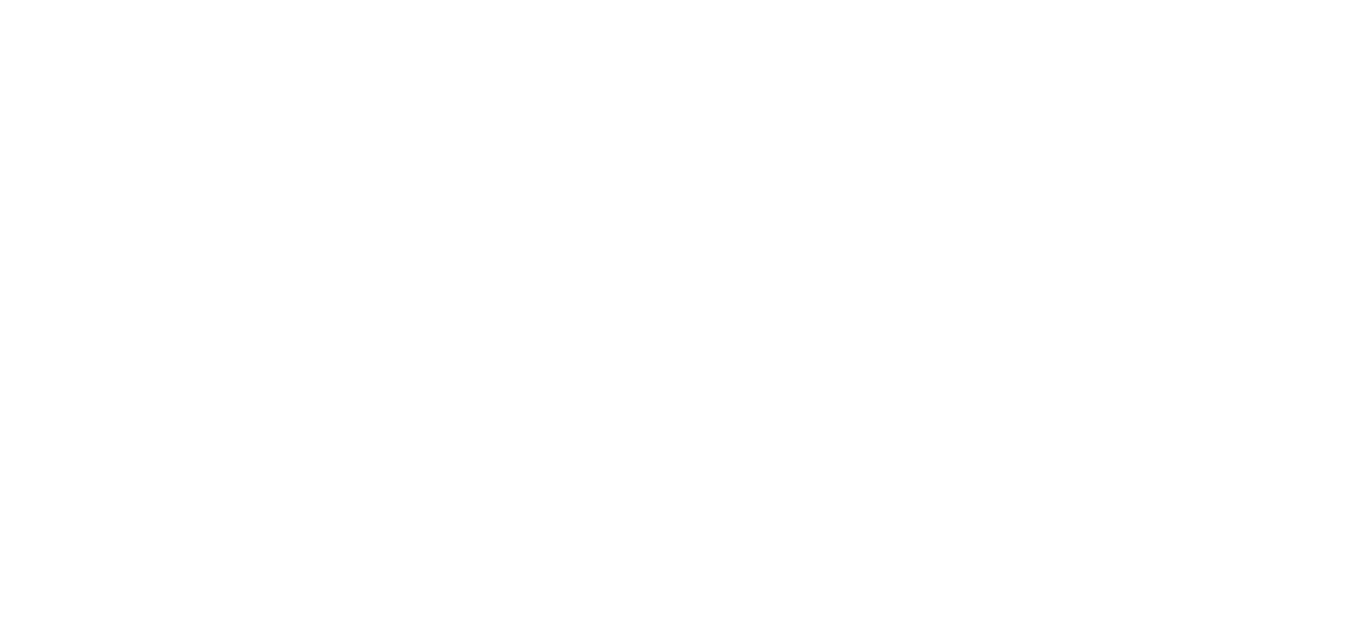 scroll, scrollTop: 0, scrollLeft: 0, axis: both 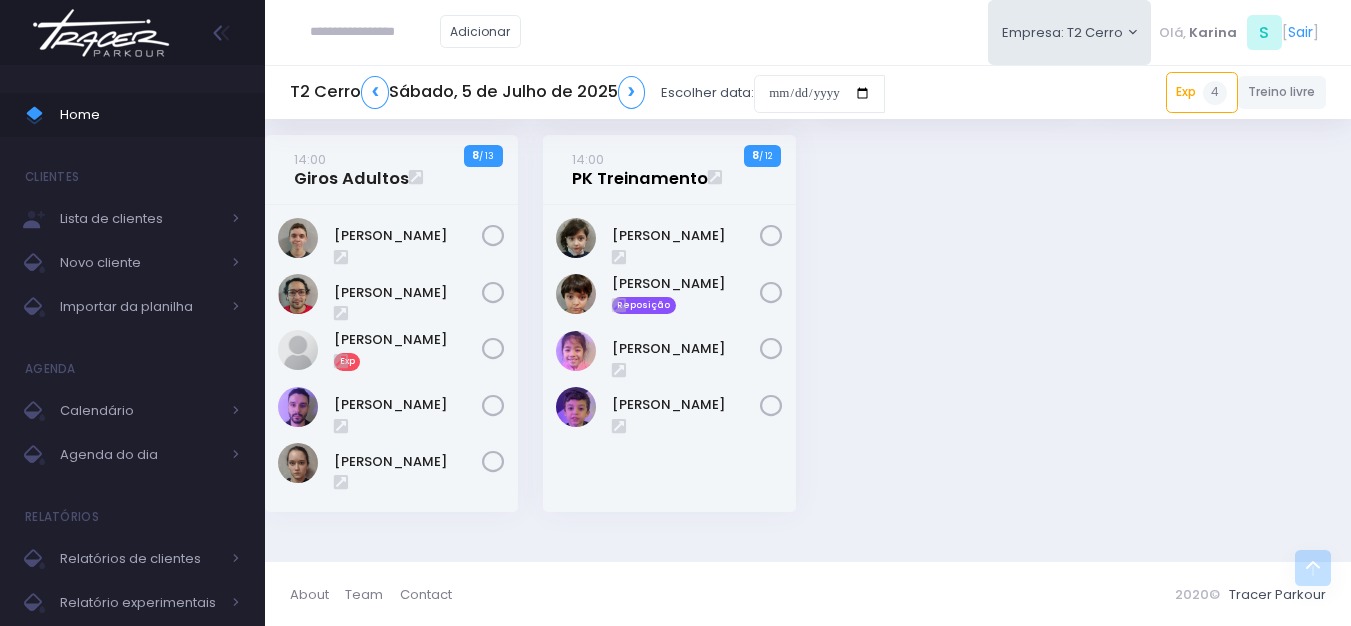 click on "14:00 PK Treinamento" at bounding box center [640, 169] 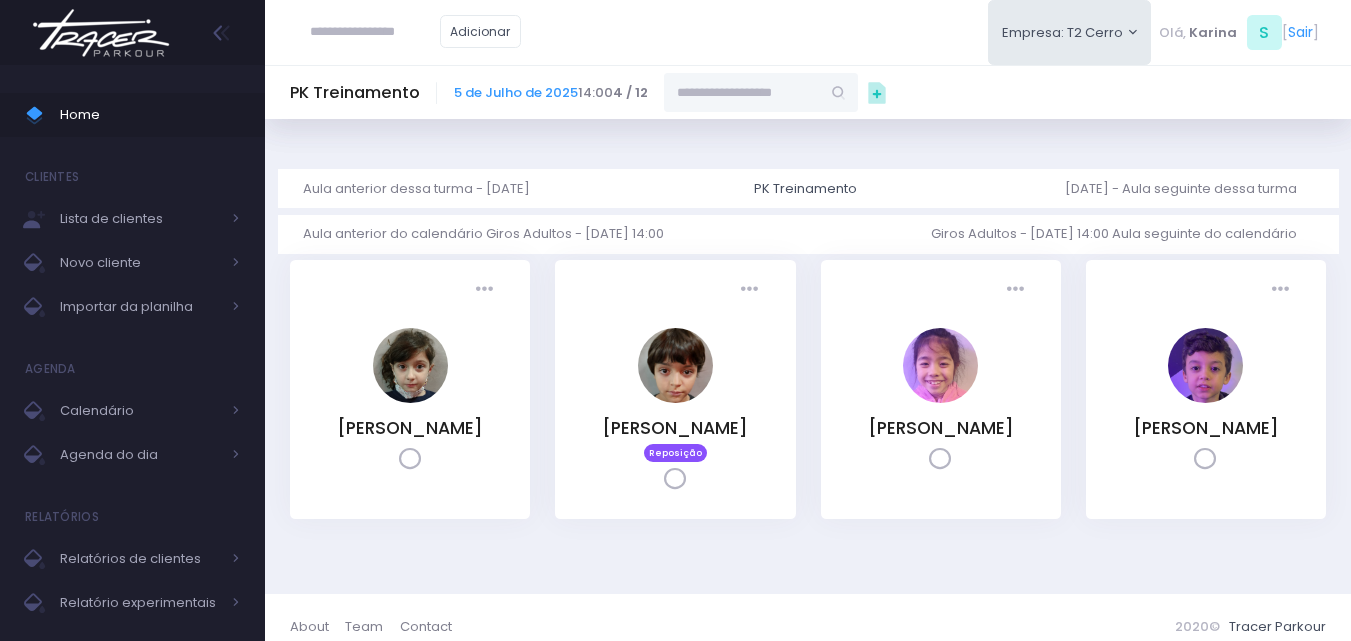 scroll, scrollTop: 0, scrollLeft: 0, axis: both 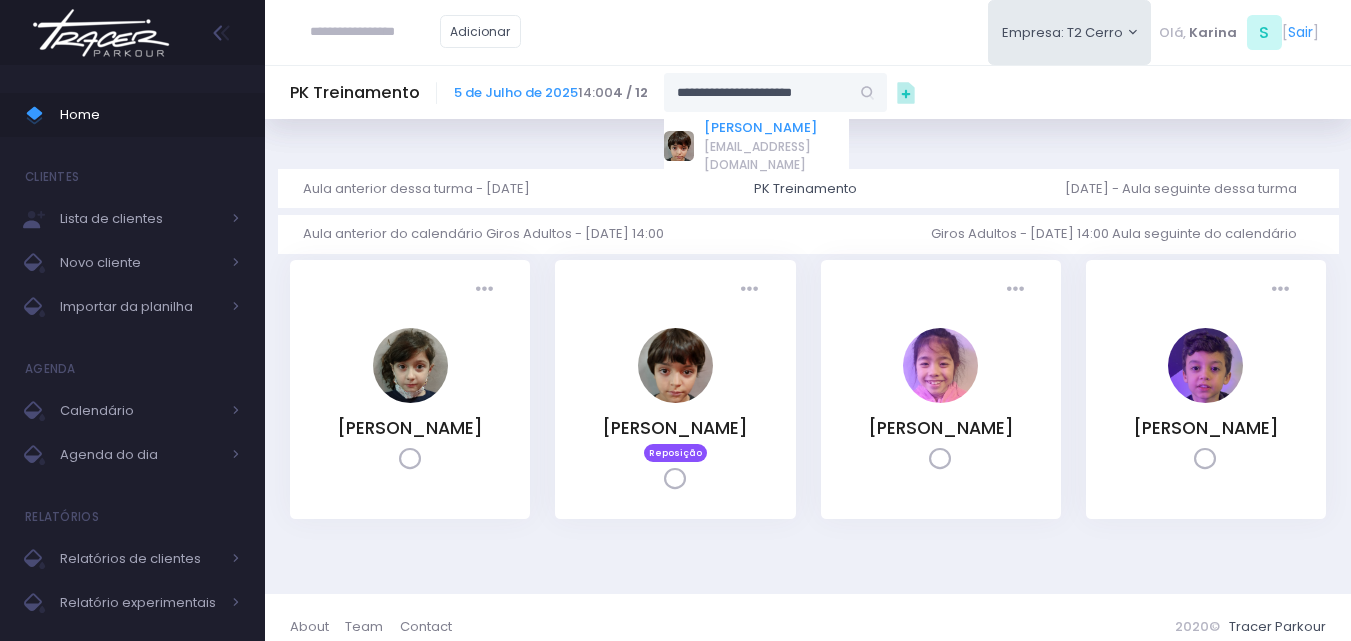 click on "[PERSON_NAME]" at bounding box center (776, 128) 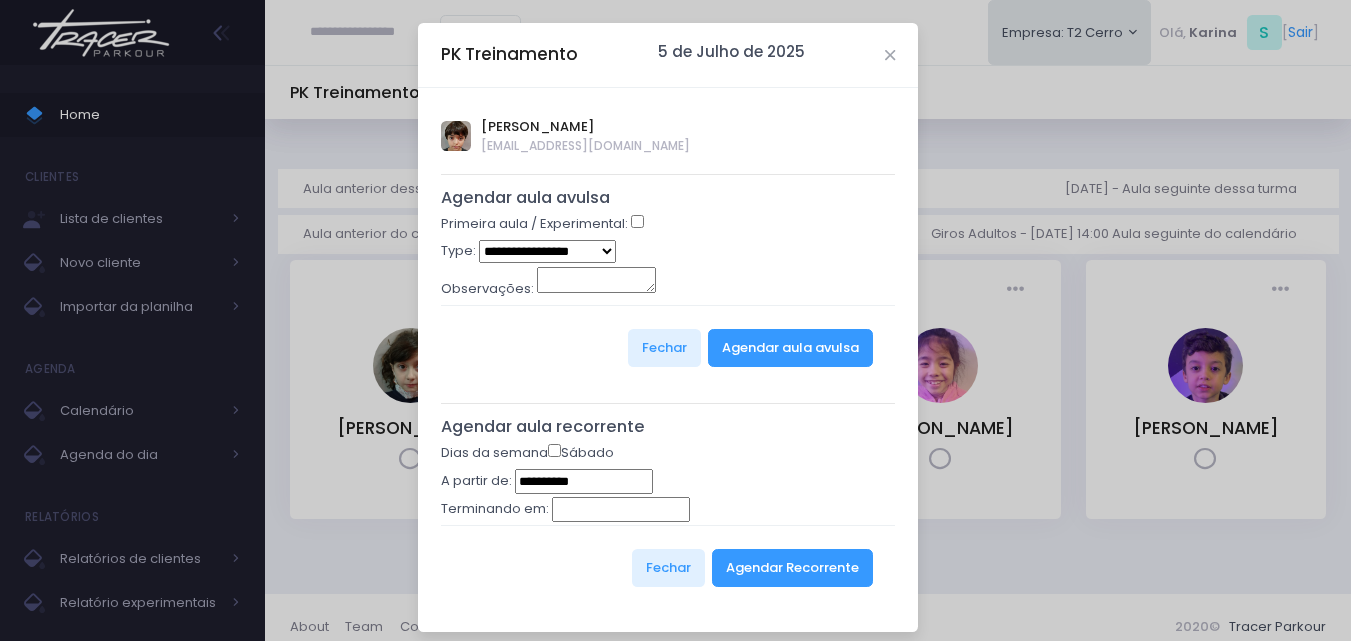 type on "**********" 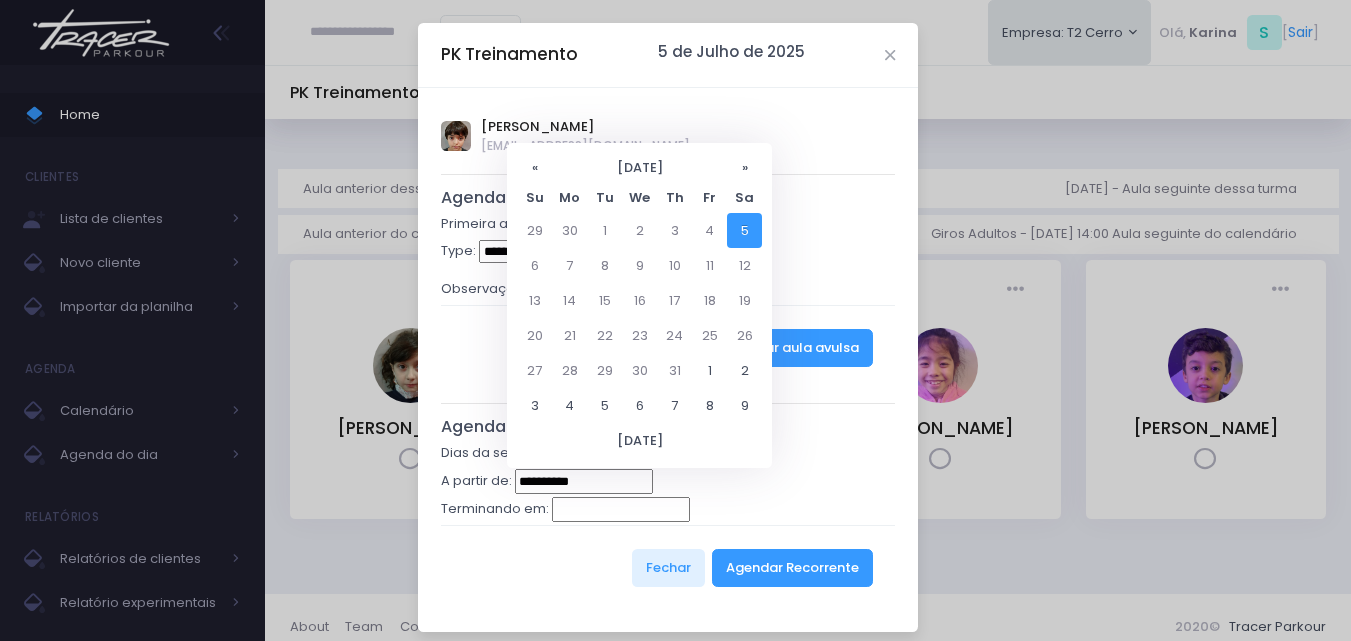 click on "**********" at bounding box center (584, 482) 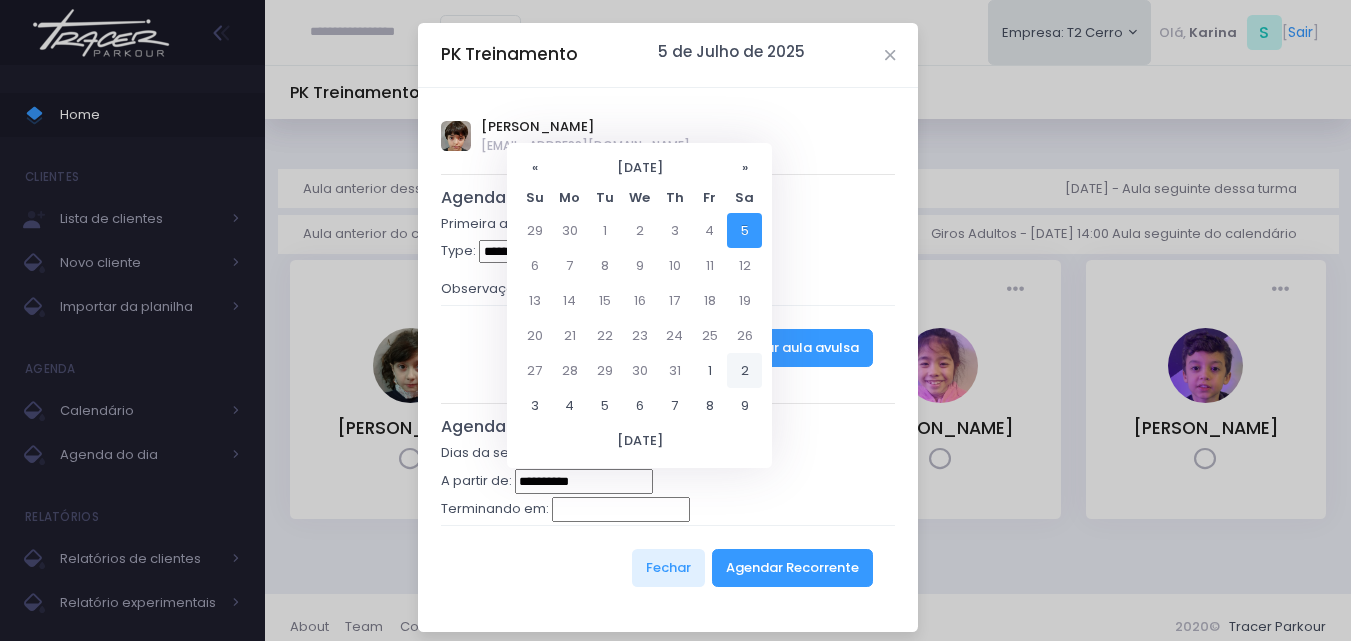 click on "2" at bounding box center (744, 370) 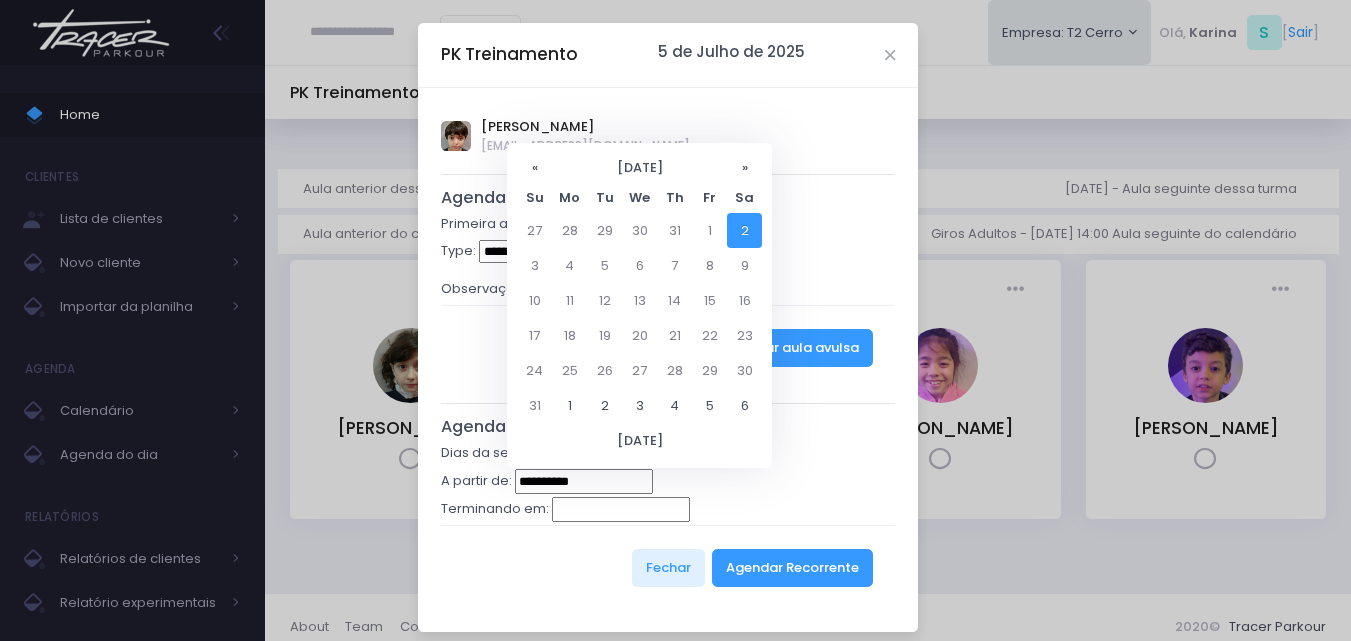 click on "Agendar aula recorrente" at bounding box center (668, 427) 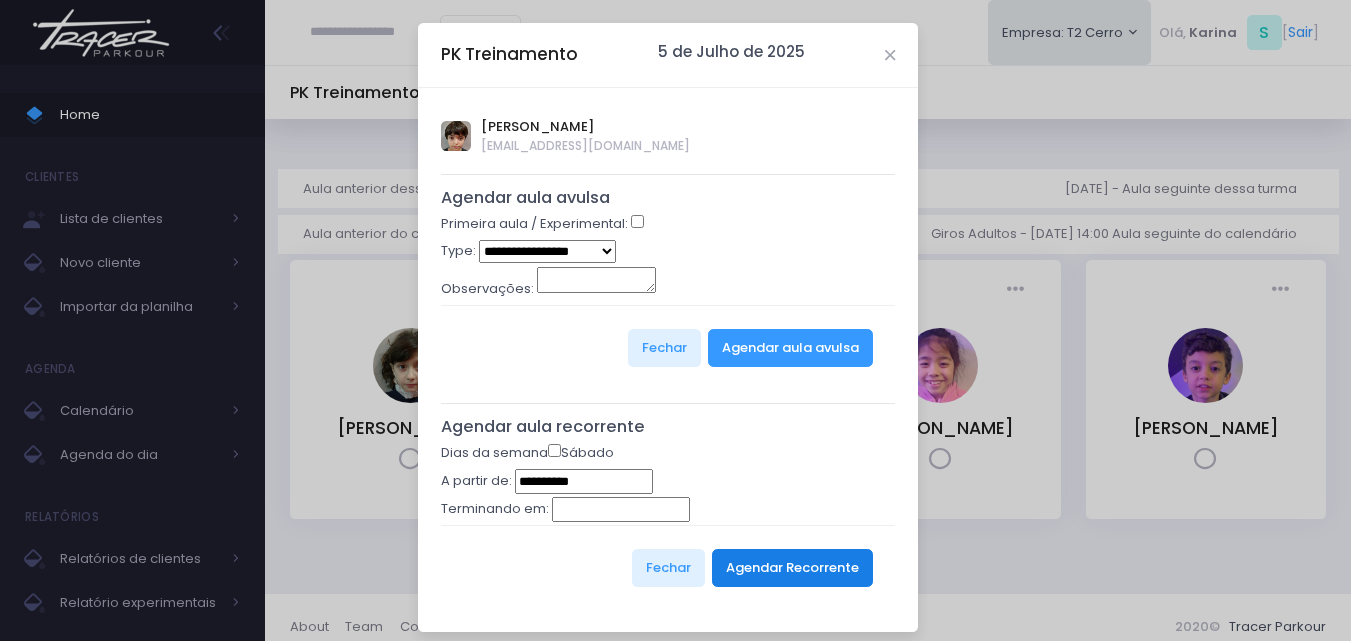 click on "Agendar Recorrente" at bounding box center (792, 568) 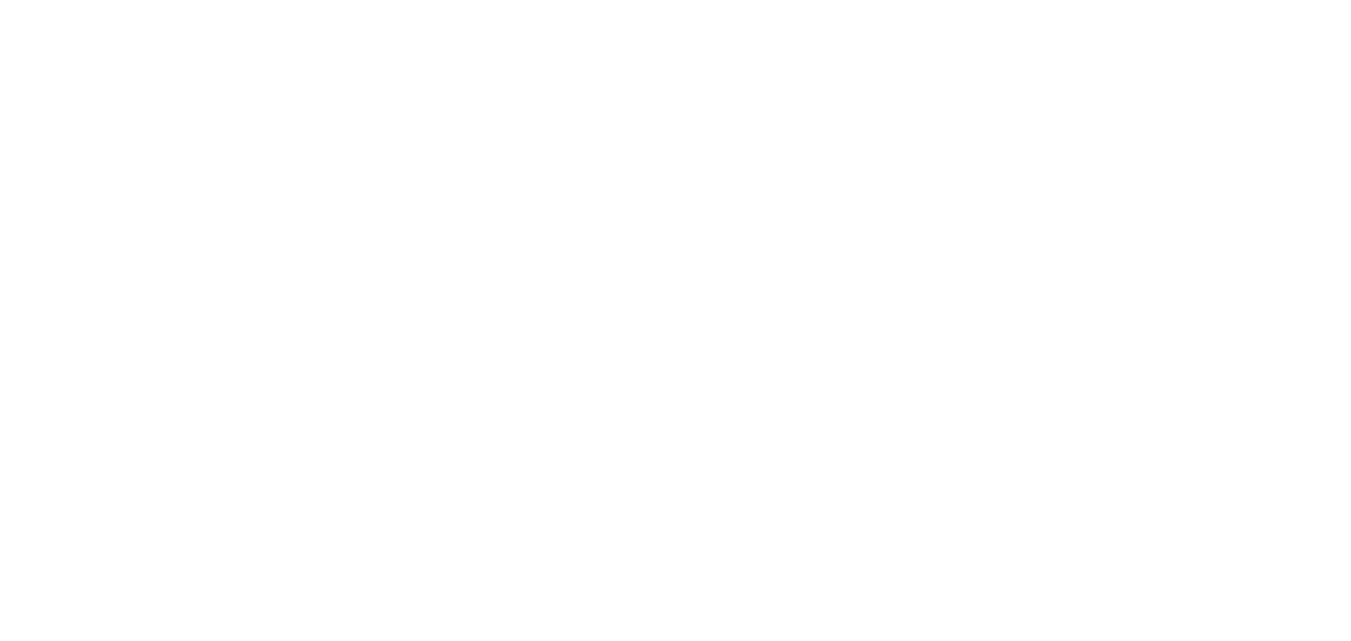 scroll, scrollTop: 0, scrollLeft: 0, axis: both 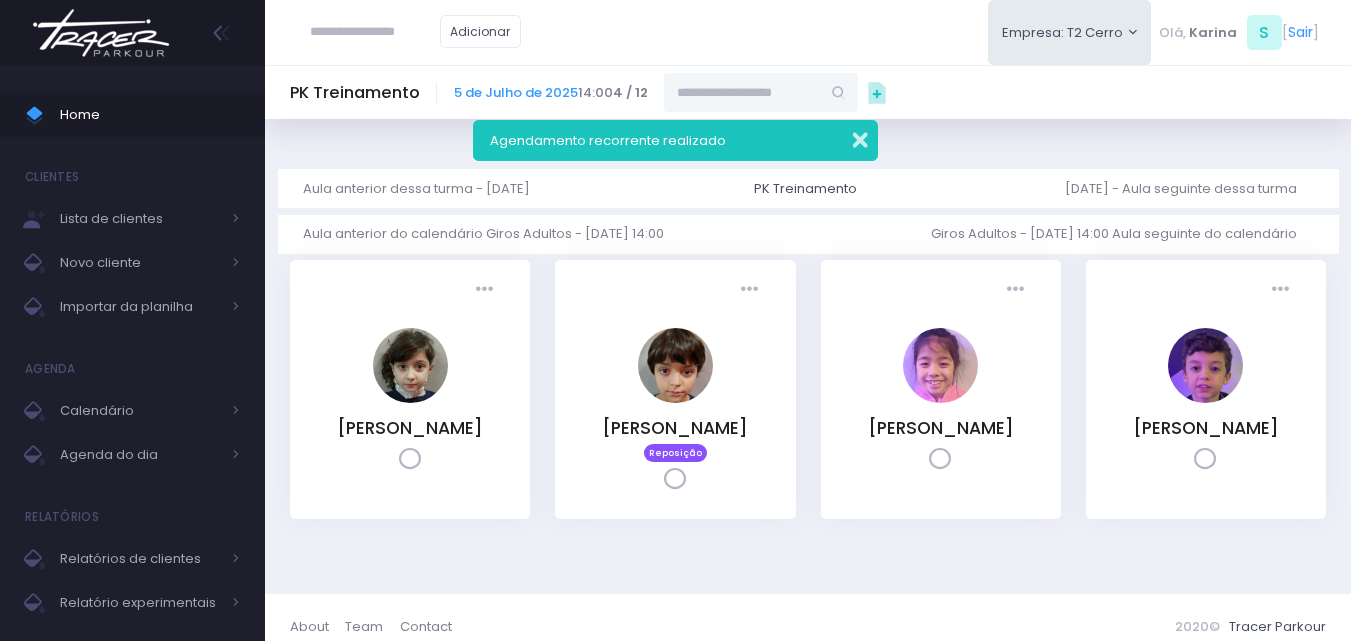 click at bounding box center (847, 137) 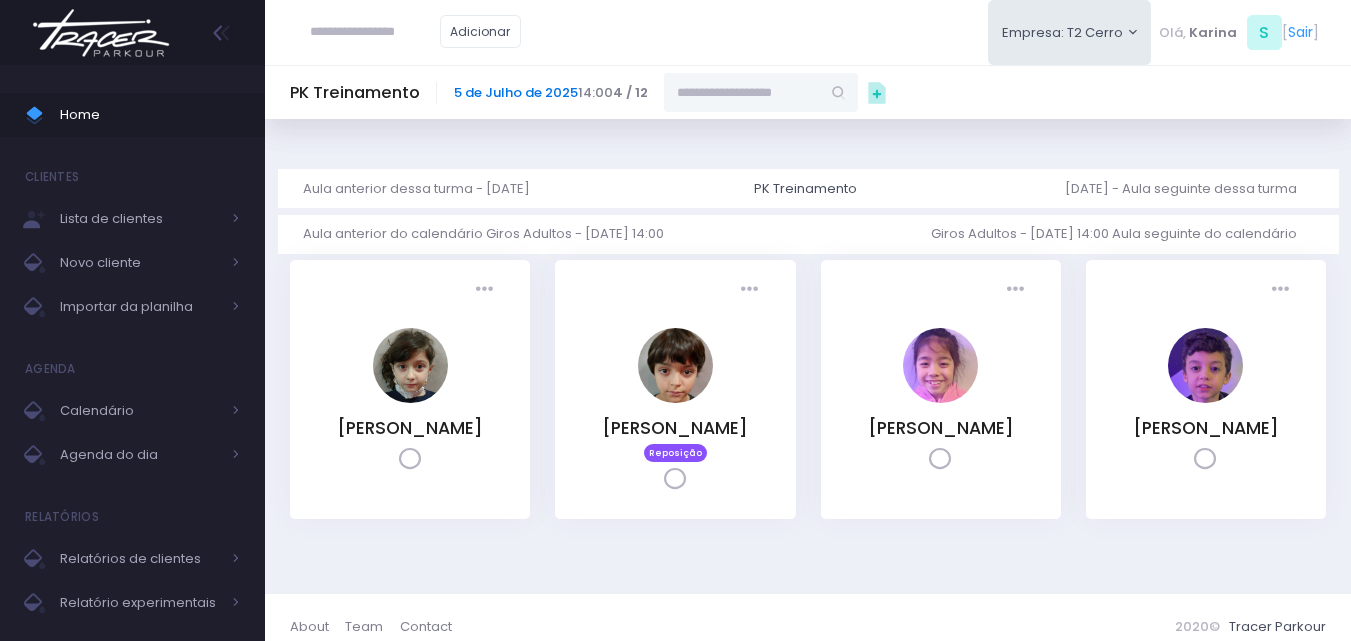 click on "5 de Julho de 2025" at bounding box center (516, 92) 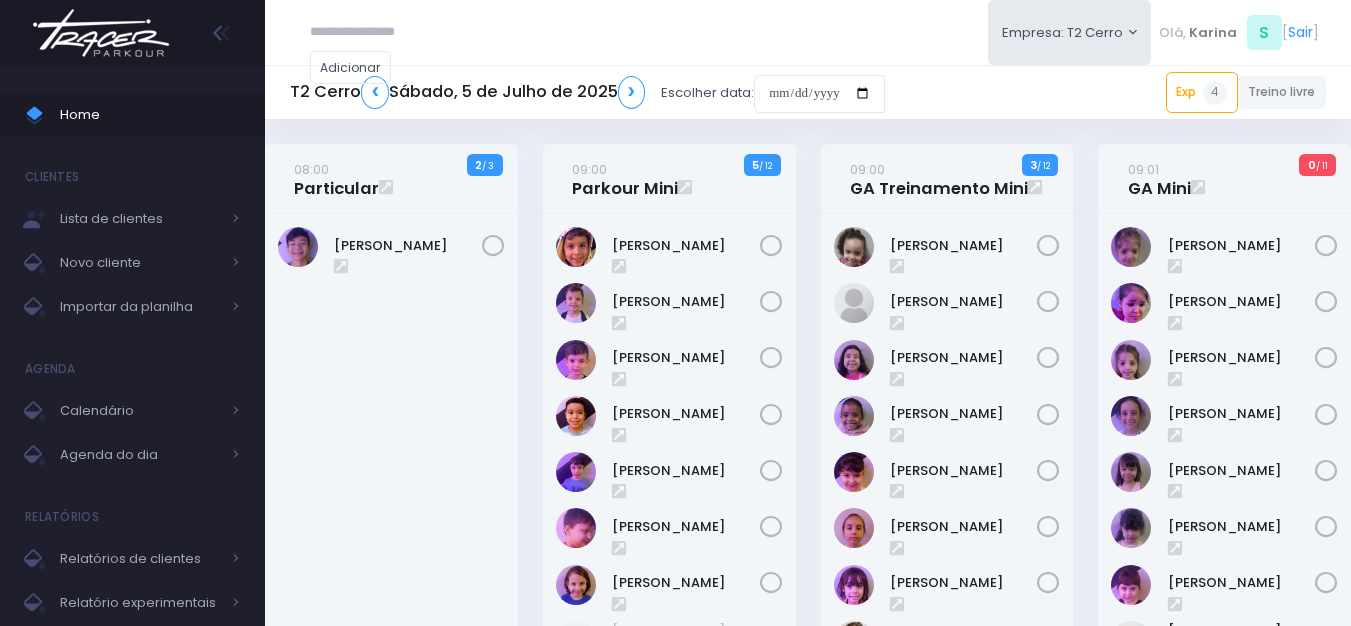 scroll, scrollTop: 0, scrollLeft: 0, axis: both 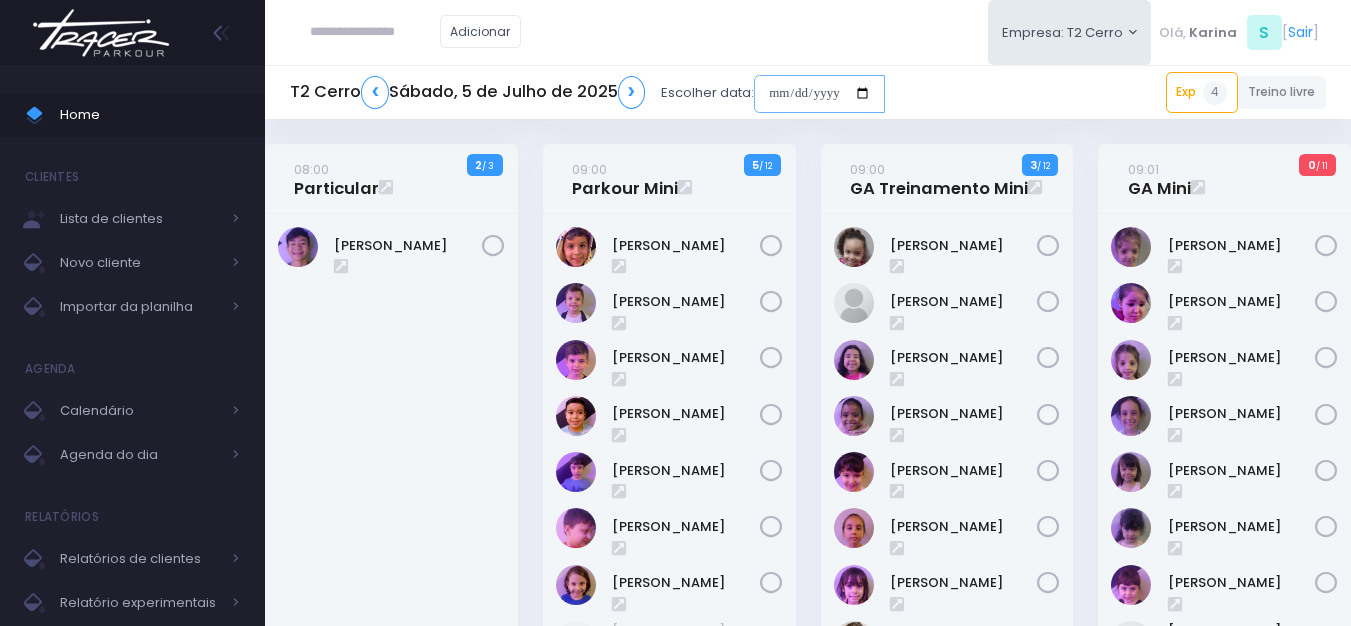 click 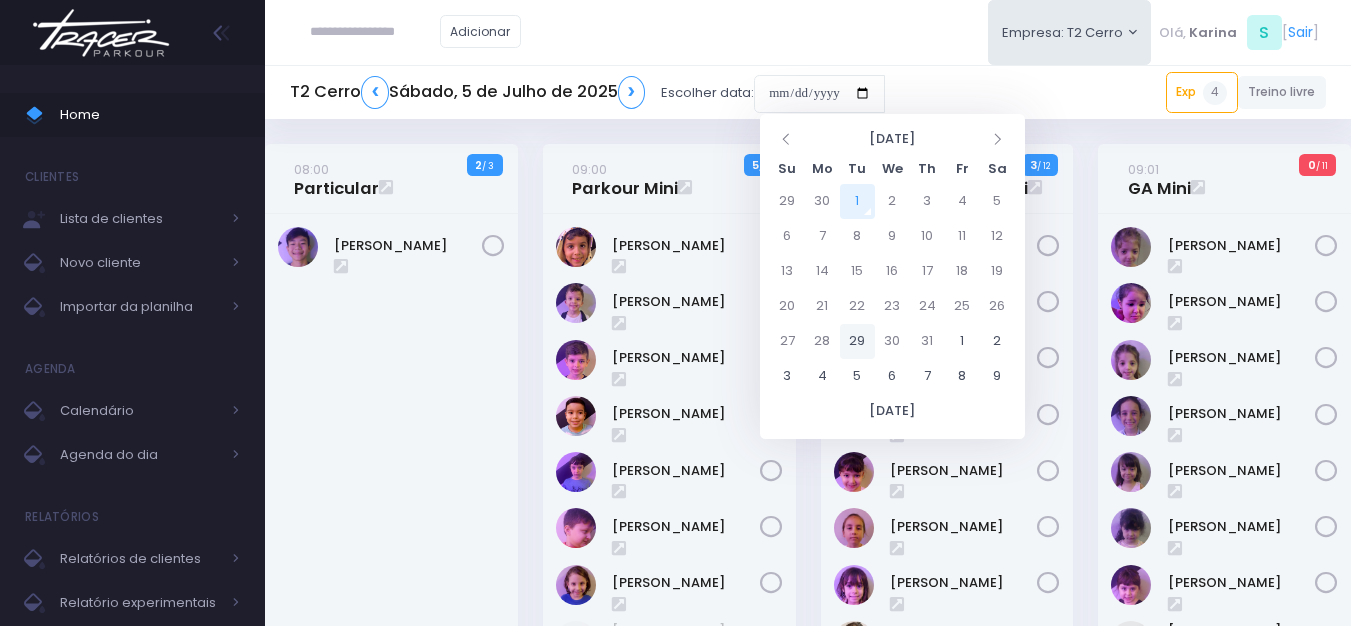 click on "29" 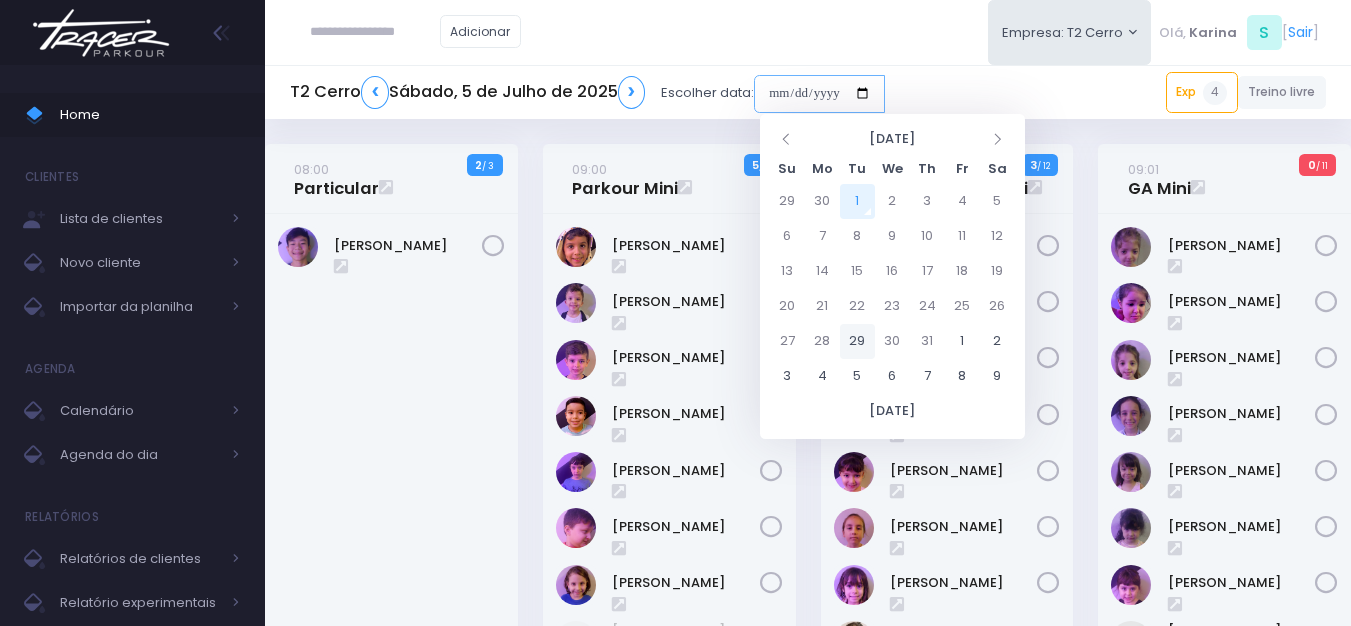 type on "**********" 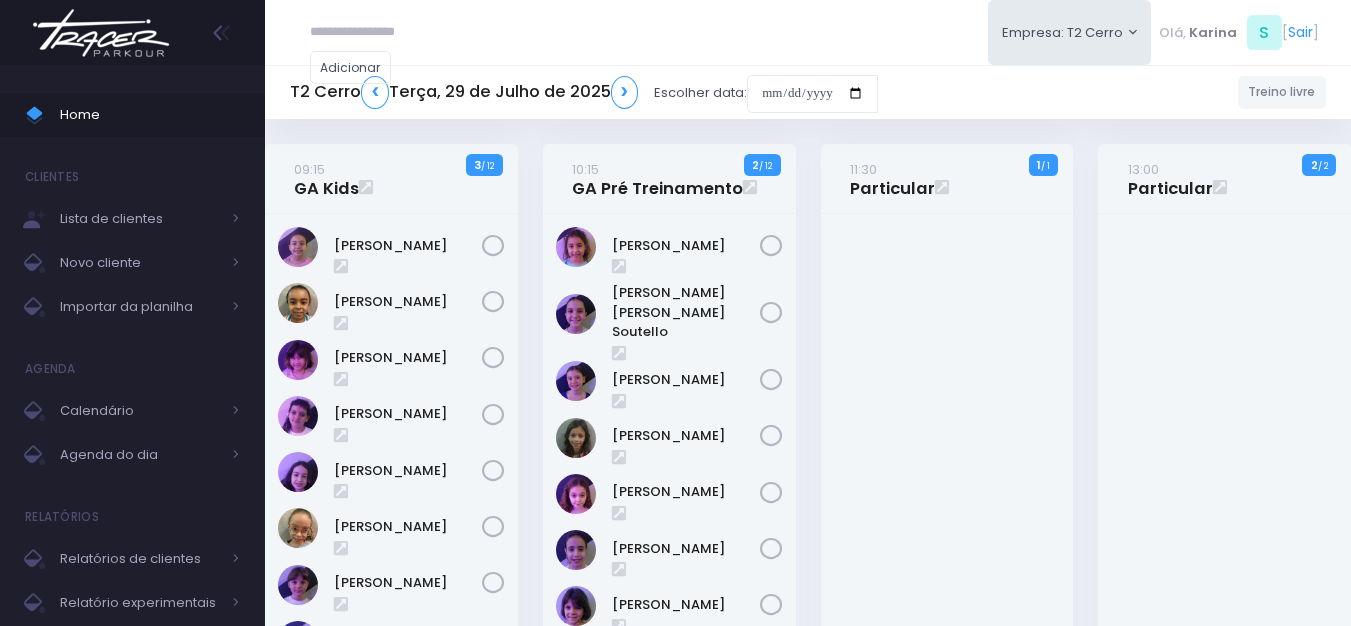 scroll, scrollTop: 0, scrollLeft: 0, axis: both 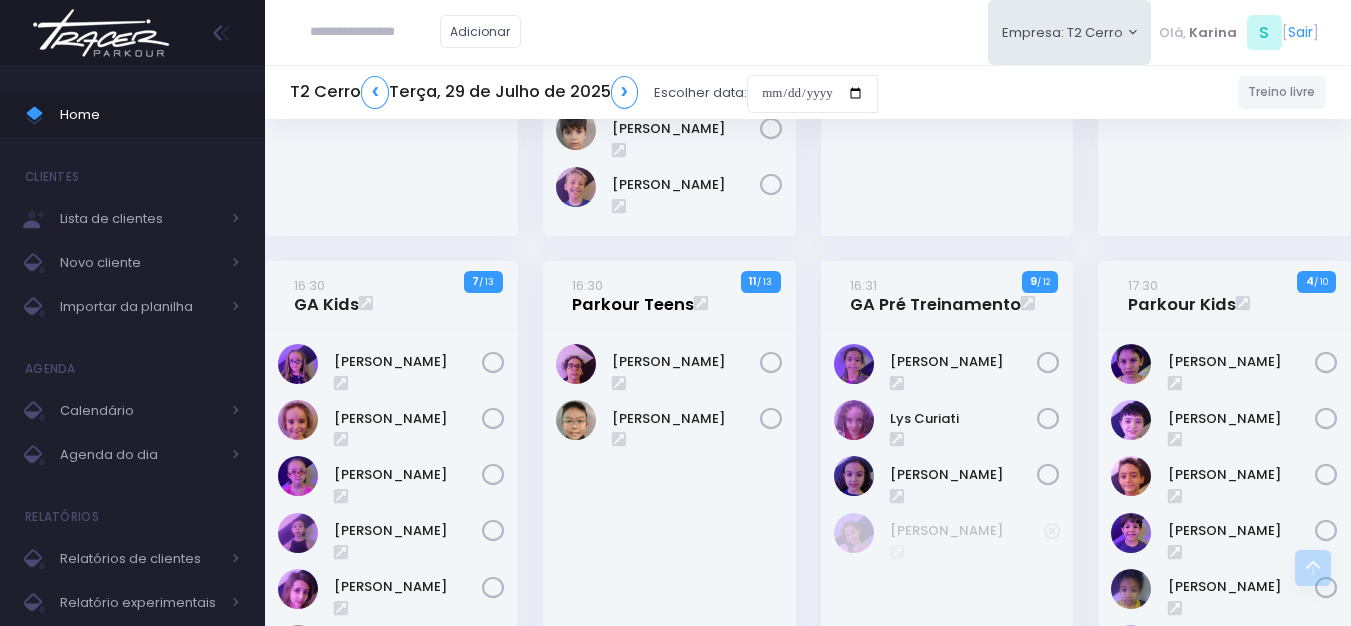 click on "16:30 Parkour Teens" at bounding box center (633, 295) 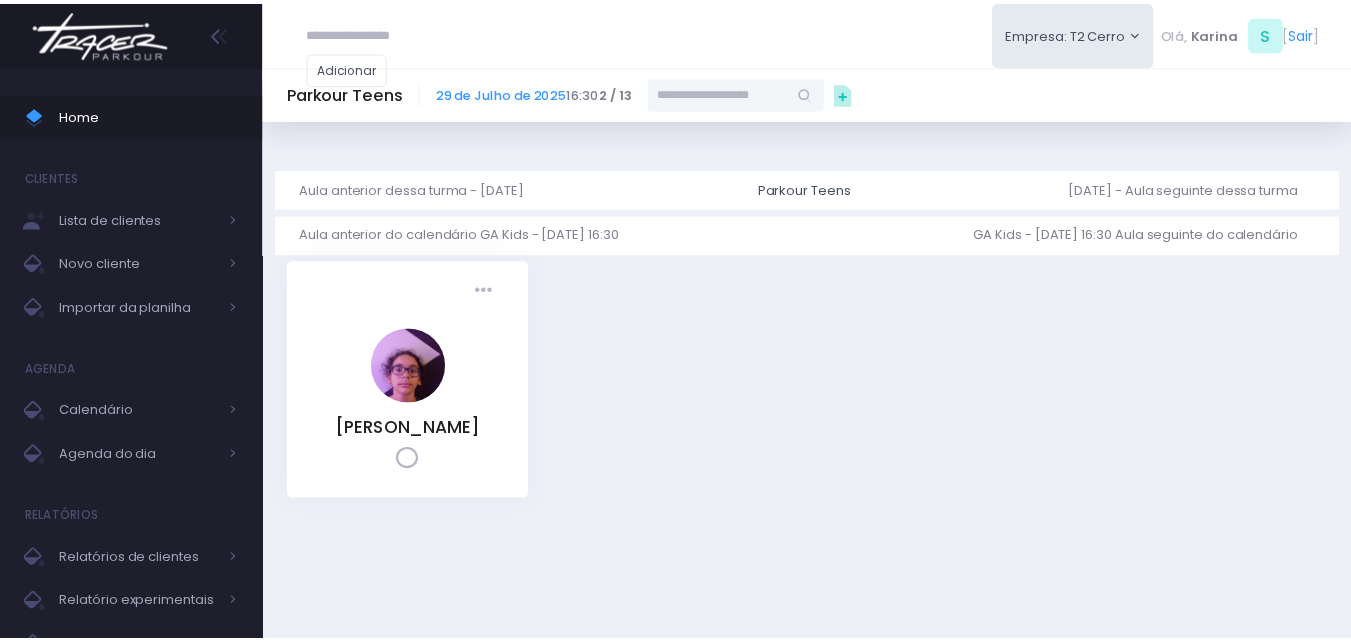 scroll, scrollTop: 0, scrollLeft: 0, axis: both 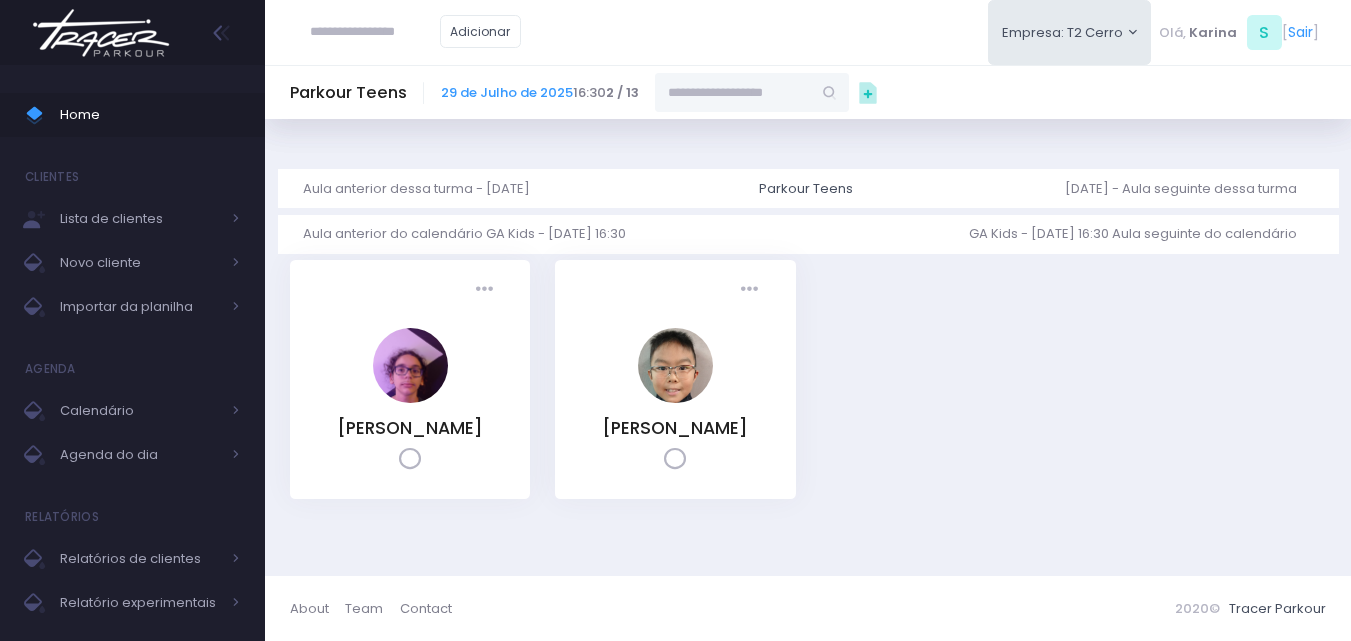 click at bounding box center [733, 92] 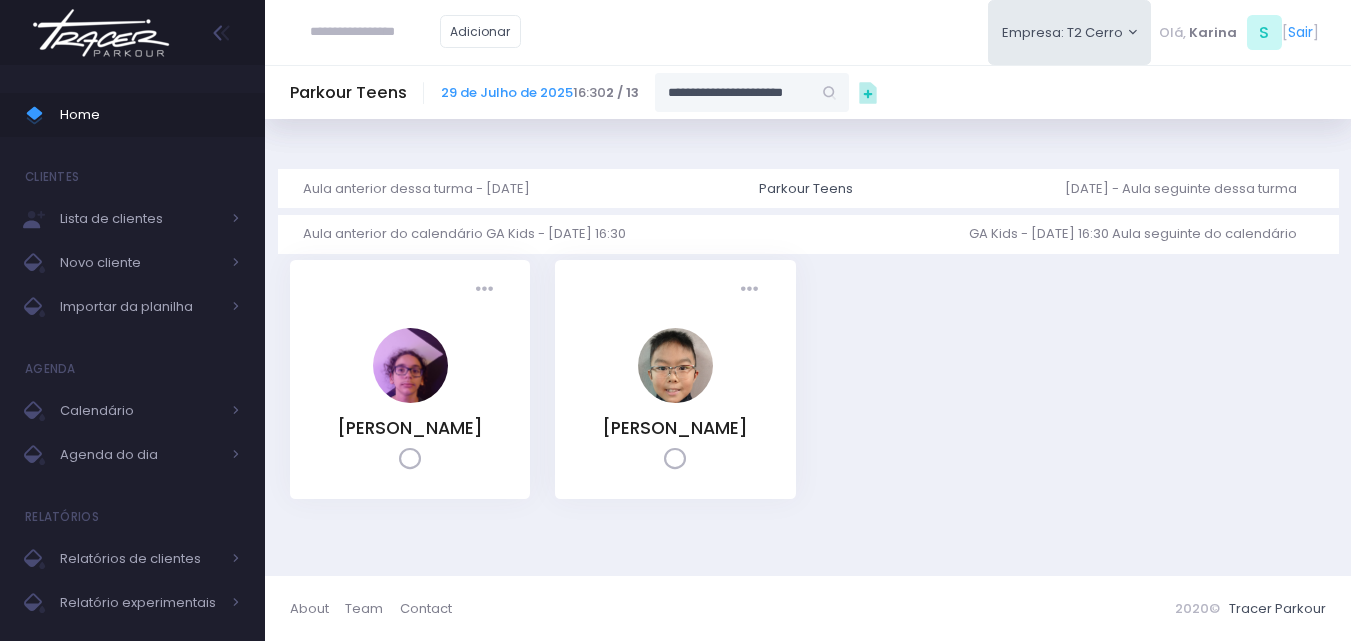 scroll, scrollTop: 0, scrollLeft: 3, axis: horizontal 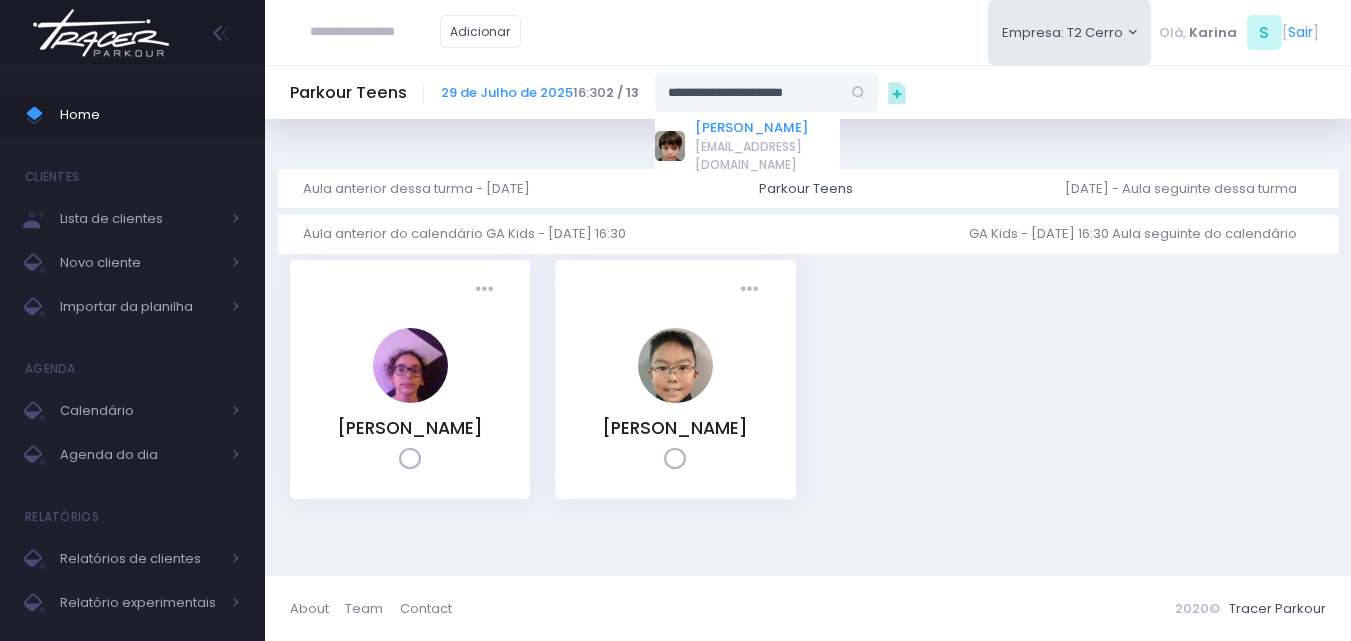 click on "[PERSON_NAME]" at bounding box center [767, 128] 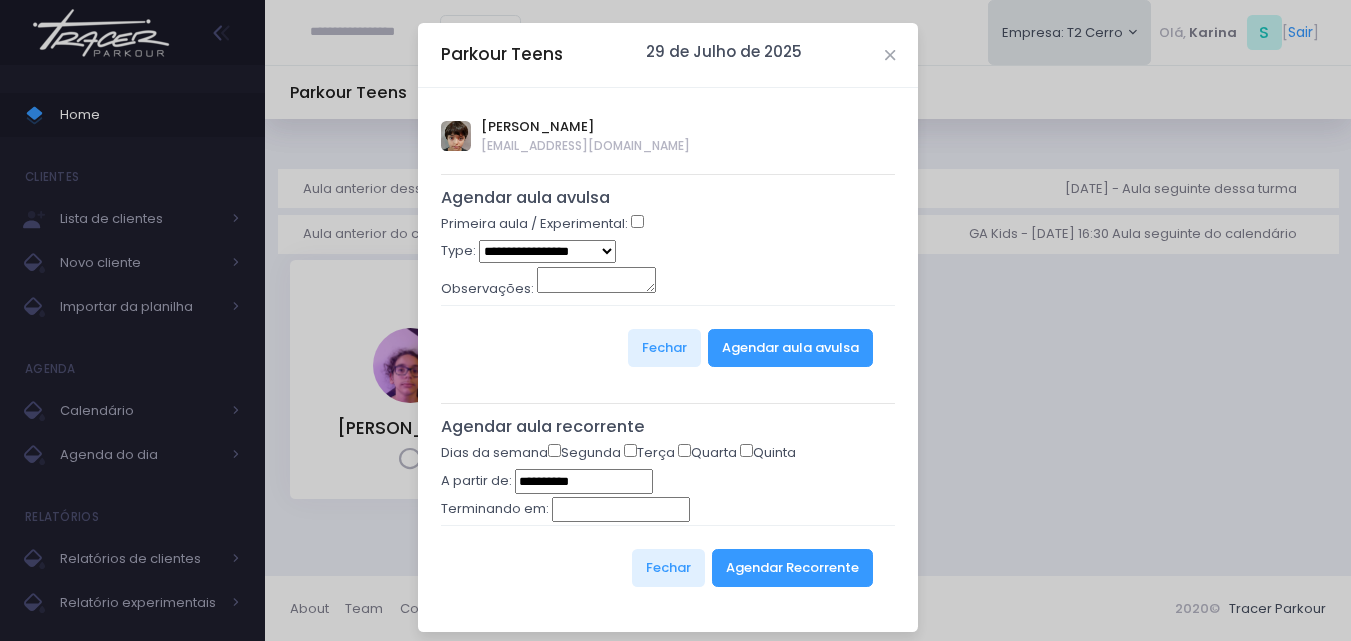 type on "**********" 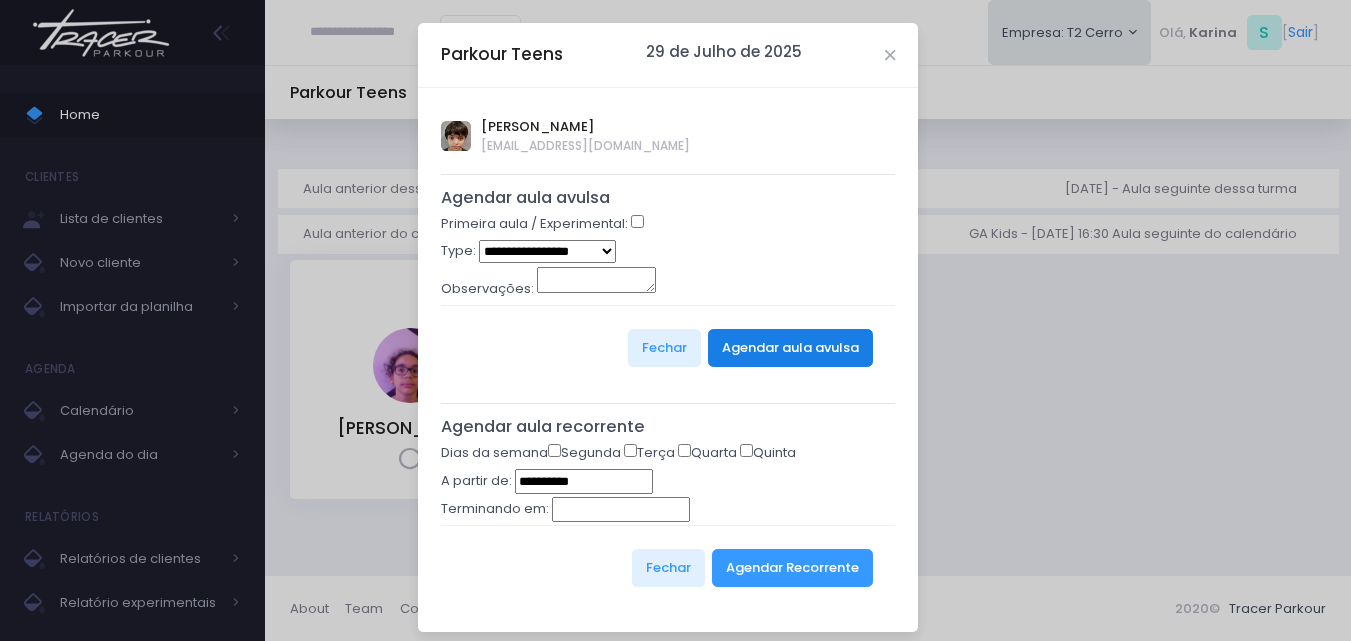 click on "Agendar aula avulsa" at bounding box center [790, 348] 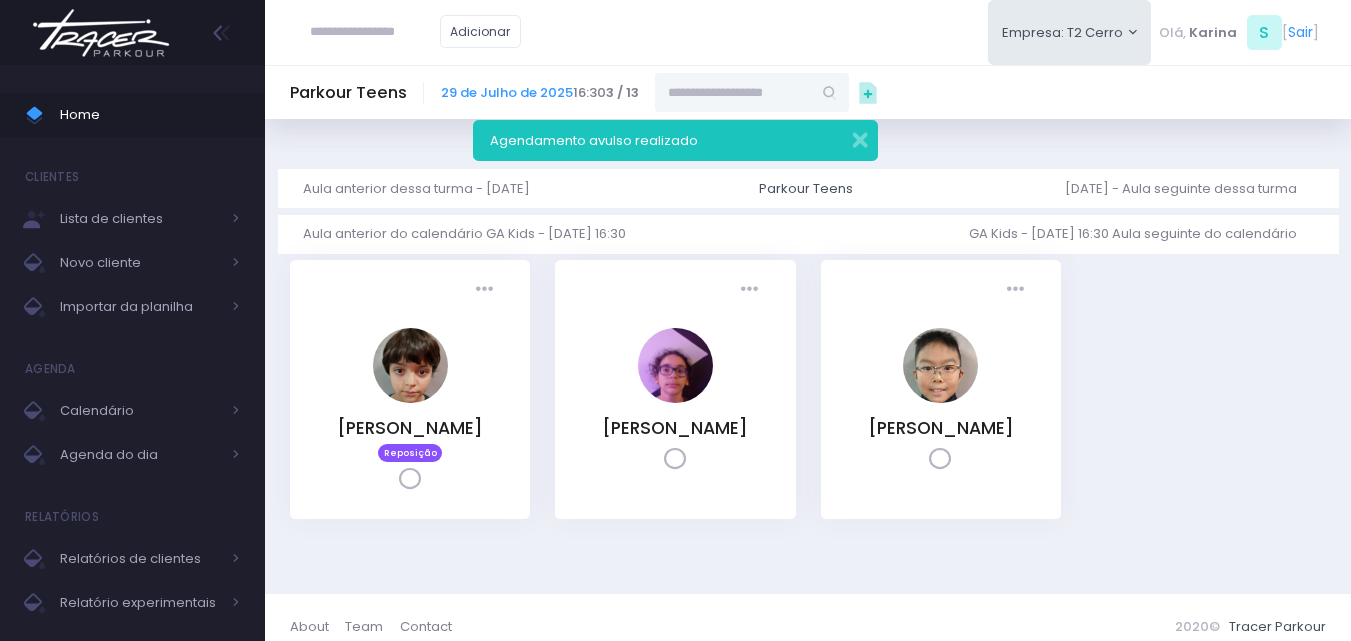 scroll, scrollTop: 0, scrollLeft: 0, axis: both 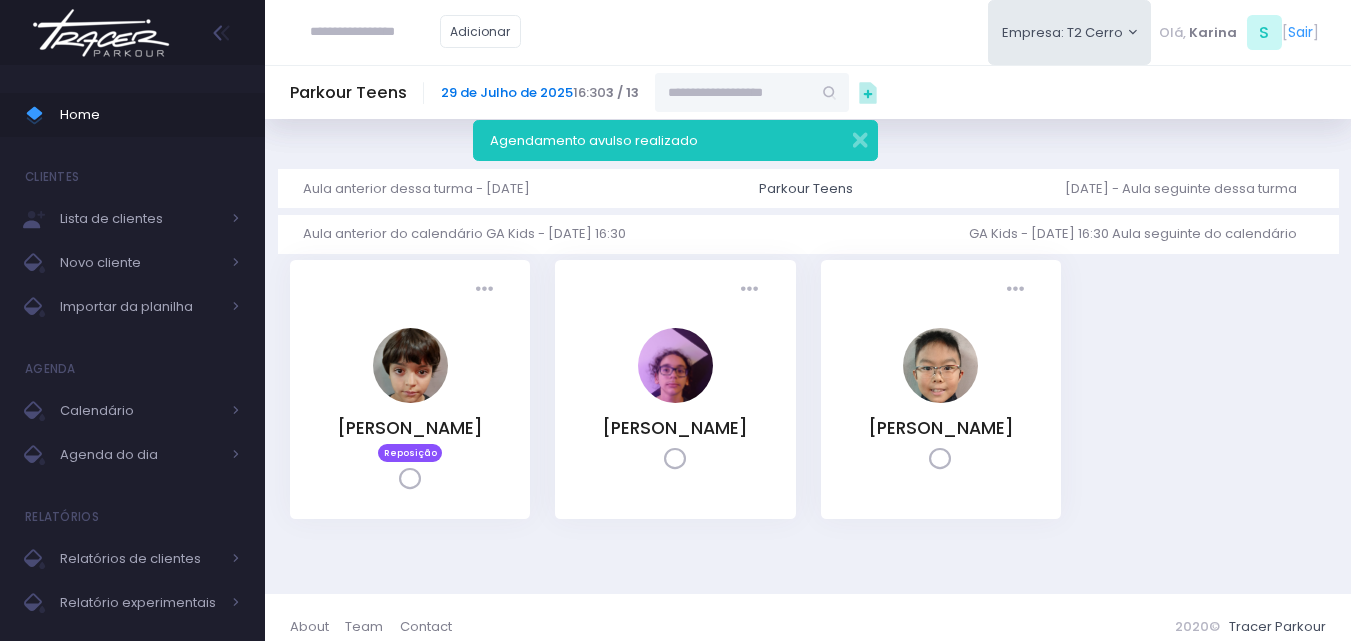 click on "29 de Julho de 2025" at bounding box center [507, 92] 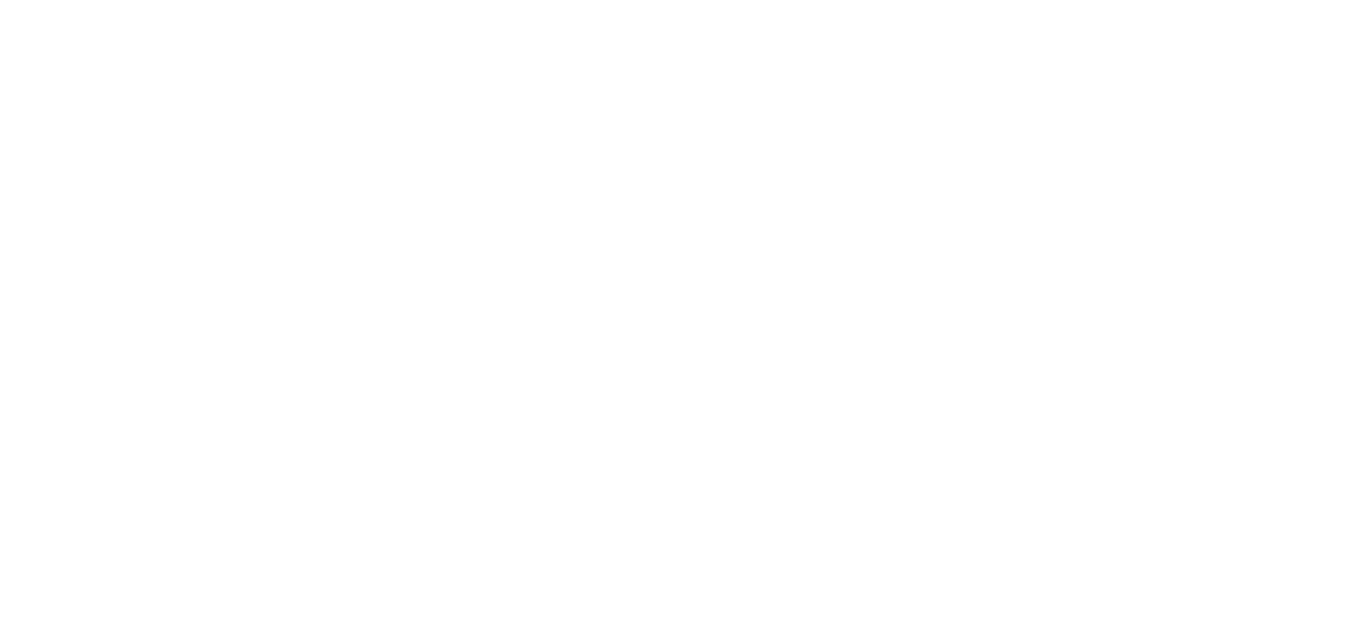 scroll, scrollTop: 0, scrollLeft: 0, axis: both 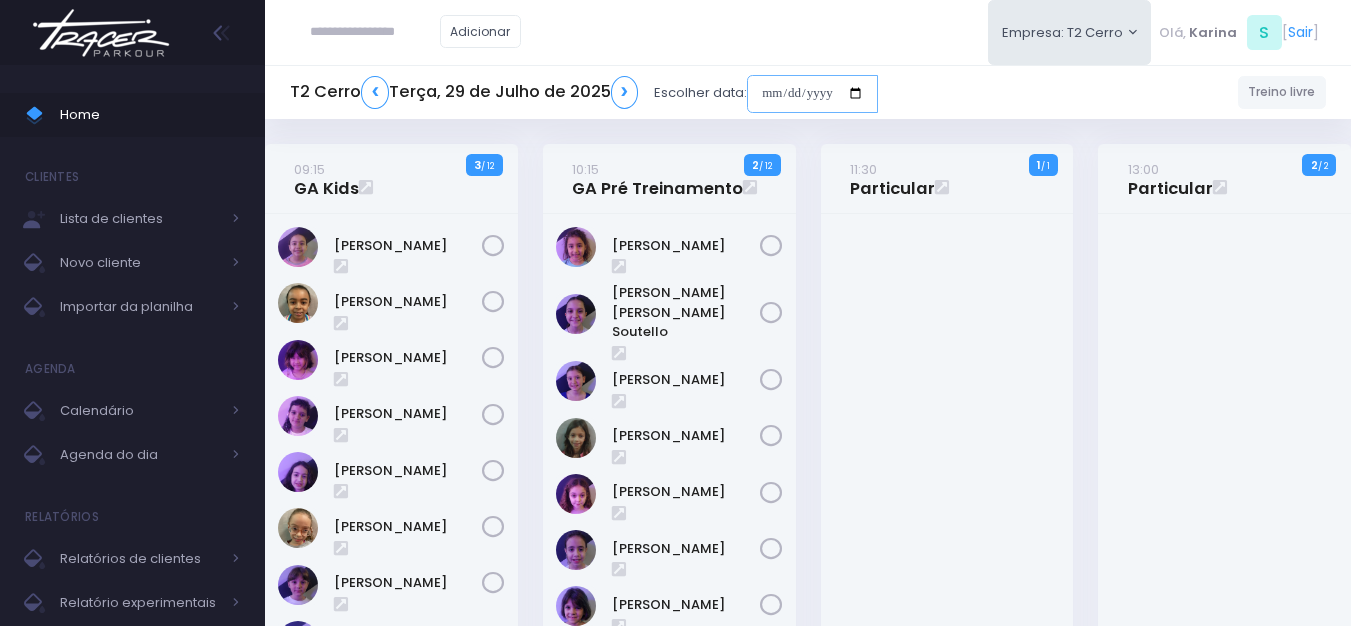 click at bounding box center [812, 94] 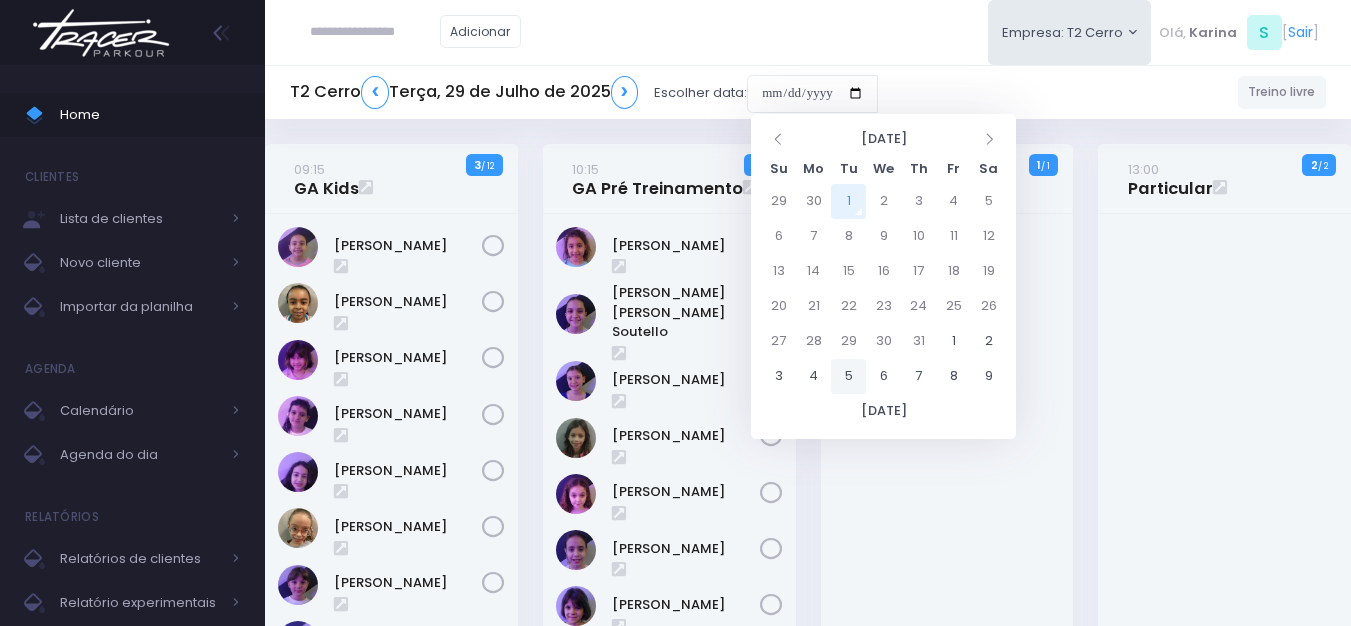 click on "5" at bounding box center (848, 376) 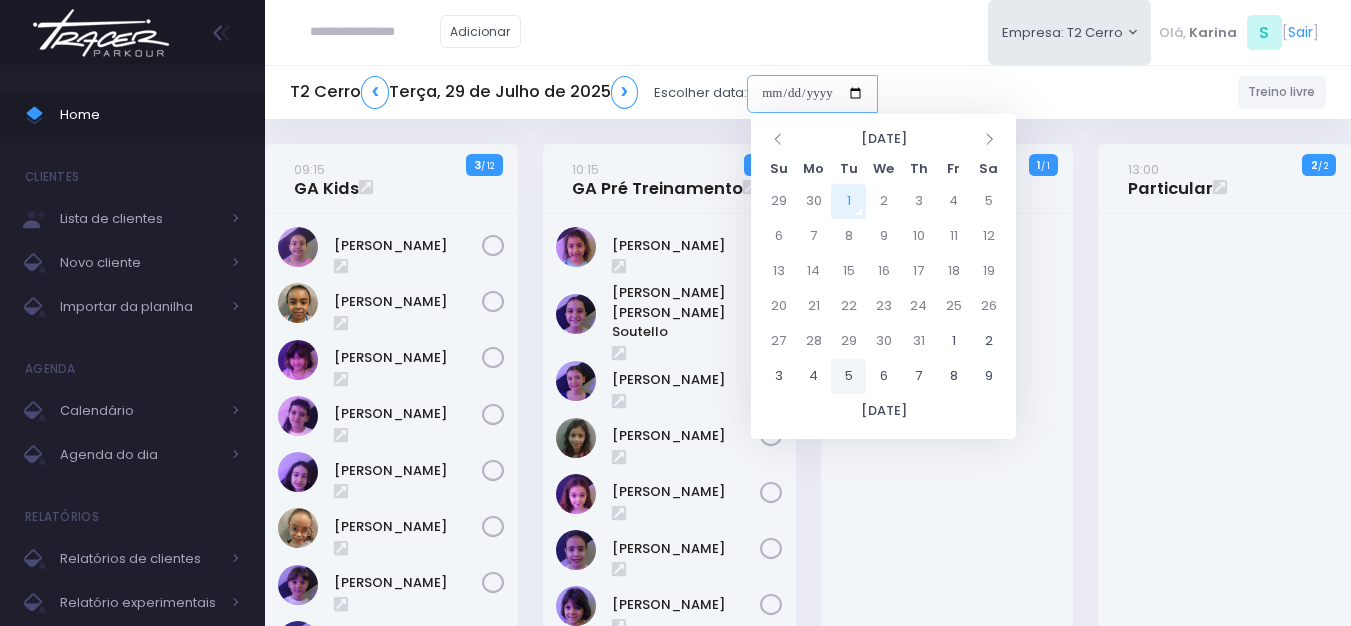 type on "**********" 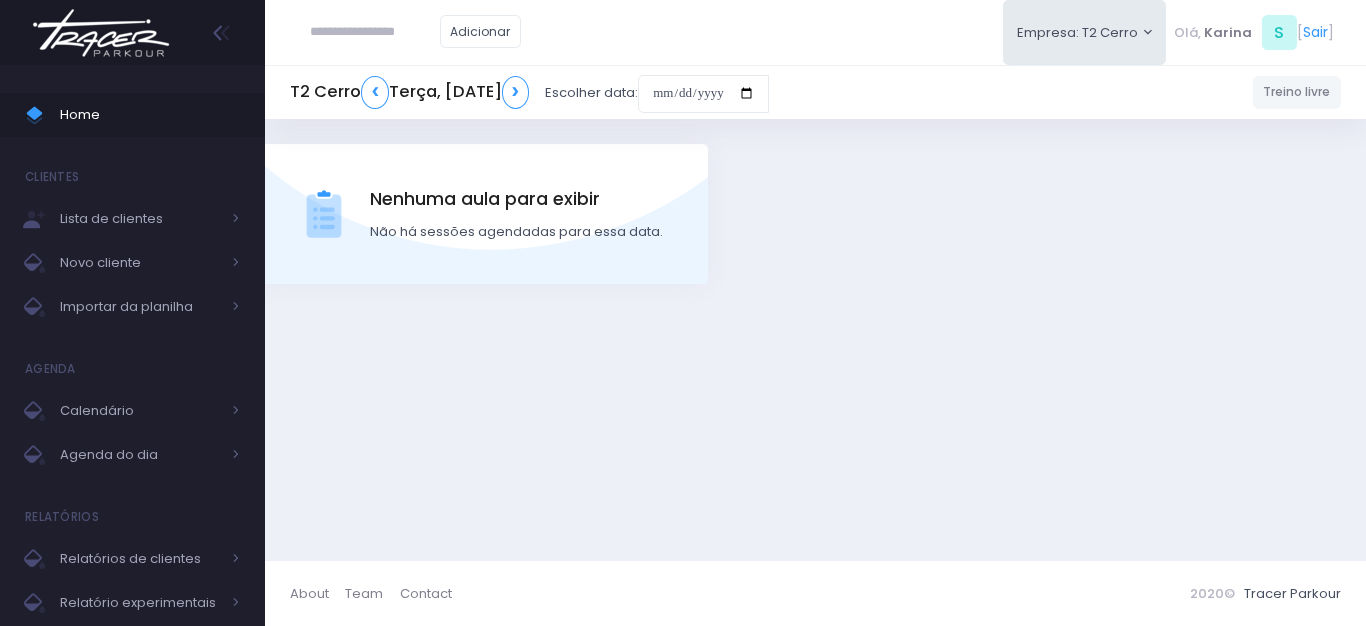 scroll, scrollTop: 0, scrollLeft: 0, axis: both 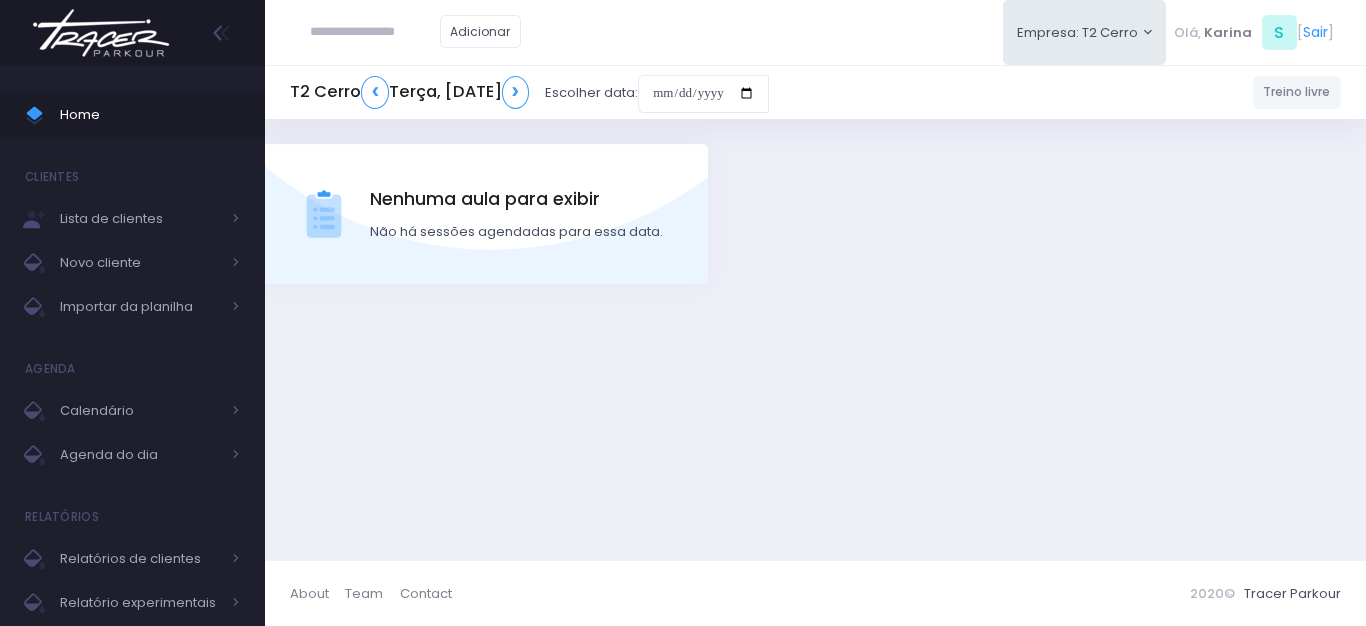 click at bounding box center (101, 33) 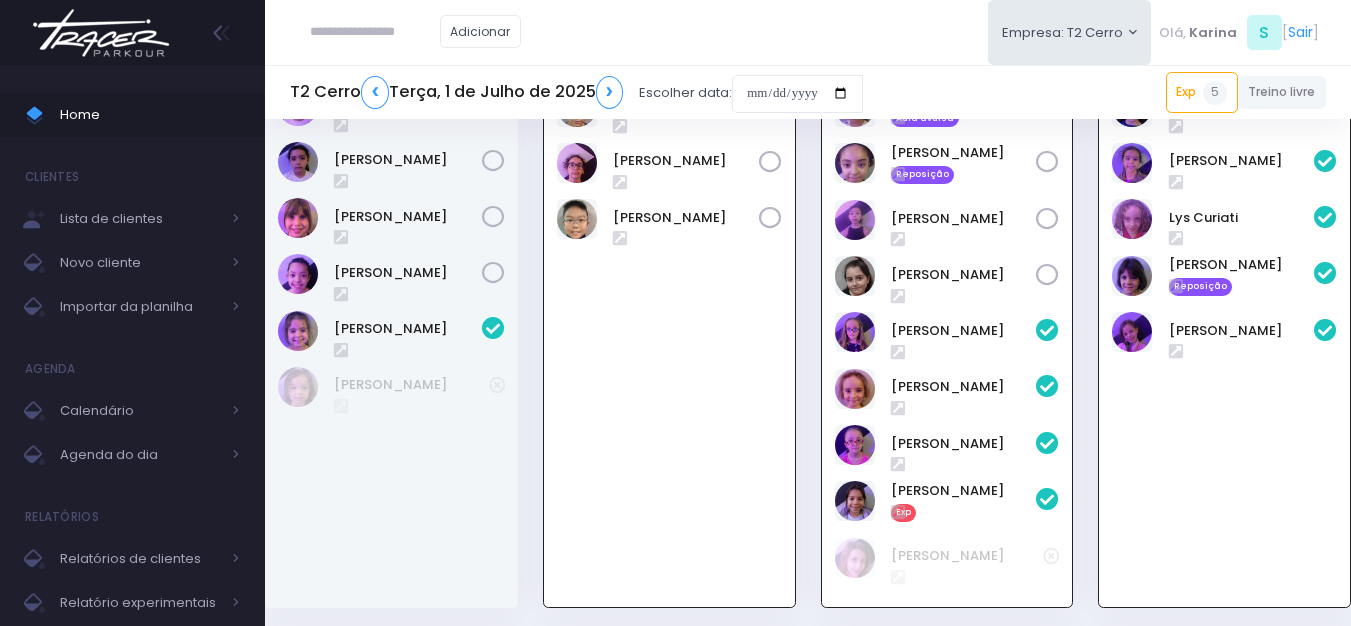 scroll, scrollTop: 1399, scrollLeft: 0, axis: vertical 